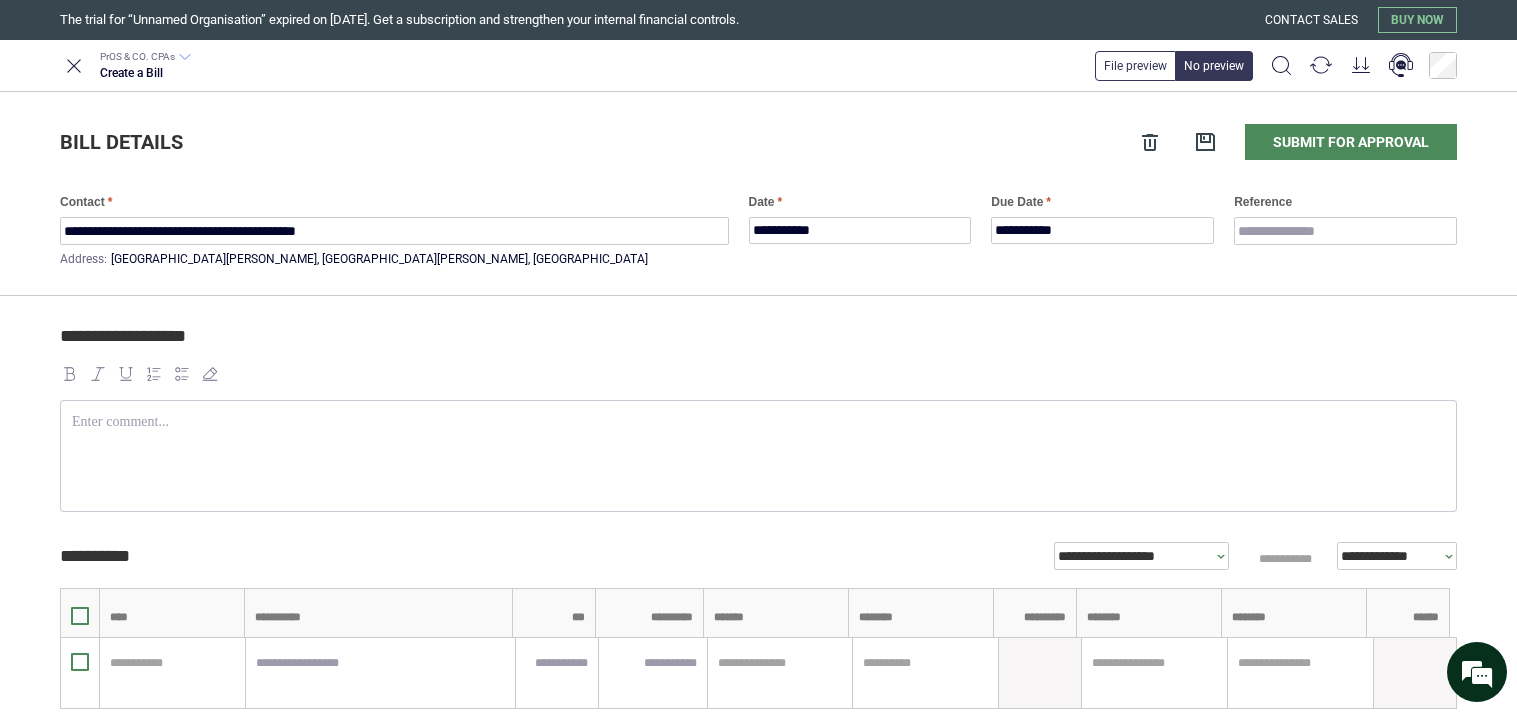 scroll, scrollTop: 0, scrollLeft: 0, axis: both 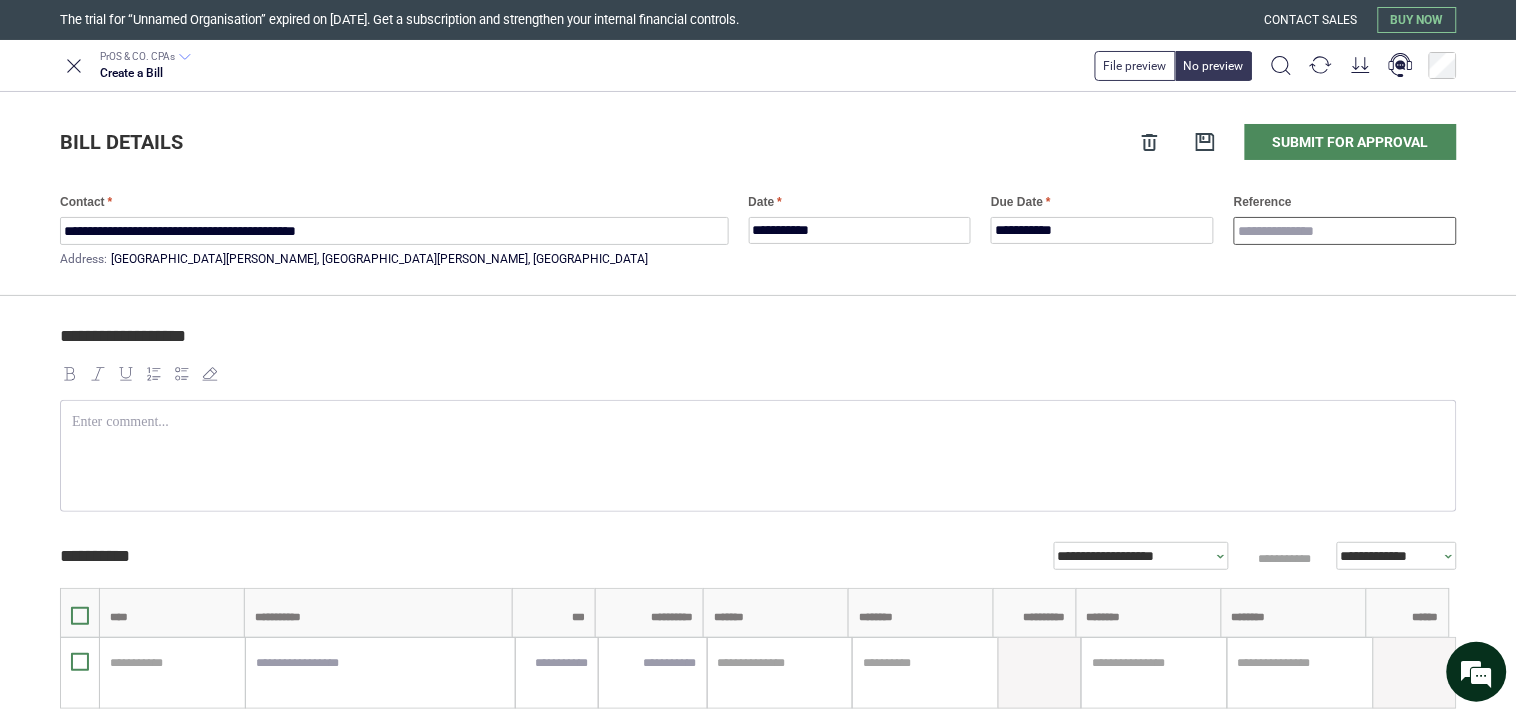 click on "Reference" at bounding box center (1345, 231) 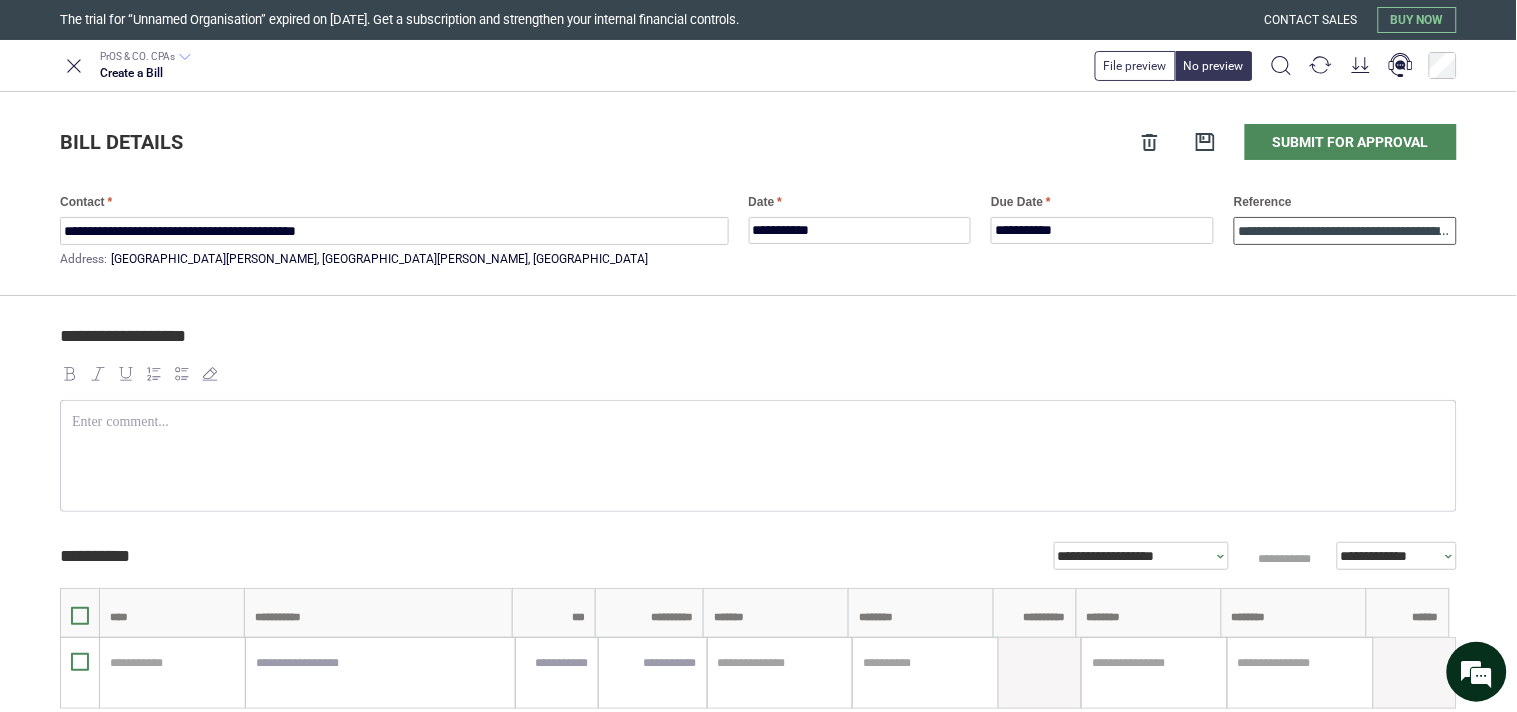 scroll, scrollTop: 0, scrollLeft: 110, axis: horizontal 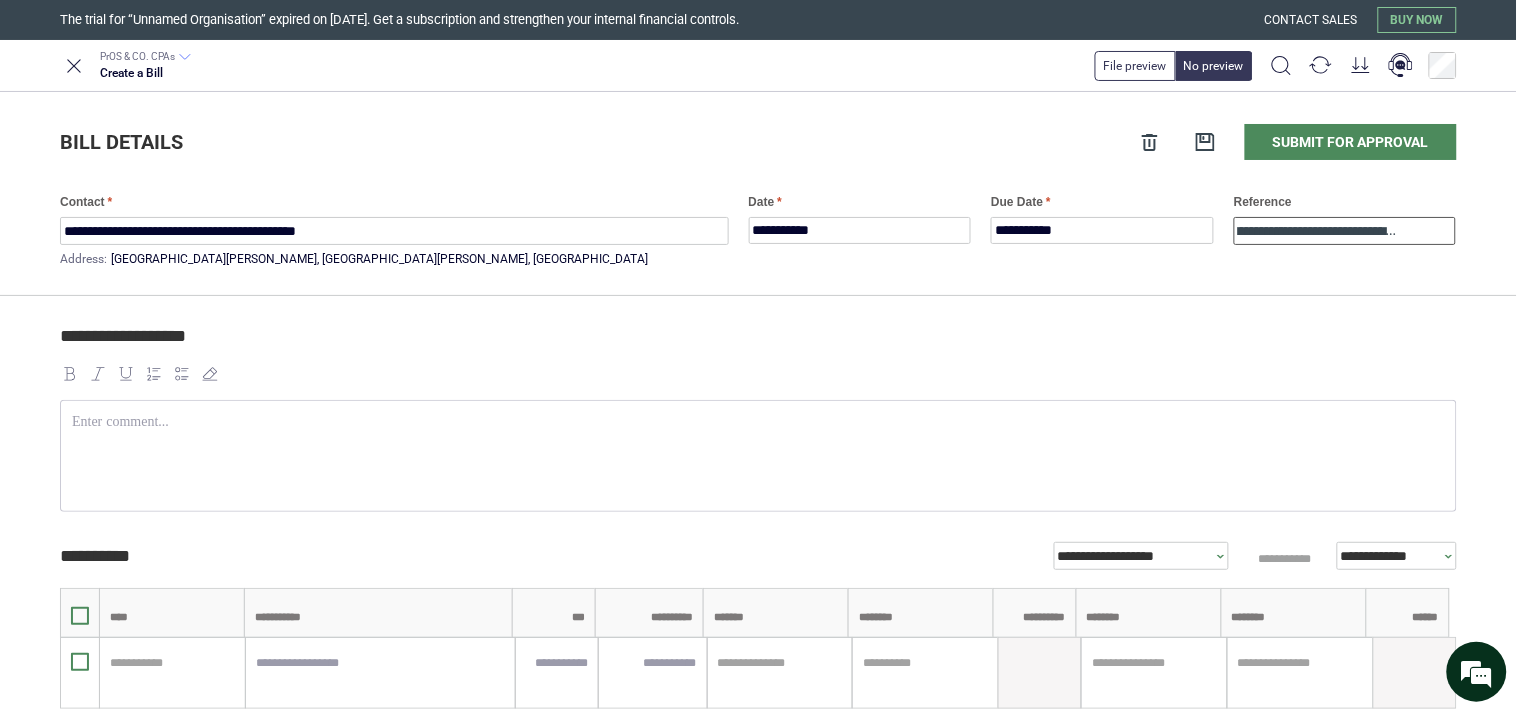 drag, startPoint x: 1314, startPoint y: 236, endPoint x: 1461, endPoint y: 234, distance: 147.01361 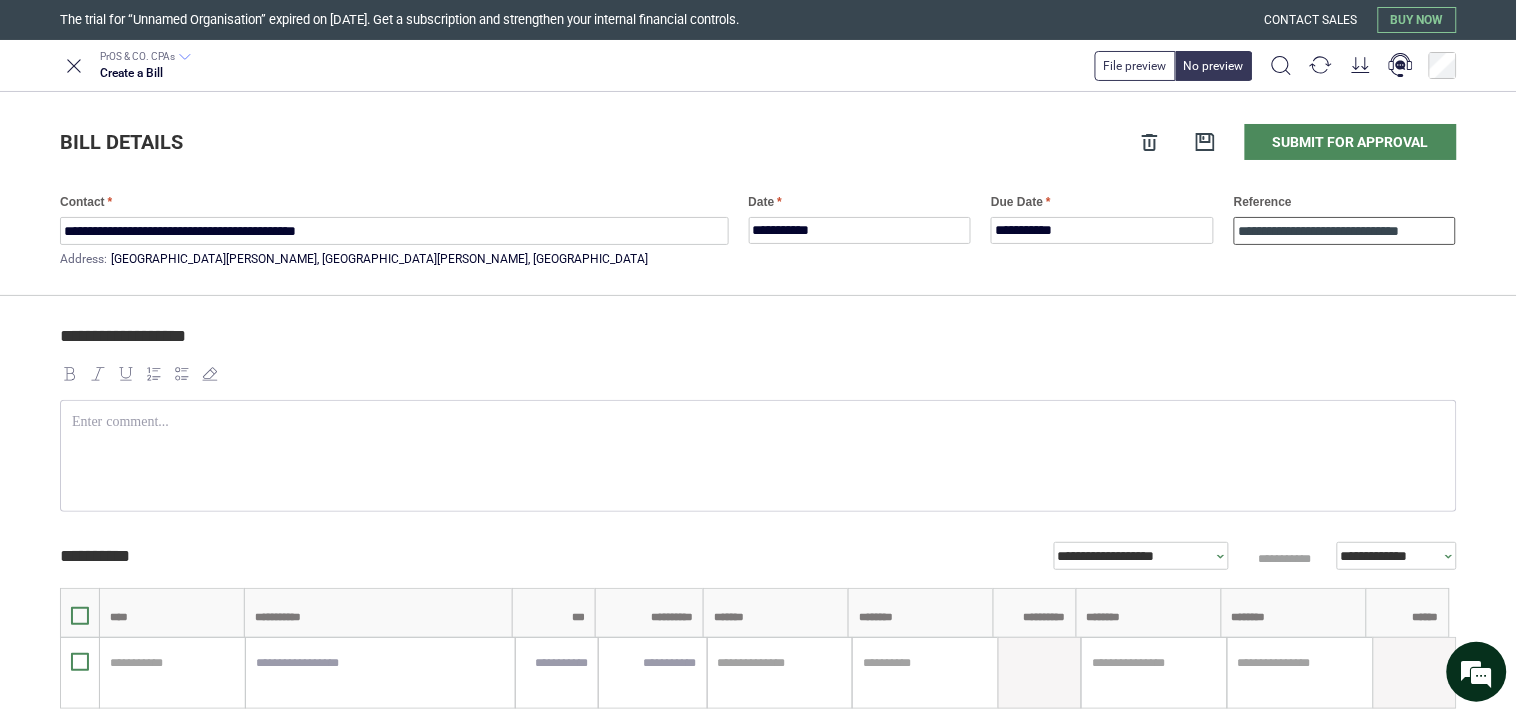 scroll, scrollTop: 0, scrollLeft: 0, axis: both 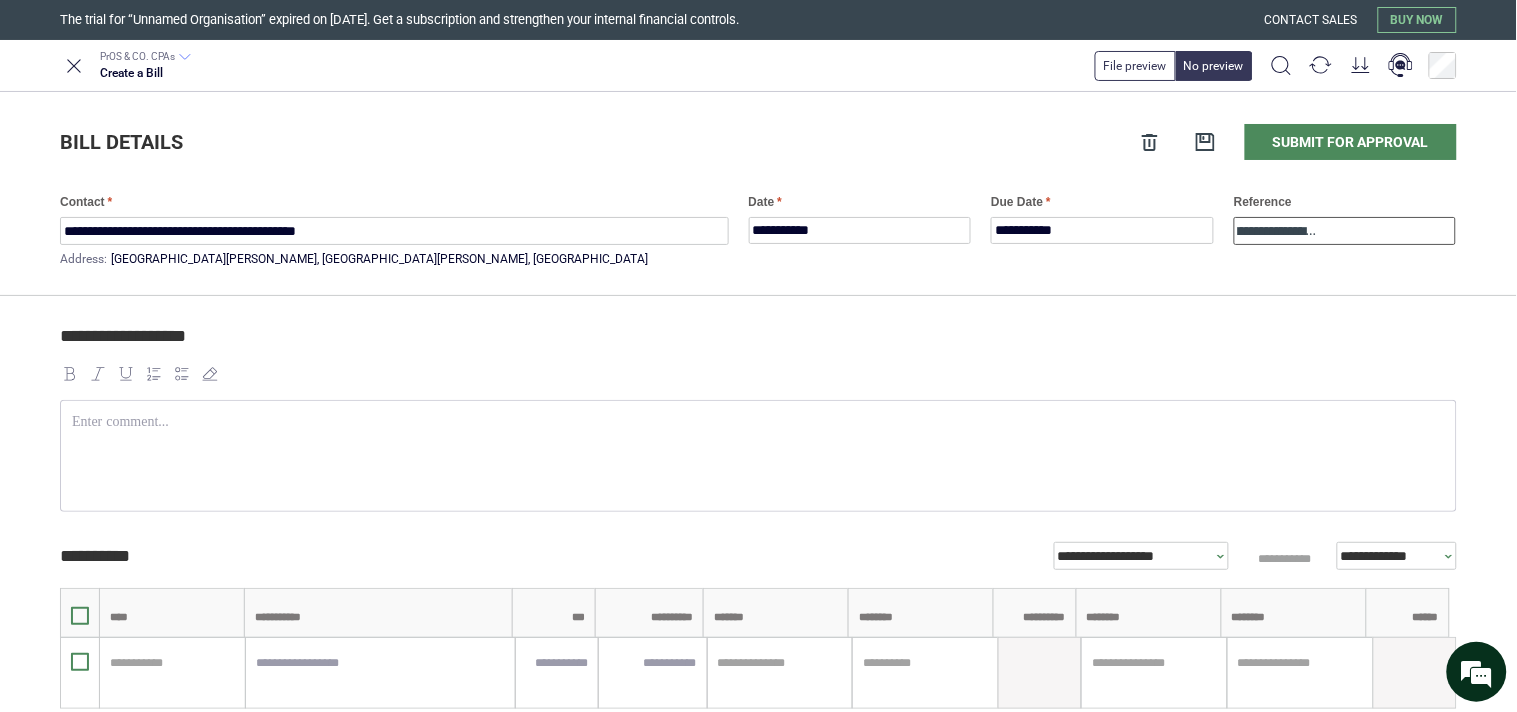 type on "**********" 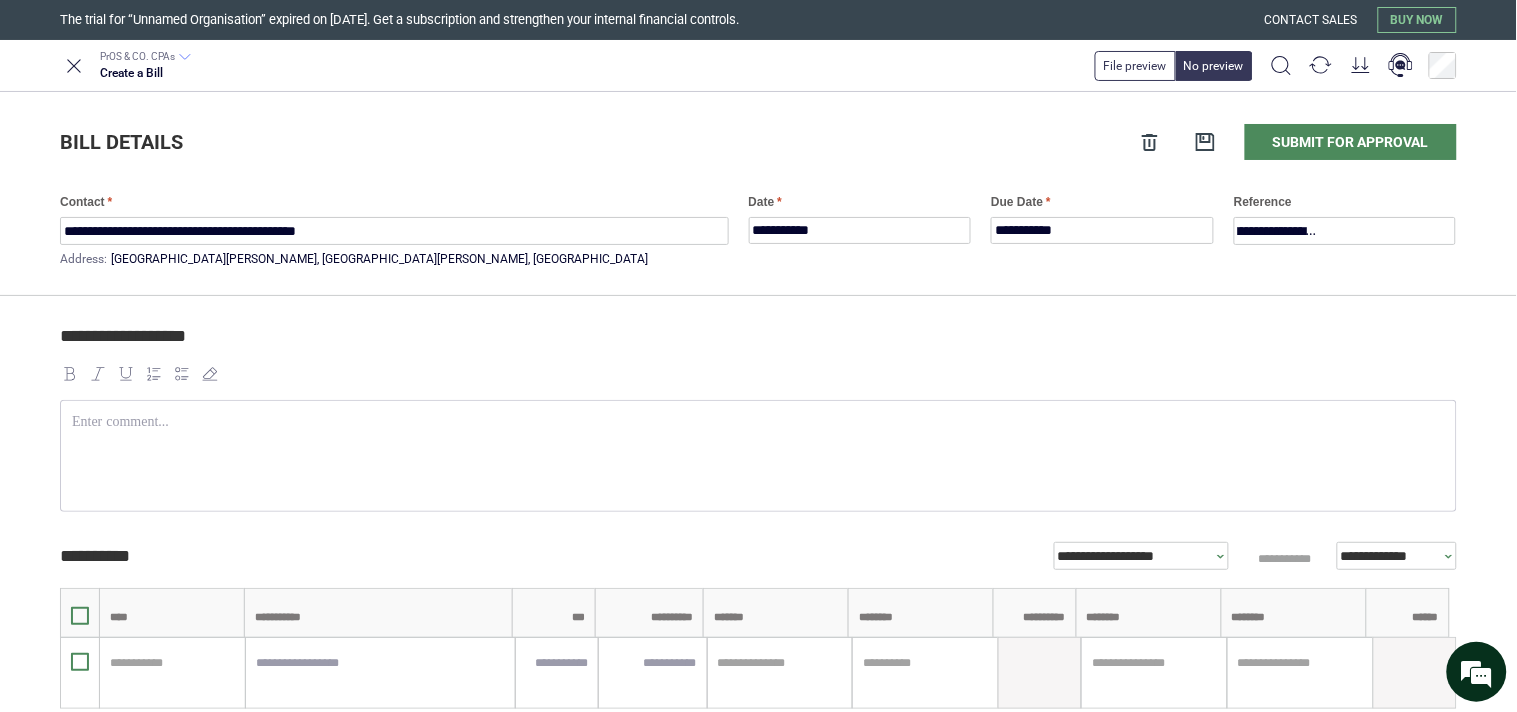 scroll, scrollTop: 0, scrollLeft: 0, axis: both 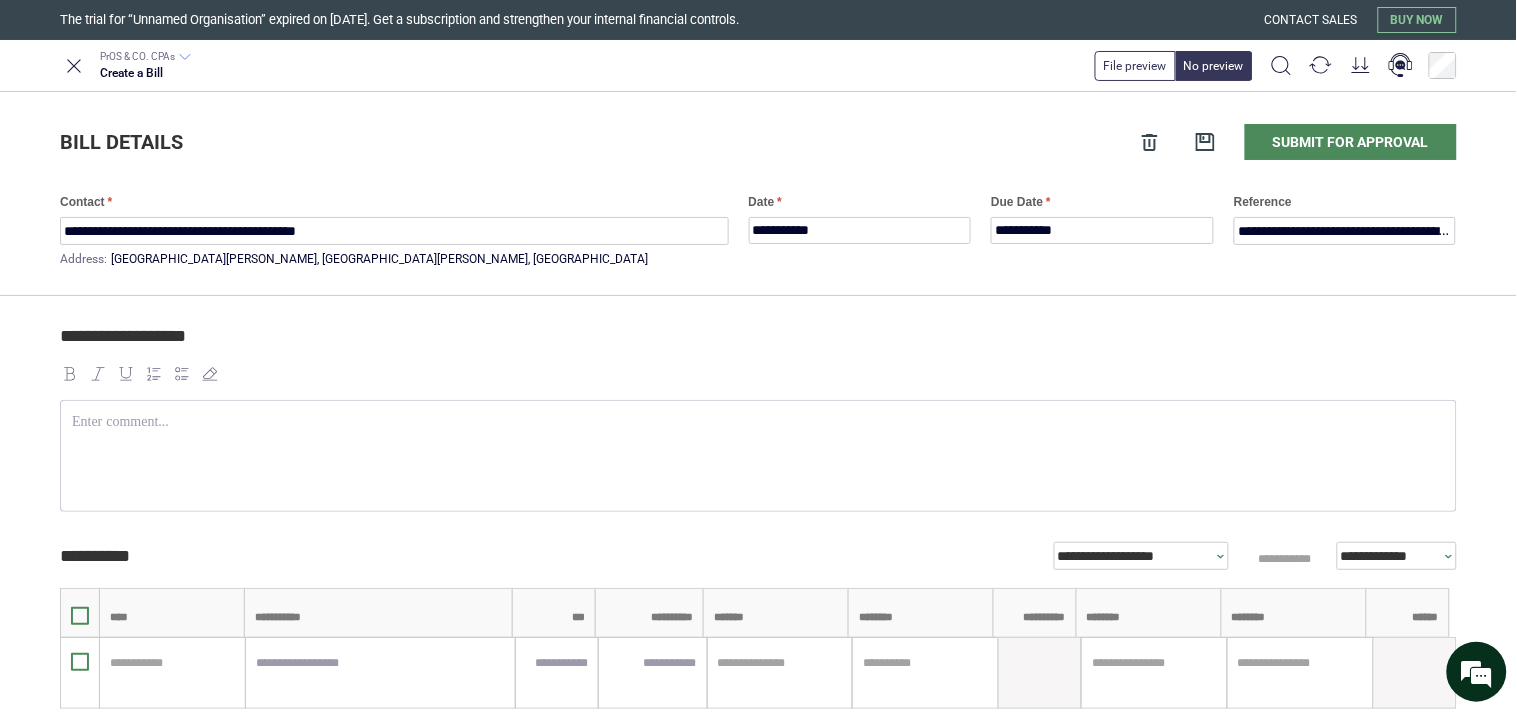 click on "**********" at bounding box center [755, 345] 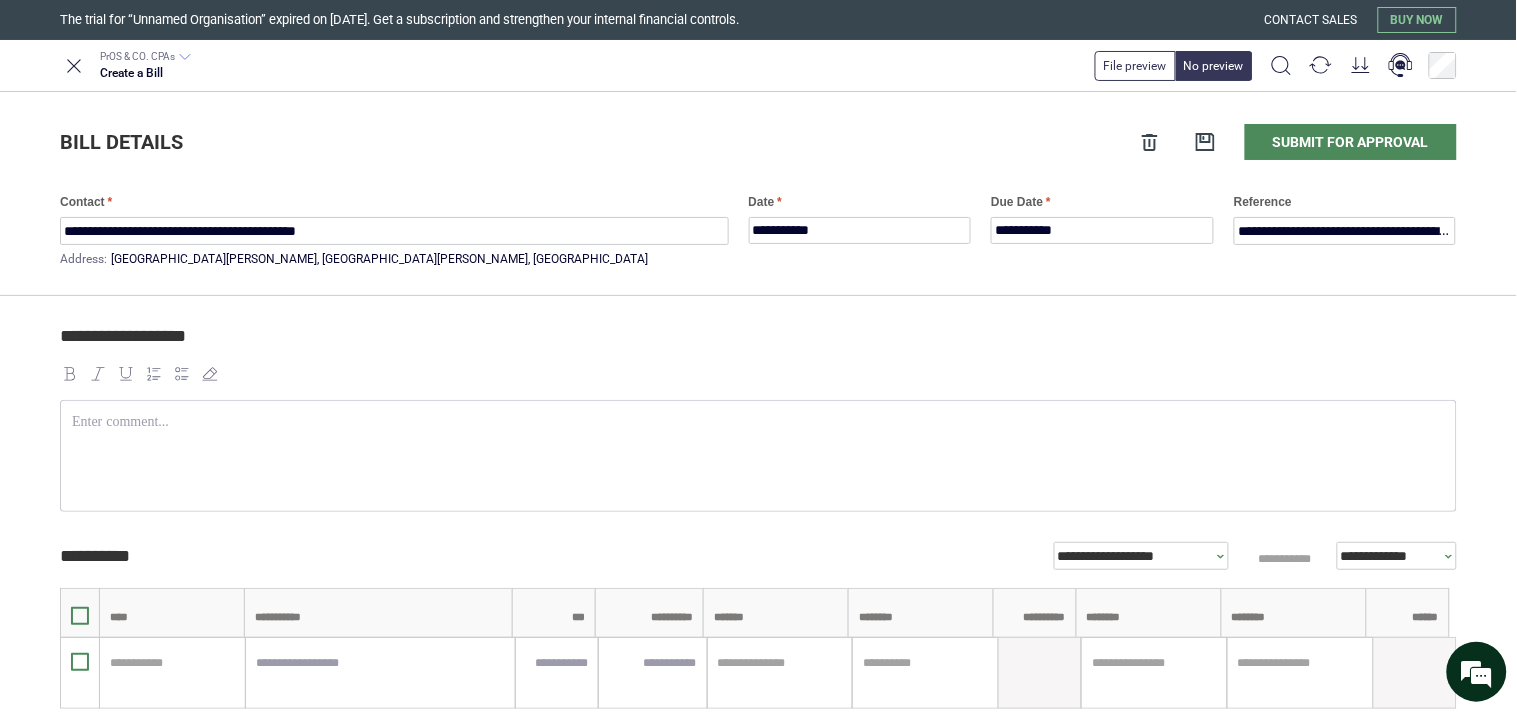 click on "**********" at bounding box center [755, 345] 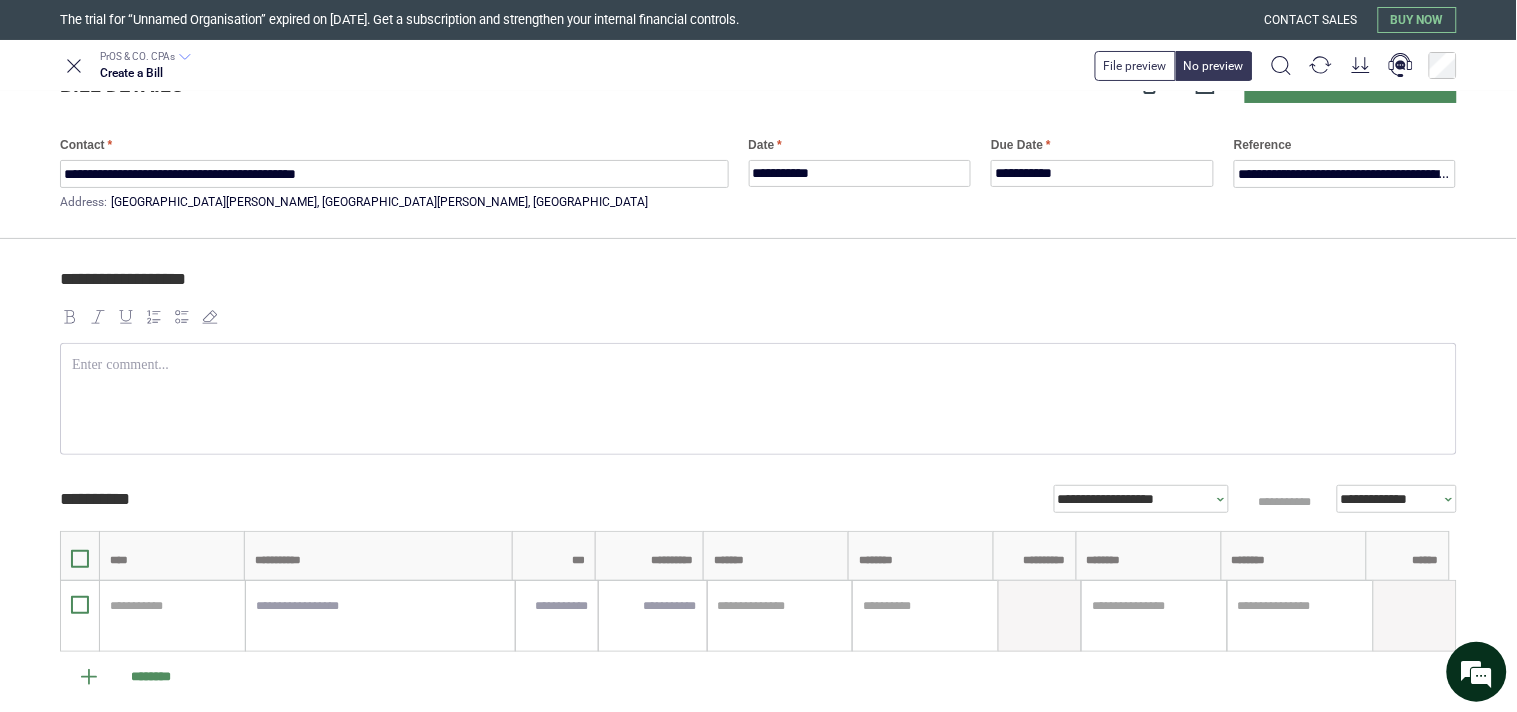 scroll, scrollTop: 111, scrollLeft: 0, axis: vertical 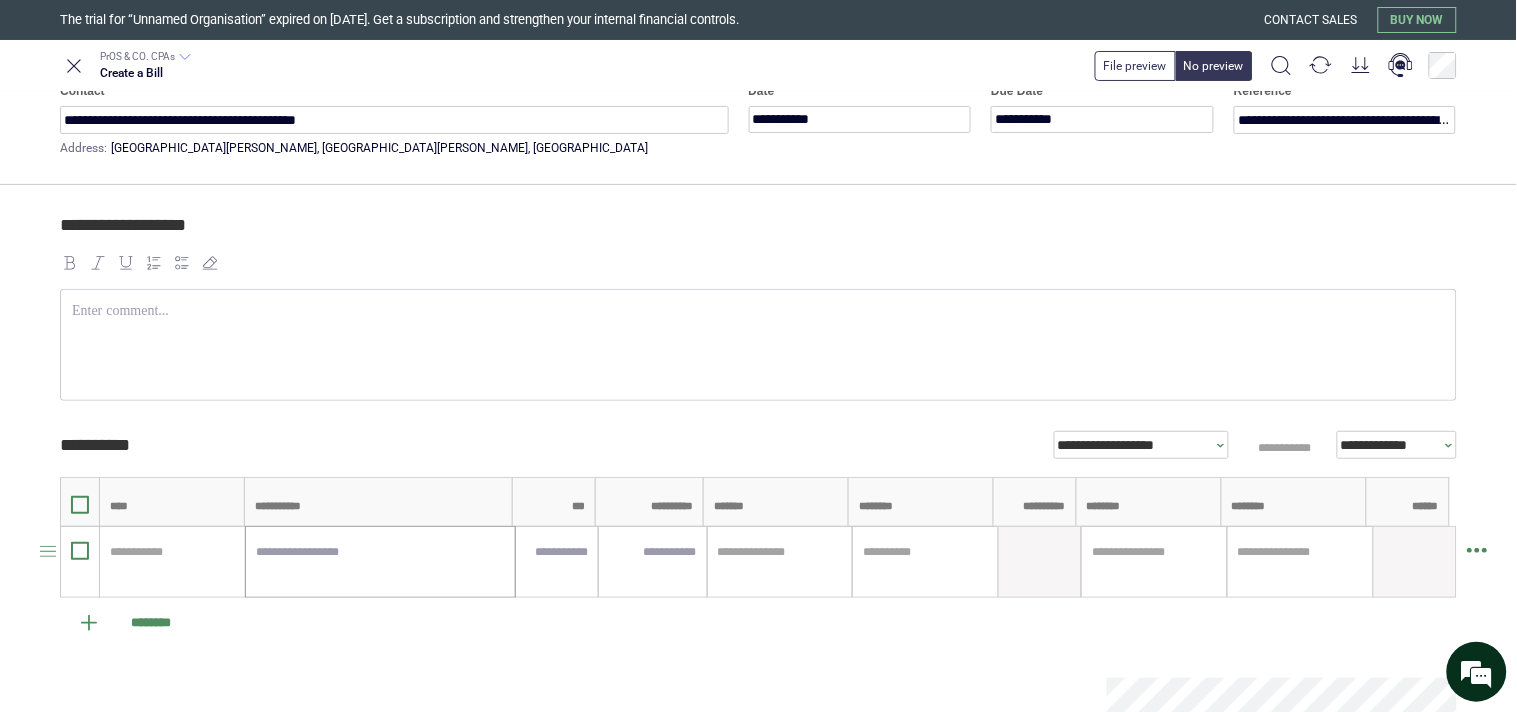 click at bounding box center (380, 562) 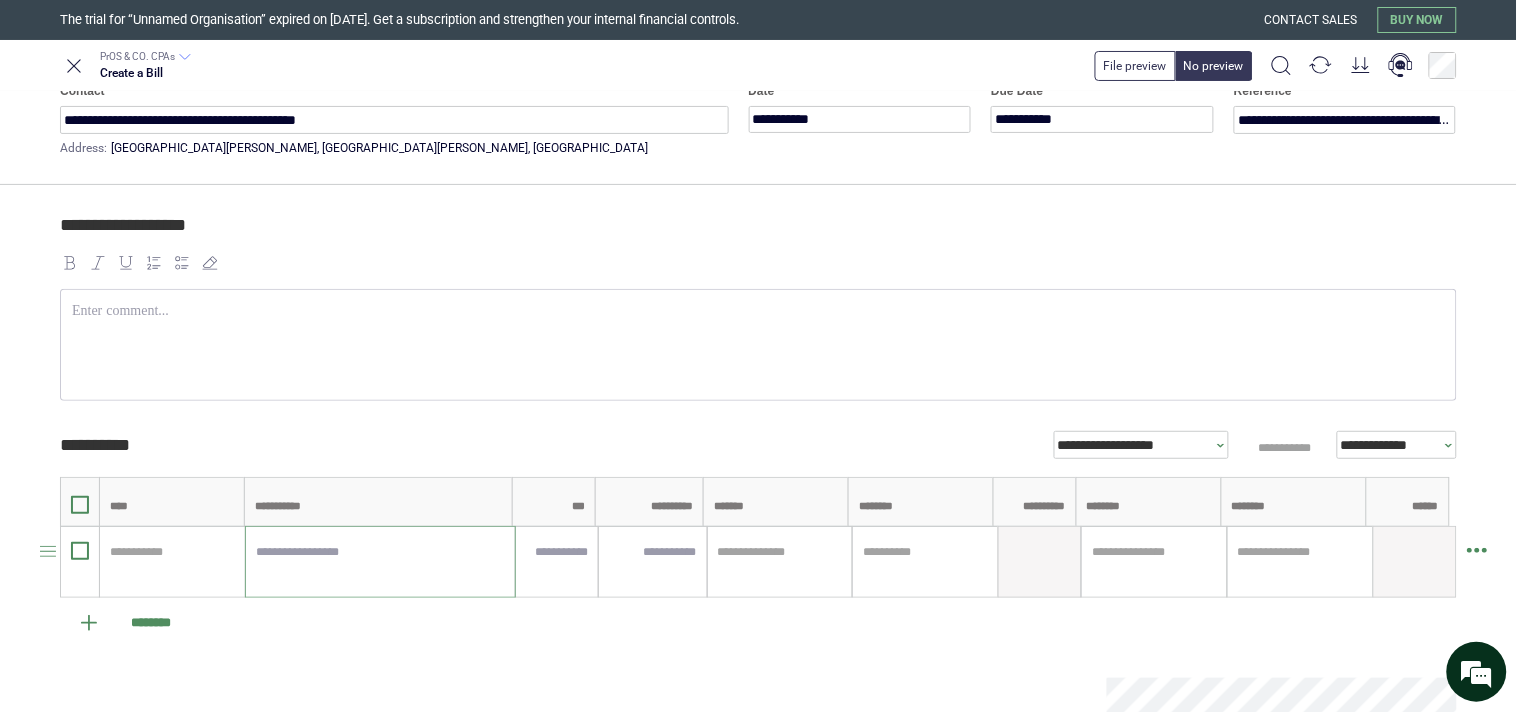paste on "**********" 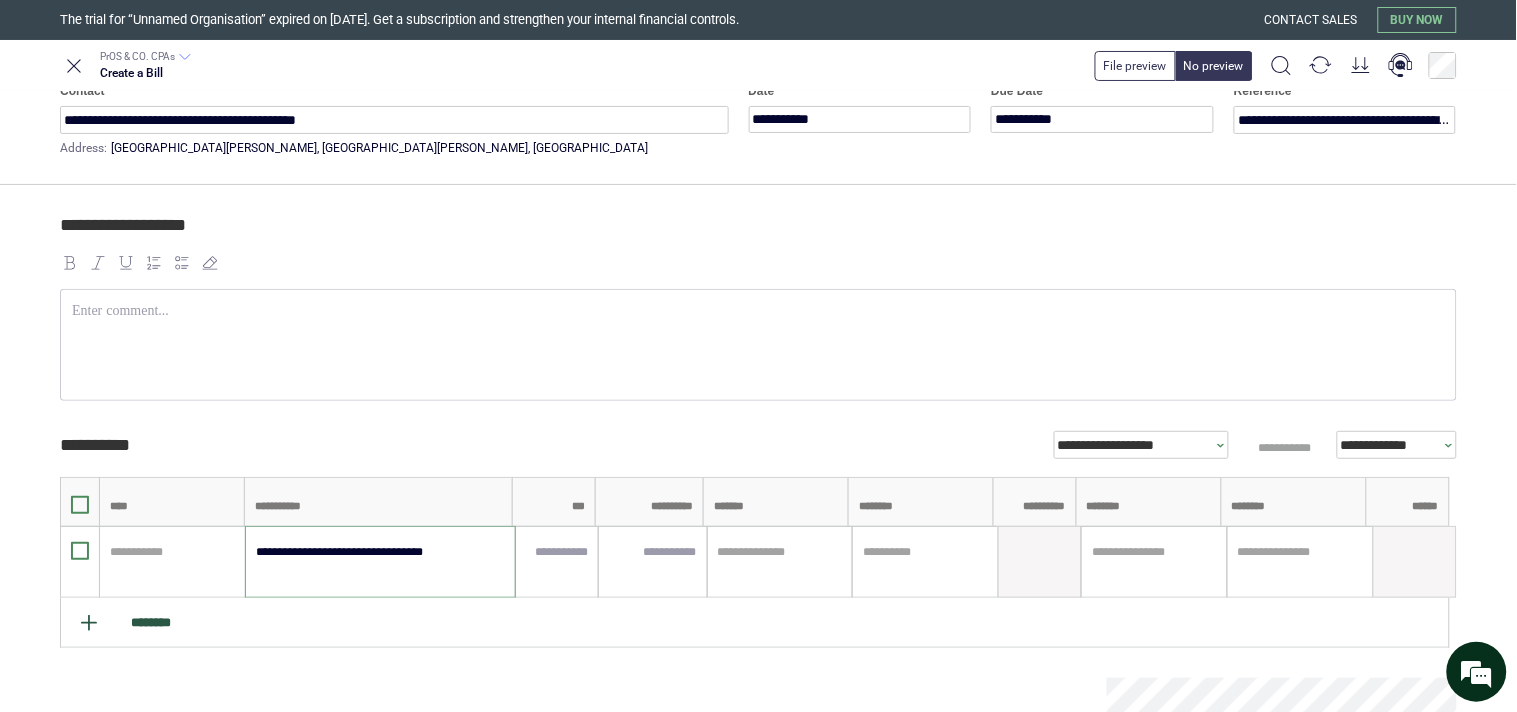 type on "**********" 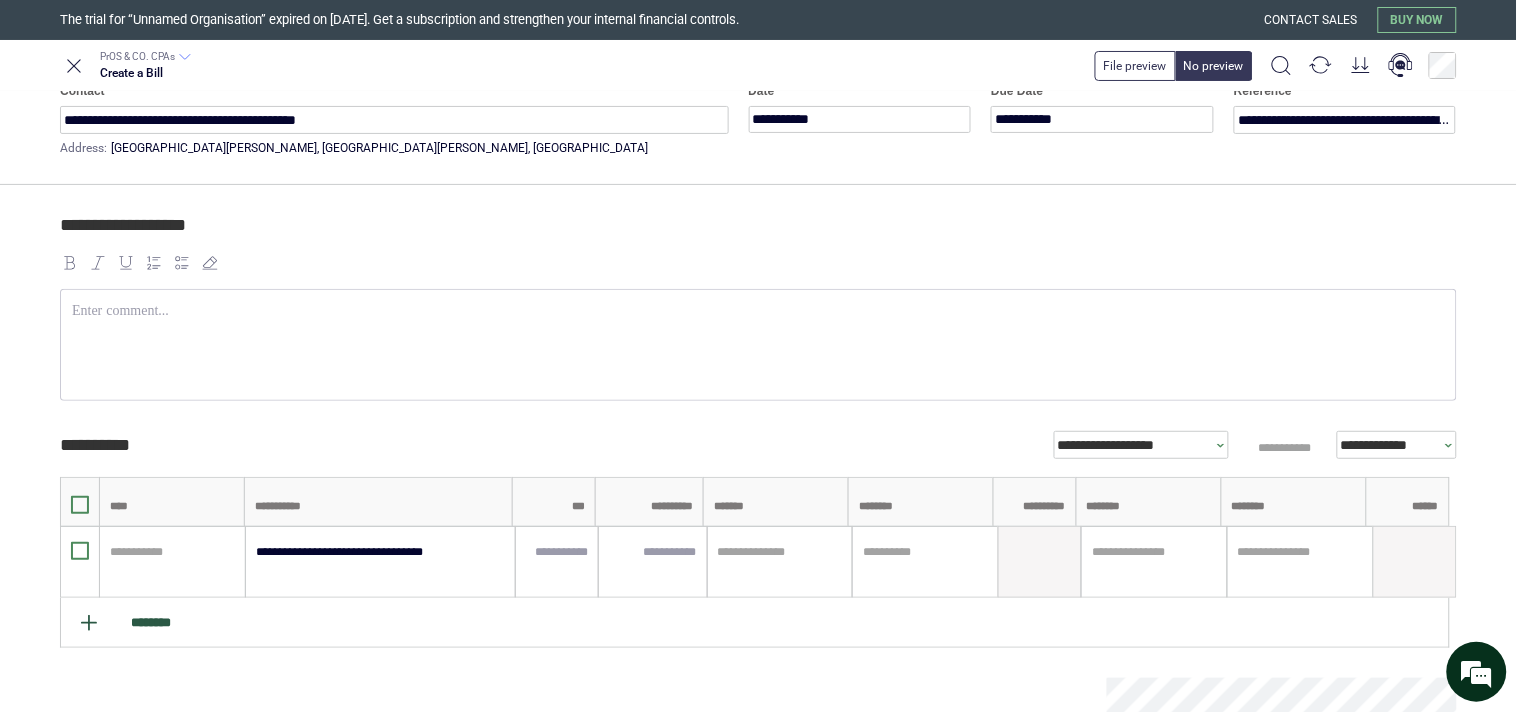 click on "********" at bounding box center [755, 623] 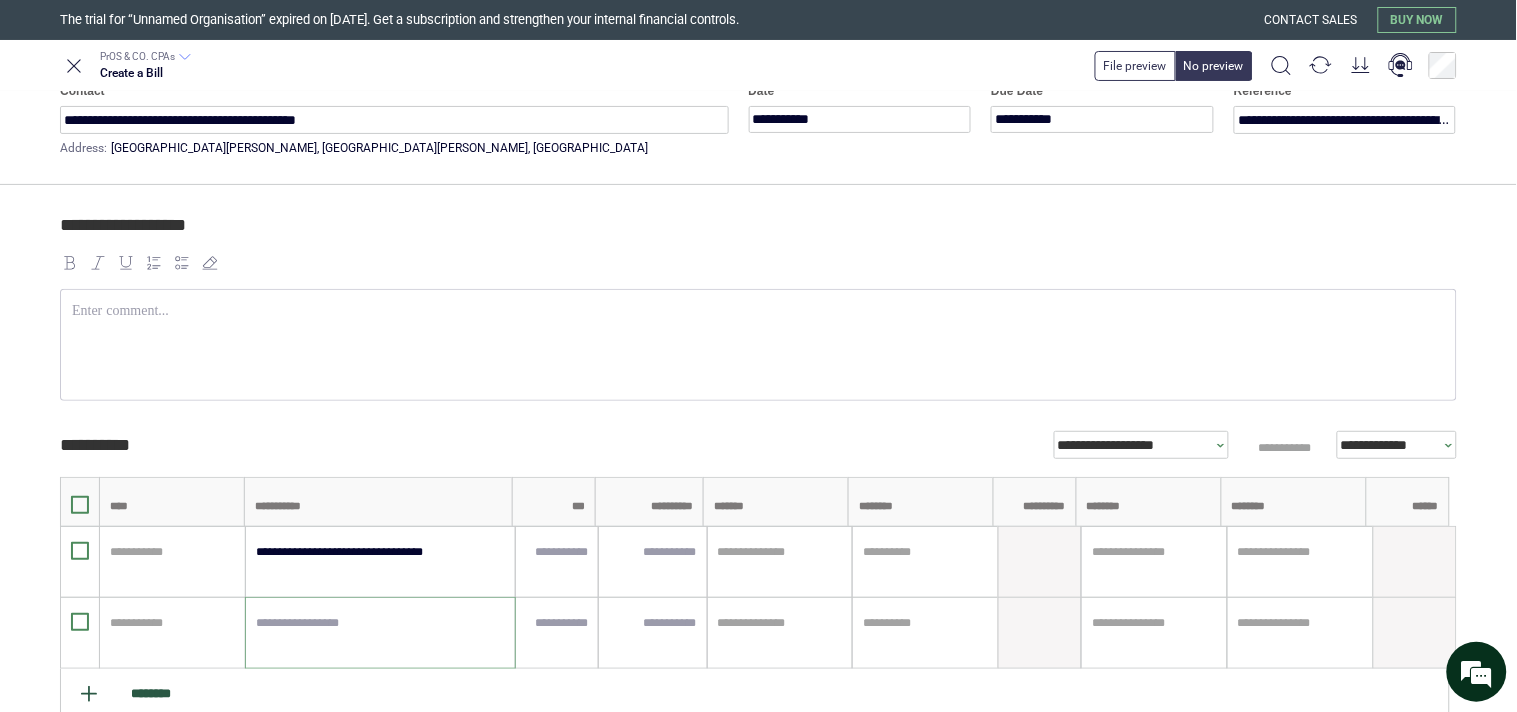 click at bounding box center (380, 633) 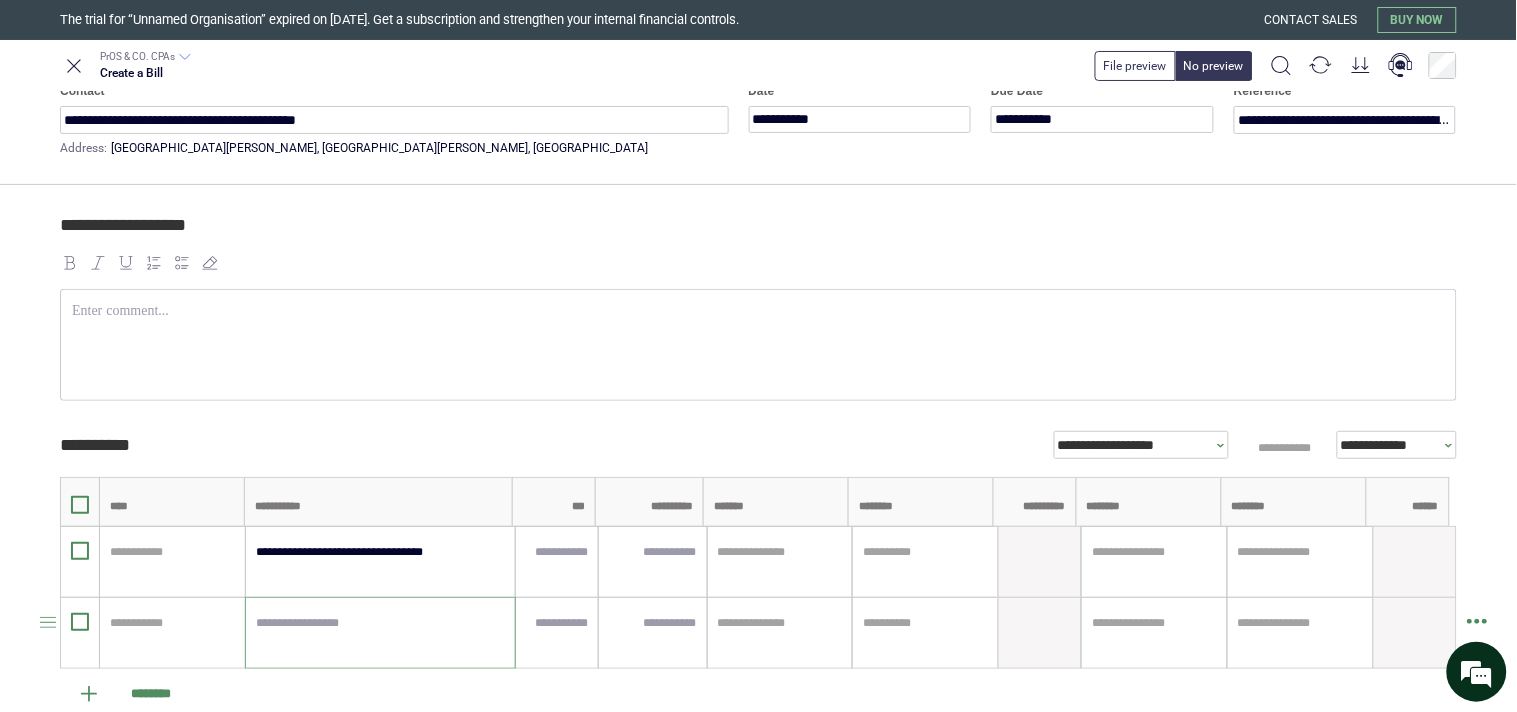 paste on "**********" 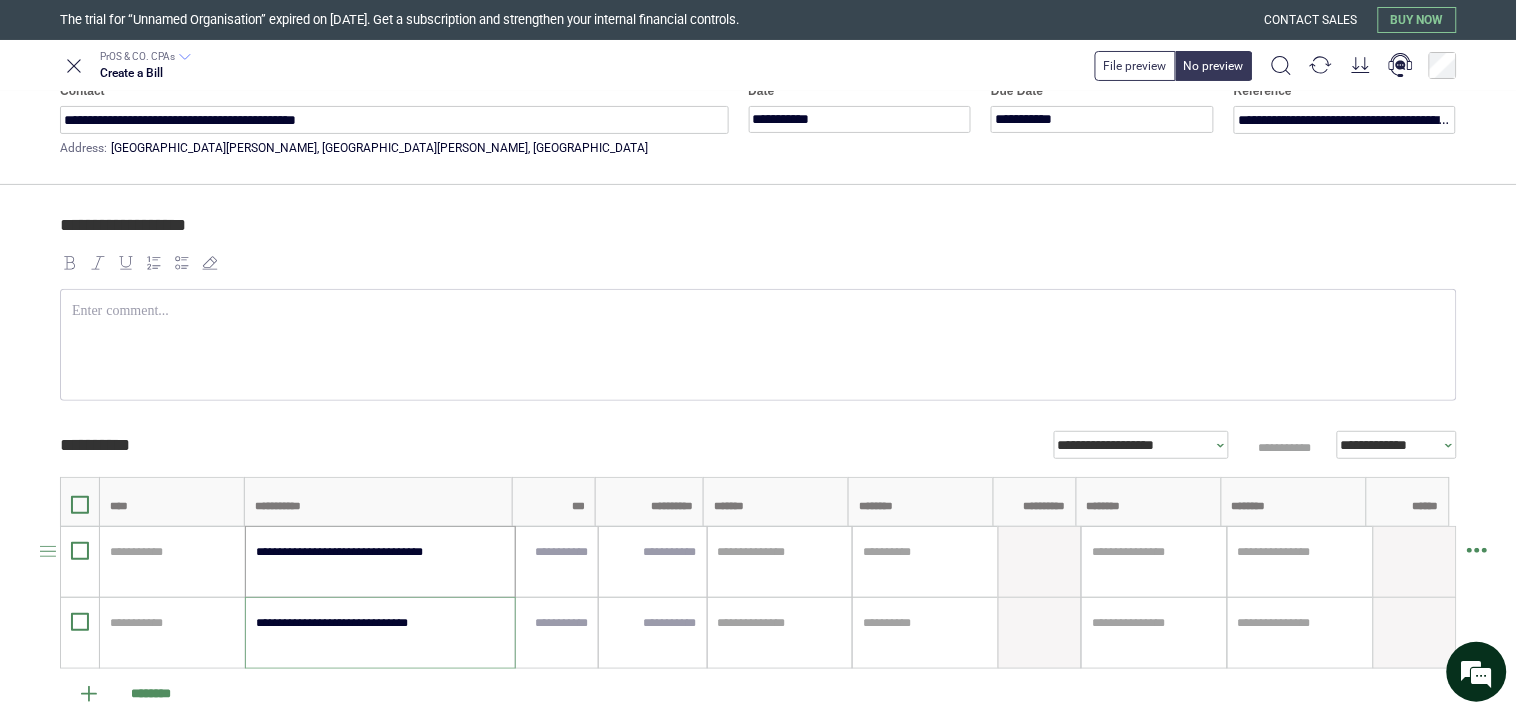 type on "**********" 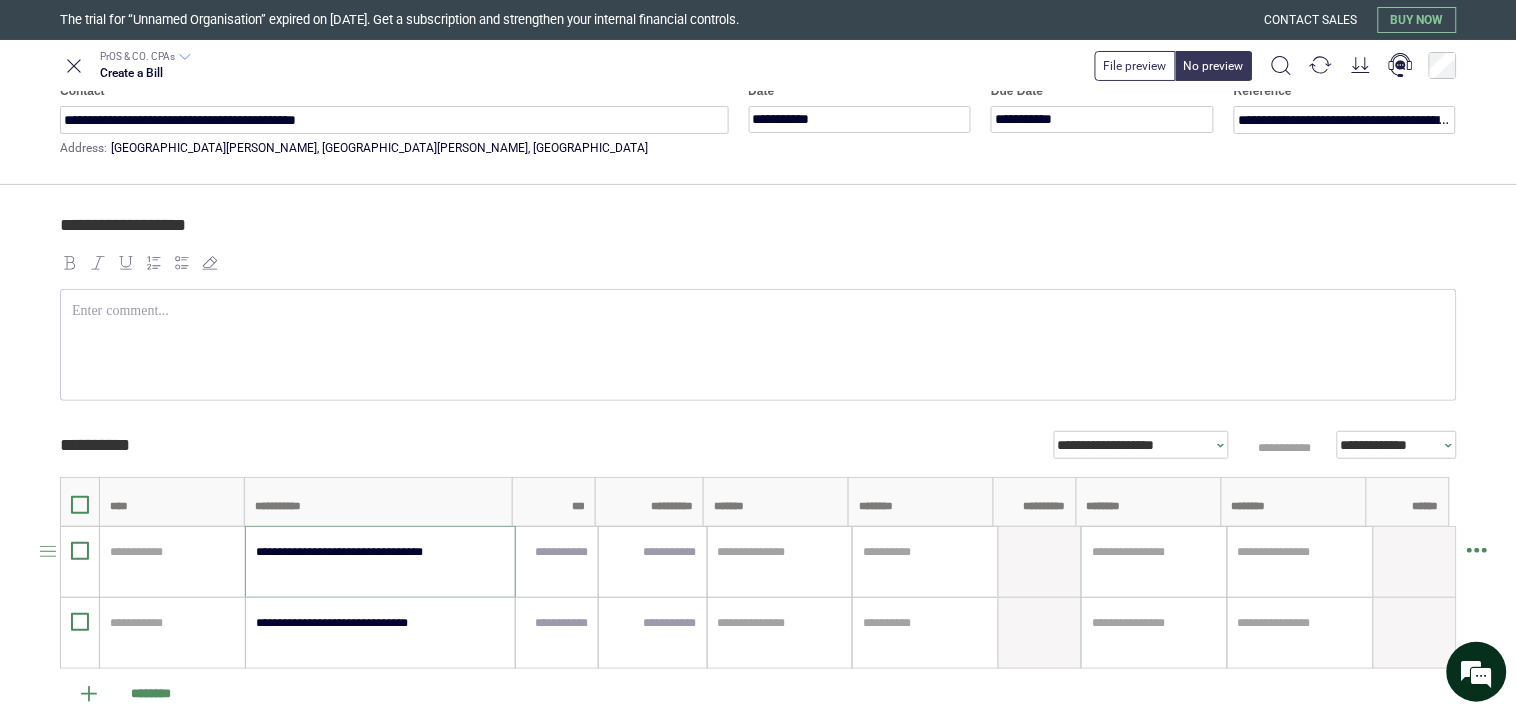 click on "**********" at bounding box center [379, 562] 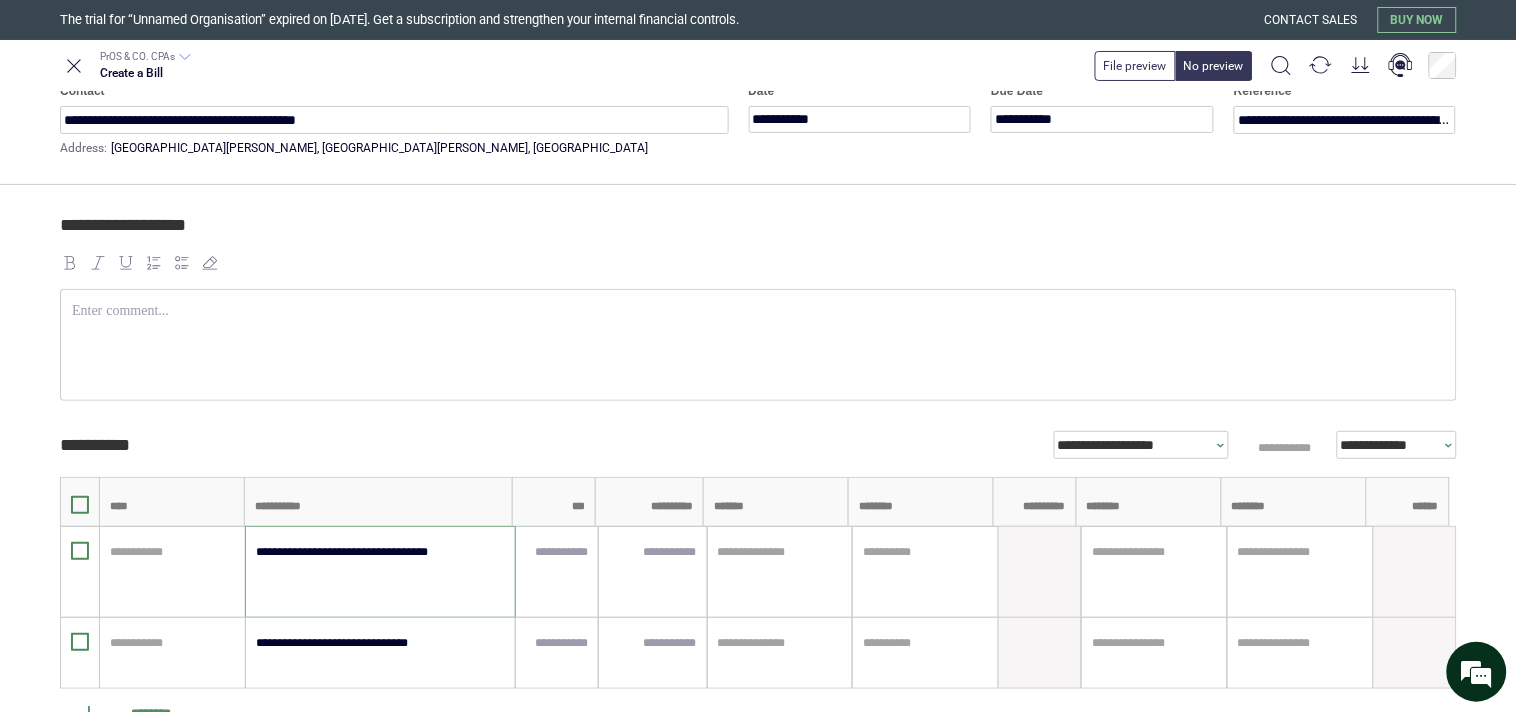 type on "**********" 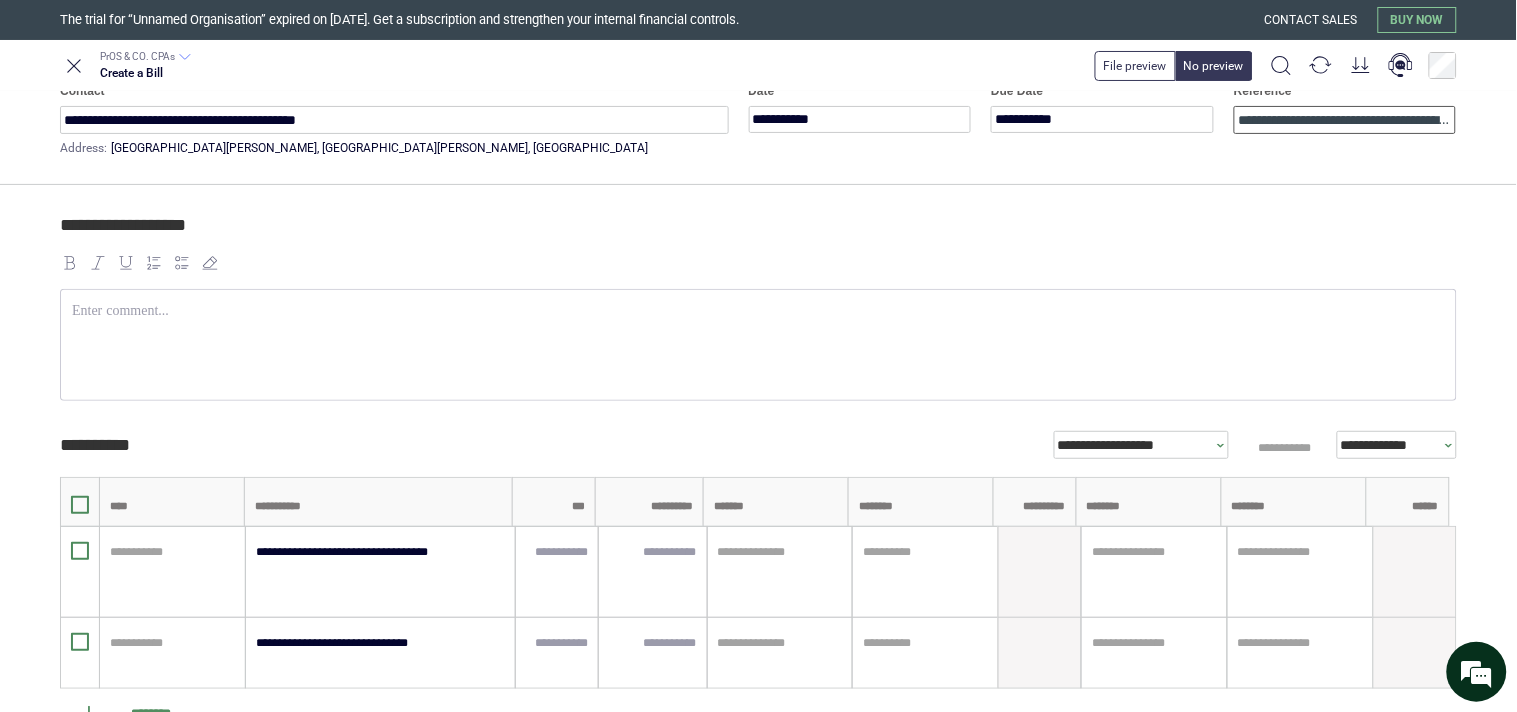drag, startPoint x: 1327, startPoint y: 111, endPoint x: 1331, endPoint y: 153, distance: 42.190044 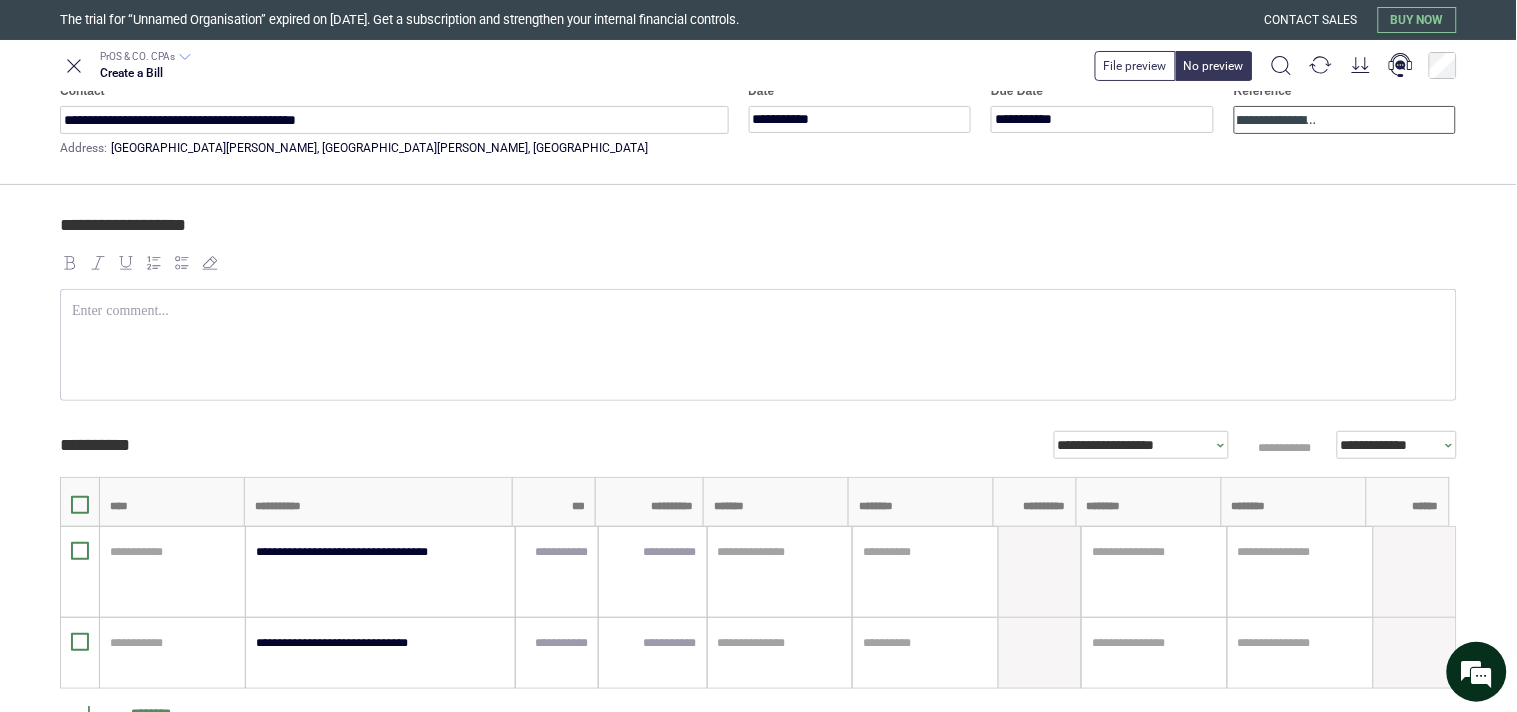 scroll, scrollTop: 0, scrollLeft: 212, axis: horizontal 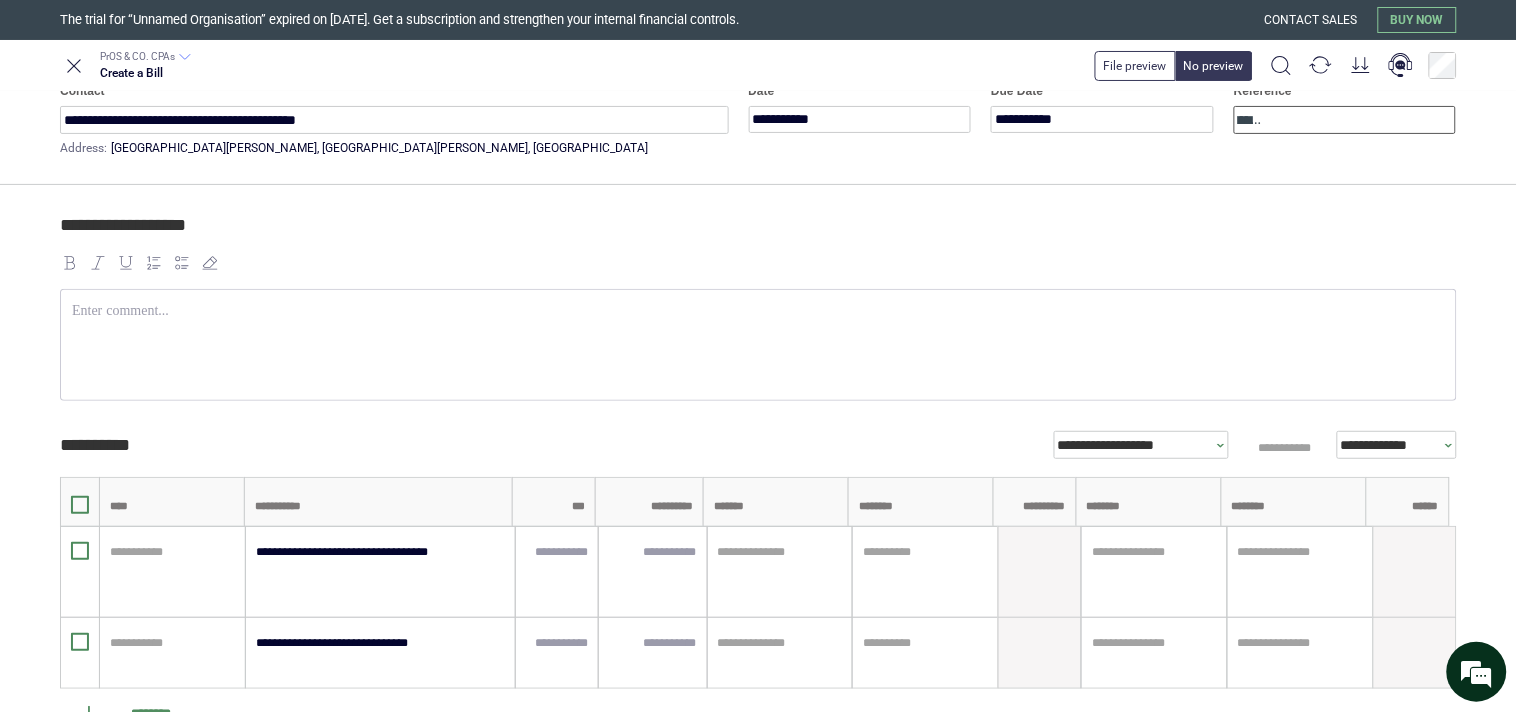 type on "**********" 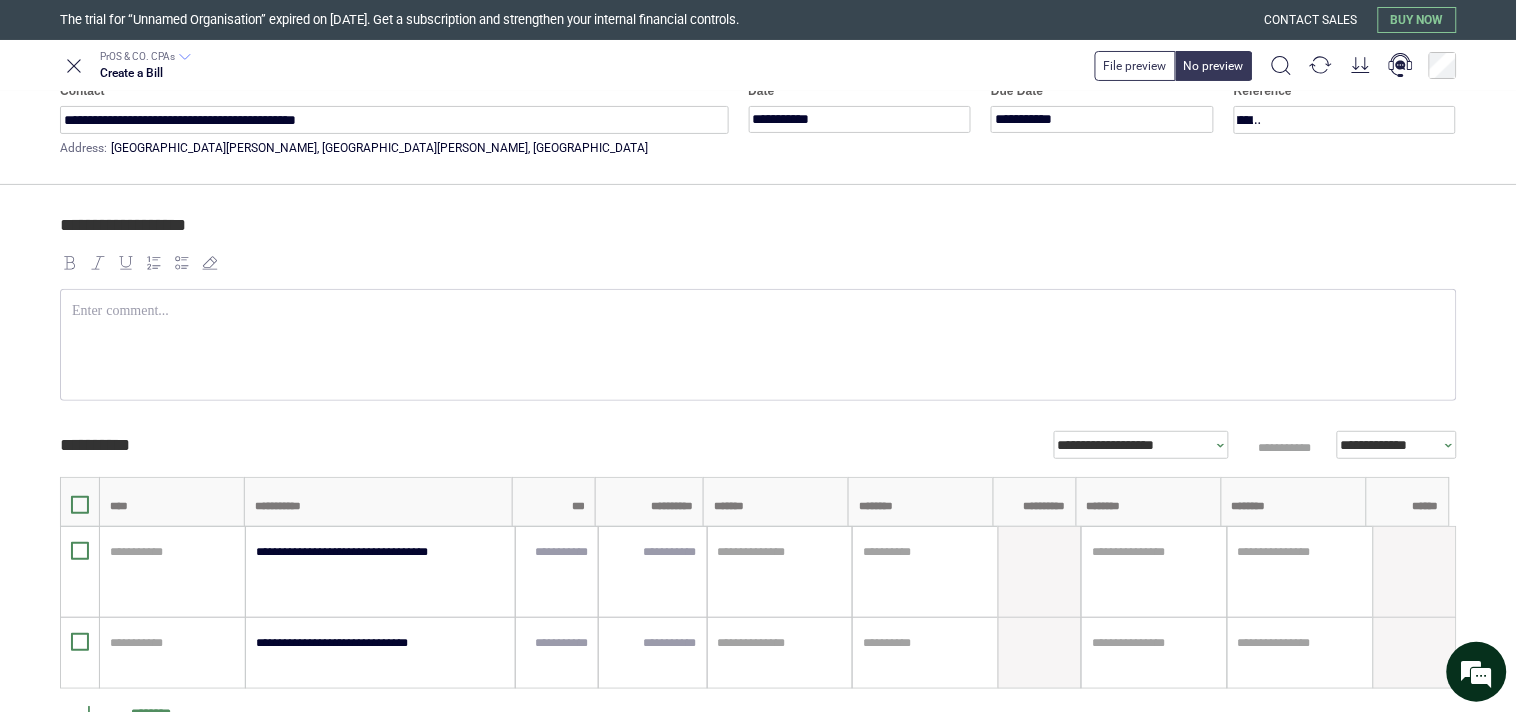 scroll, scrollTop: 0, scrollLeft: 0, axis: both 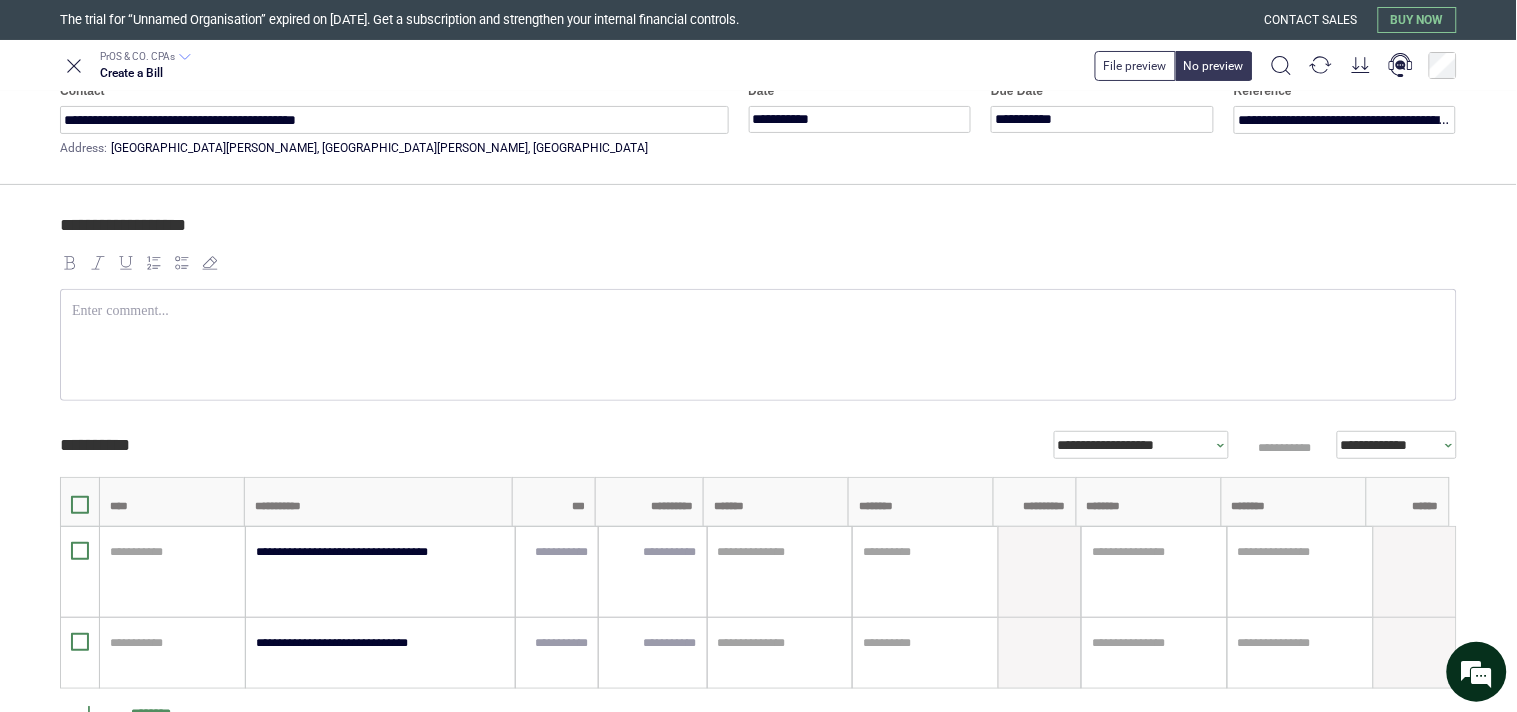 click on "**********" at bounding box center [758, 578] 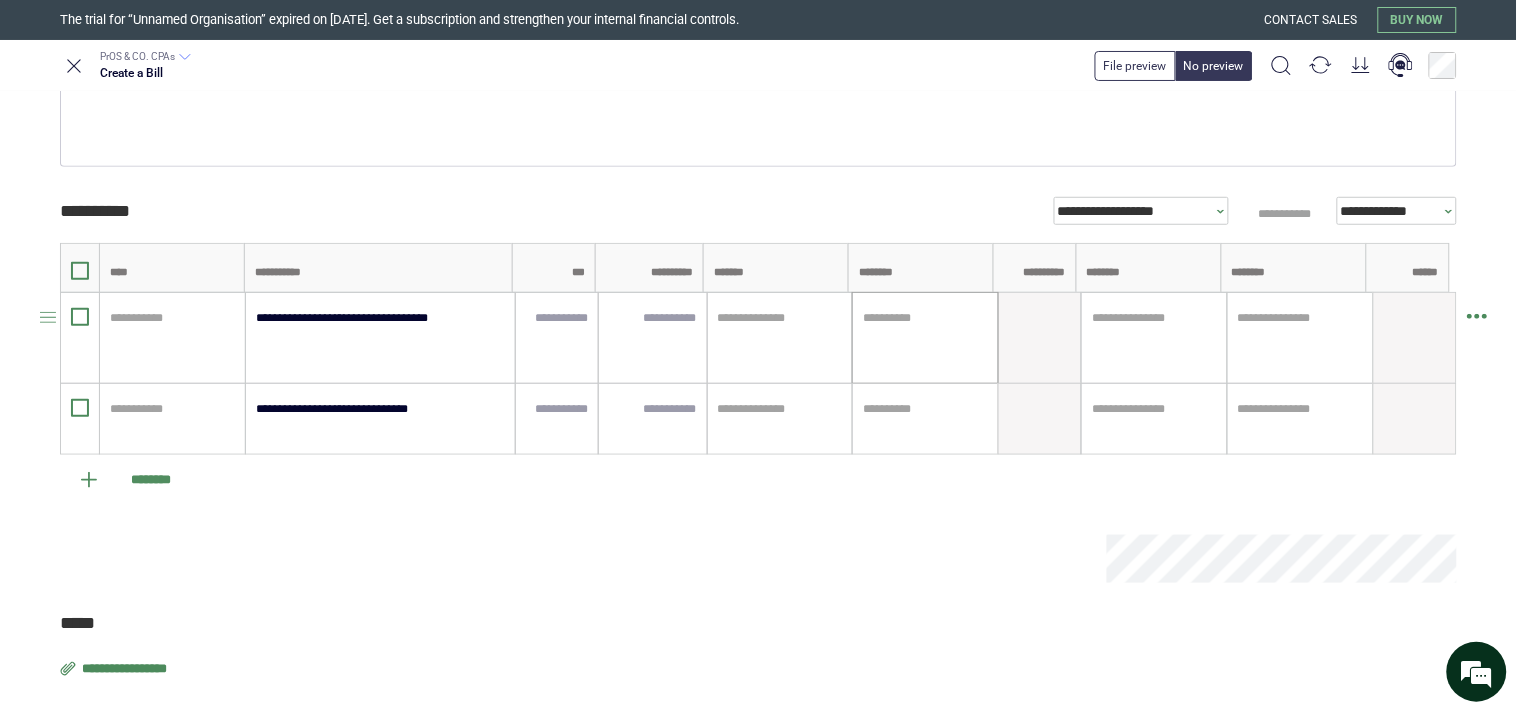scroll, scrollTop: 371, scrollLeft: 0, axis: vertical 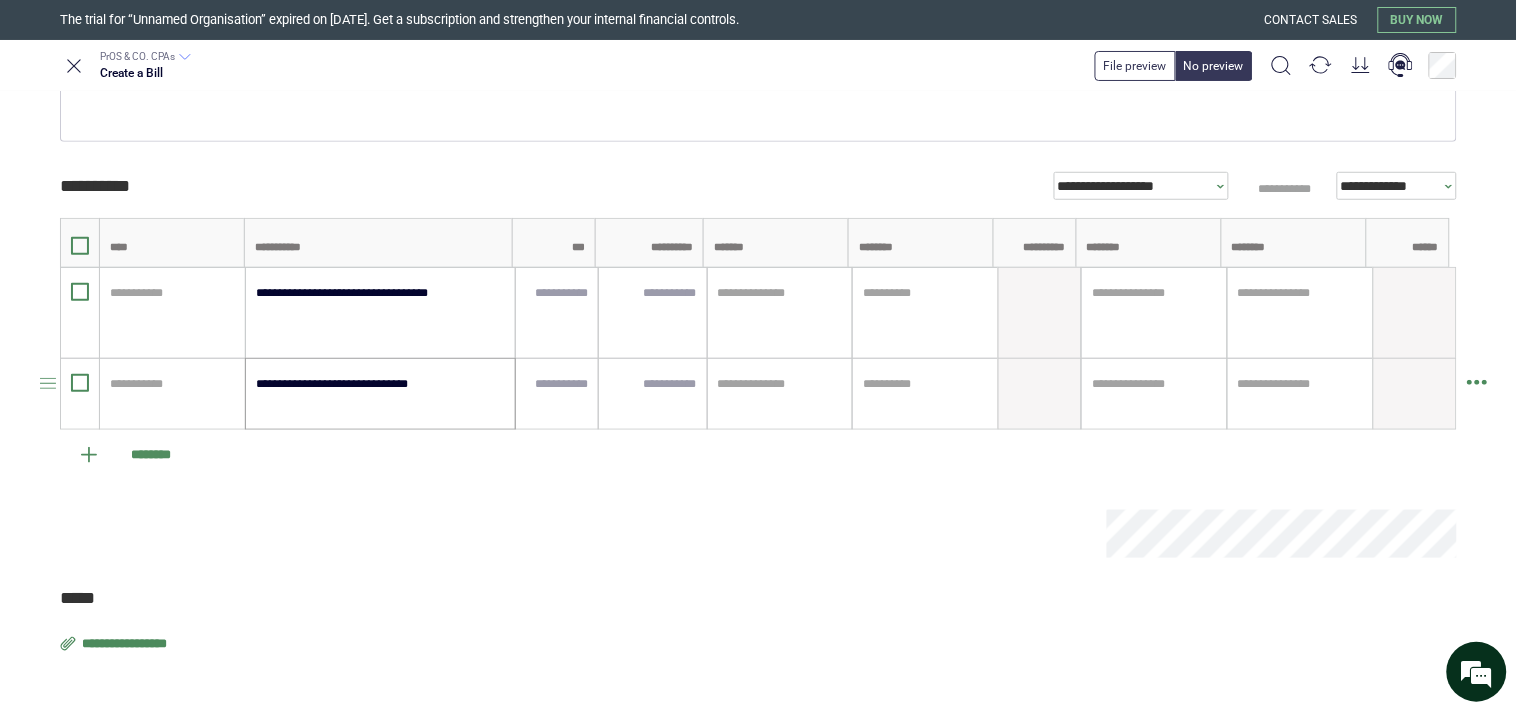 click on "**********" at bounding box center (379, 394) 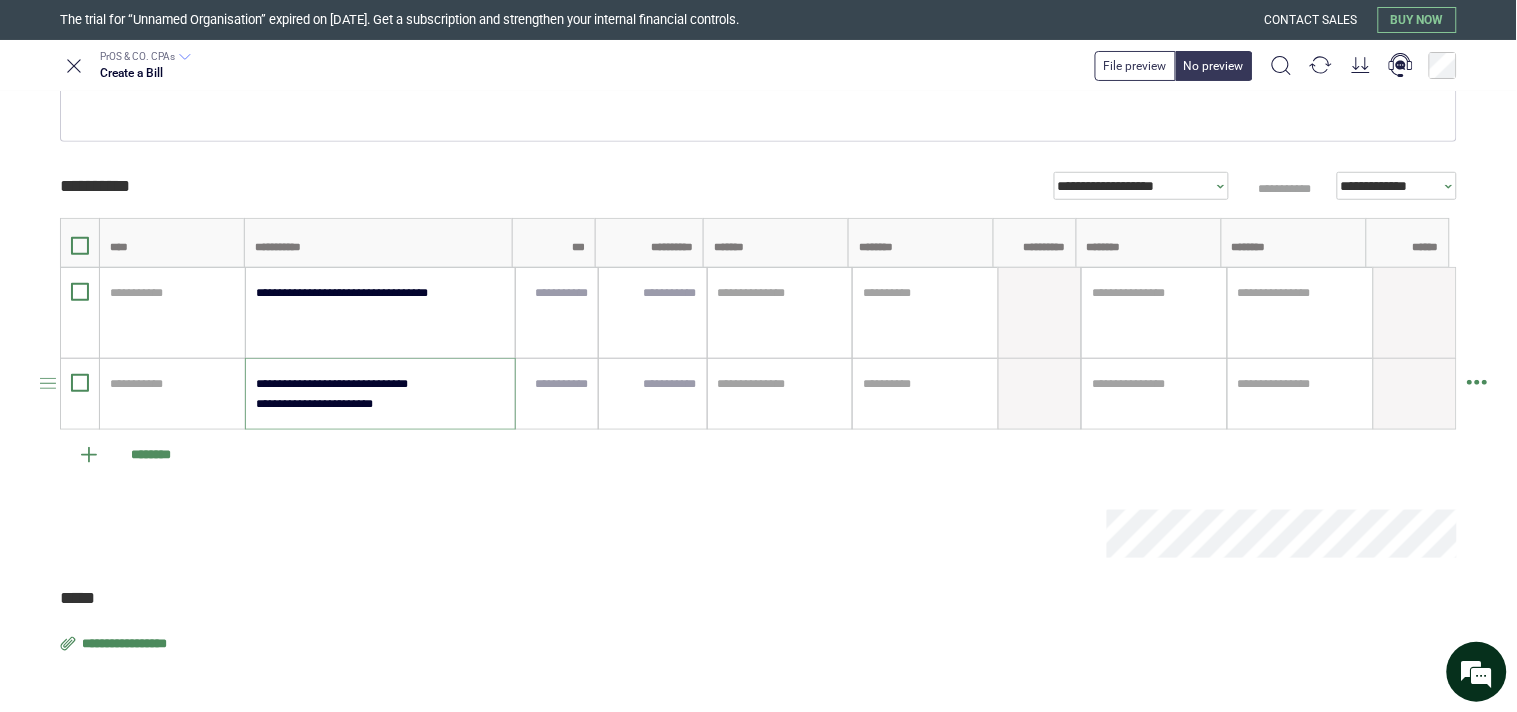 drag, startPoint x: 256, startPoint y: 410, endPoint x: 415, endPoint y: 408, distance: 159.01257 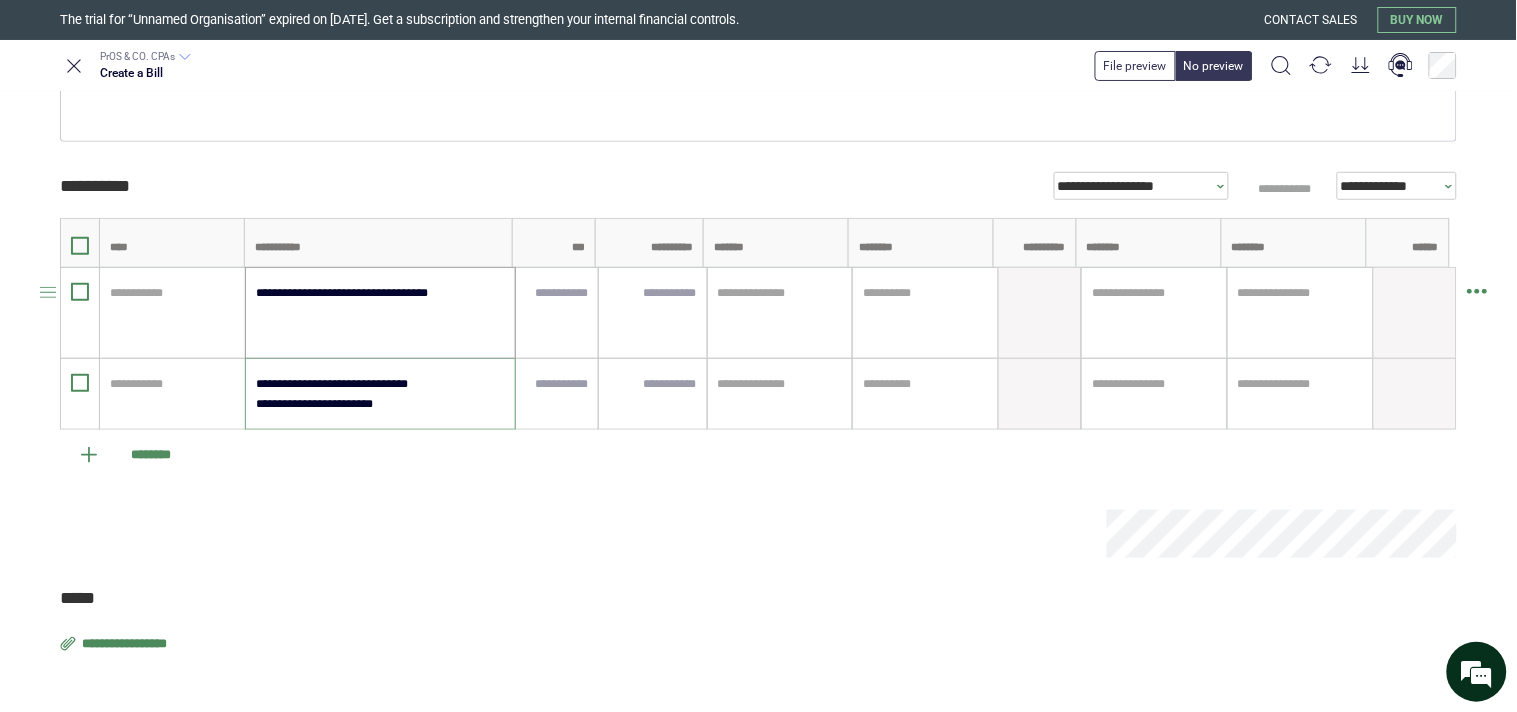 type on "**********" 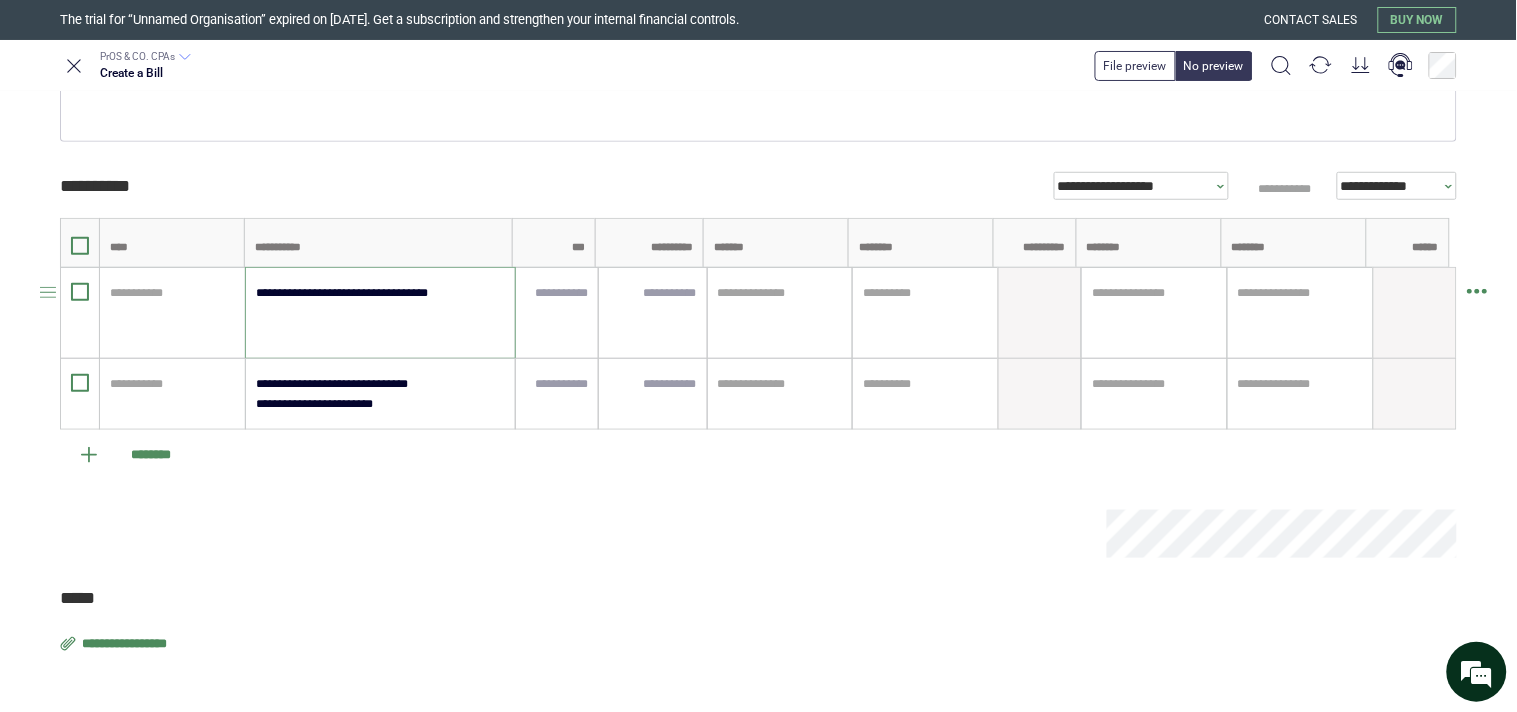 paste on "**********" 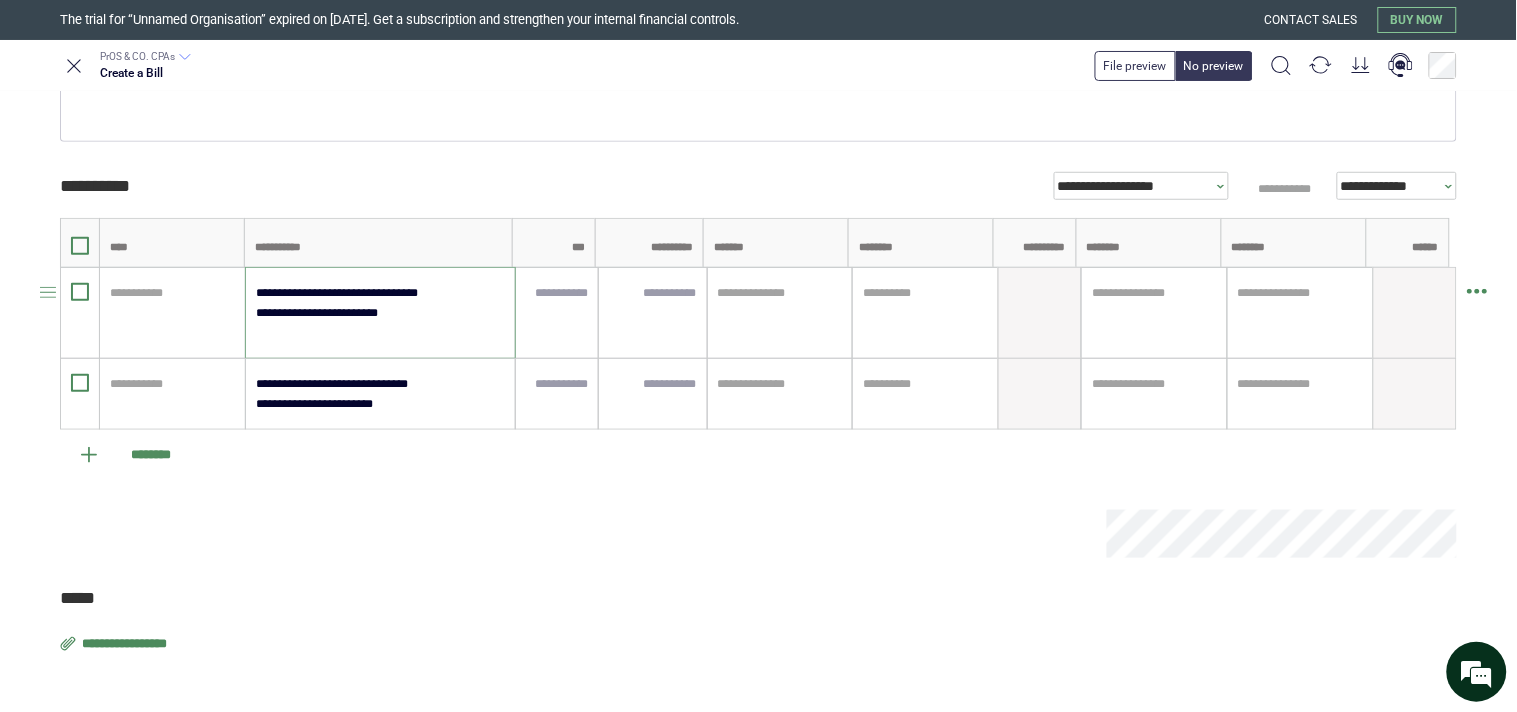 click on "**********" at bounding box center (379, 313) 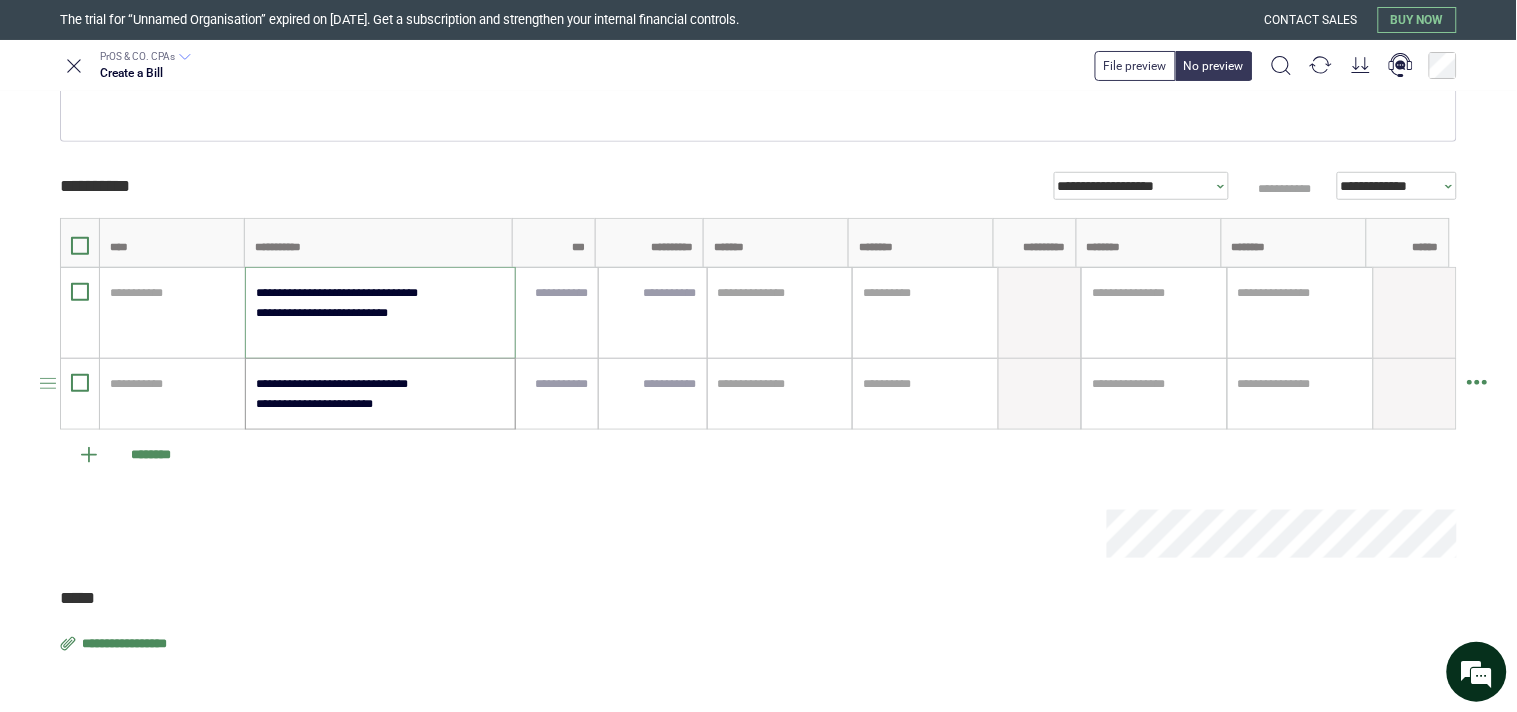 type on "**********" 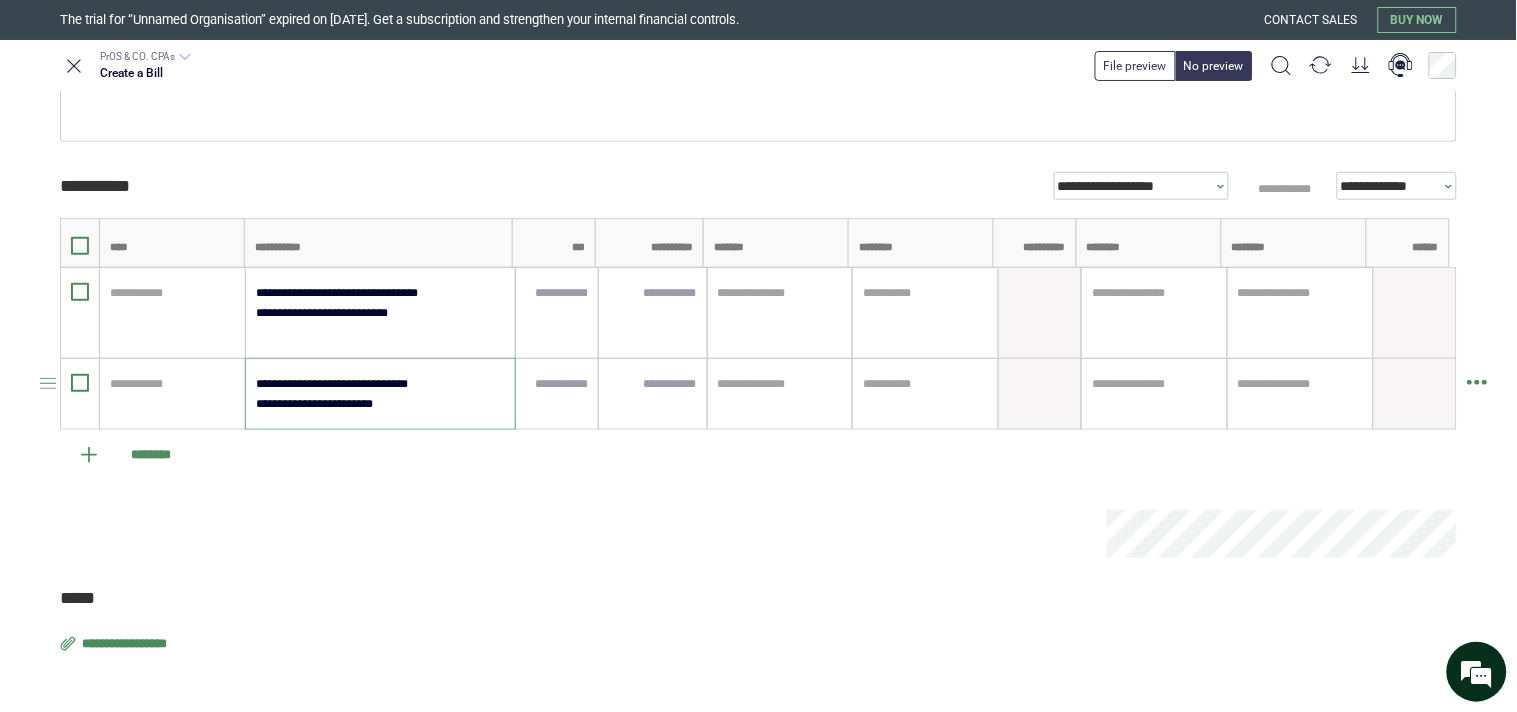 click on "**********" at bounding box center (379, 394) 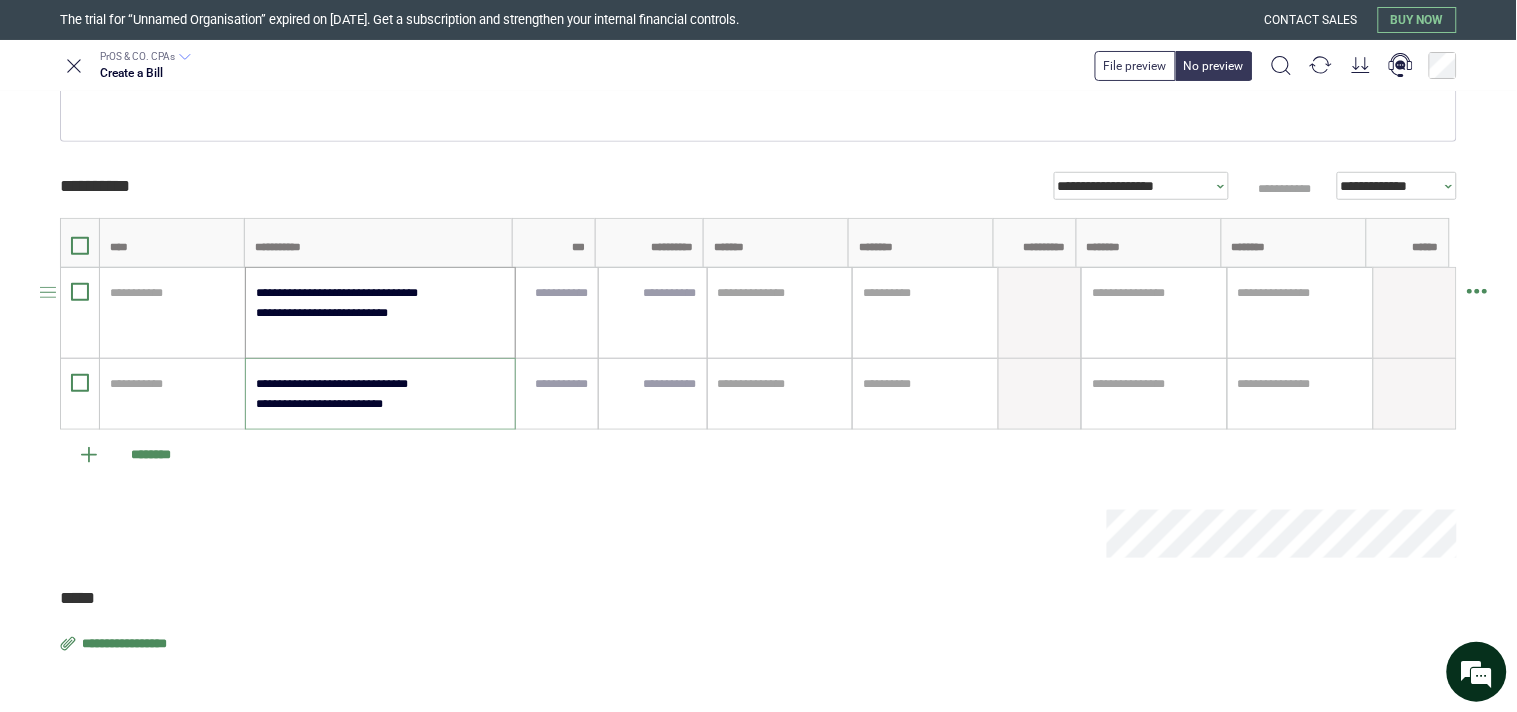 type on "**********" 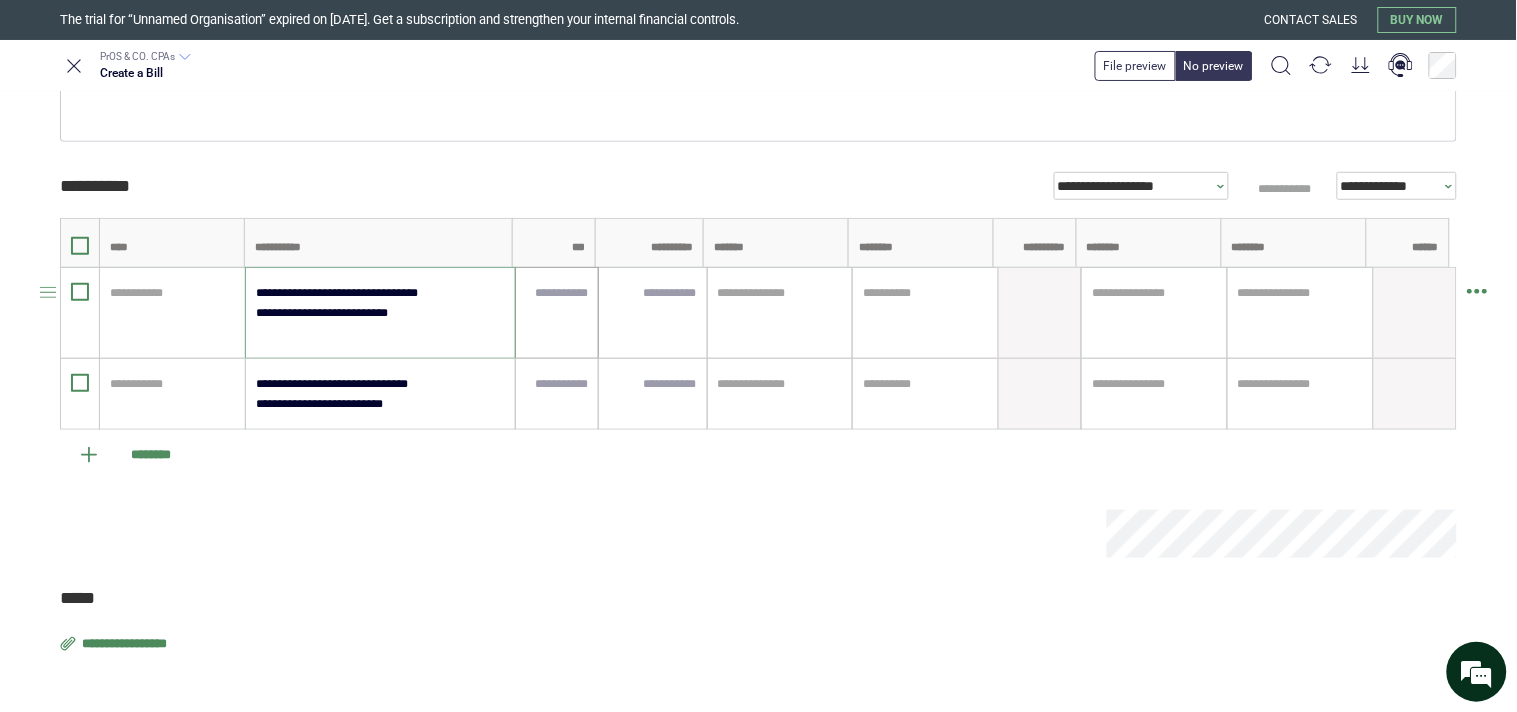 click at bounding box center [557, 293] 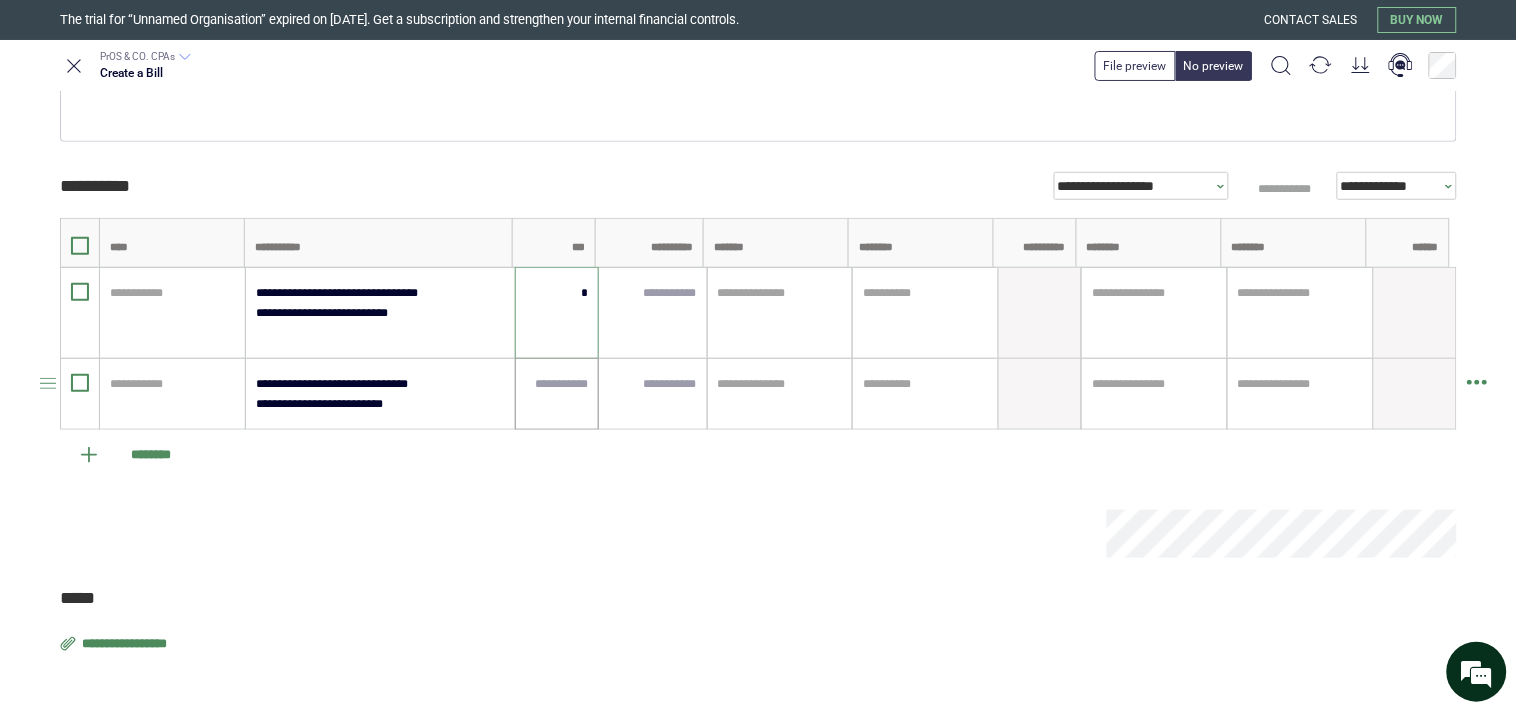 type on "****" 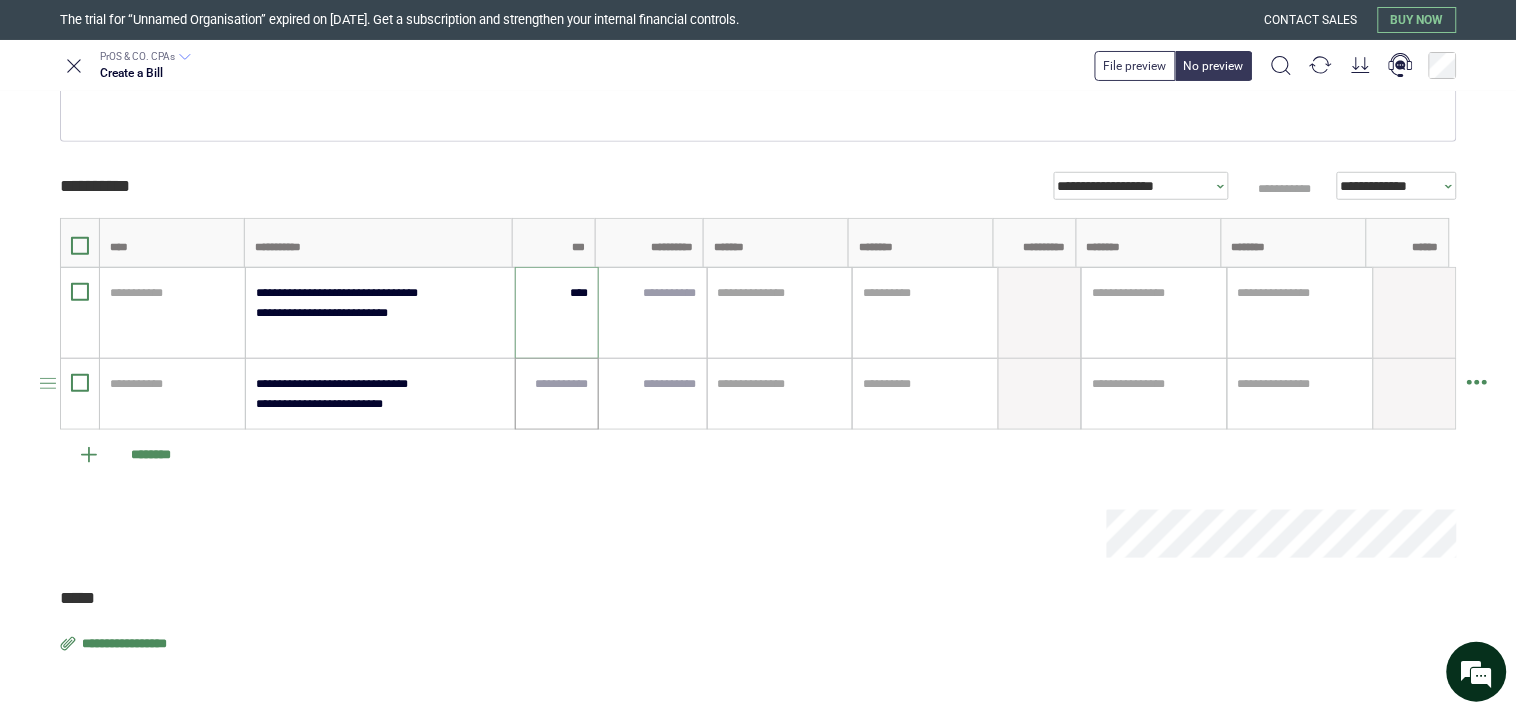 click at bounding box center (557, 394) 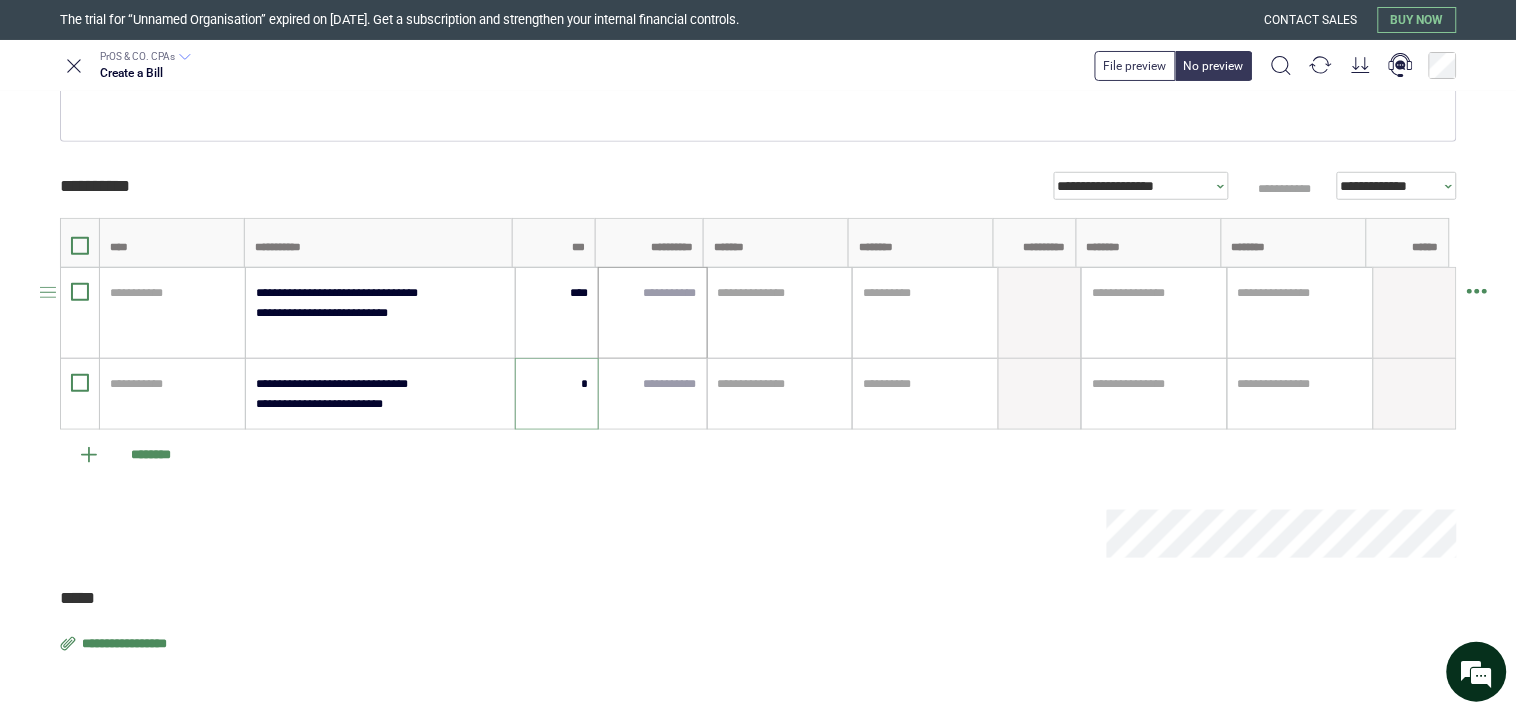 type on "****" 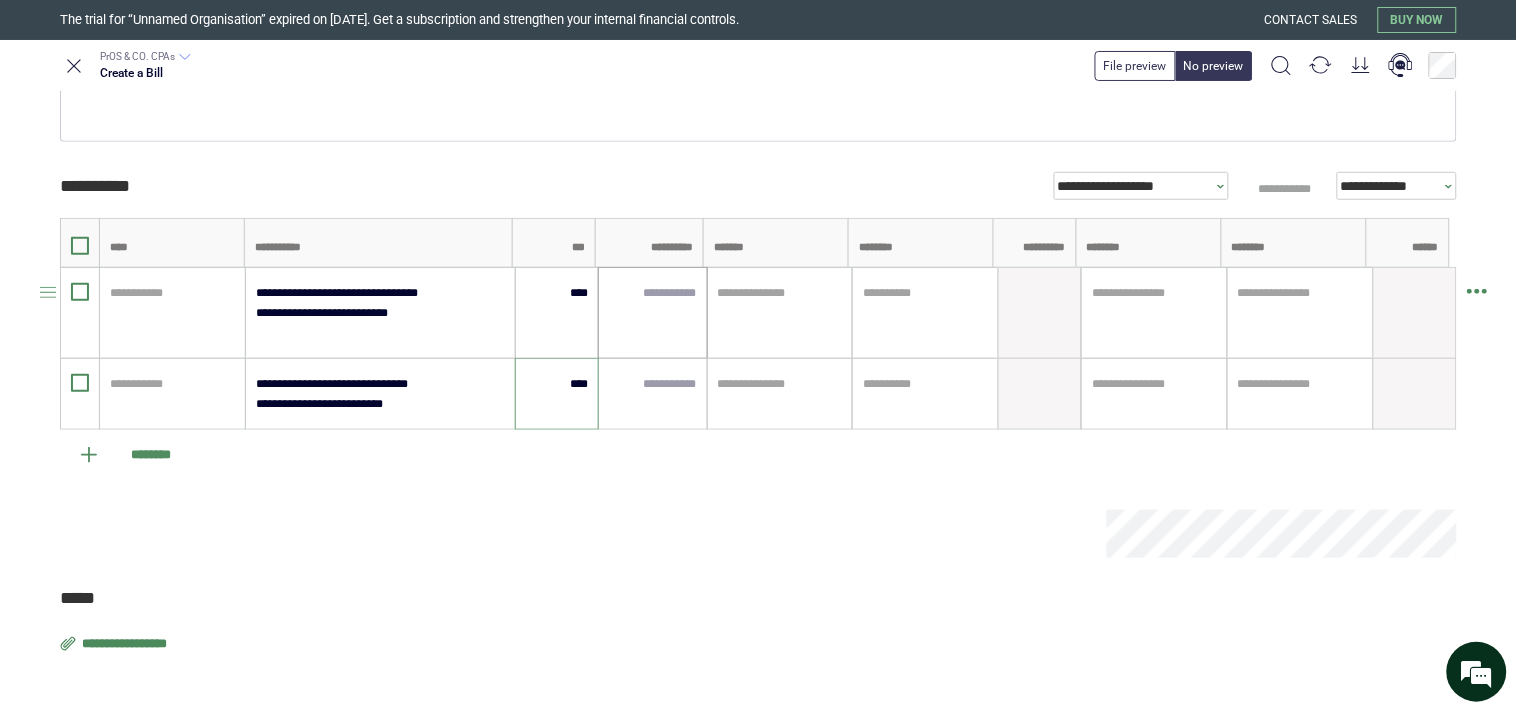 click at bounding box center (652, 313) 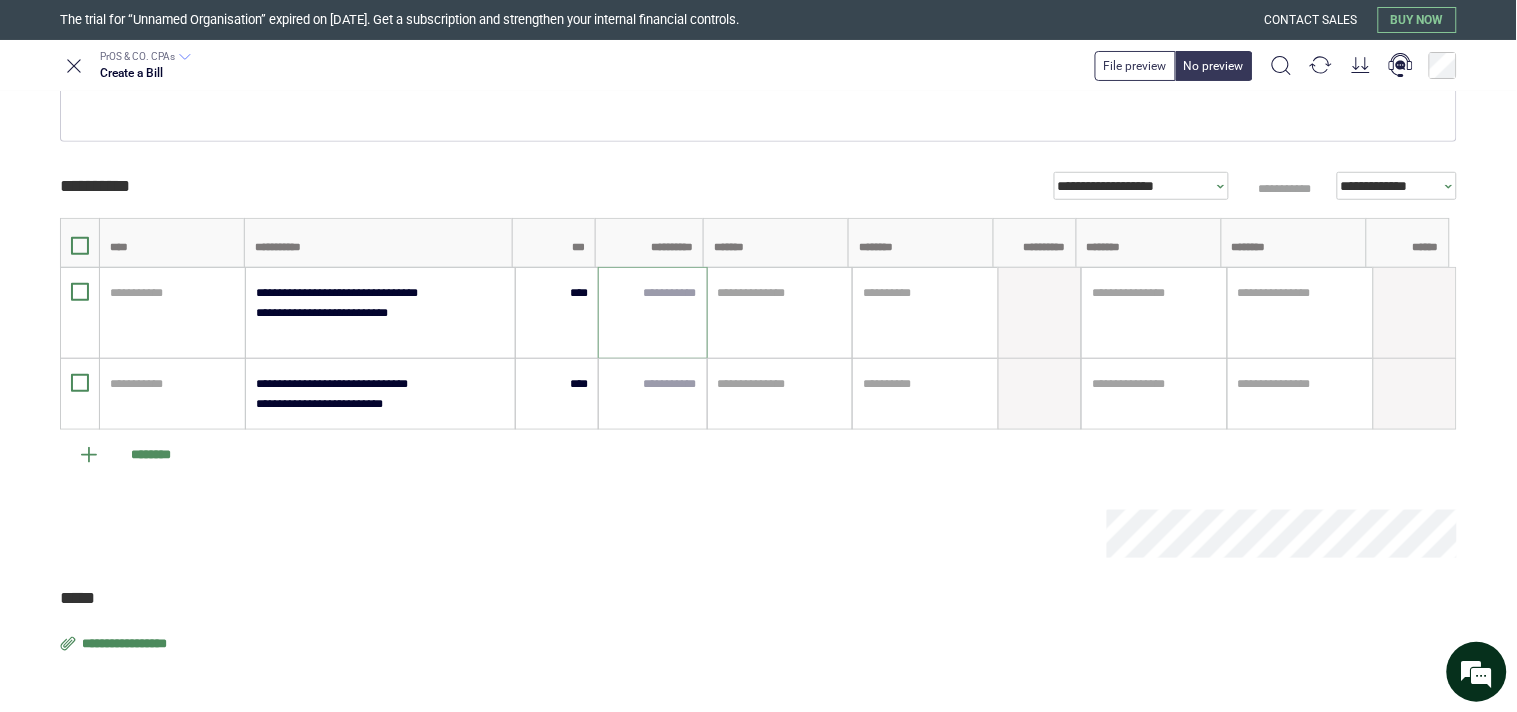 click on "**********" at bounding box center [126, 644] 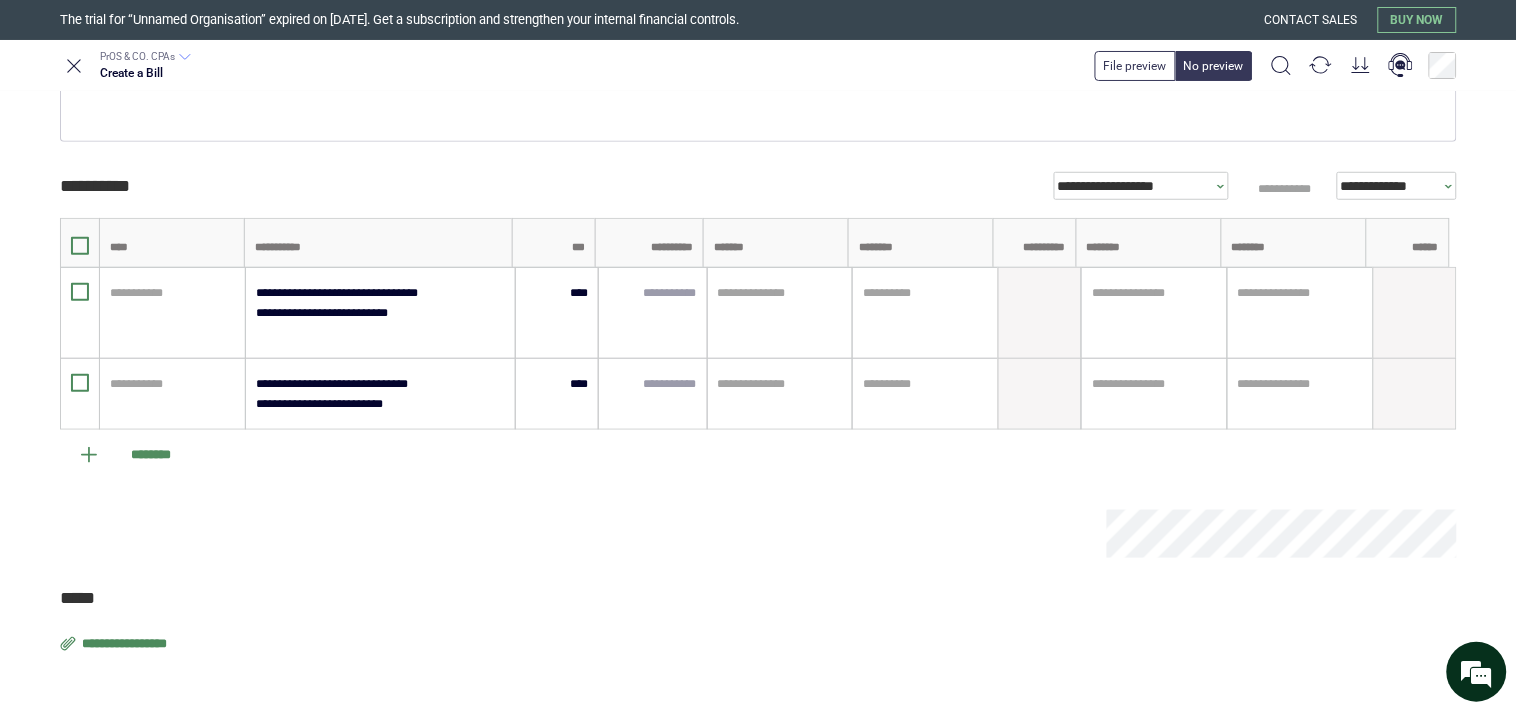 type on "**********" 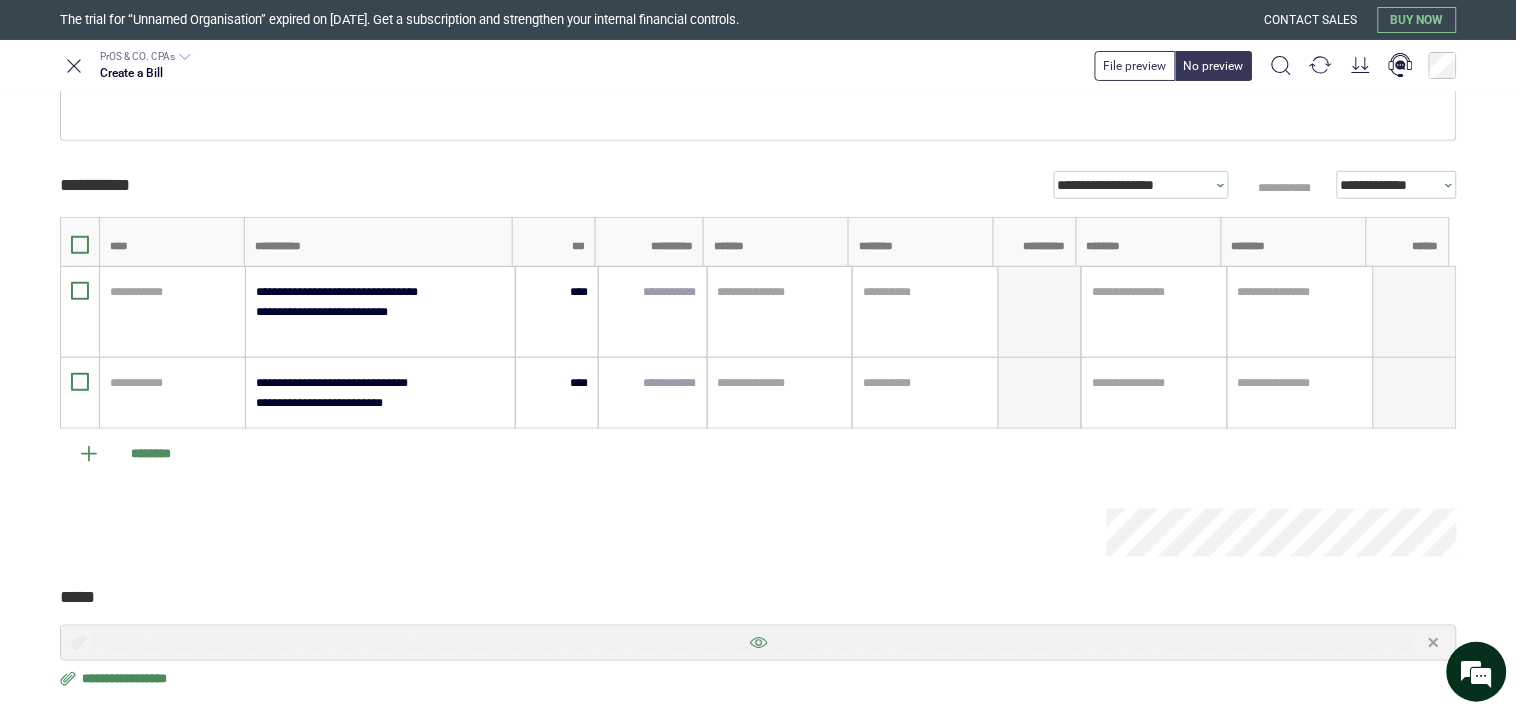 click at bounding box center [758, 643] 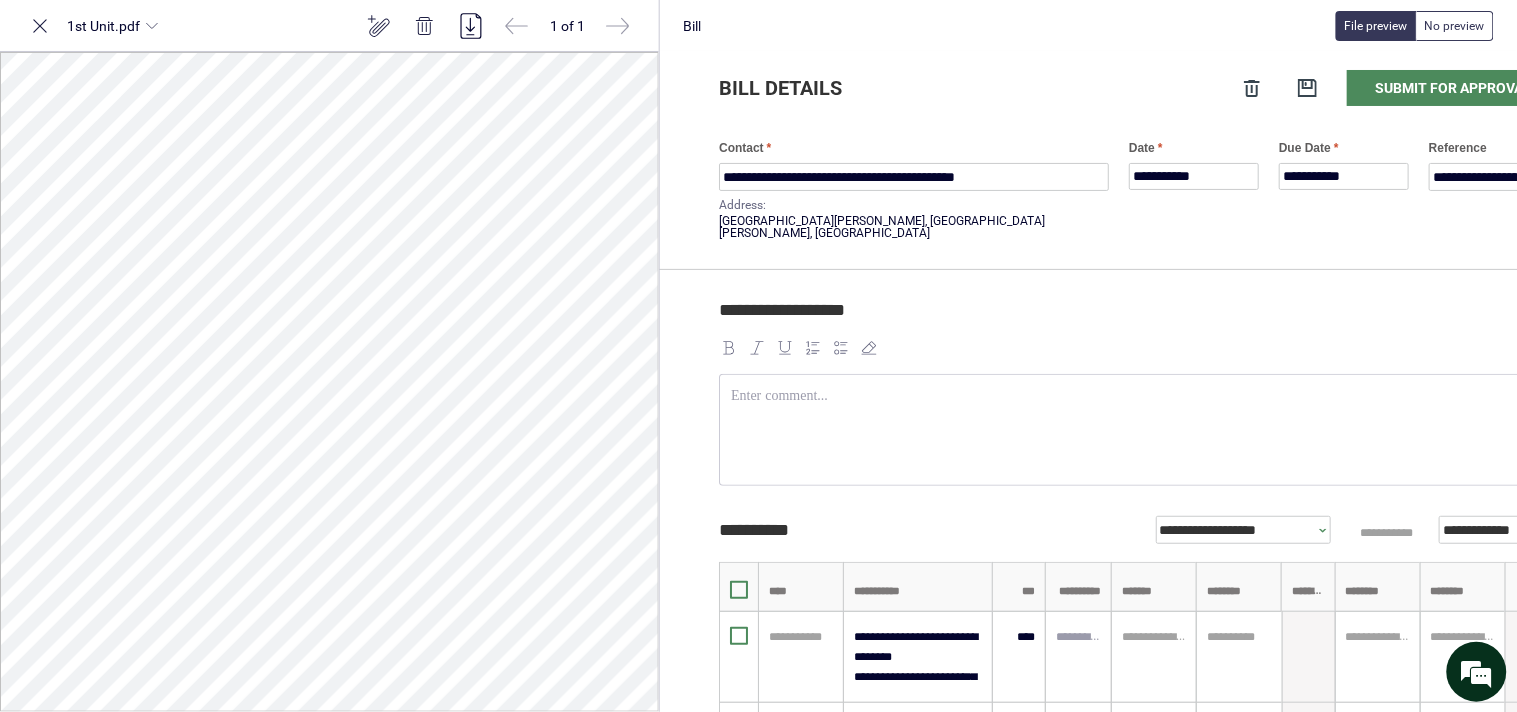 scroll, scrollTop: 0, scrollLeft: 0, axis: both 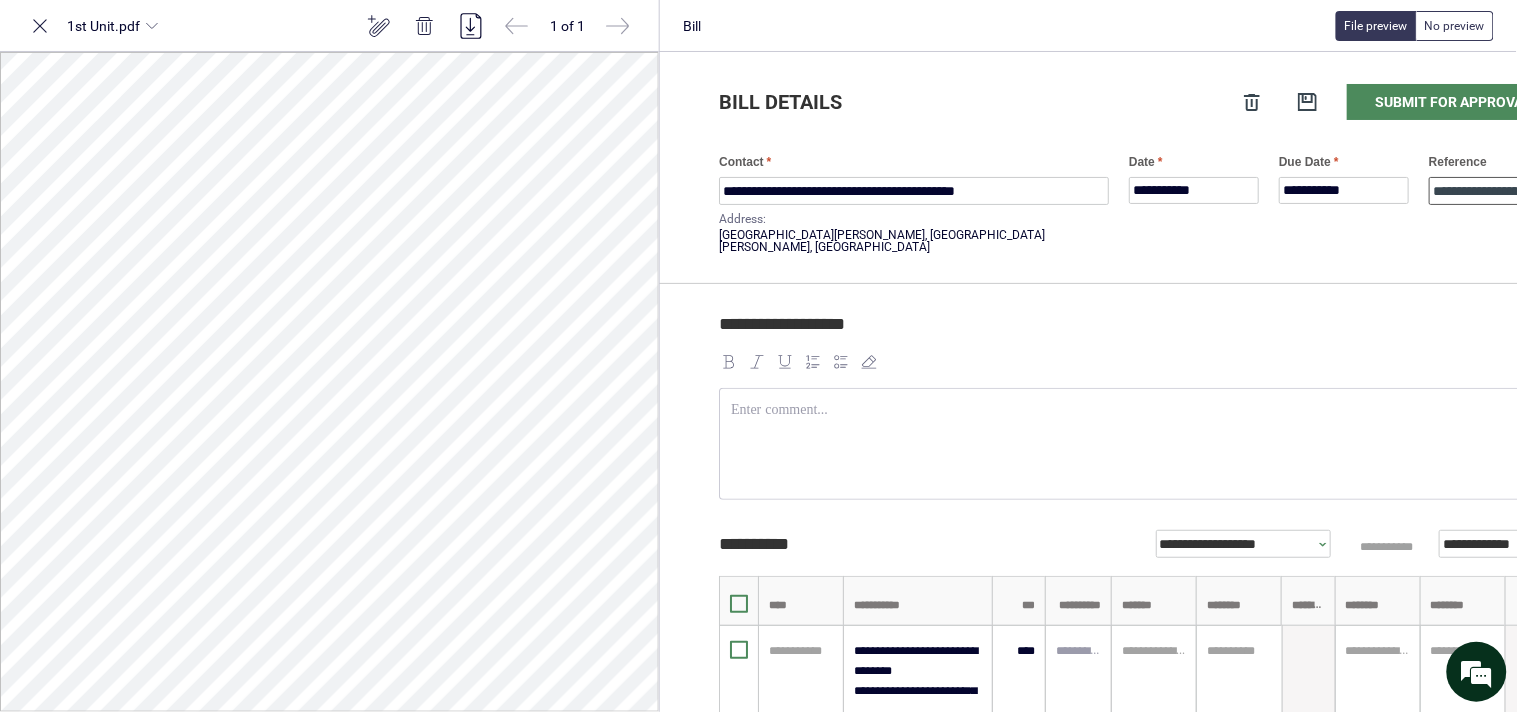 drag, startPoint x: 1443, startPoint y: 190, endPoint x: 1434, endPoint y: 218, distance: 29.410883 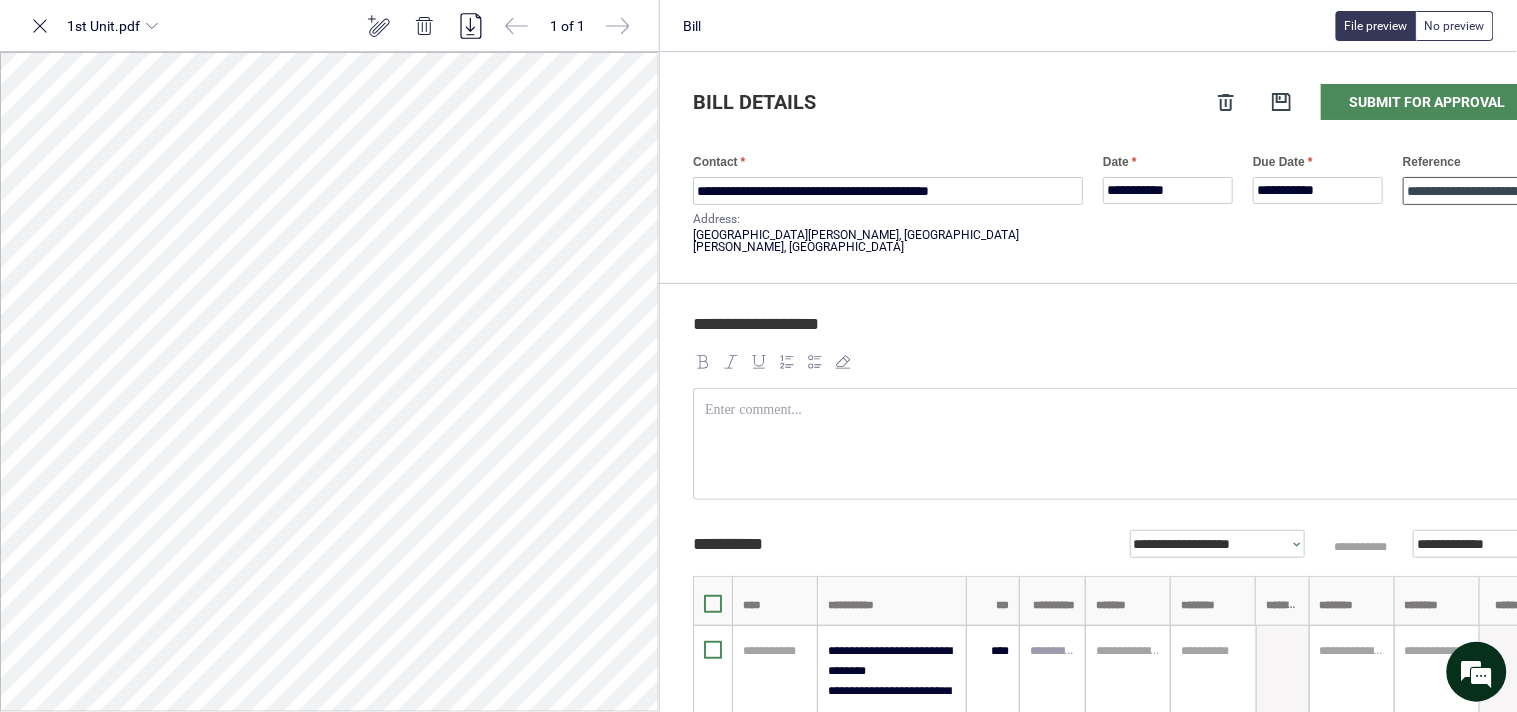 scroll, scrollTop: 0, scrollLeft: 44, axis: horizontal 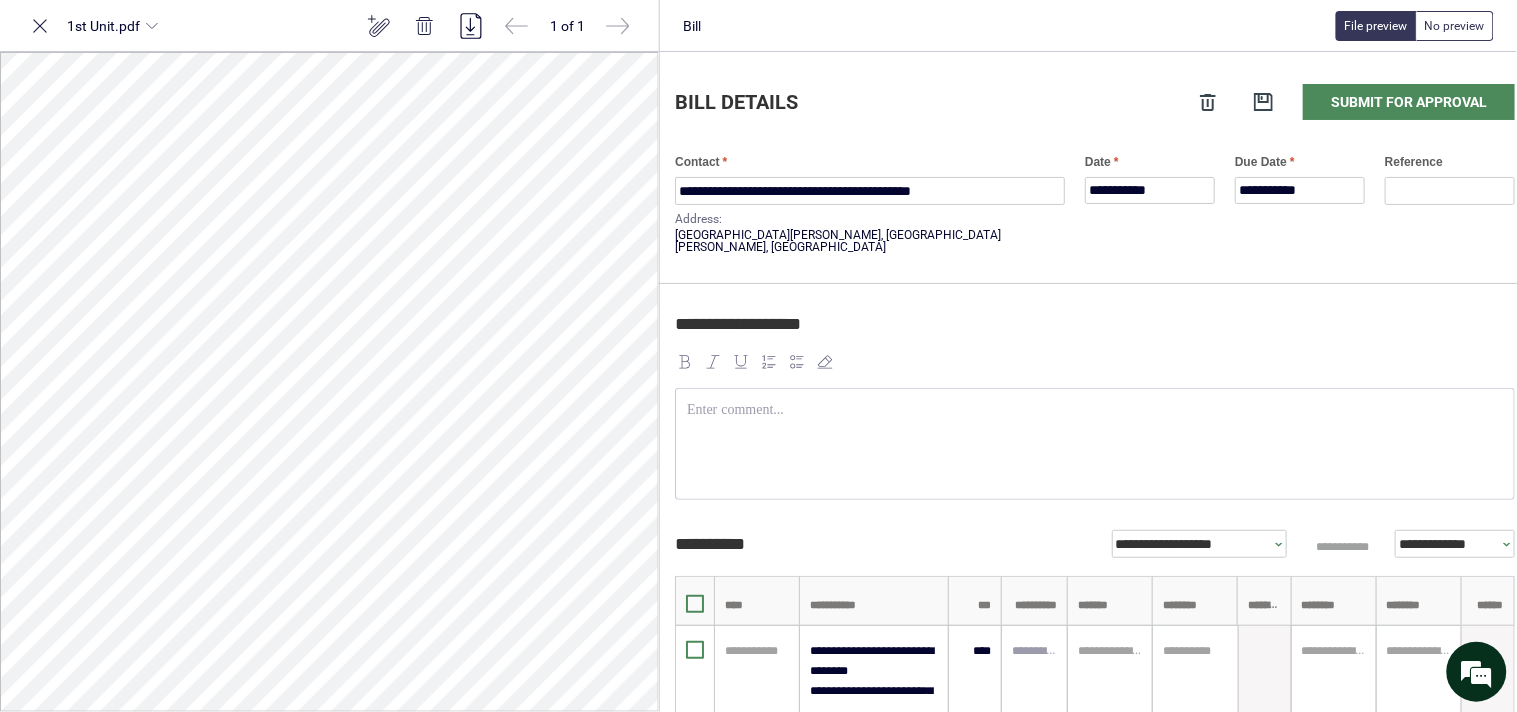drag, startPoint x: 1105, startPoint y: 306, endPoint x: 1088, endPoint y: 306, distance: 17 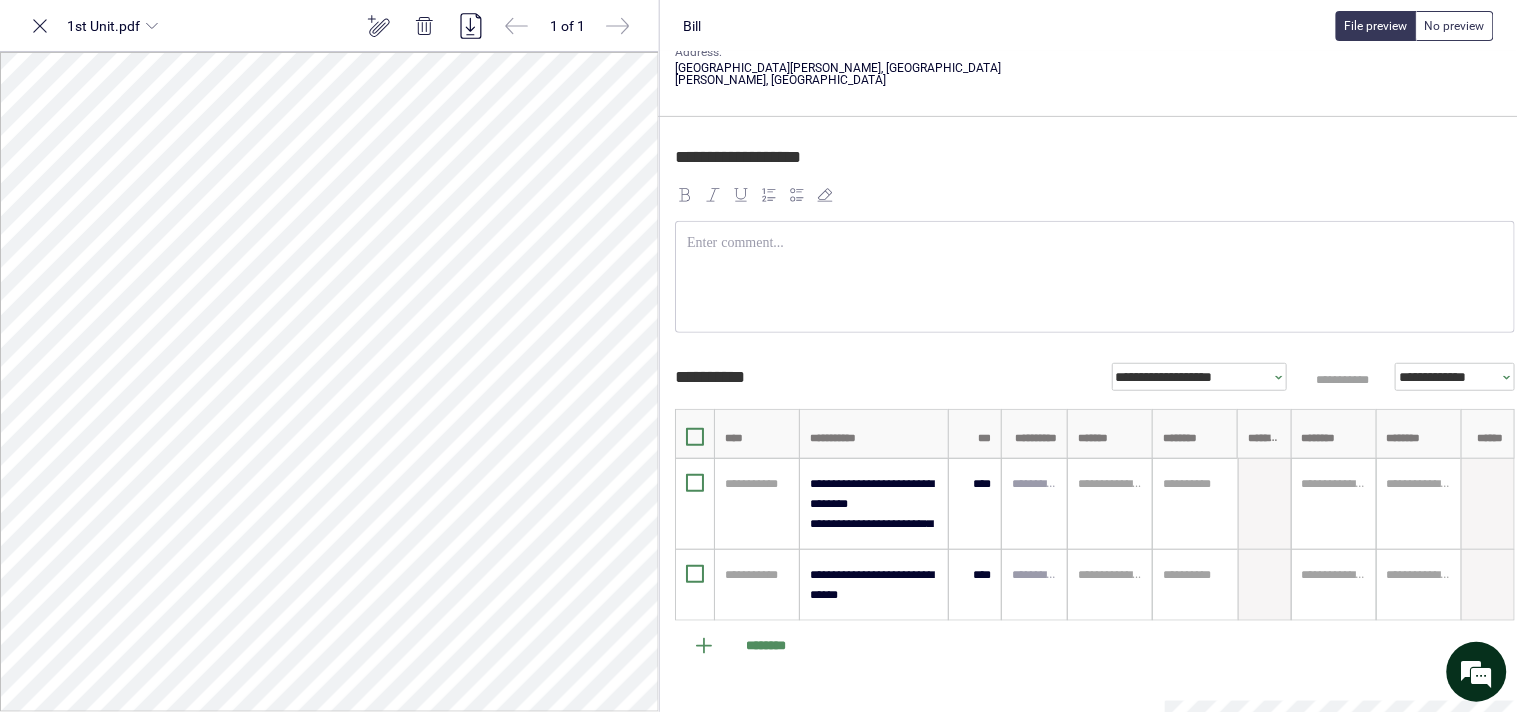 scroll, scrollTop: 222, scrollLeft: 44, axis: both 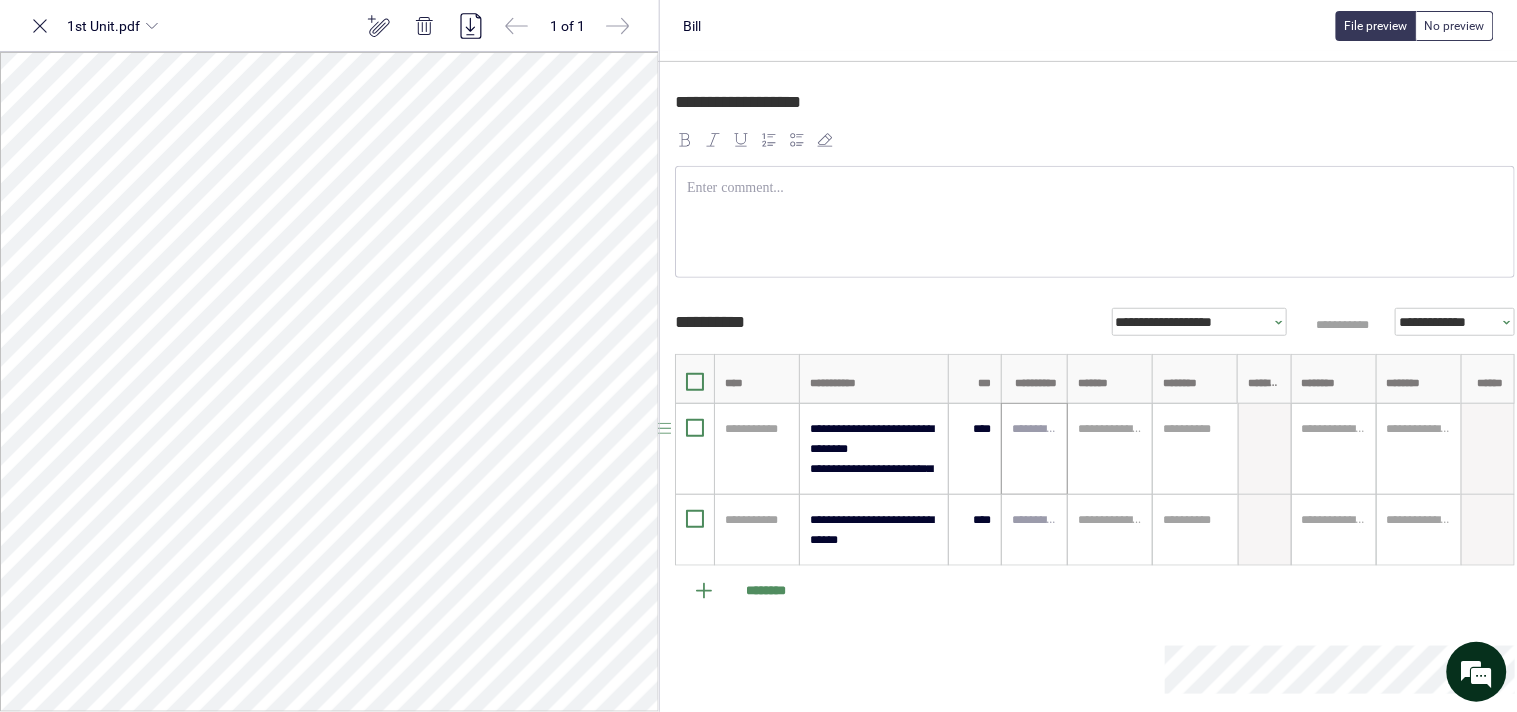 click at bounding box center (1034, 449) 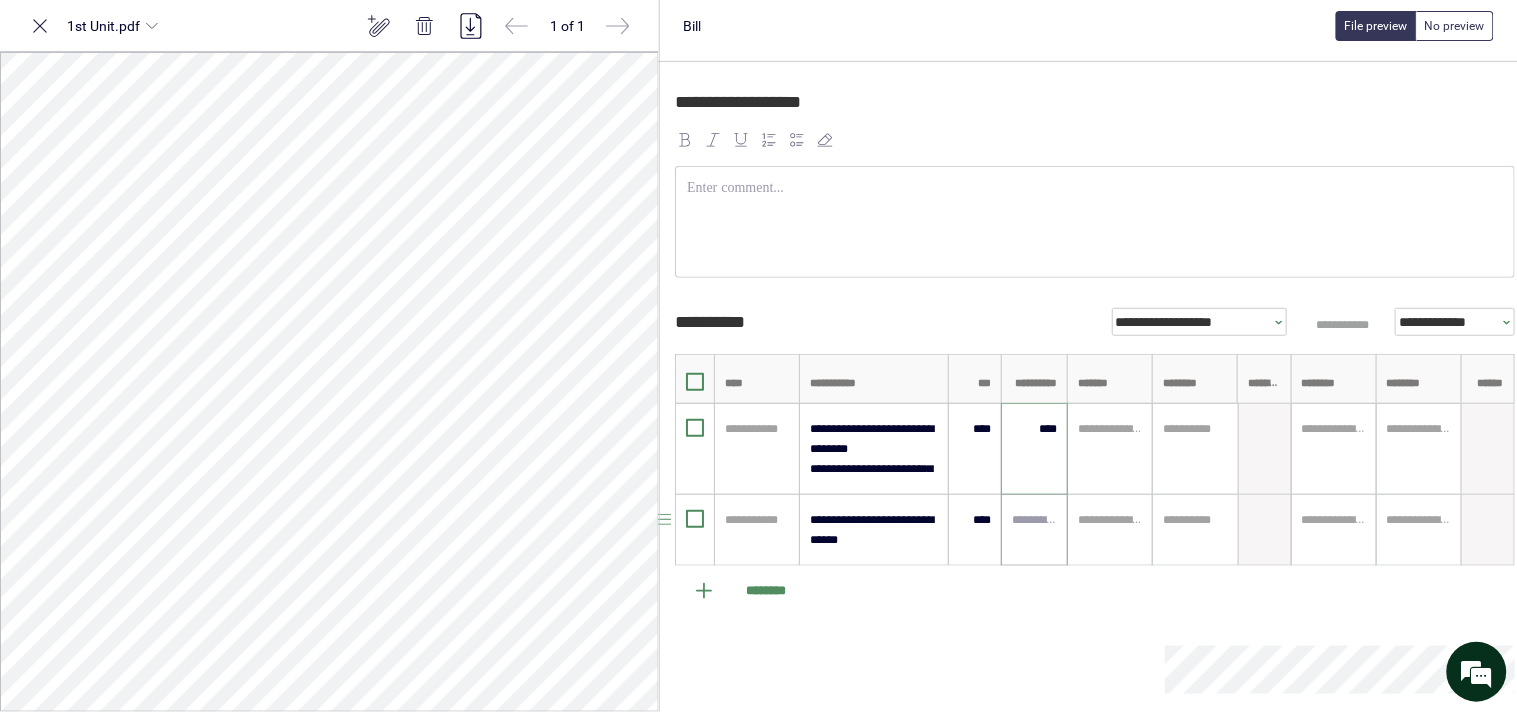 type on "********" 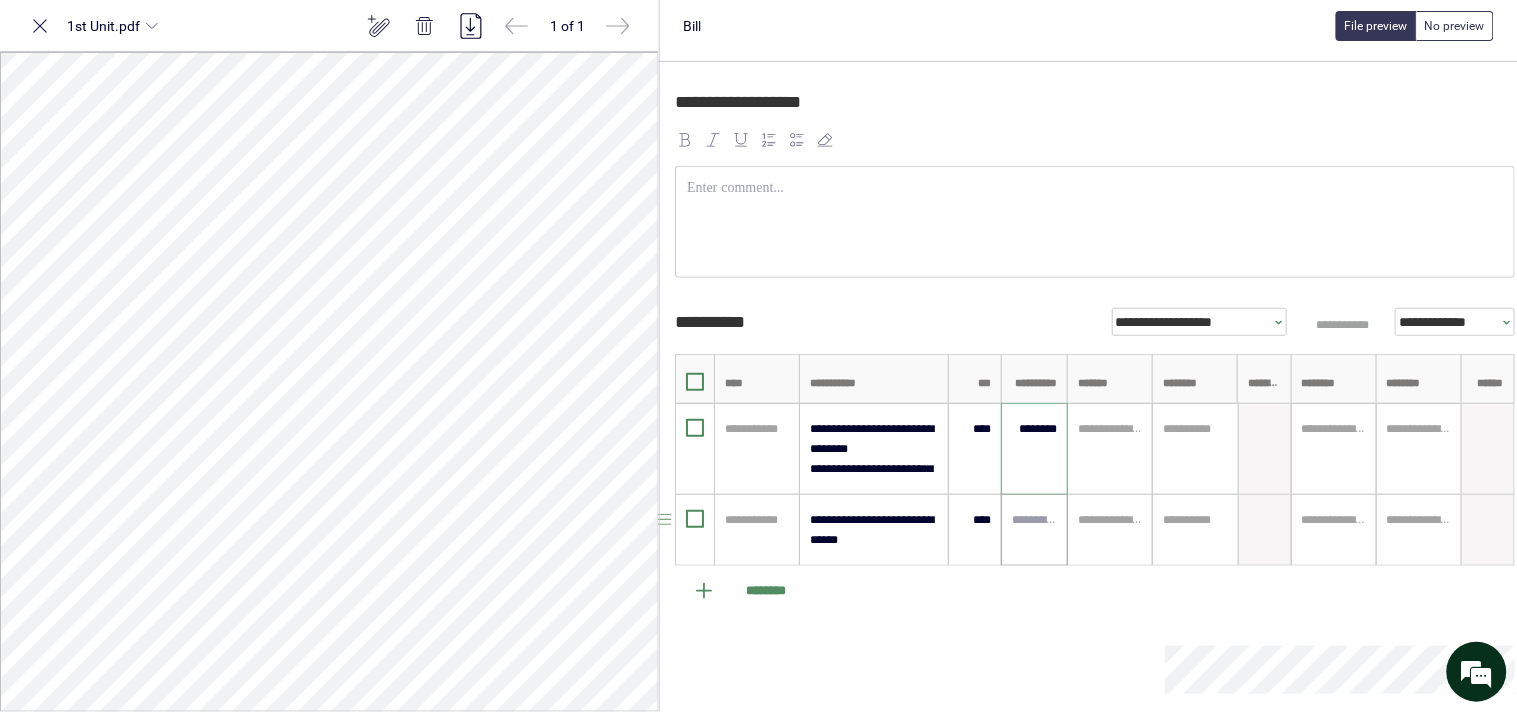 click at bounding box center (1034, 530) 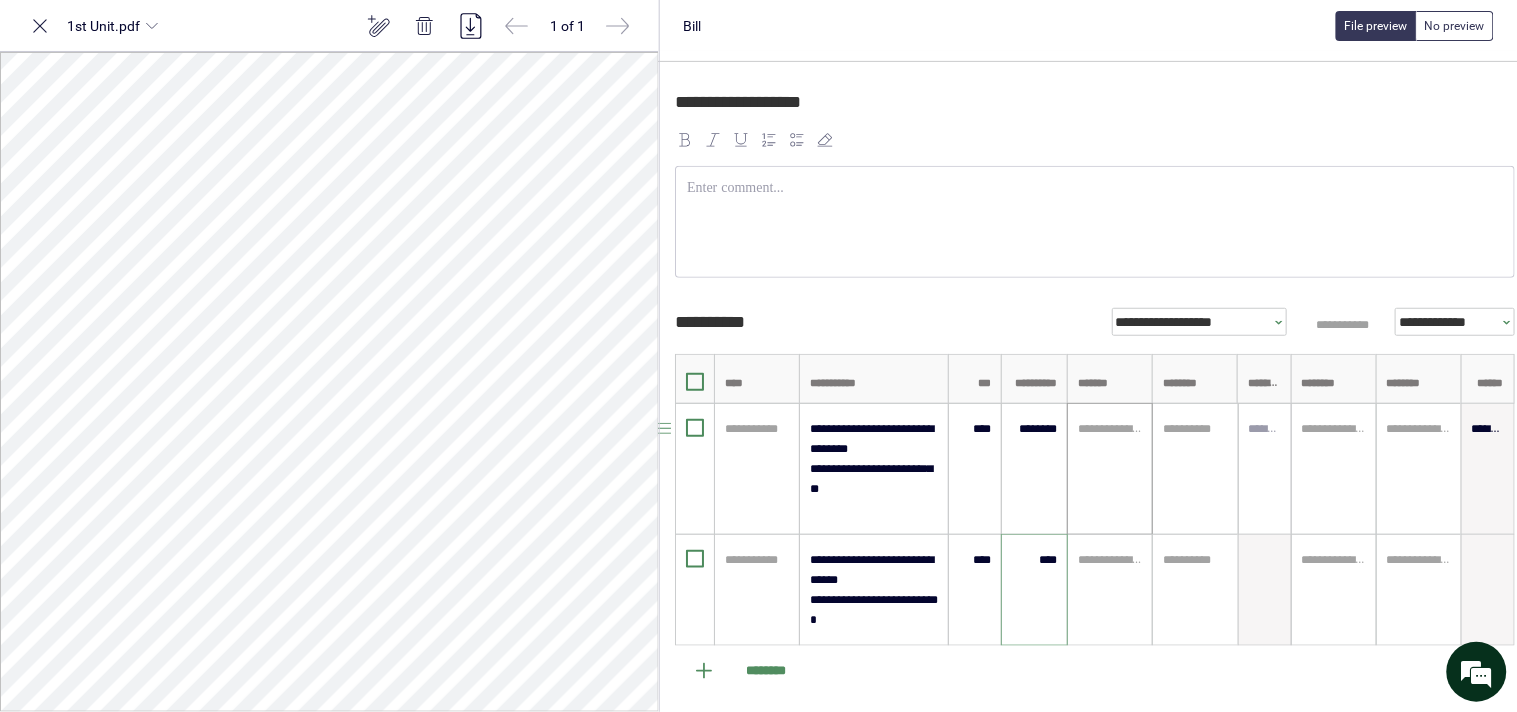 type on "********" 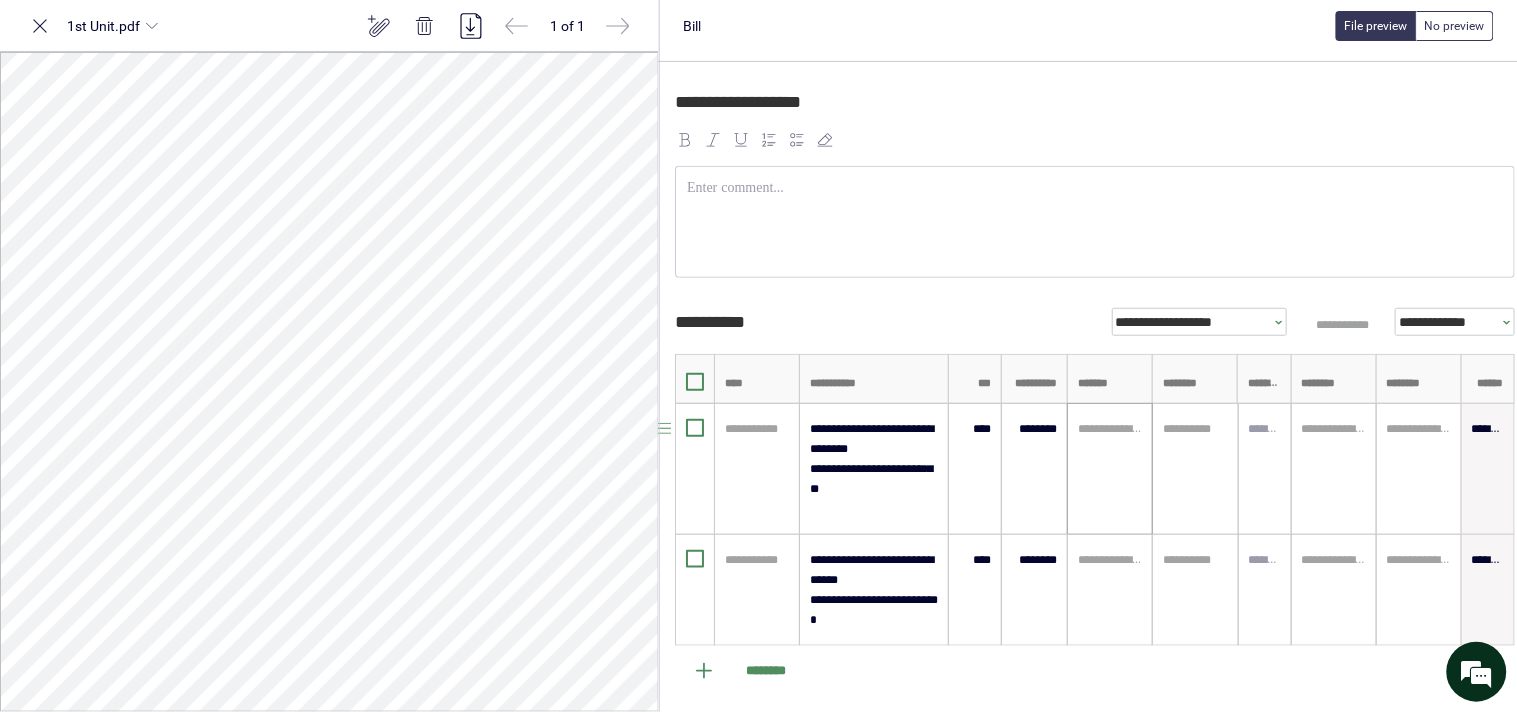 click on "**********" at bounding box center (1110, 469) 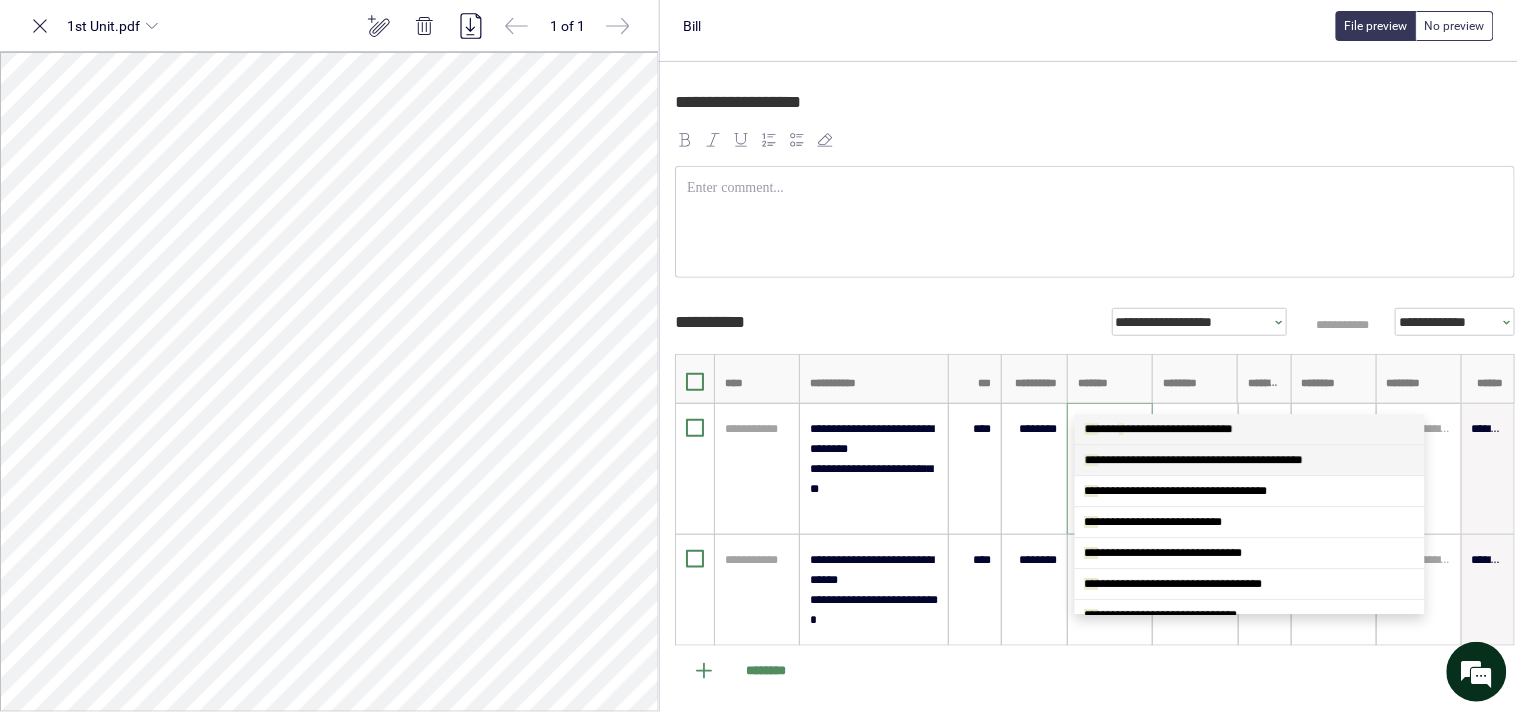scroll, scrollTop: 0, scrollLeft: 0, axis: both 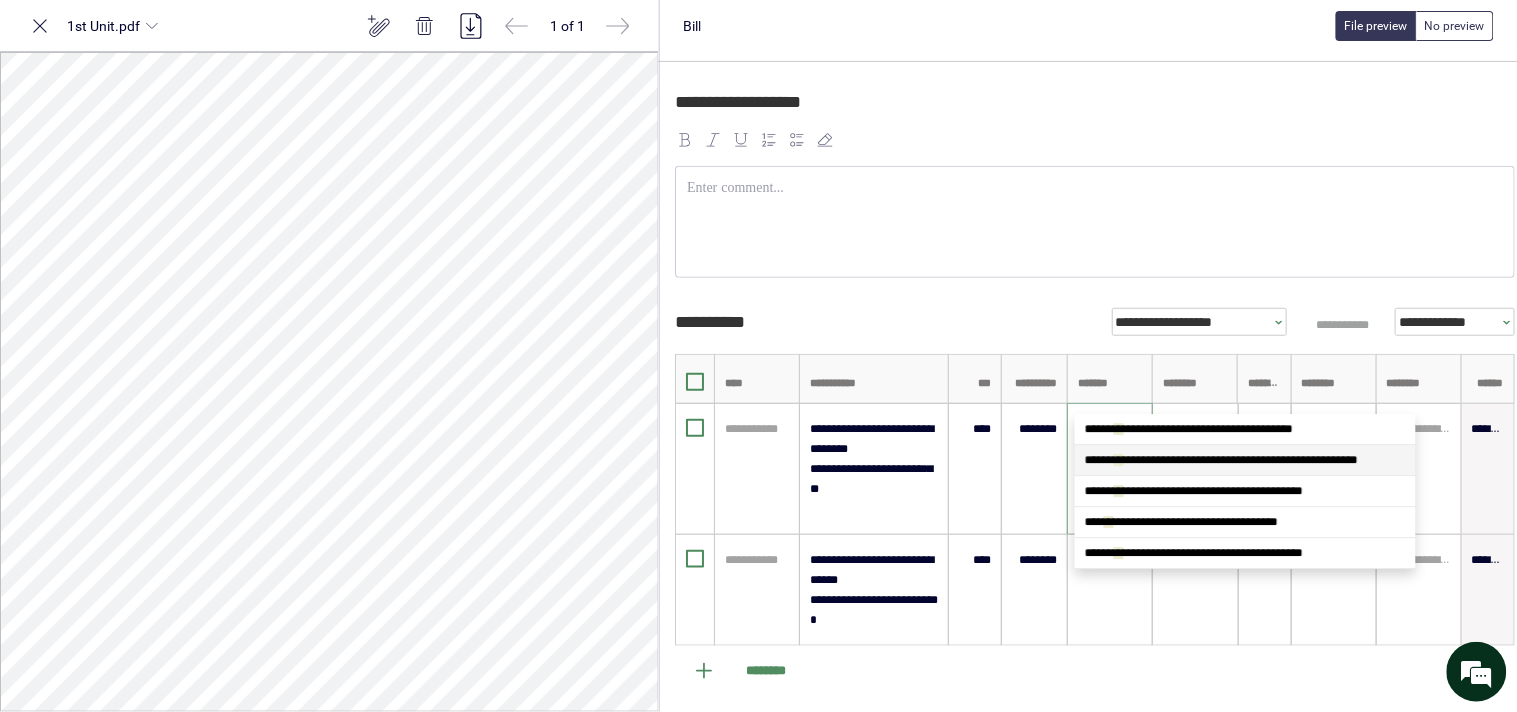 type on "****" 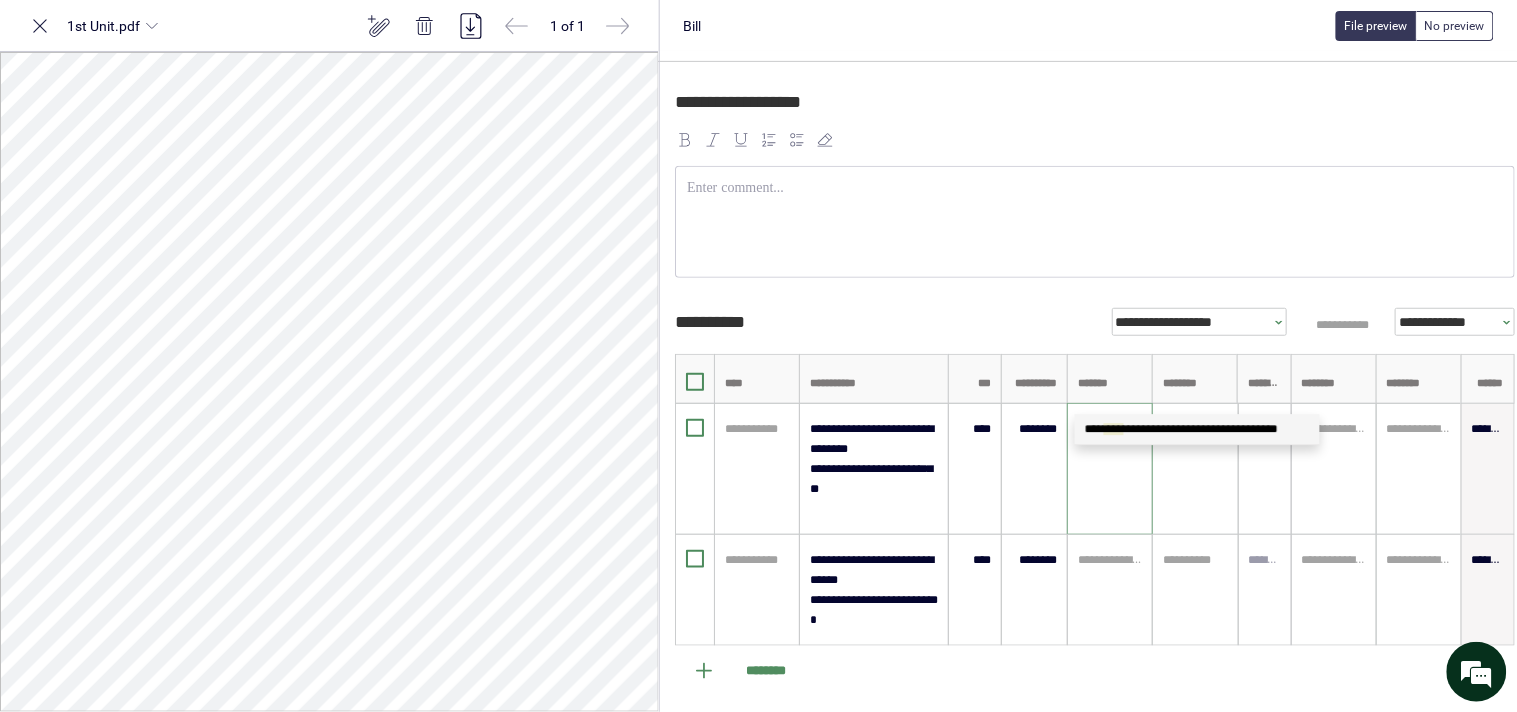 type 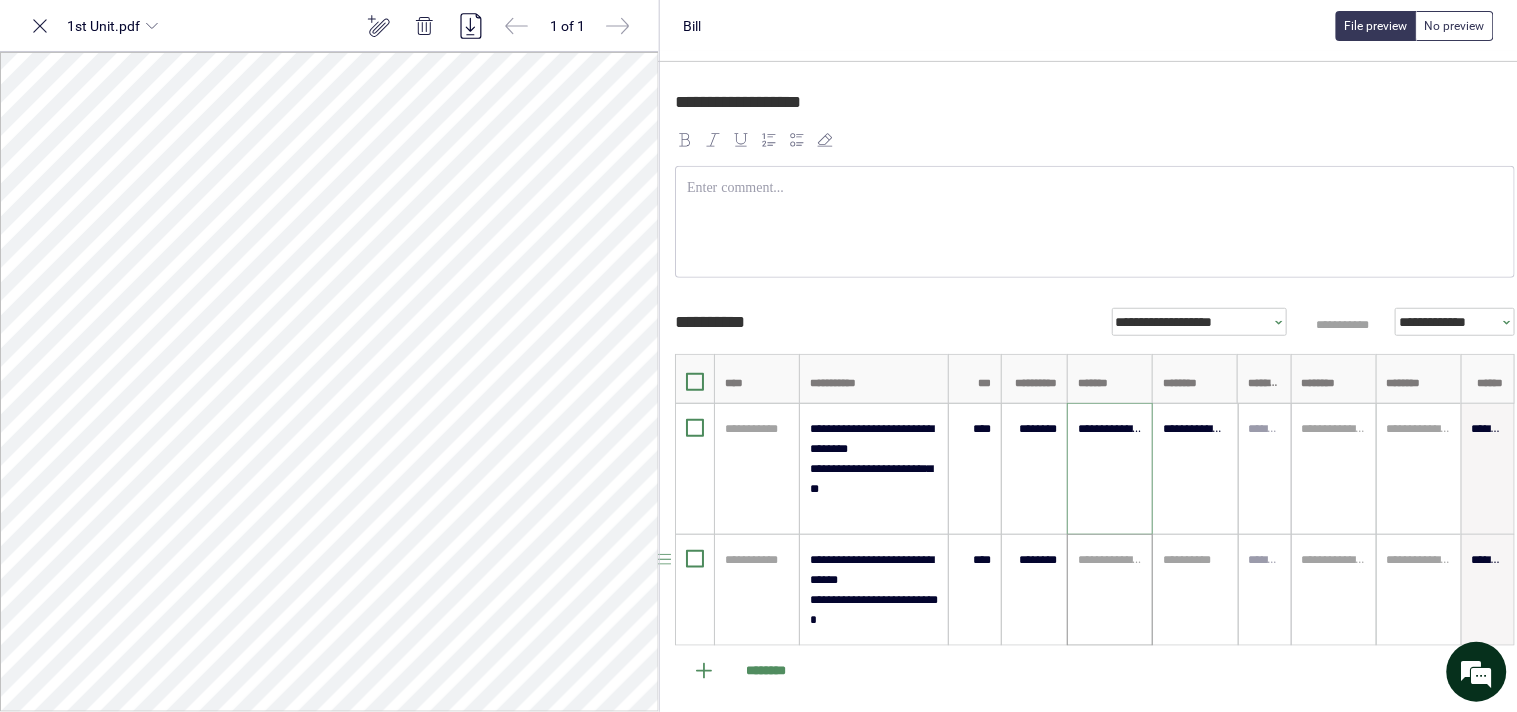 click at bounding box center (1110, 560) 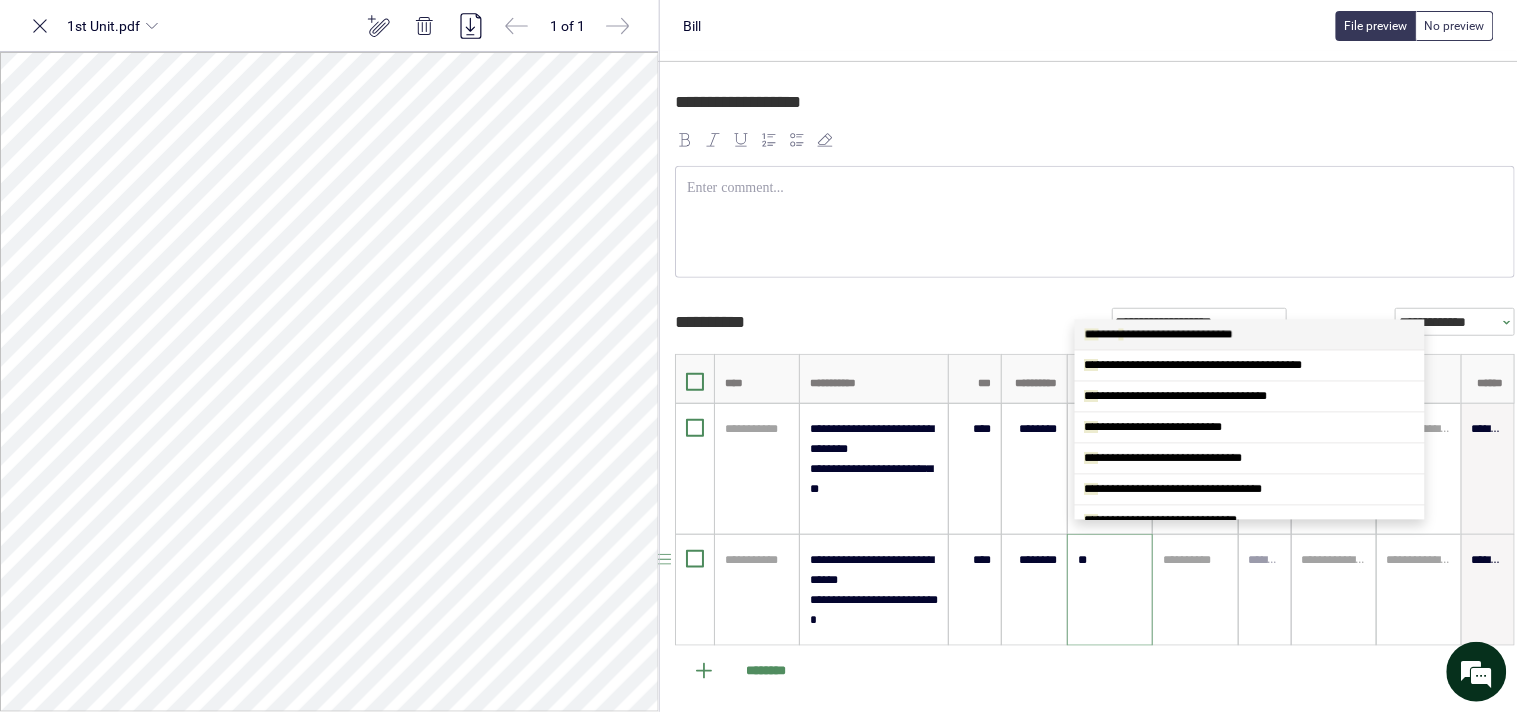 scroll, scrollTop: 0, scrollLeft: 0, axis: both 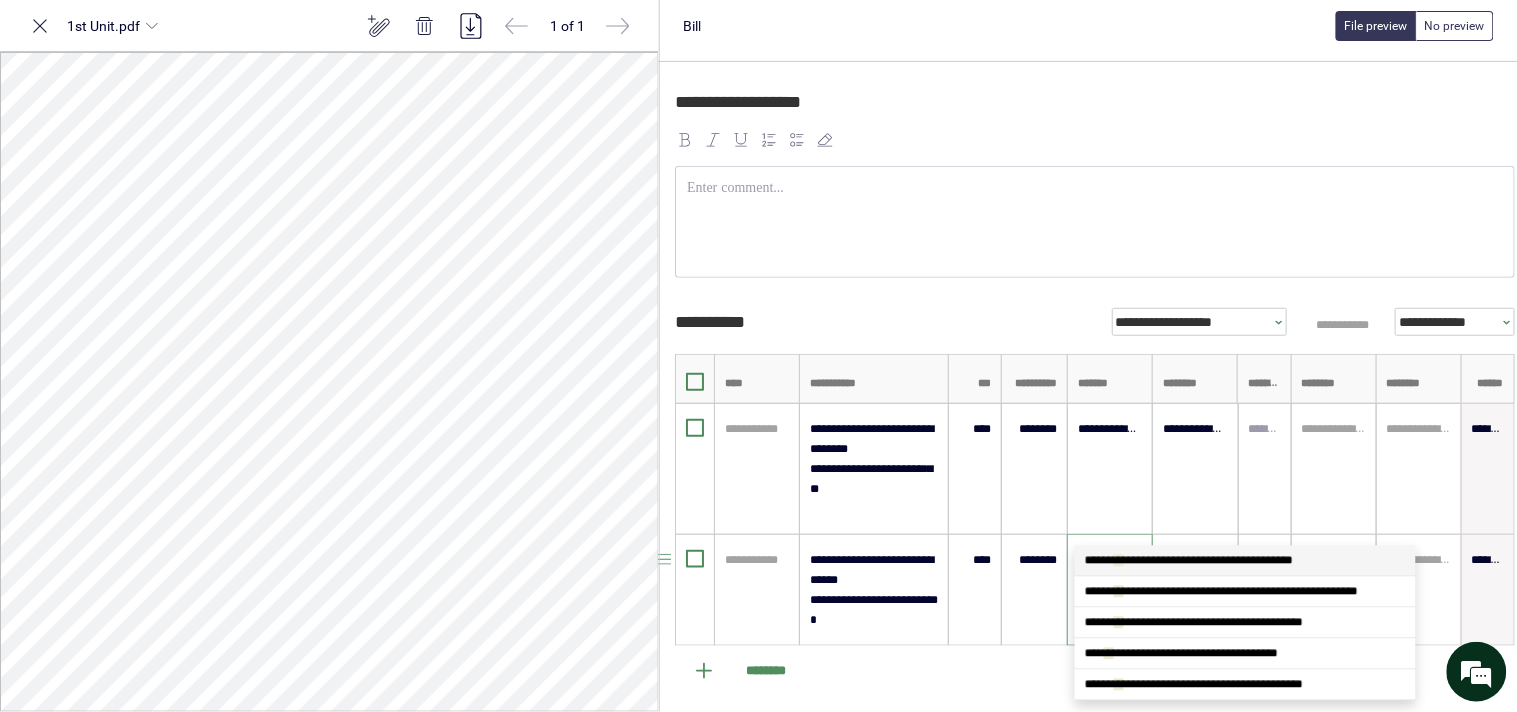 type on "****" 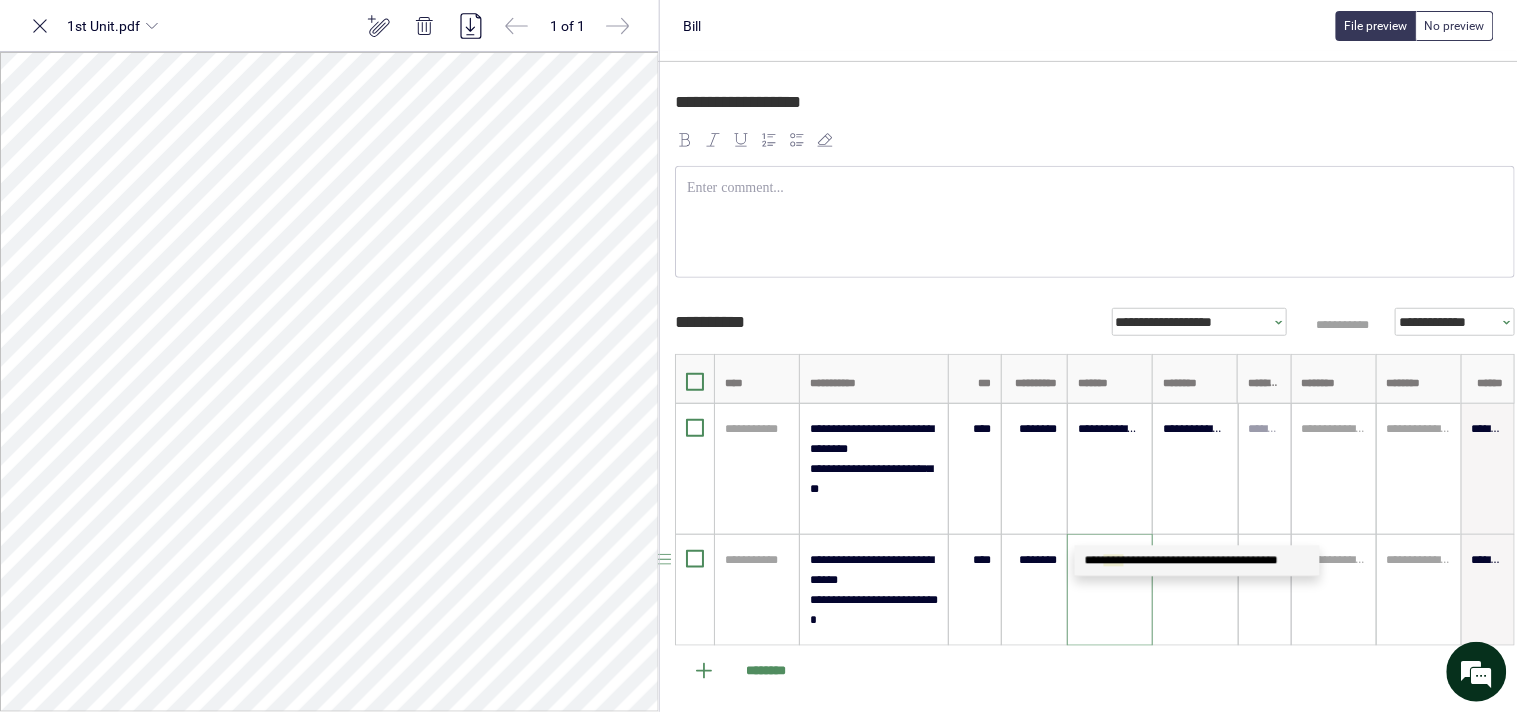 type 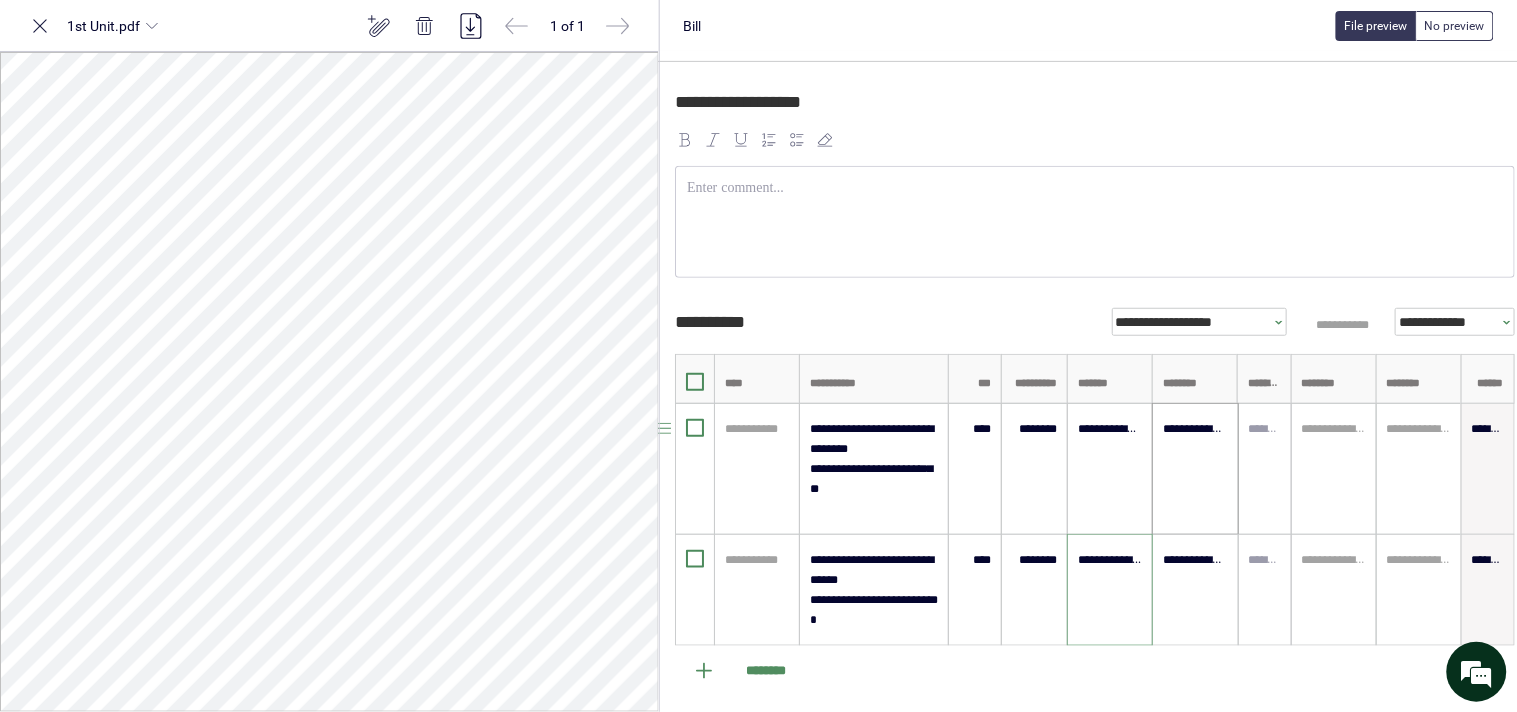 type on "**********" 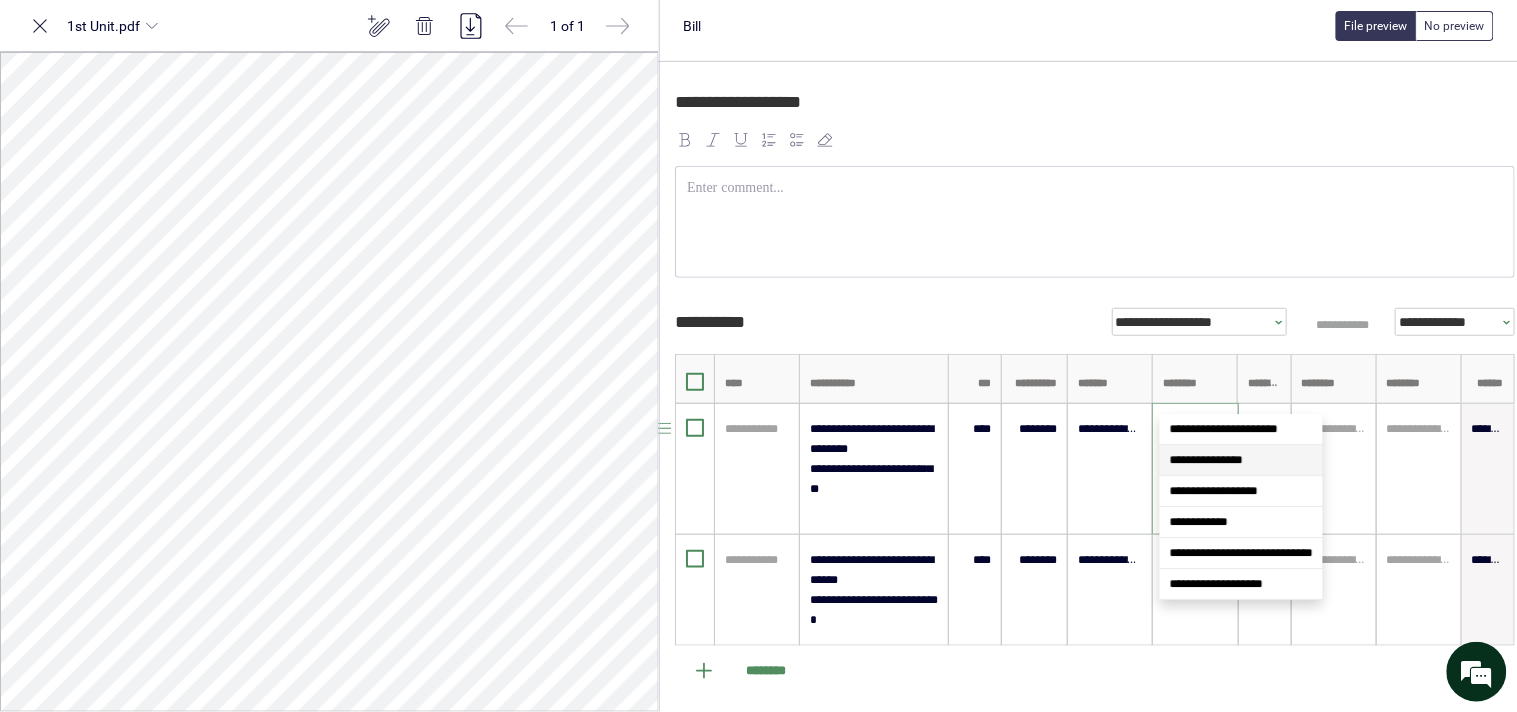 click on "**********" at bounding box center [1195, 429] 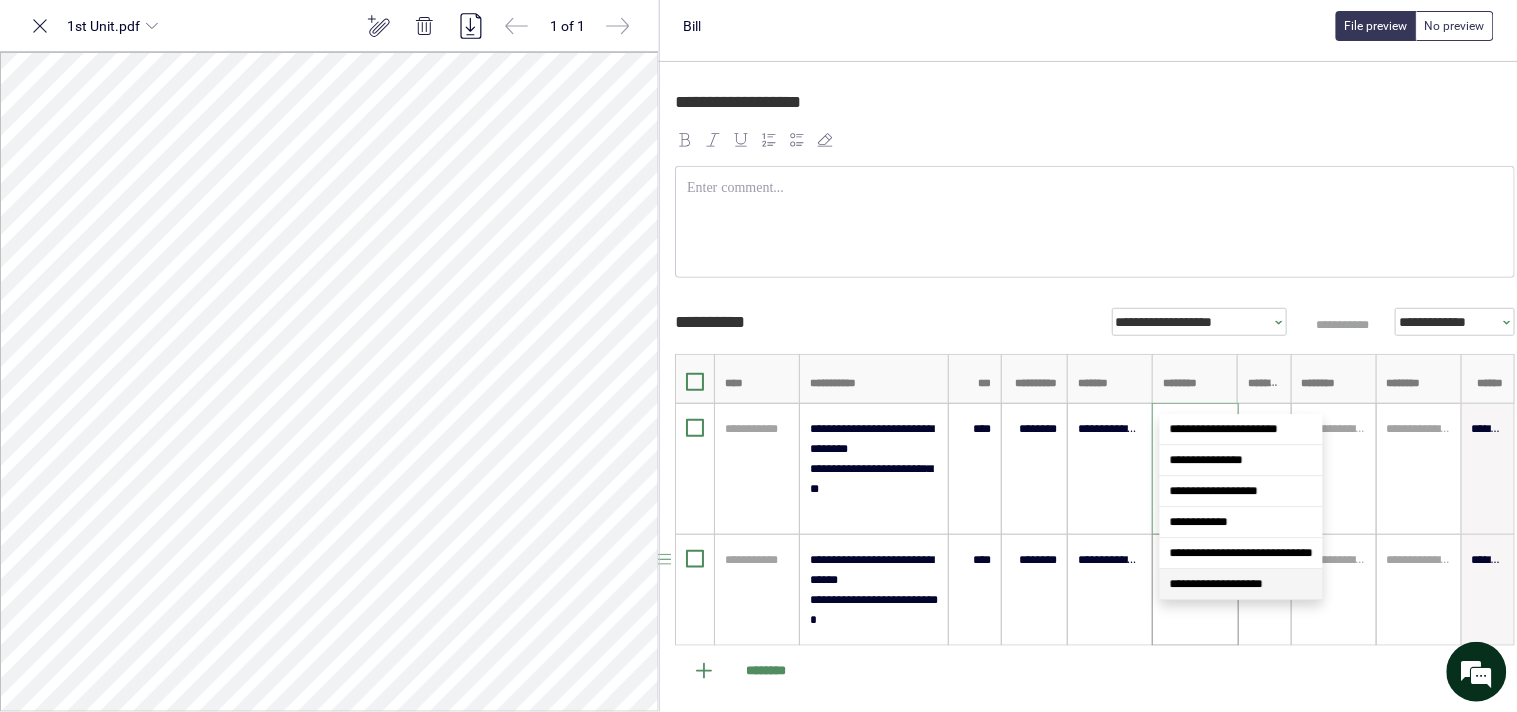 drag, startPoint x: 1191, startPoint y: 578, endPoint x: 1168, endPoint y: 552, distance: 34.713108 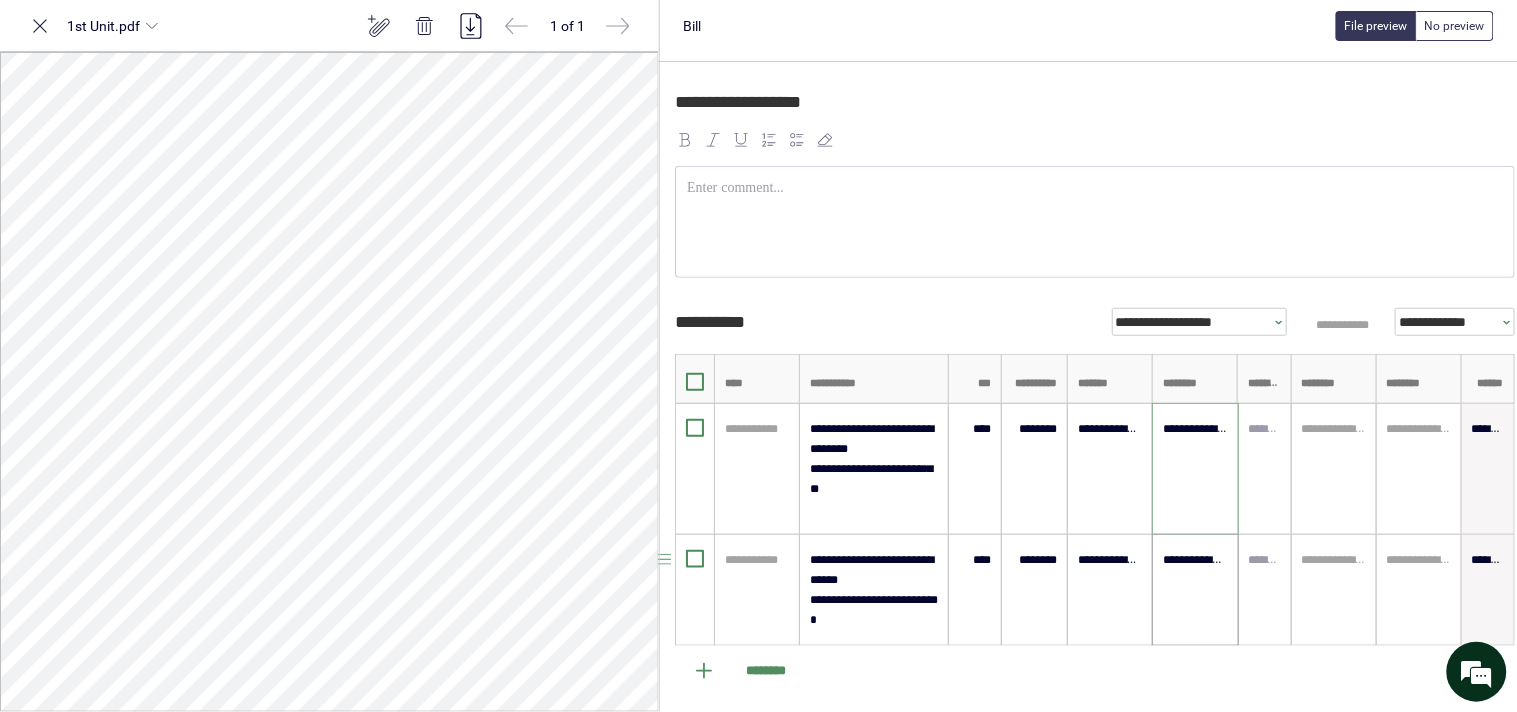 type on "**********" 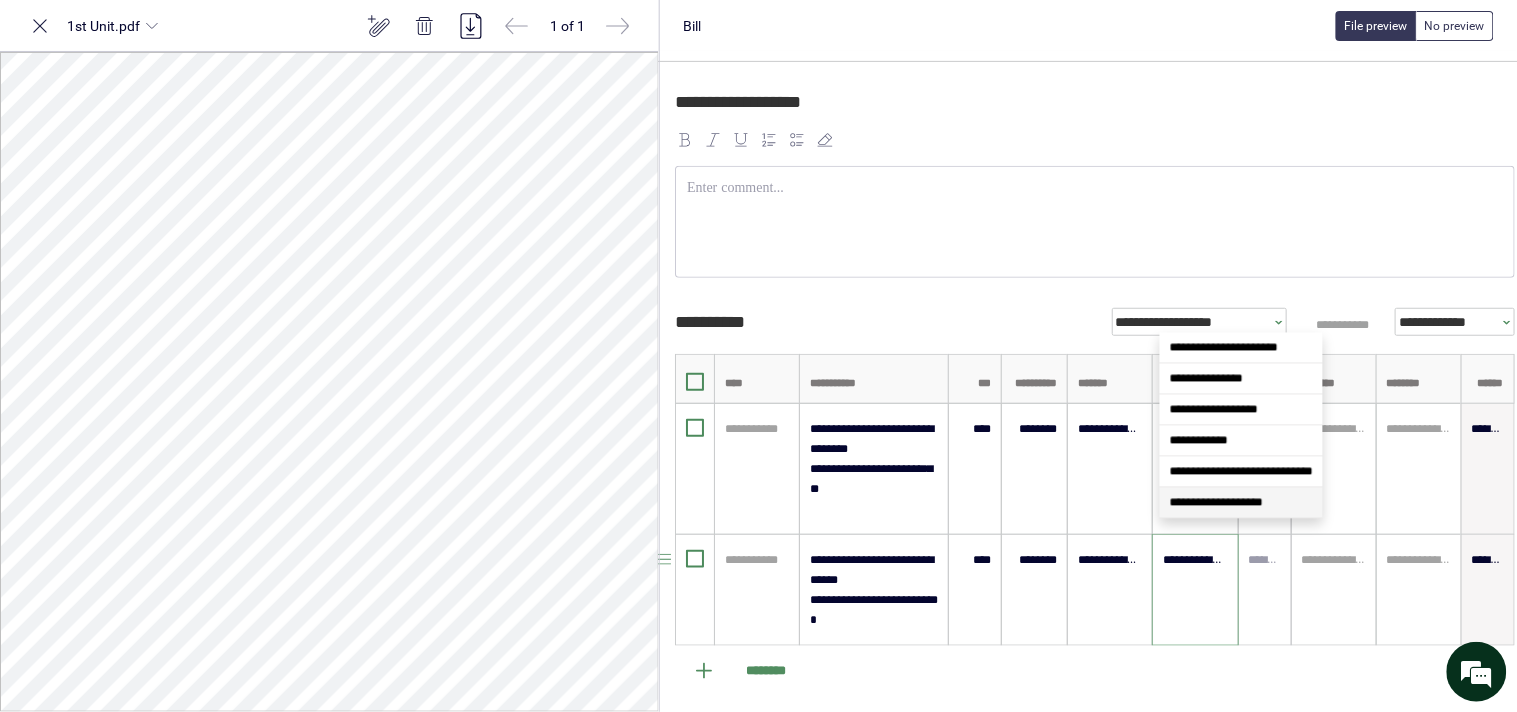 click on "**********" at bounding box center (1216, 503) 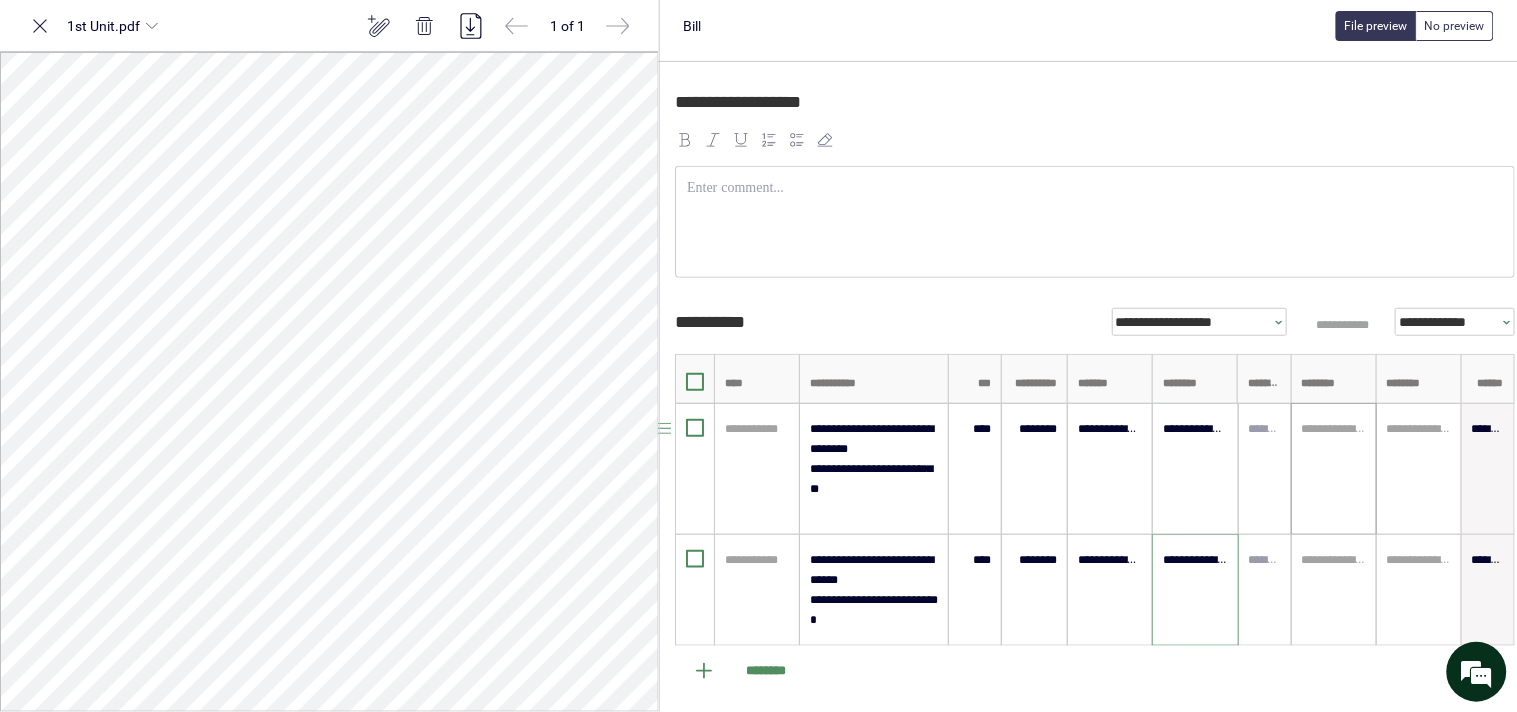 type on "**********" 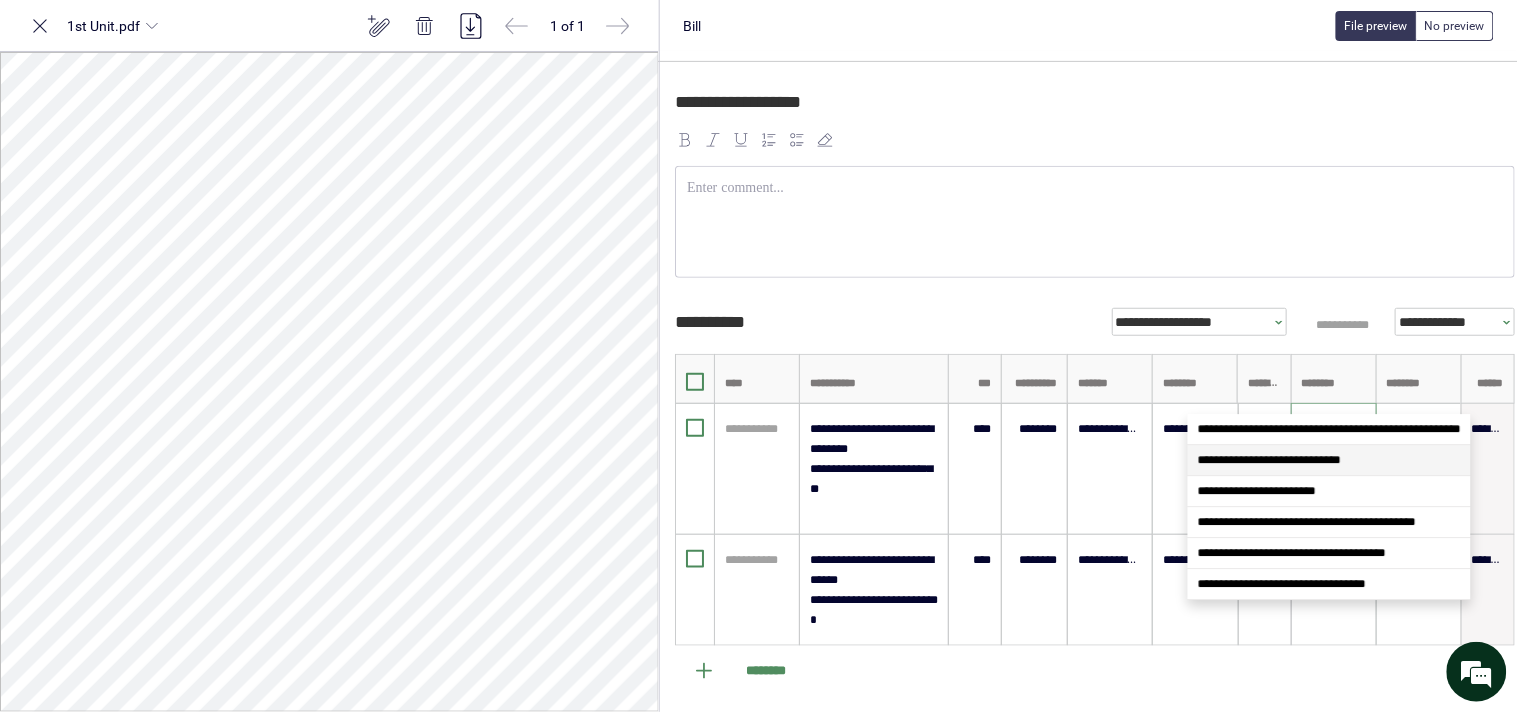 click on "**********" at bounding box center (1269, 460) 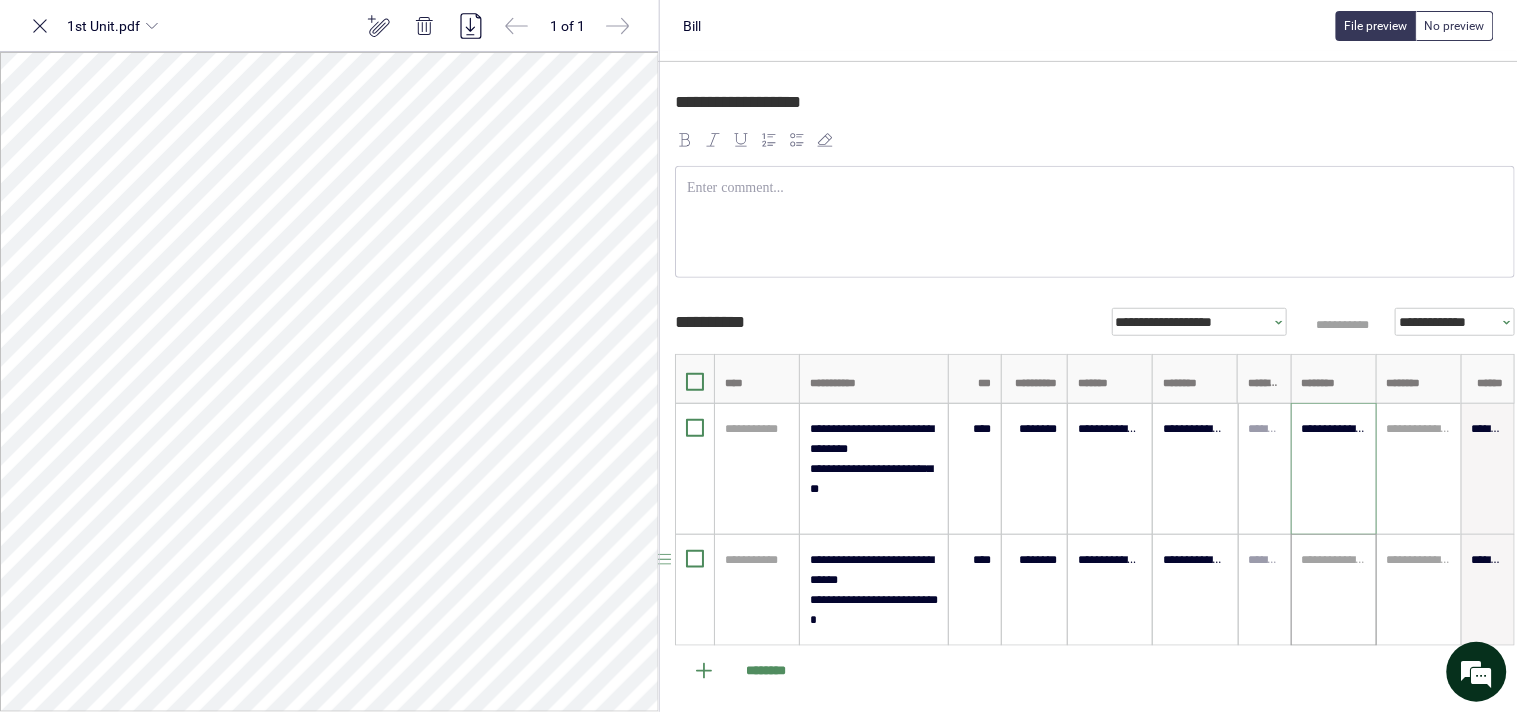type on "**********" 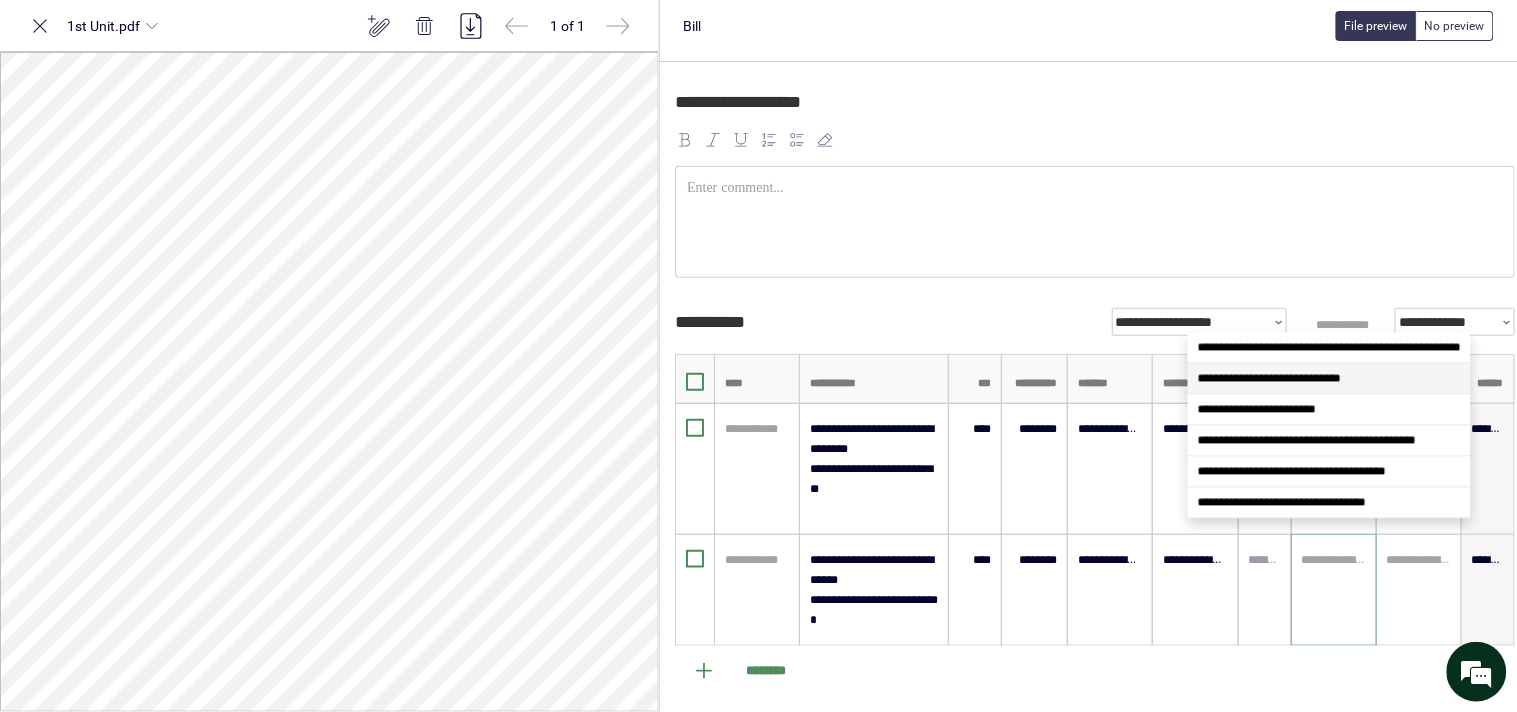 click on "**********" at bounding box center (1269, 379) 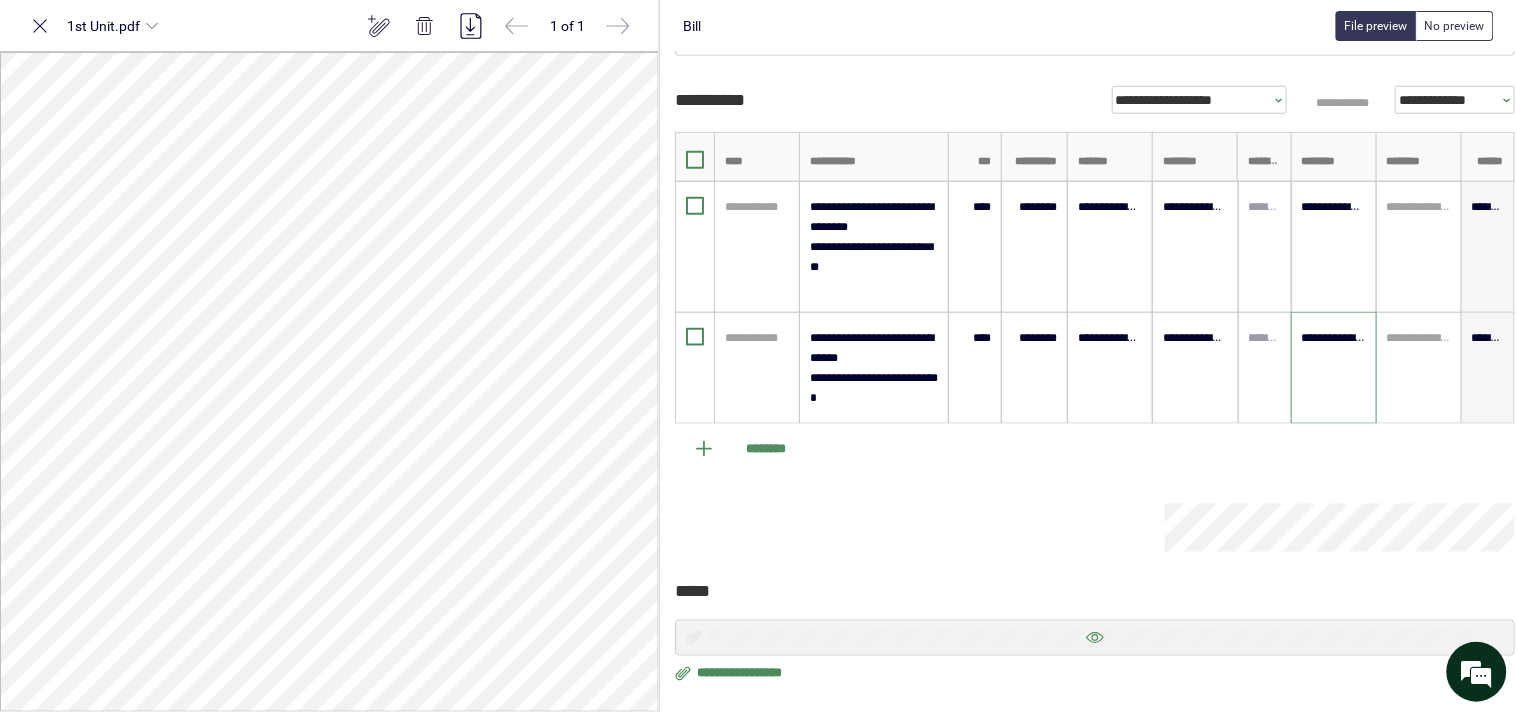 scroll, scrollTop: 444, scrollLeft: 108, axis: both 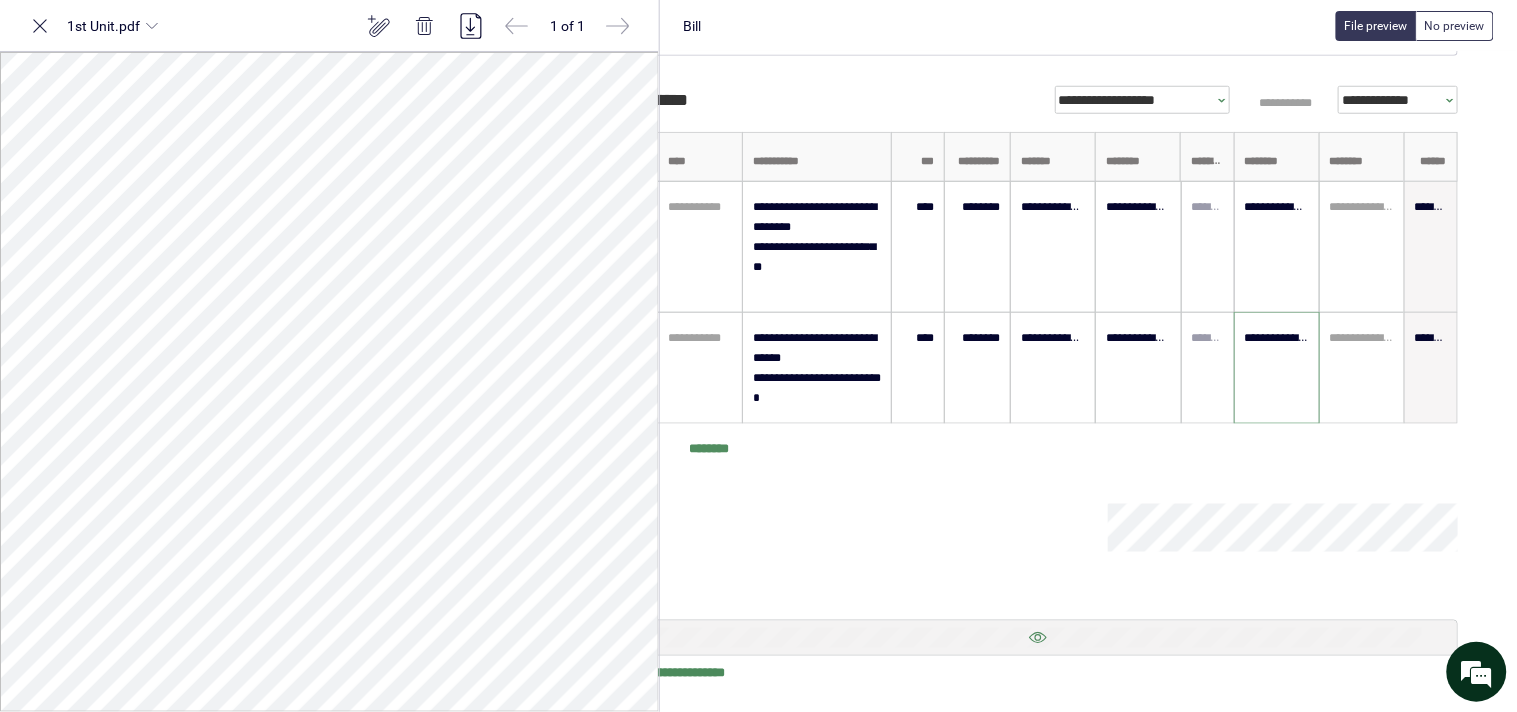 type on "**********" 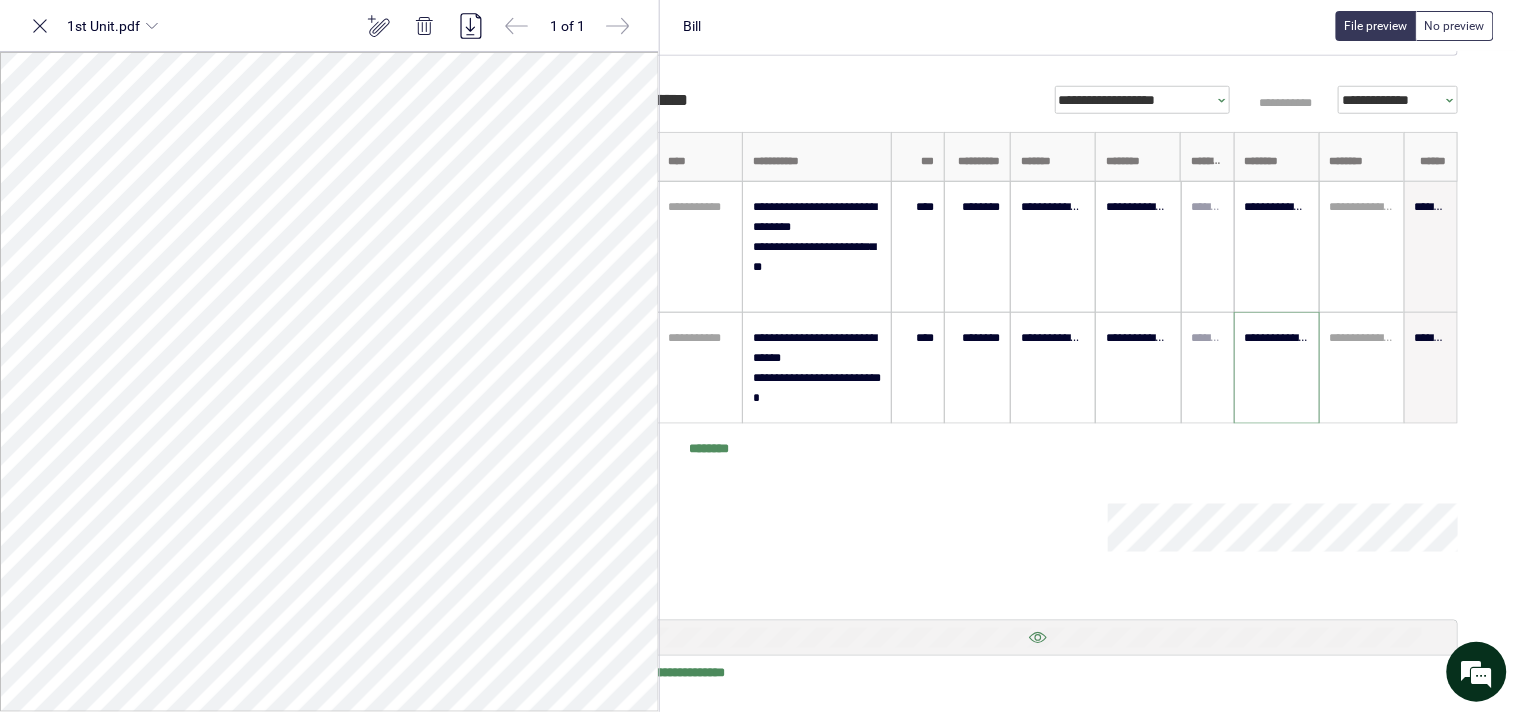 click at bounding box center (863, 528) 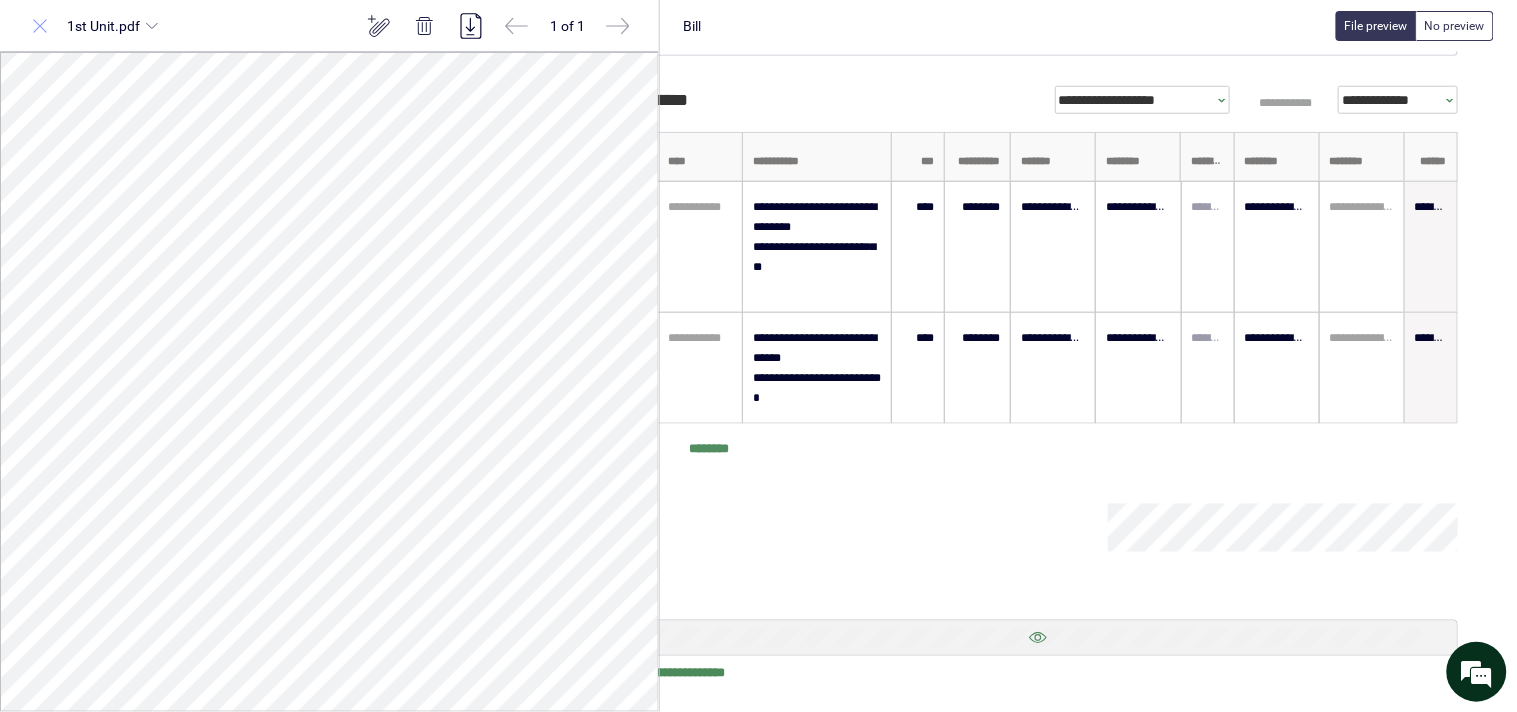 click 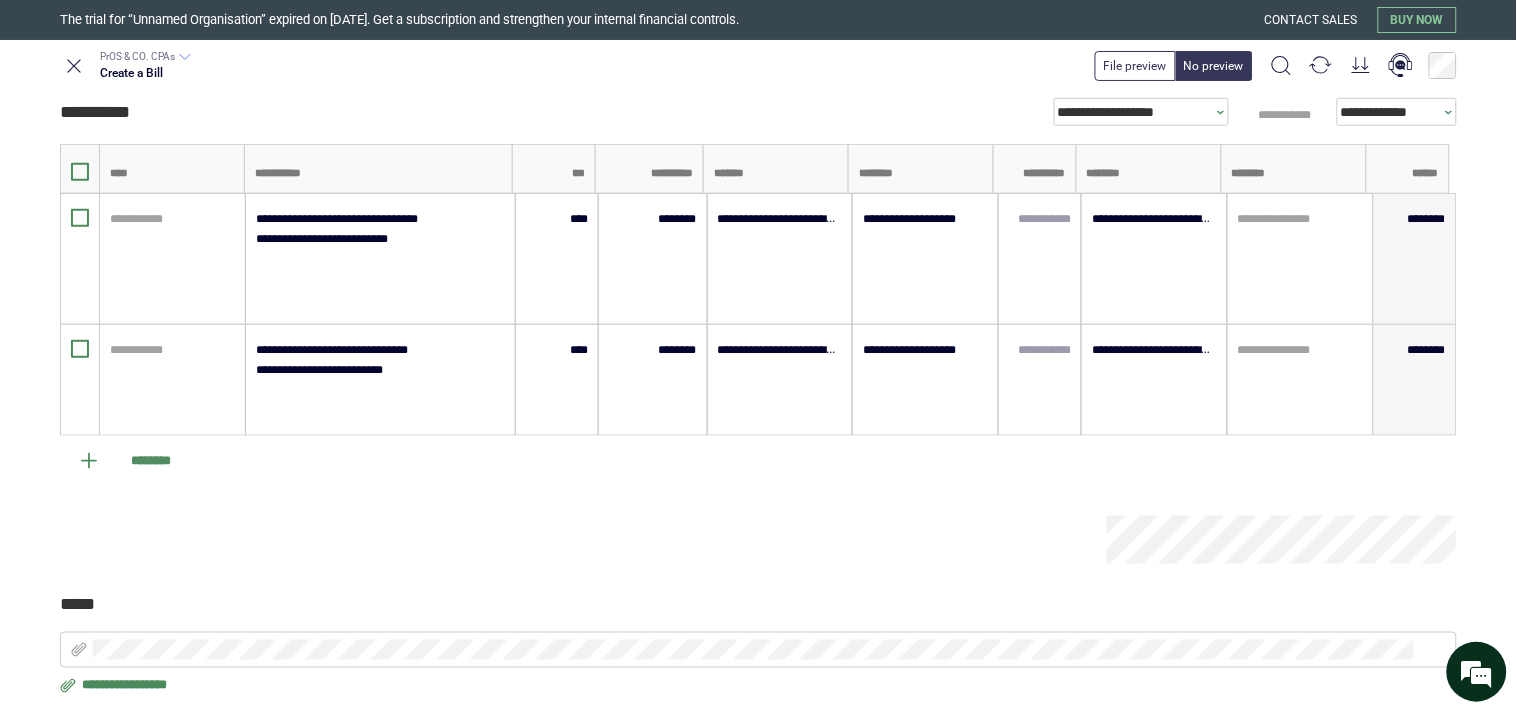 scroll, scrollTop: 444, scrollLeft: 0, axis: vertical 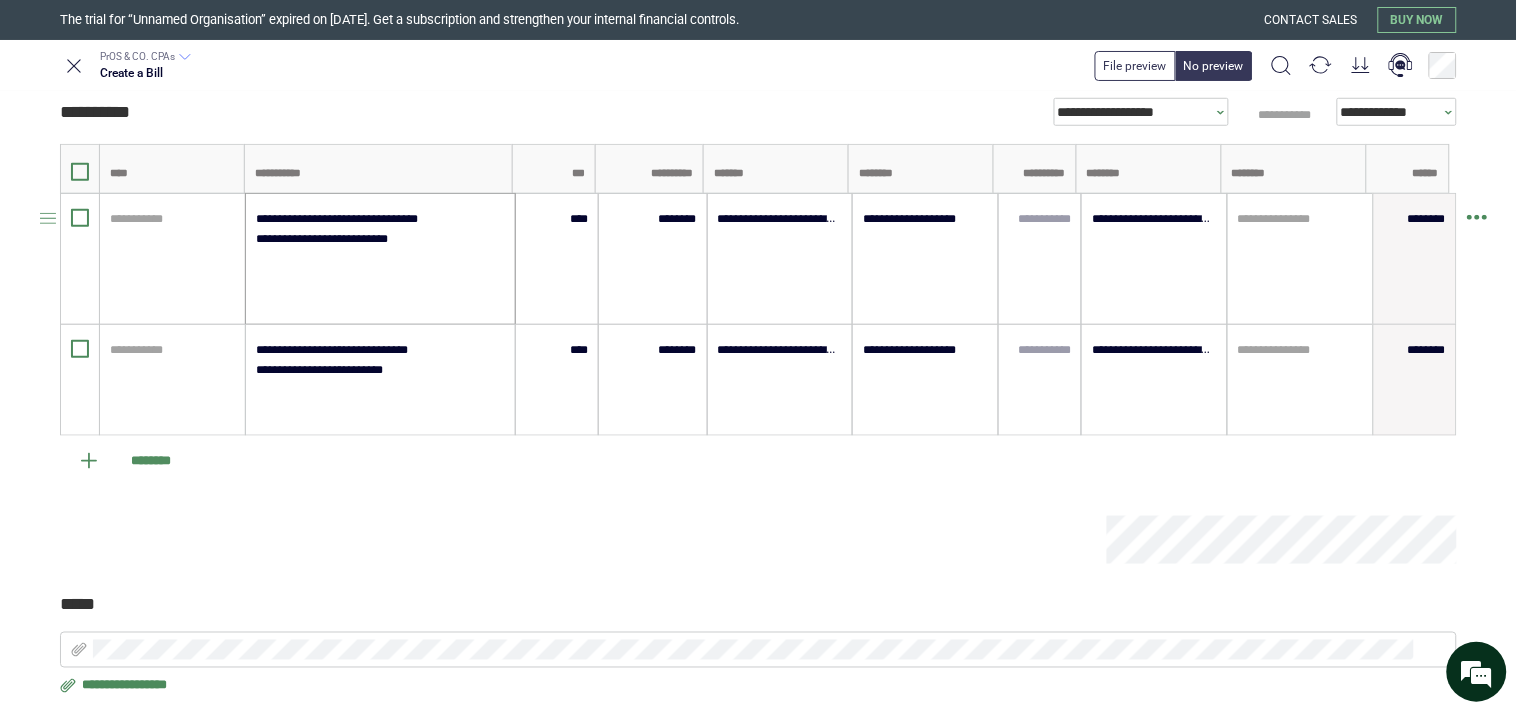 click on "**********" at bounding box center [758, 315] 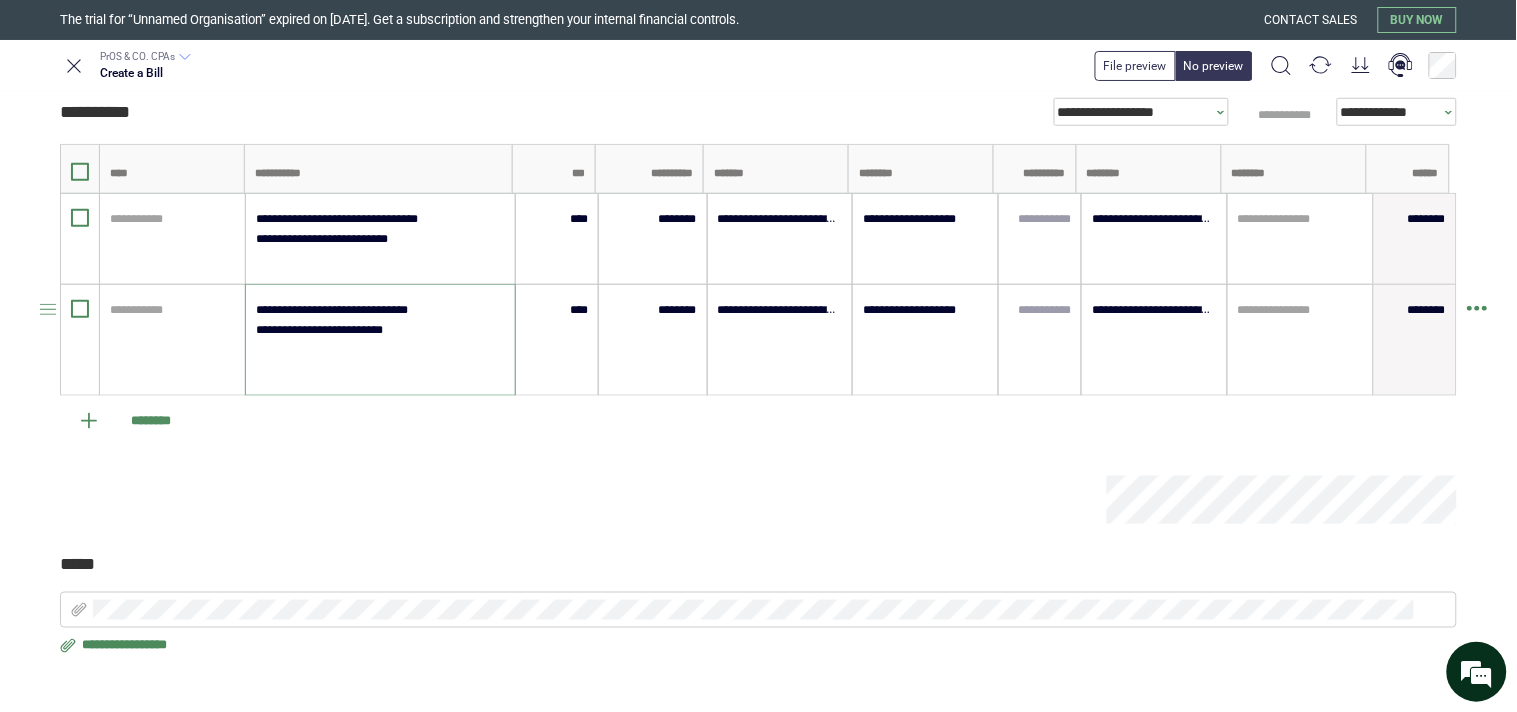 click on "**********" at bounding box center [379, 340] 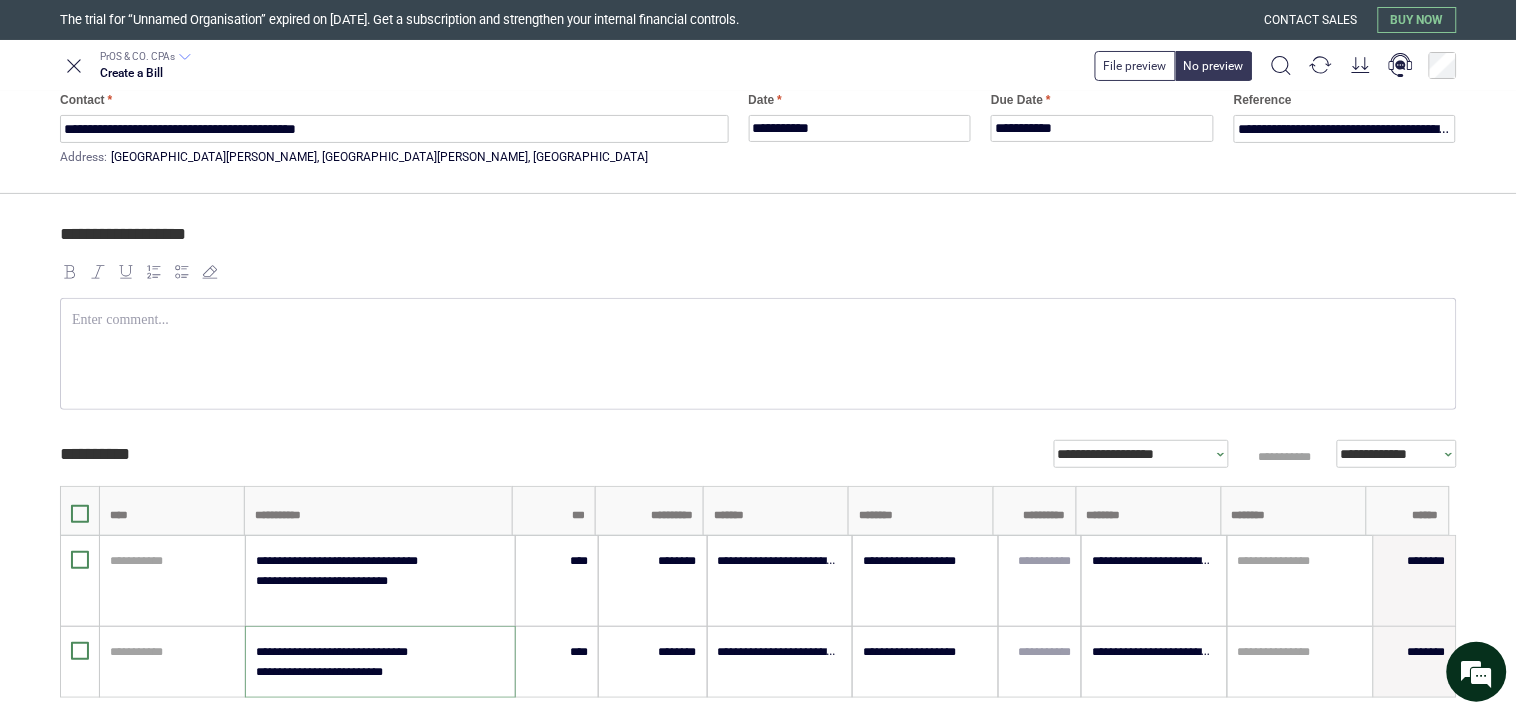 scroll, scrollTop: 0, scrollLeft: 0, axis: both 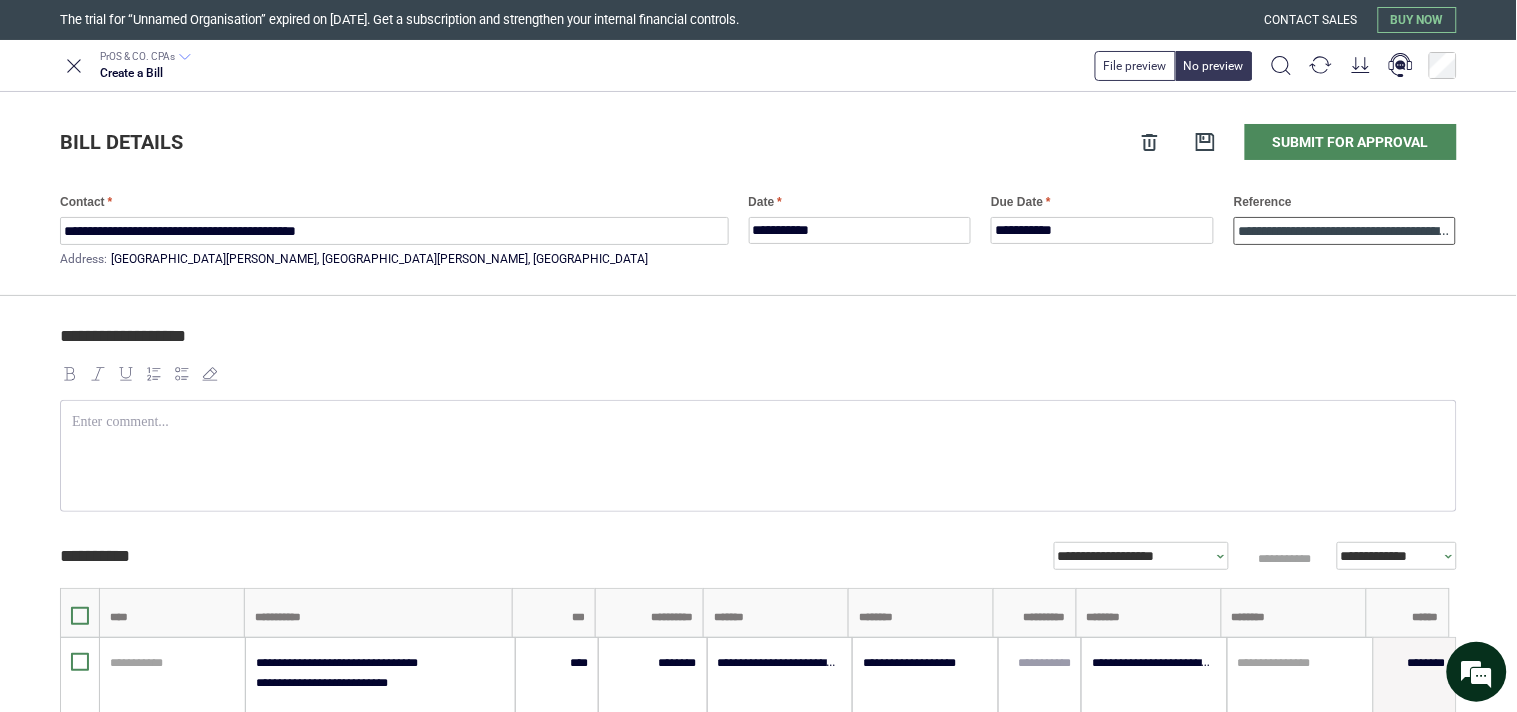 click on "**********" at bounding box center [1345, 231] 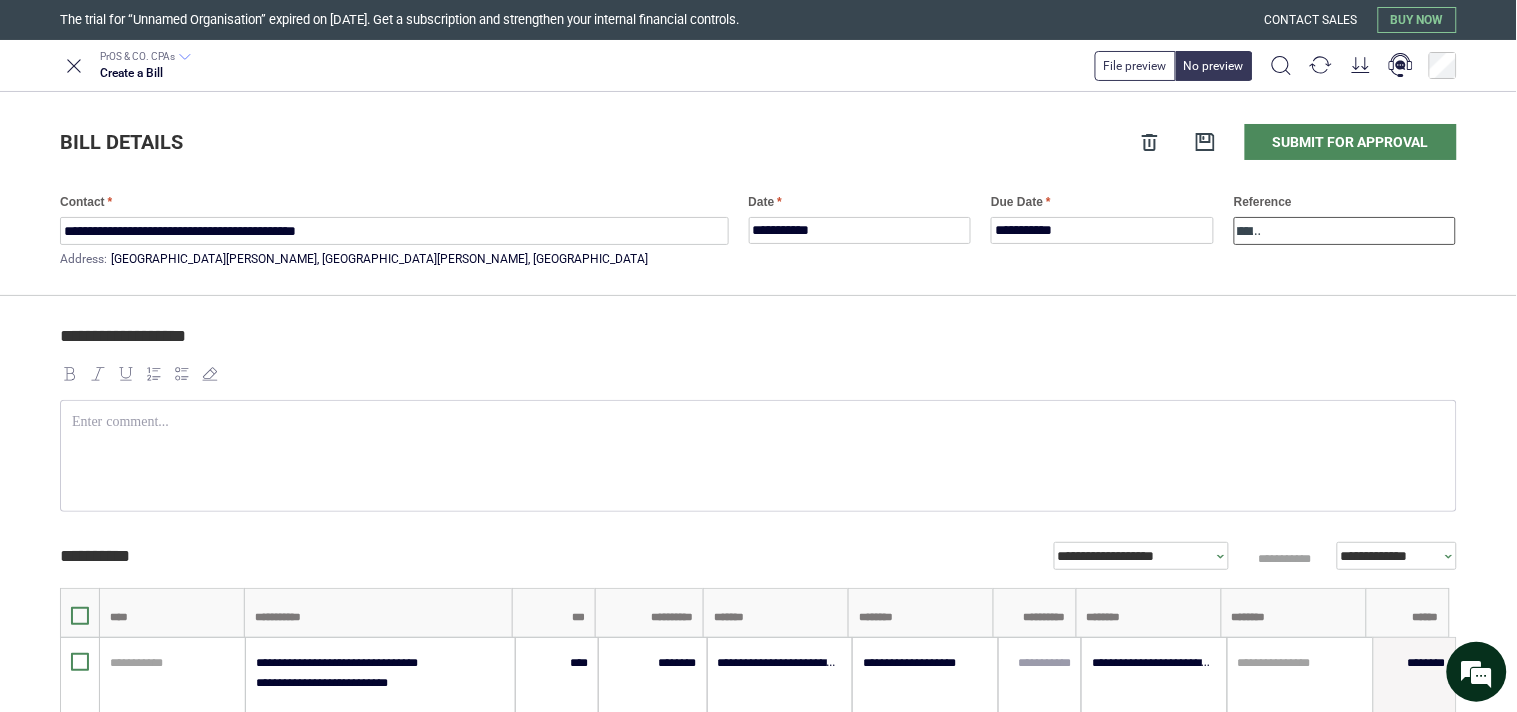 scroll, scrollTop: 0, scrollLeft: 273, axis: horizontal 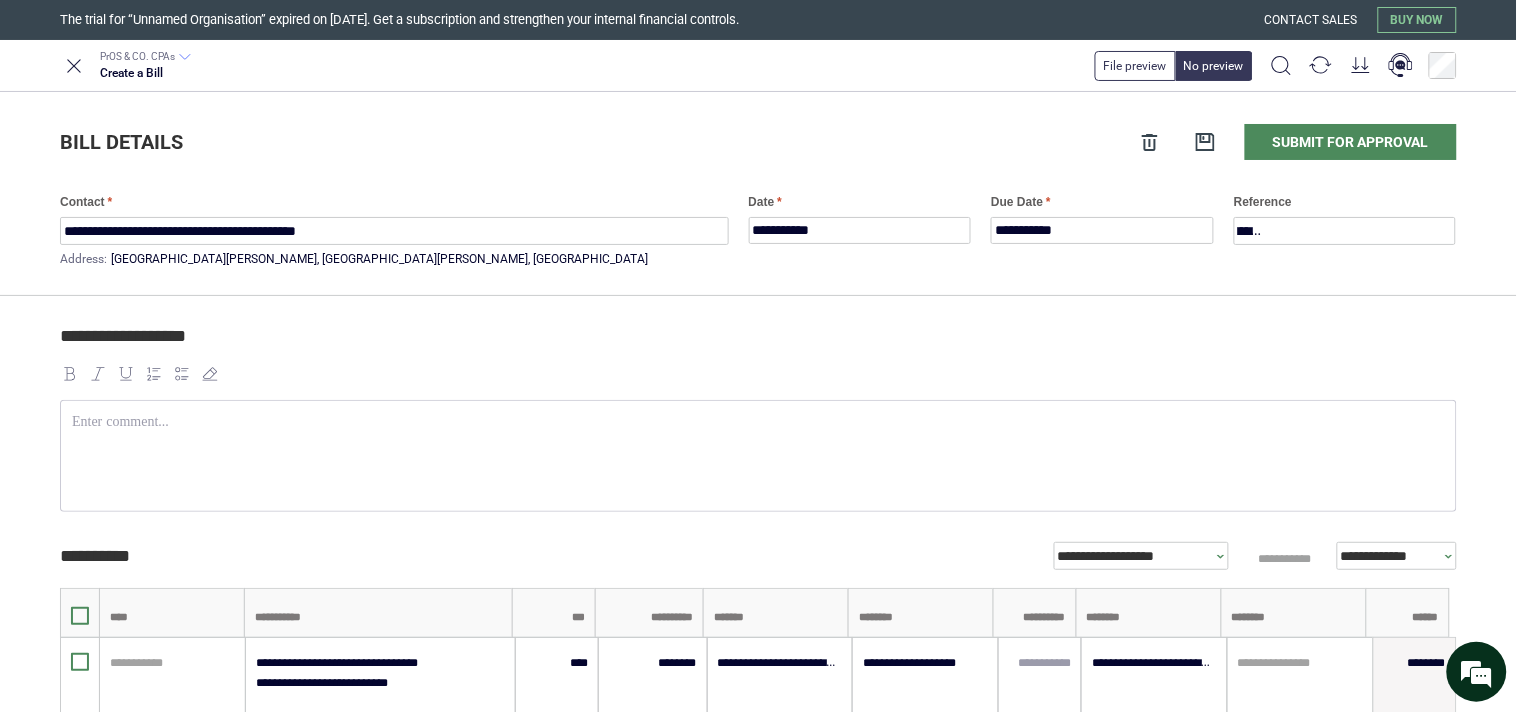 click at bounding box center (758, 374) 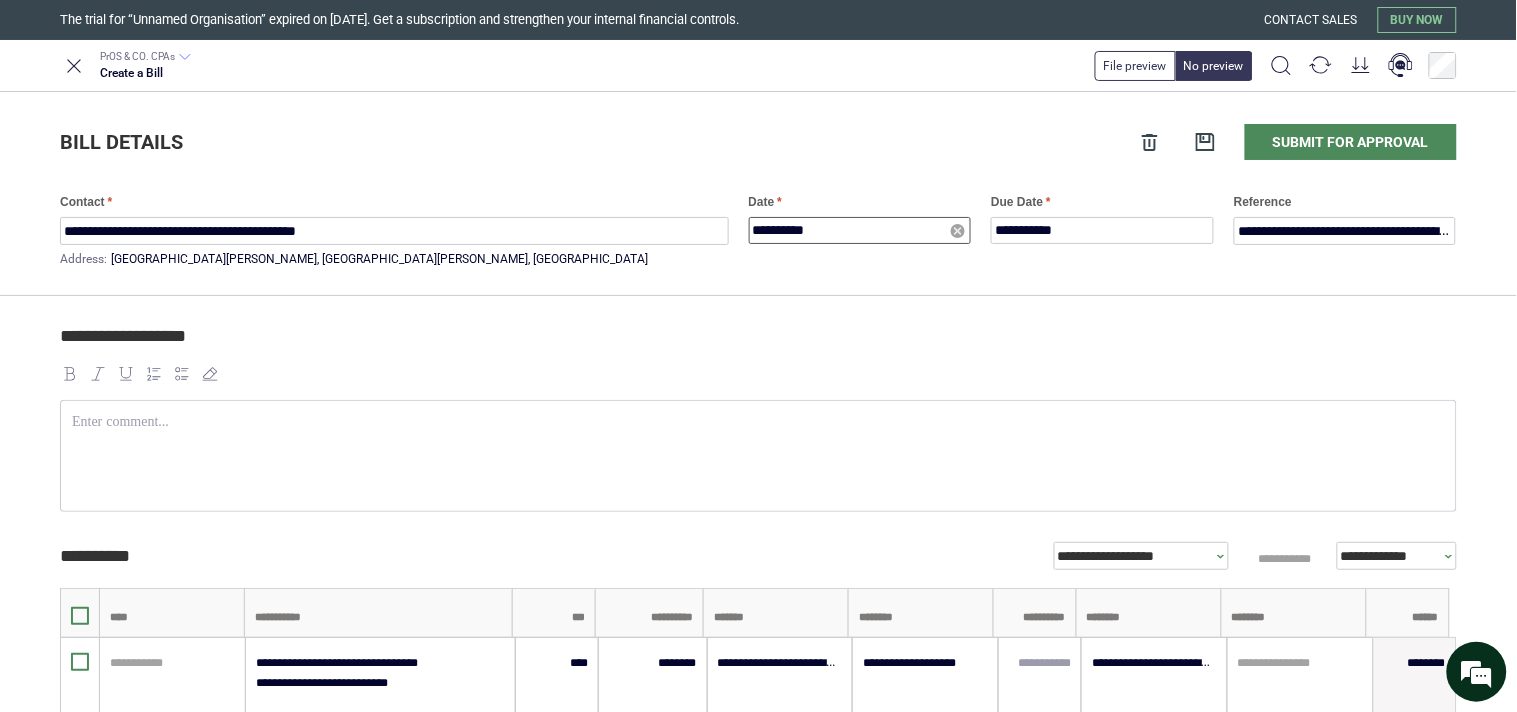 click on "**********" at bounding box center [860, 230] 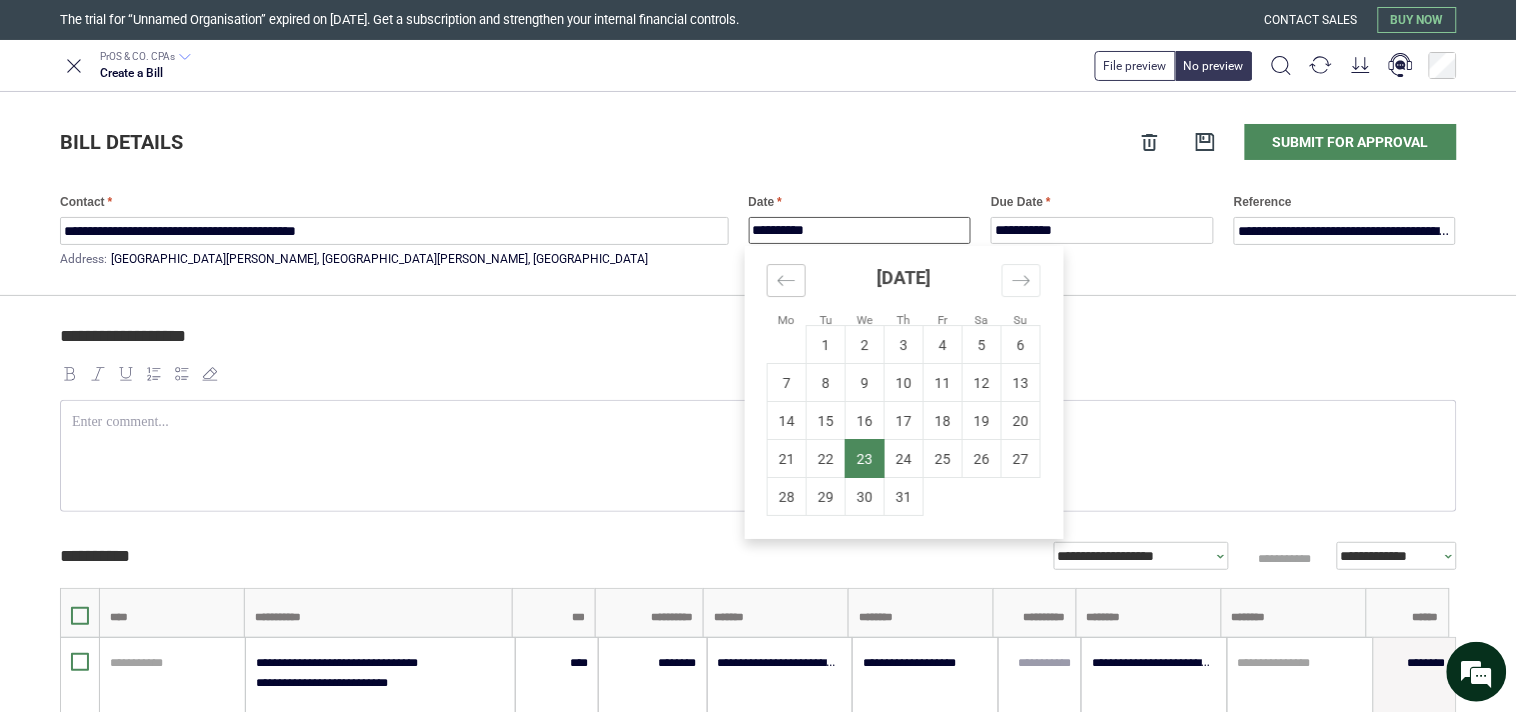 click 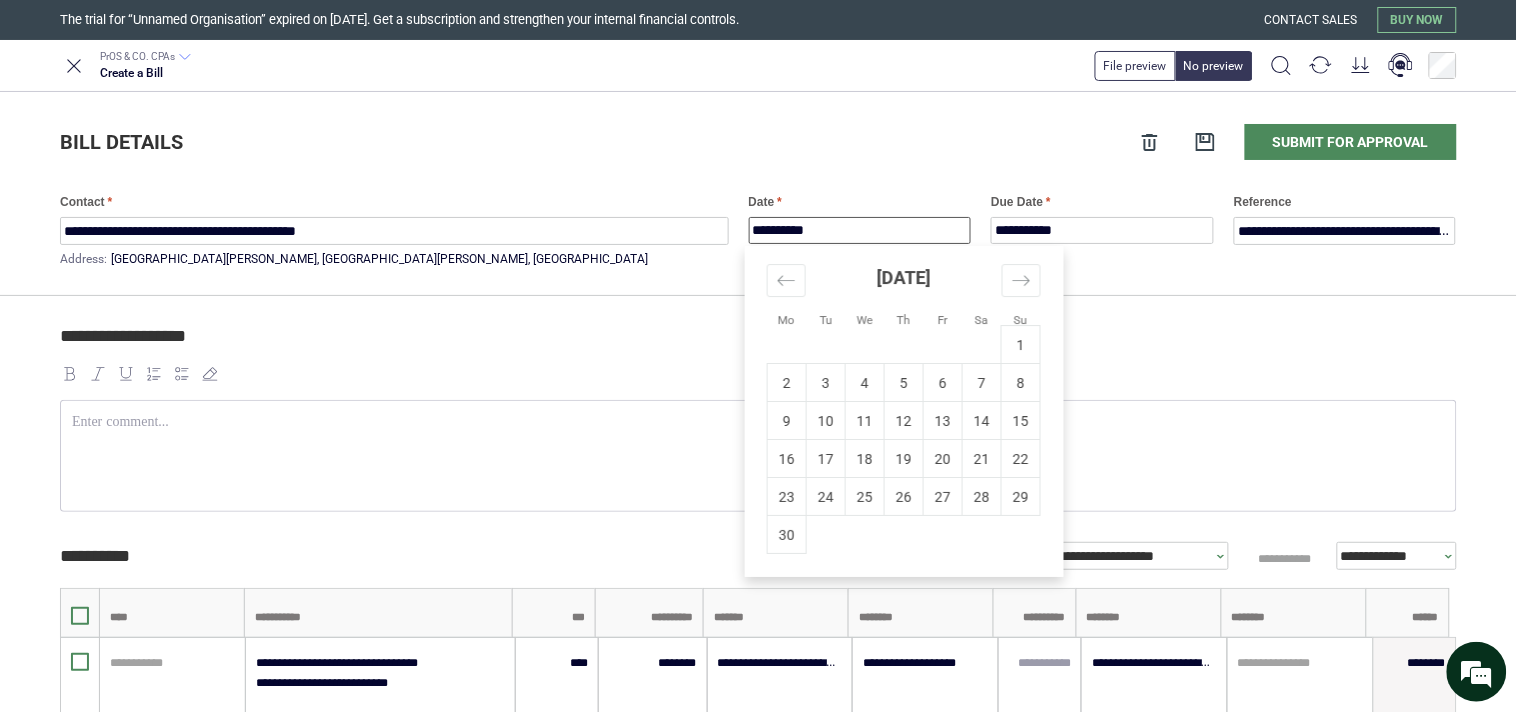 click on "1" at bounding box center [1021, 345] 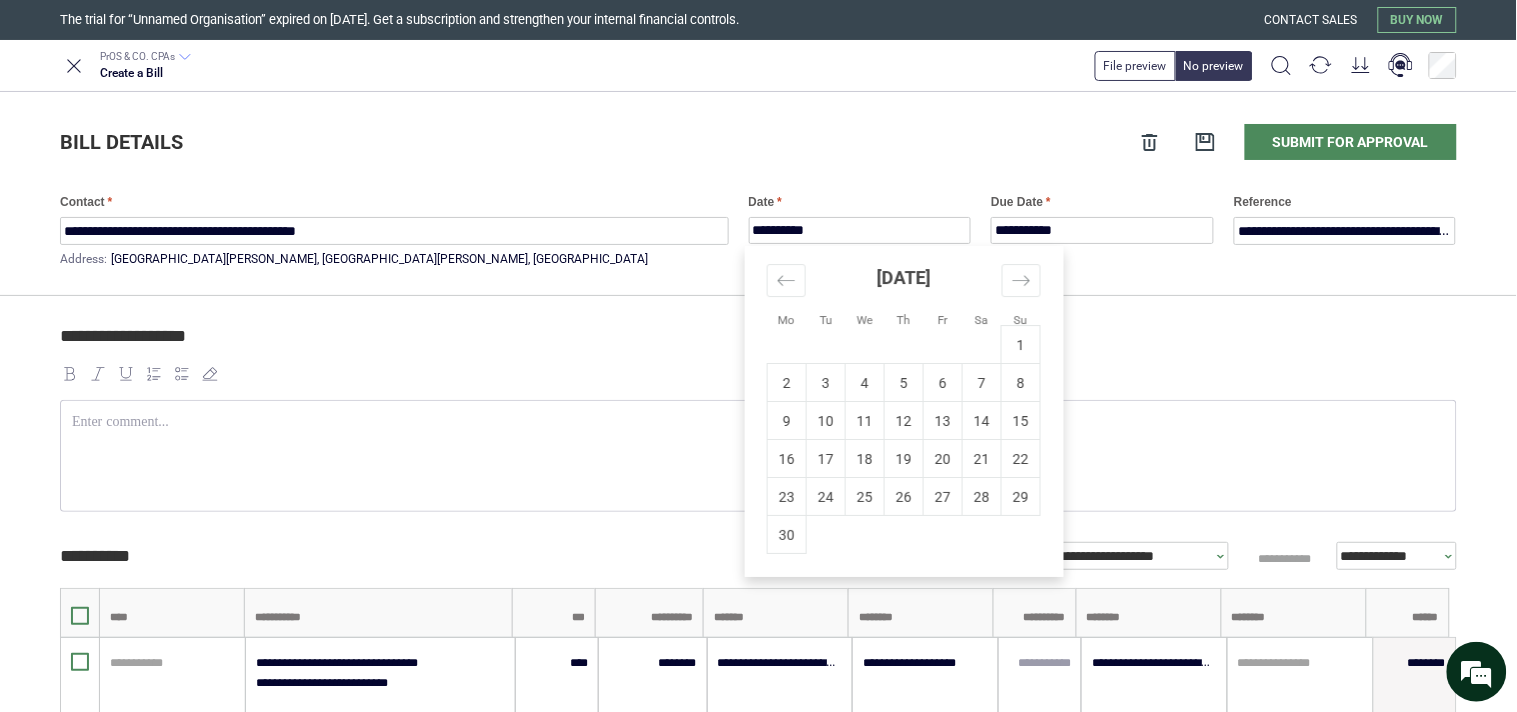 type on "**********" 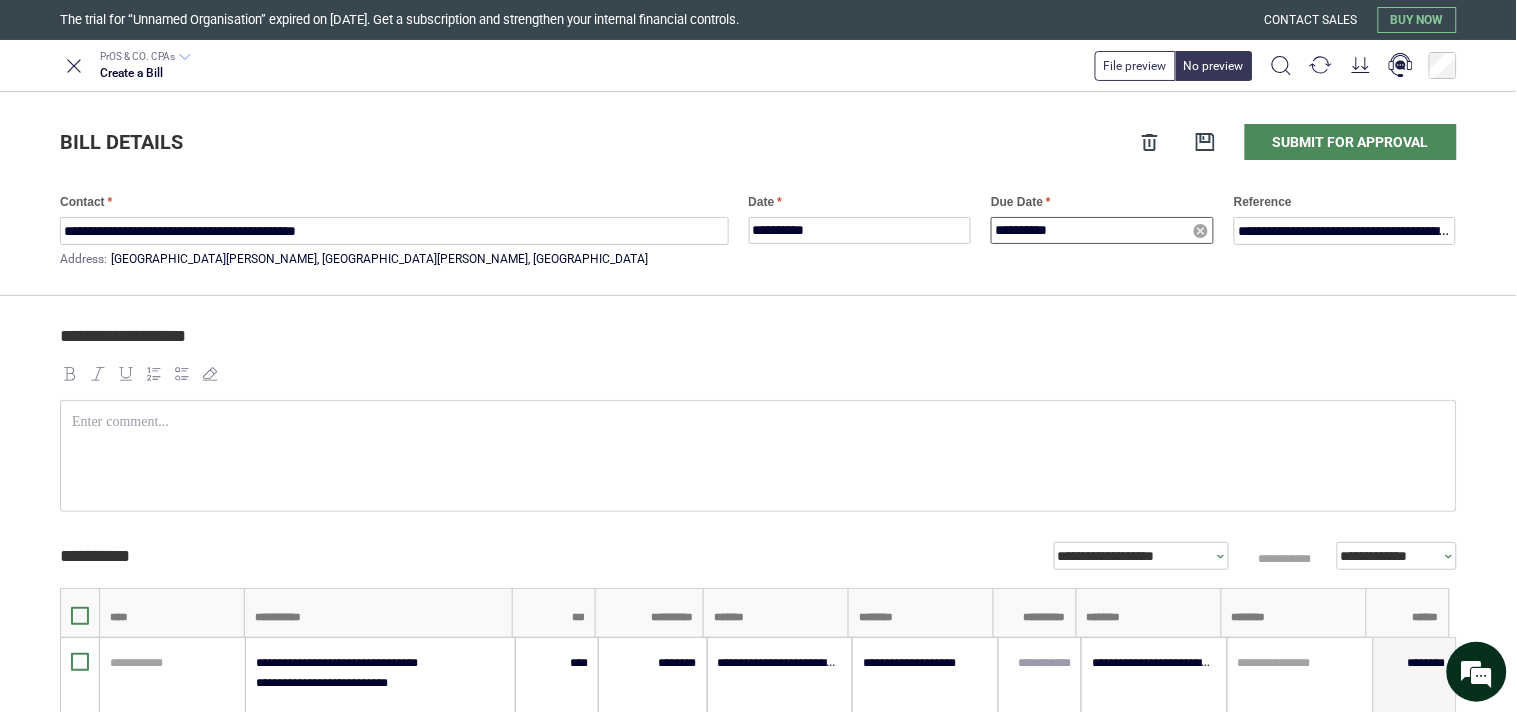 click on "**********" at bounding box center (1102, 230) 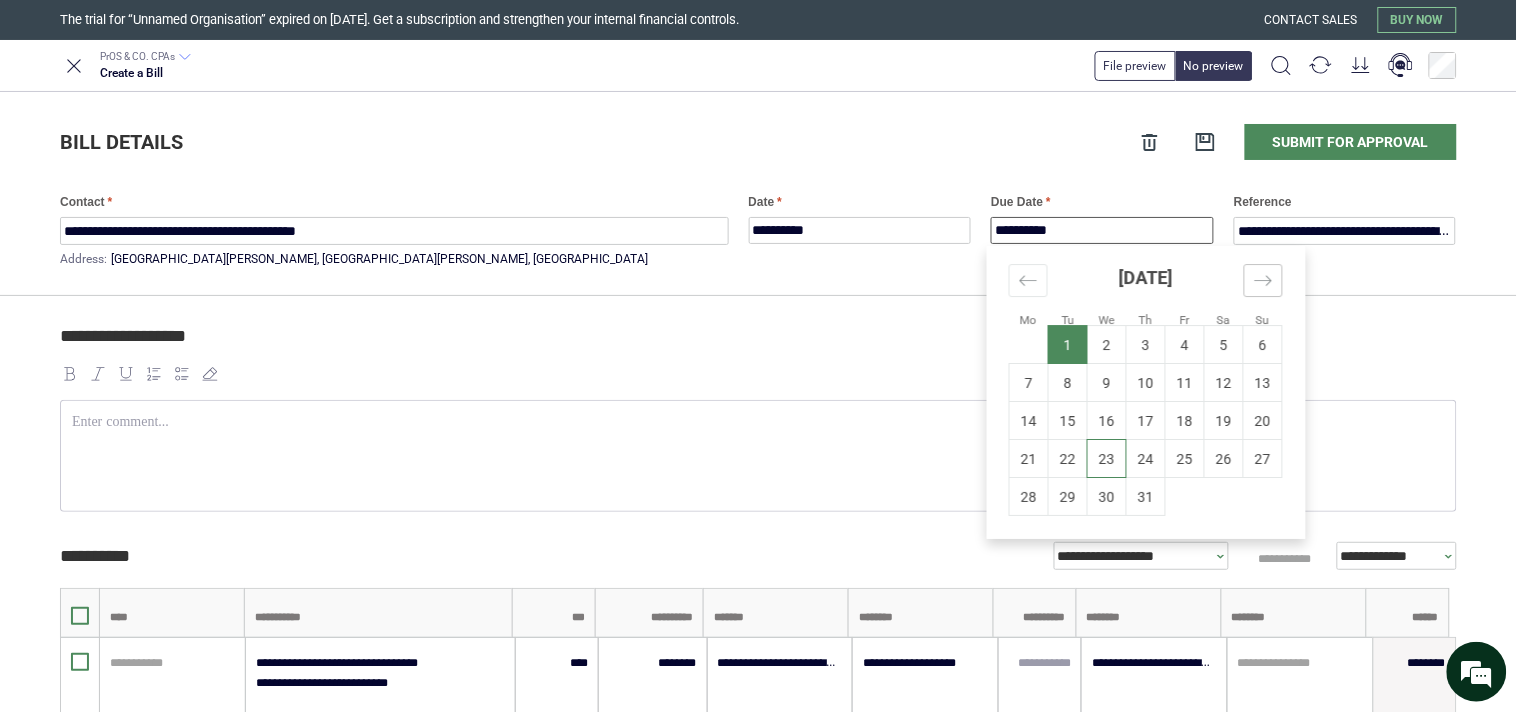 click 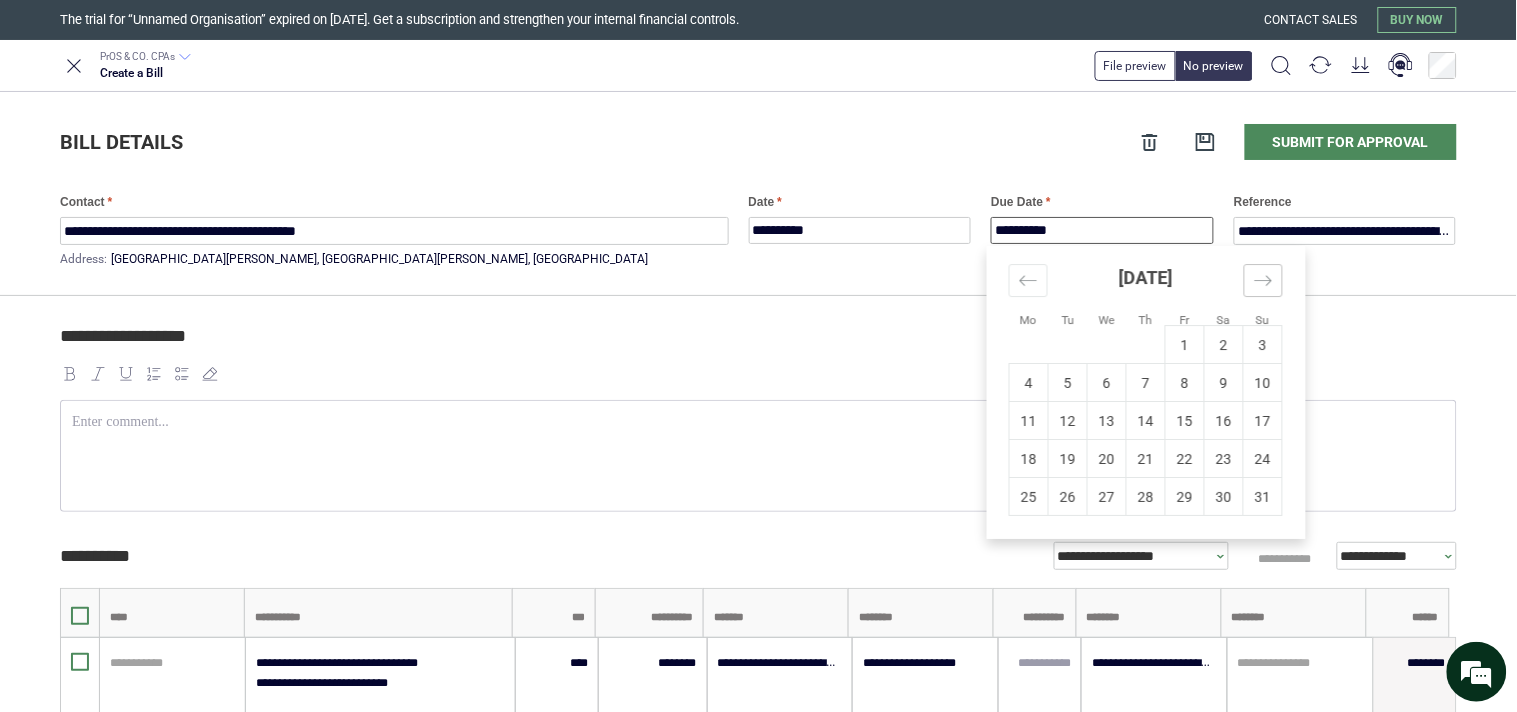 click 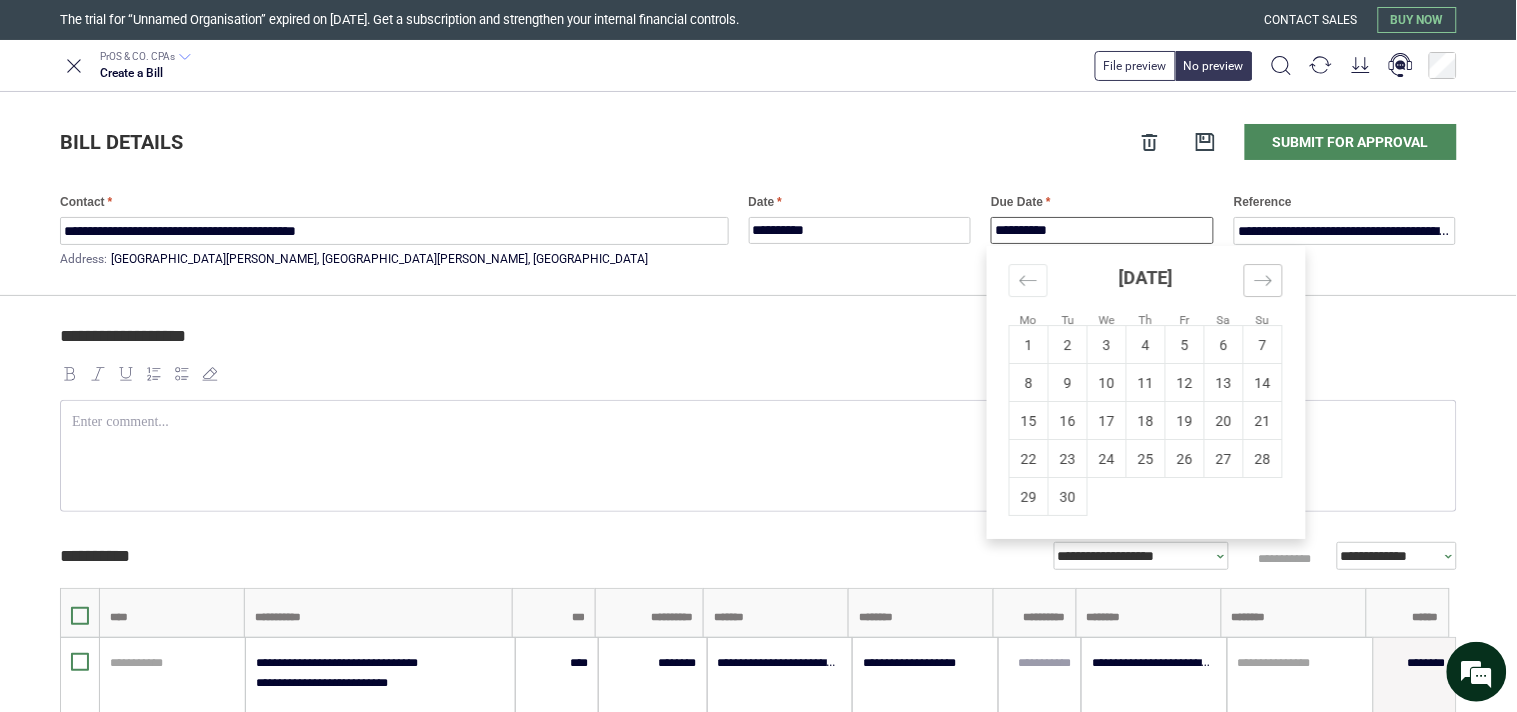 click 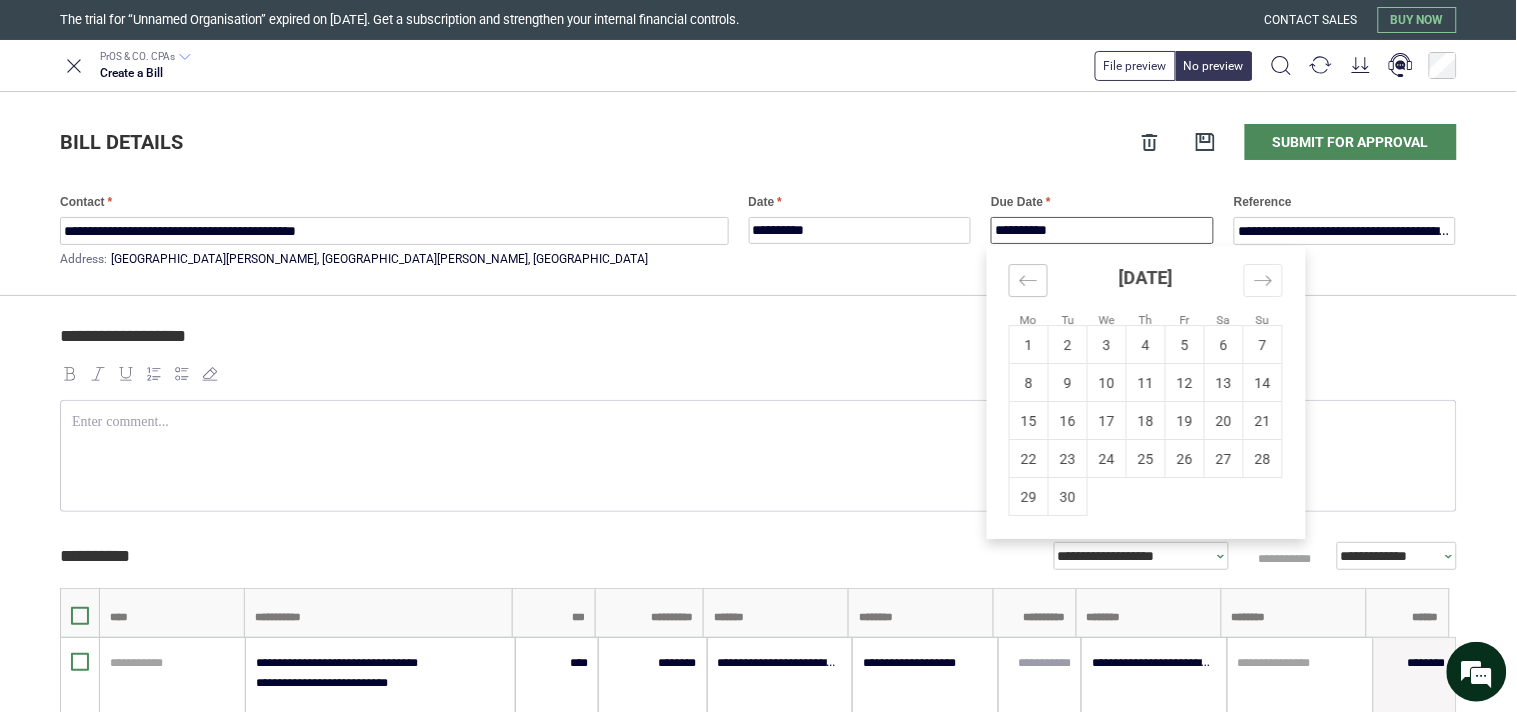 click 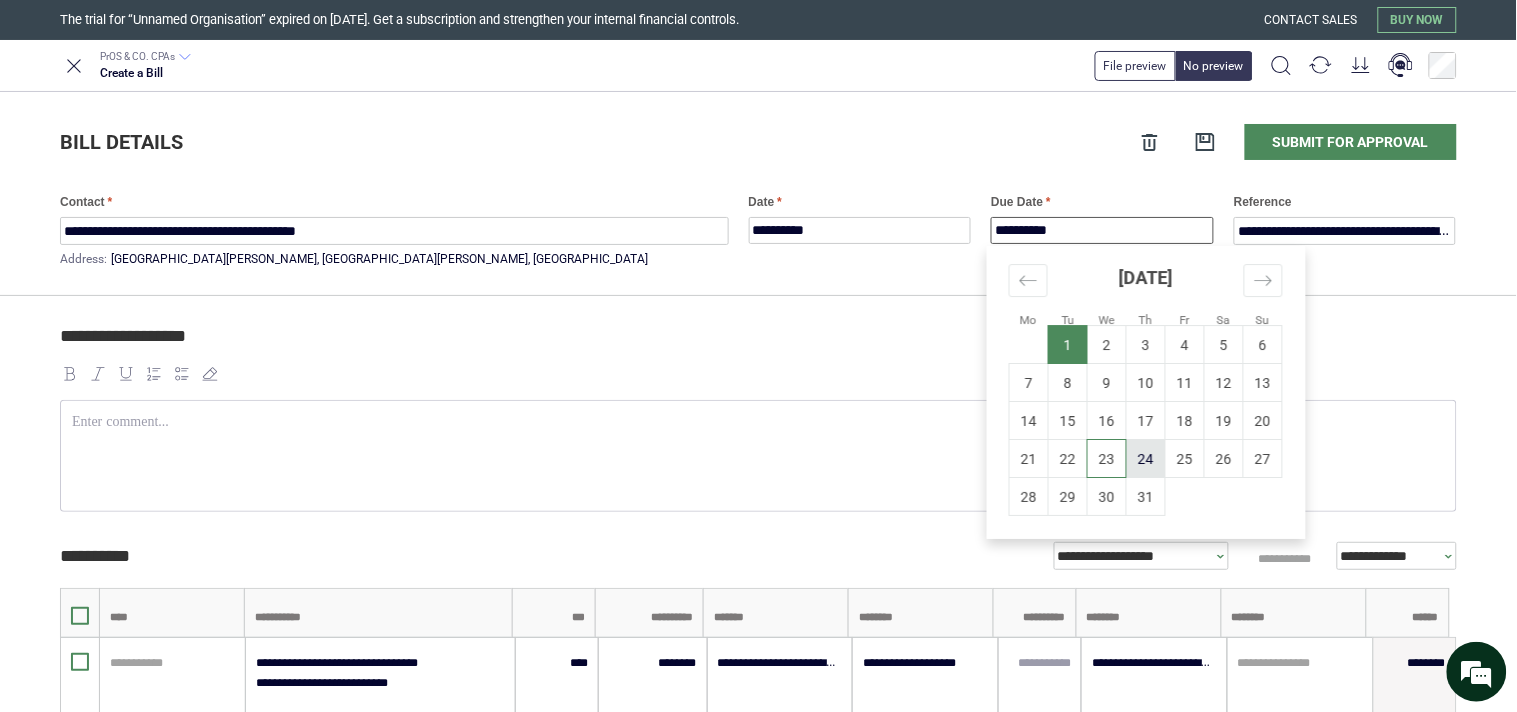 click on "24" at bounding box center [1146, 459] 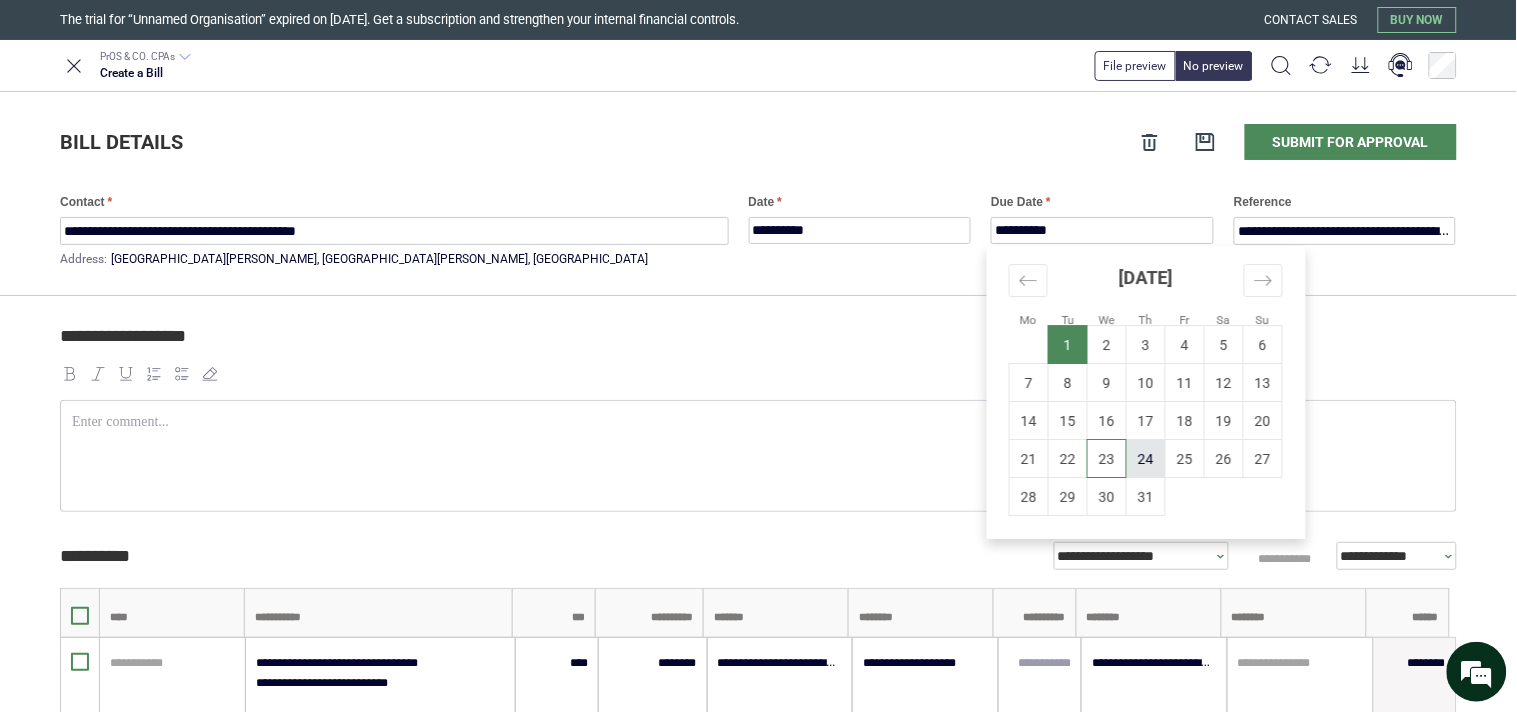 type on "**********" 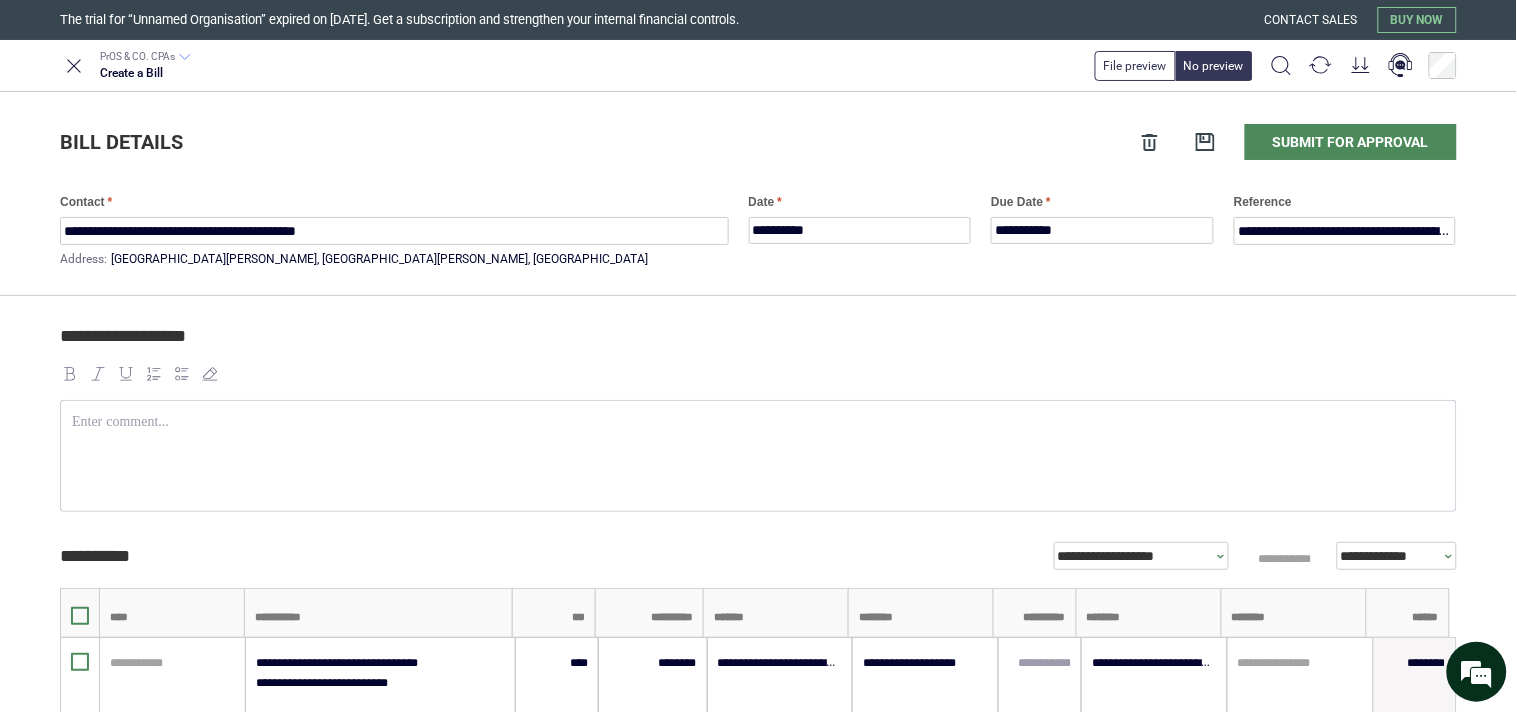 click on "**********" at bounding box center (755, 345) 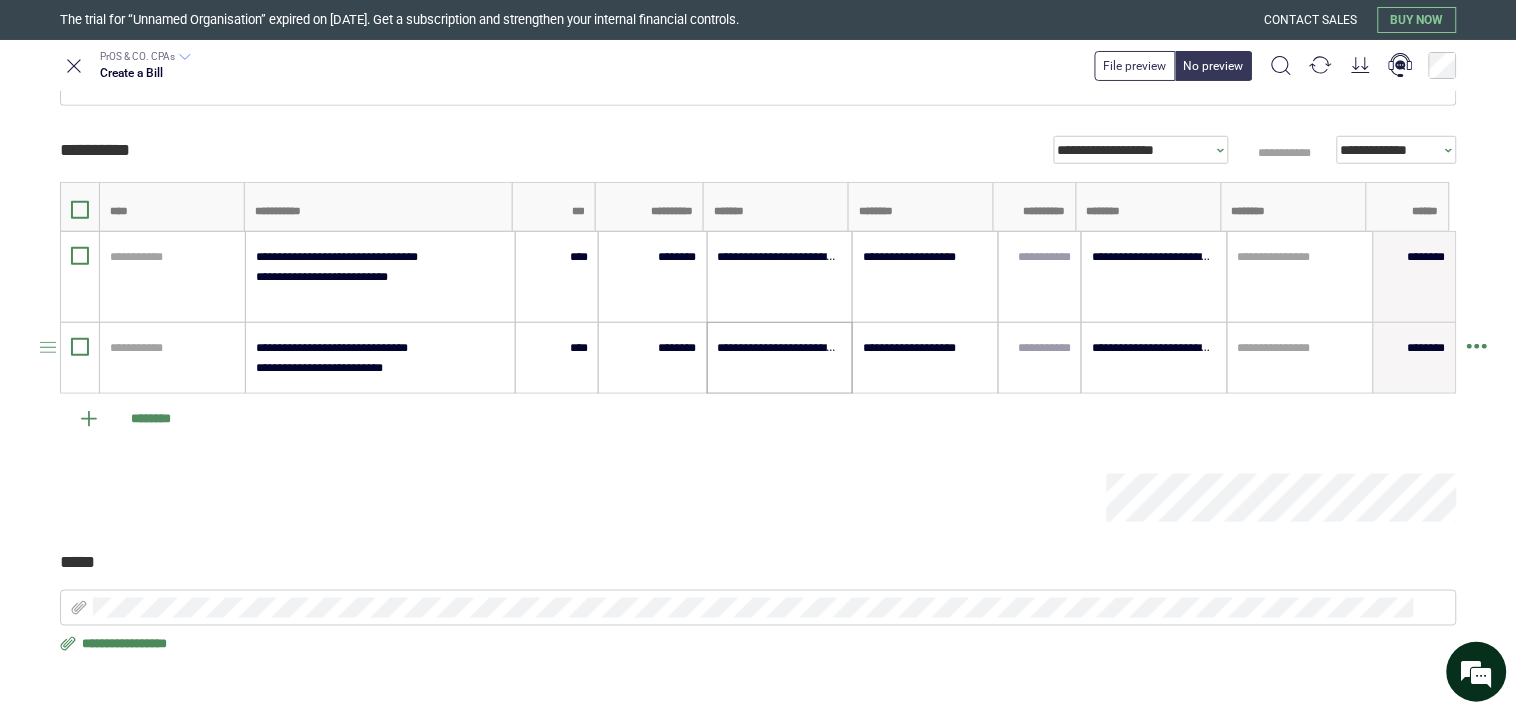 scroll, scrollTop: 0, scrollLeft: 0, axis: both 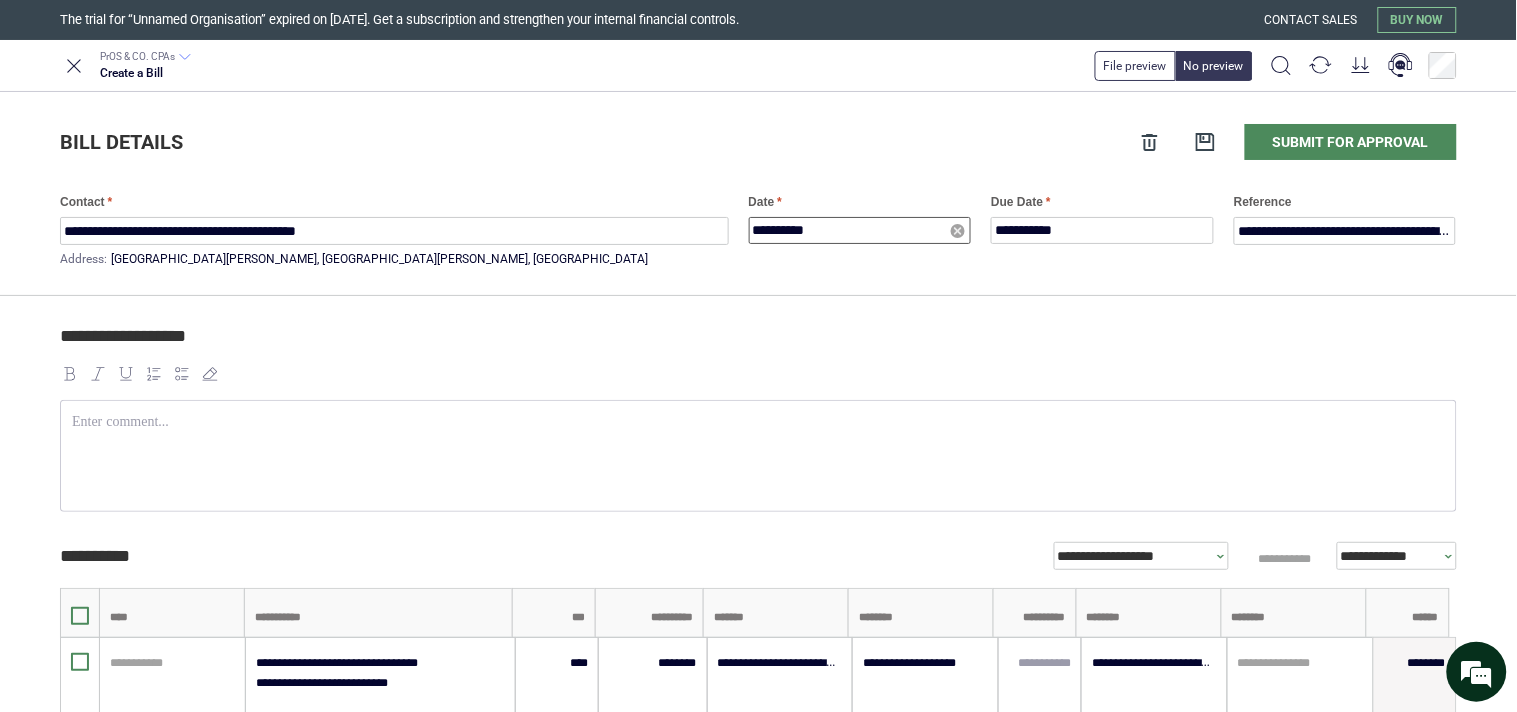 click on "**********" at bounding box center (860, 230) 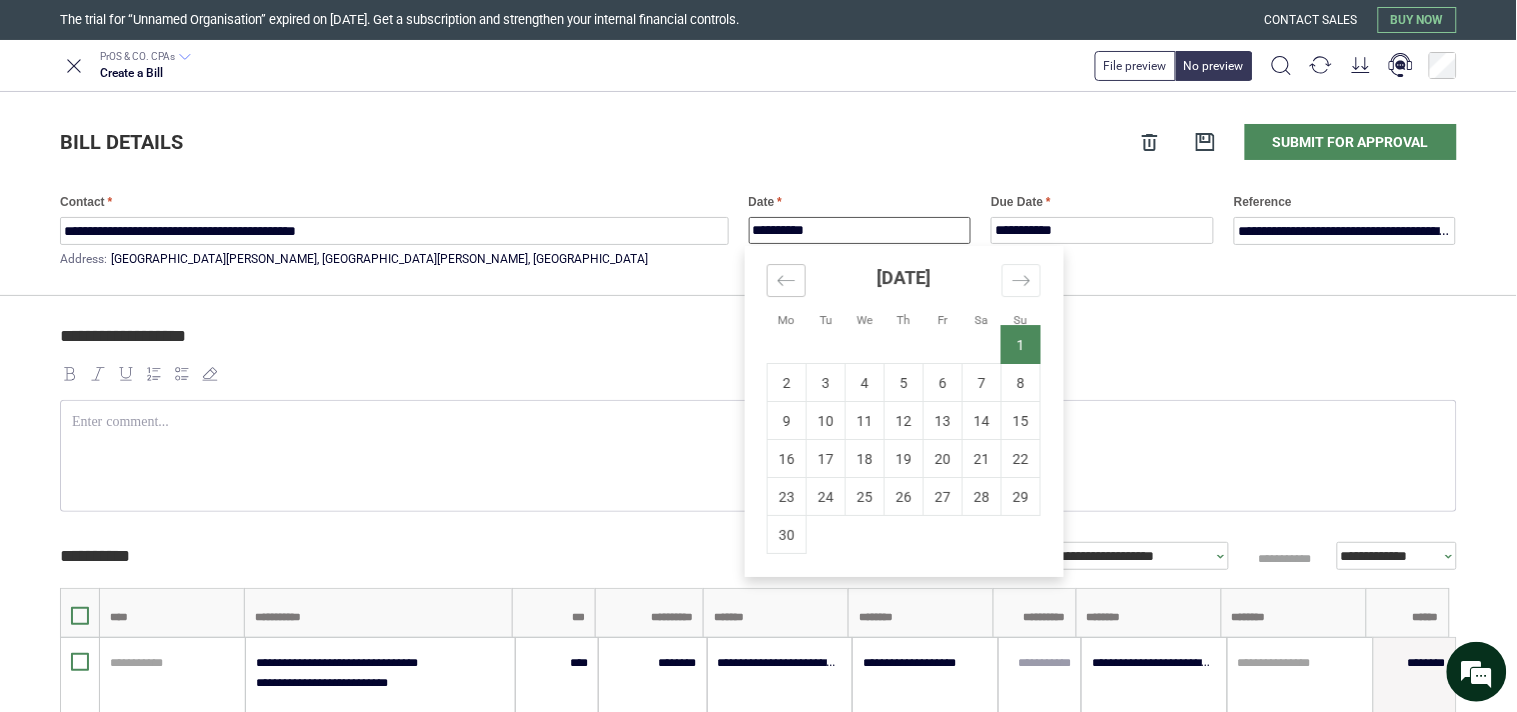 click 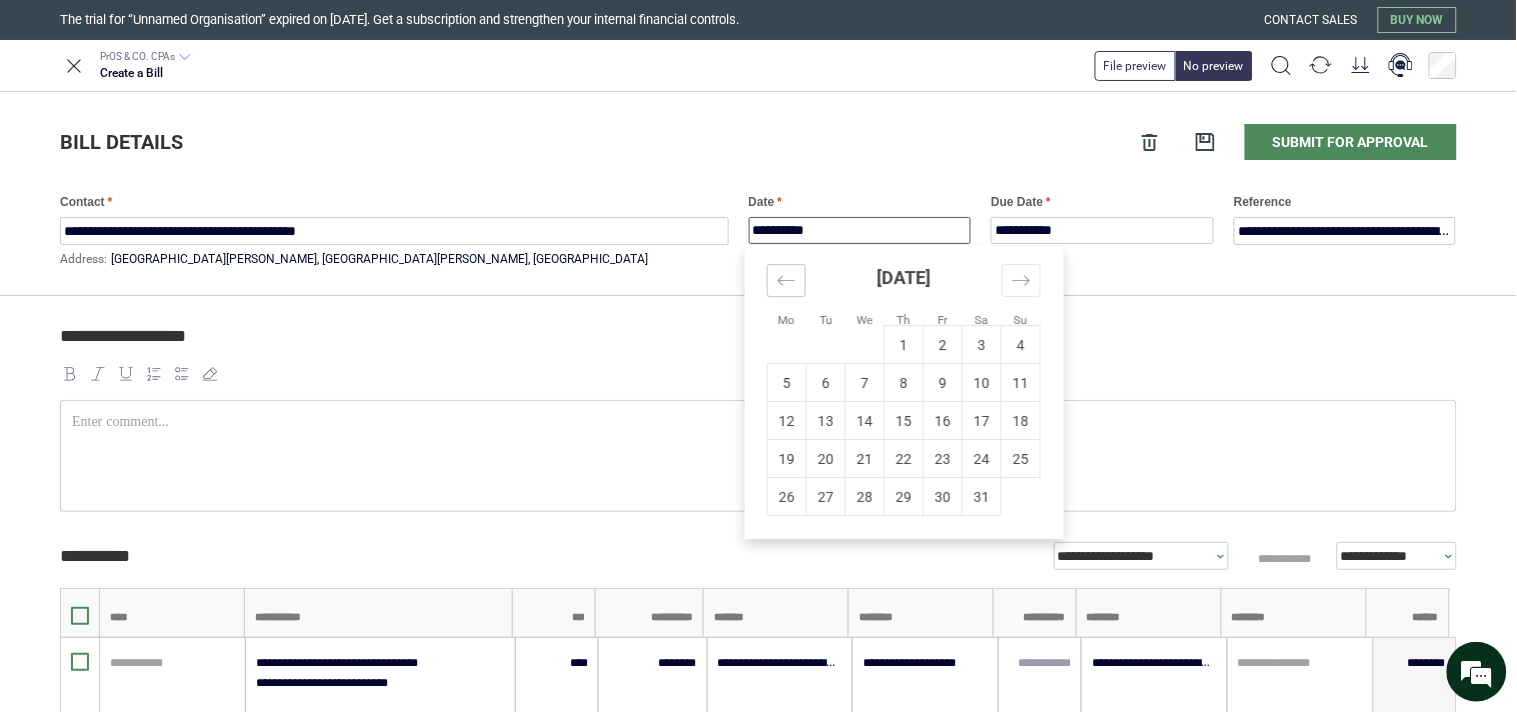 click 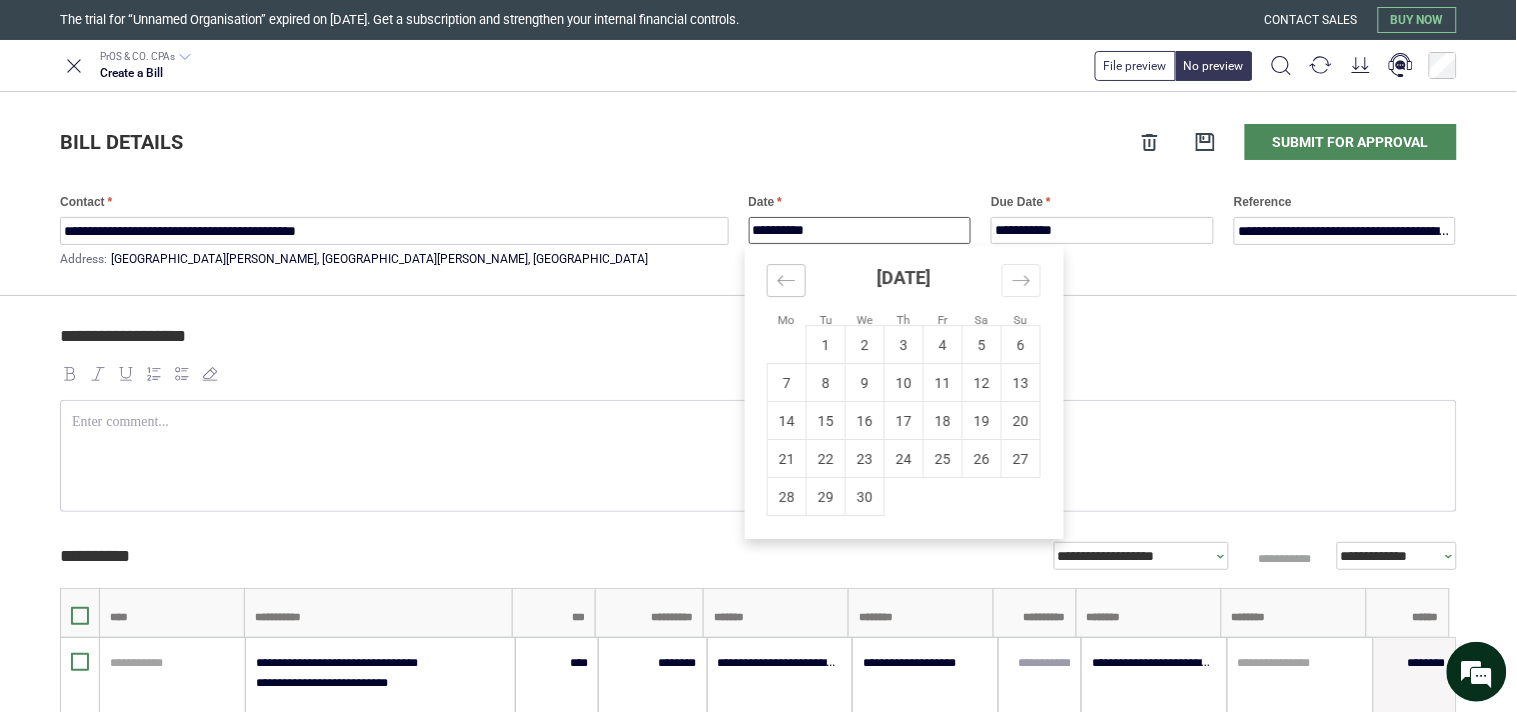 click 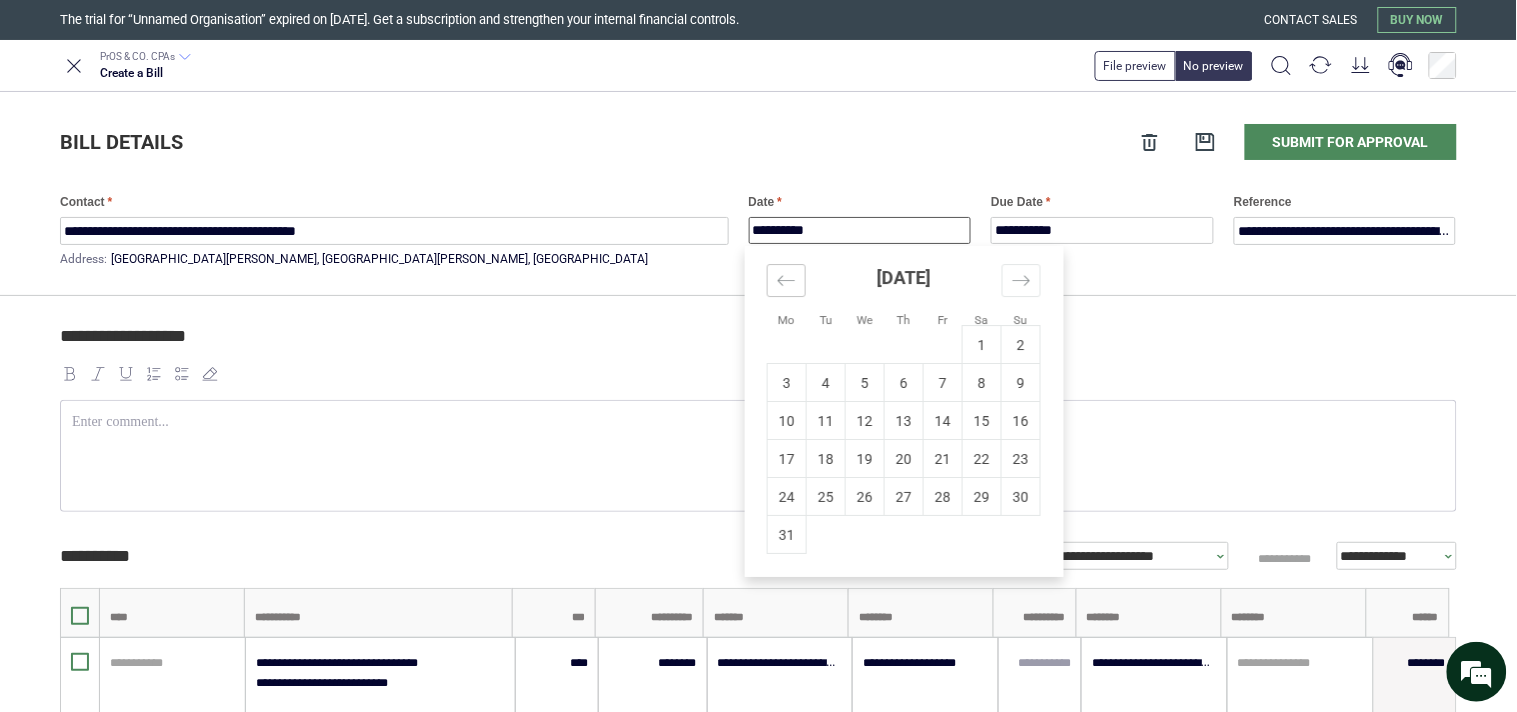 click 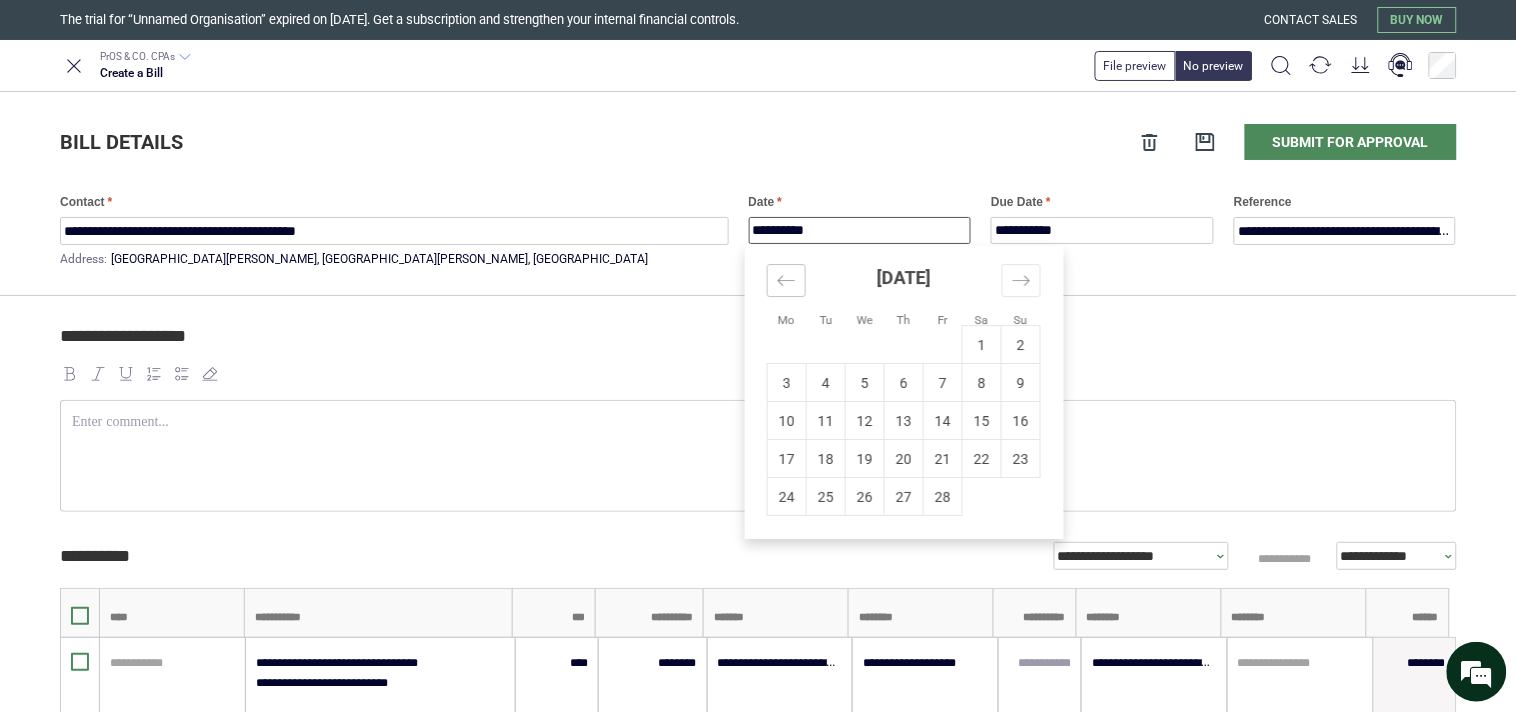click 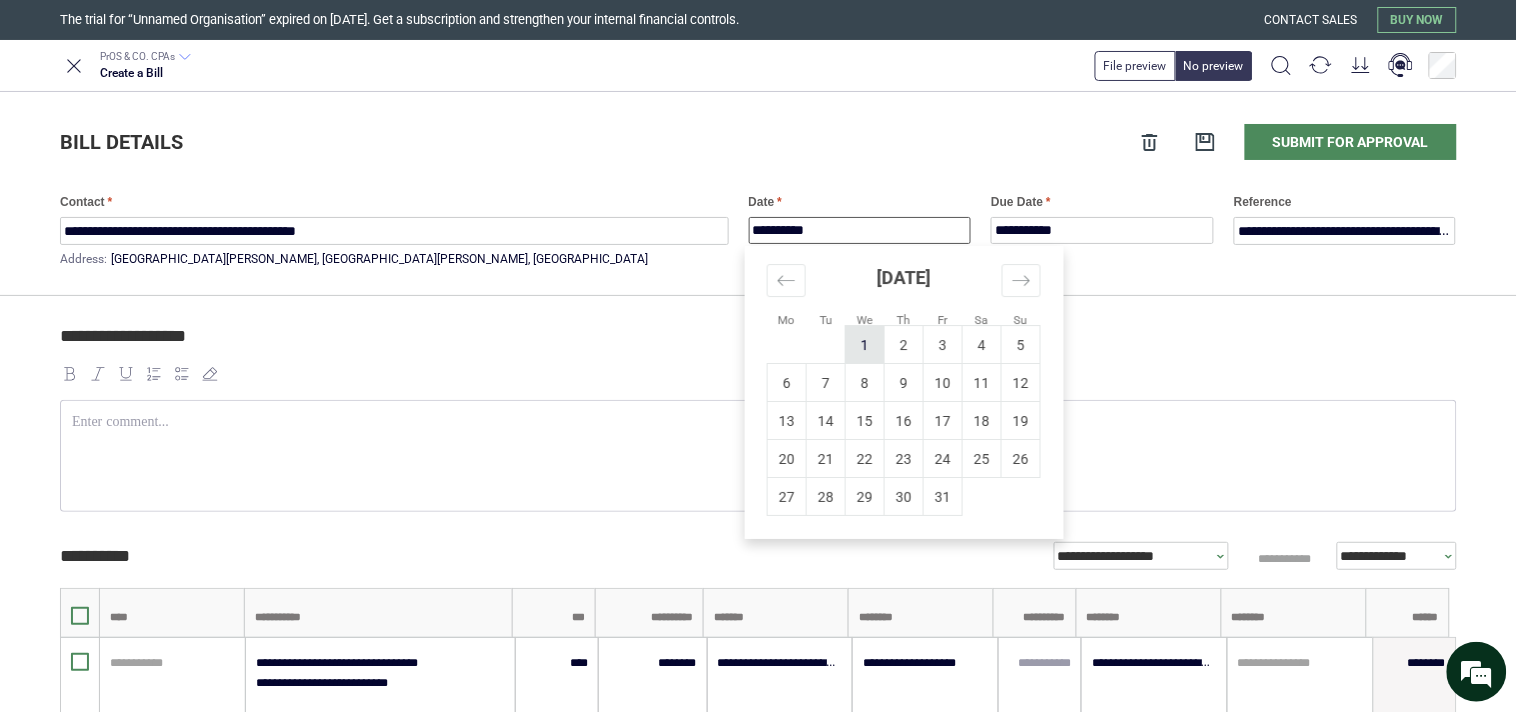 click on "1" at bounding box center (865, 345) 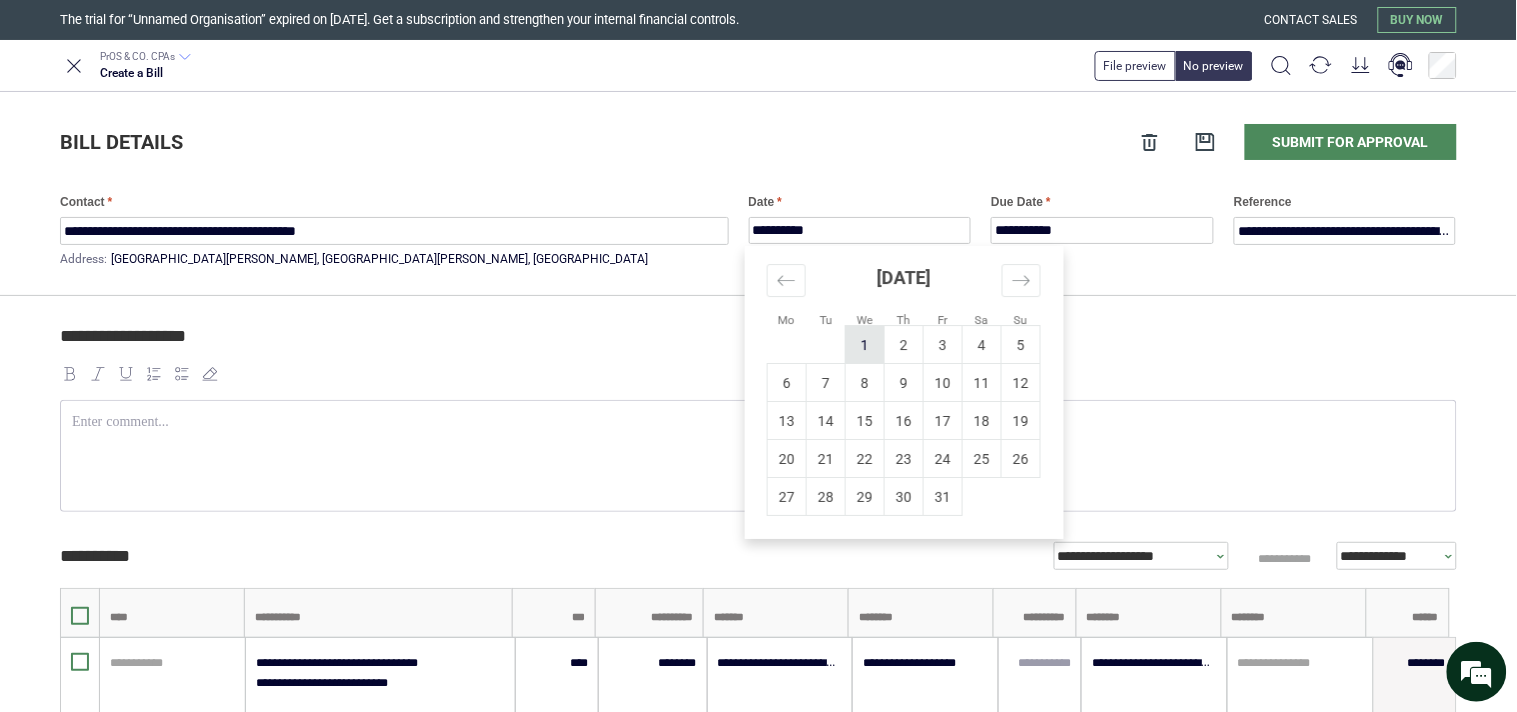 type on "**********" 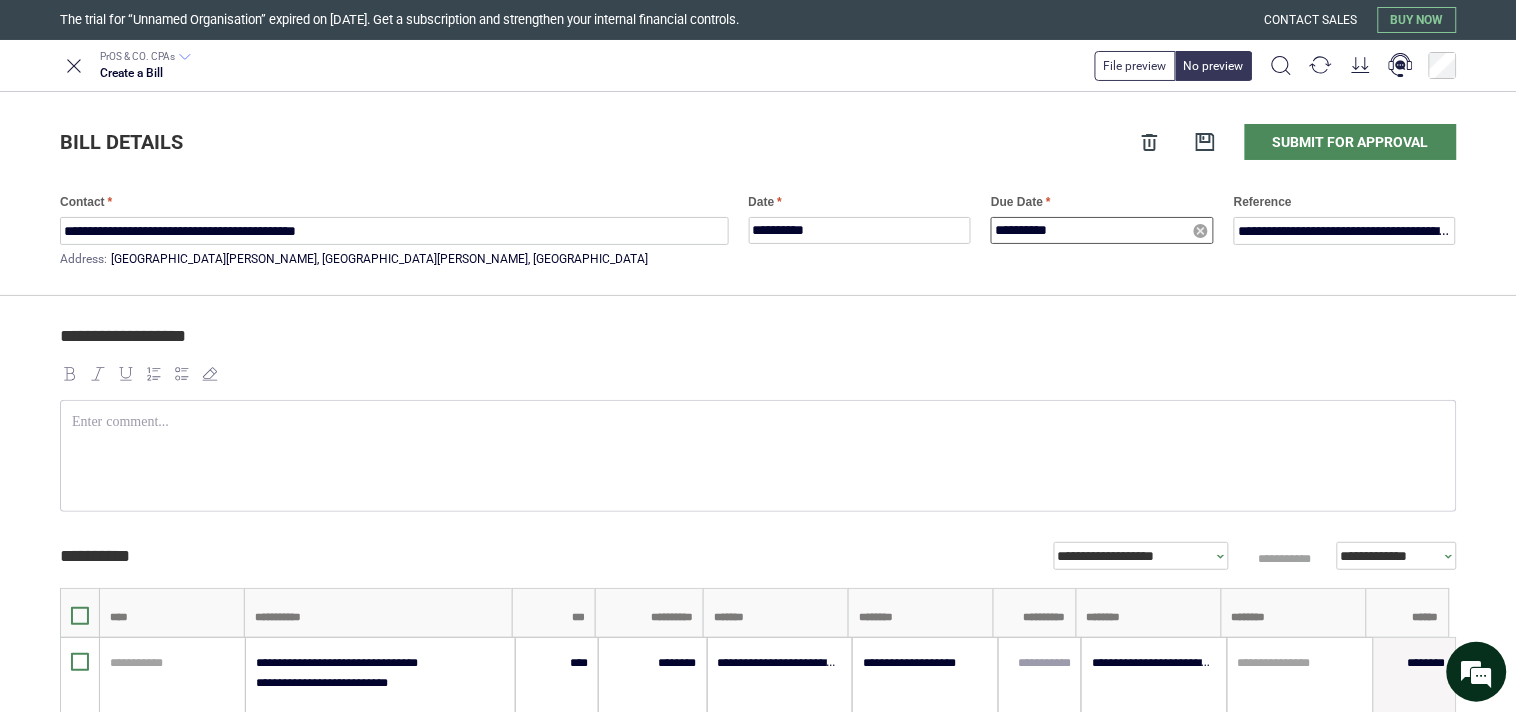 click on "**********" at bounding box center (1102, 230) 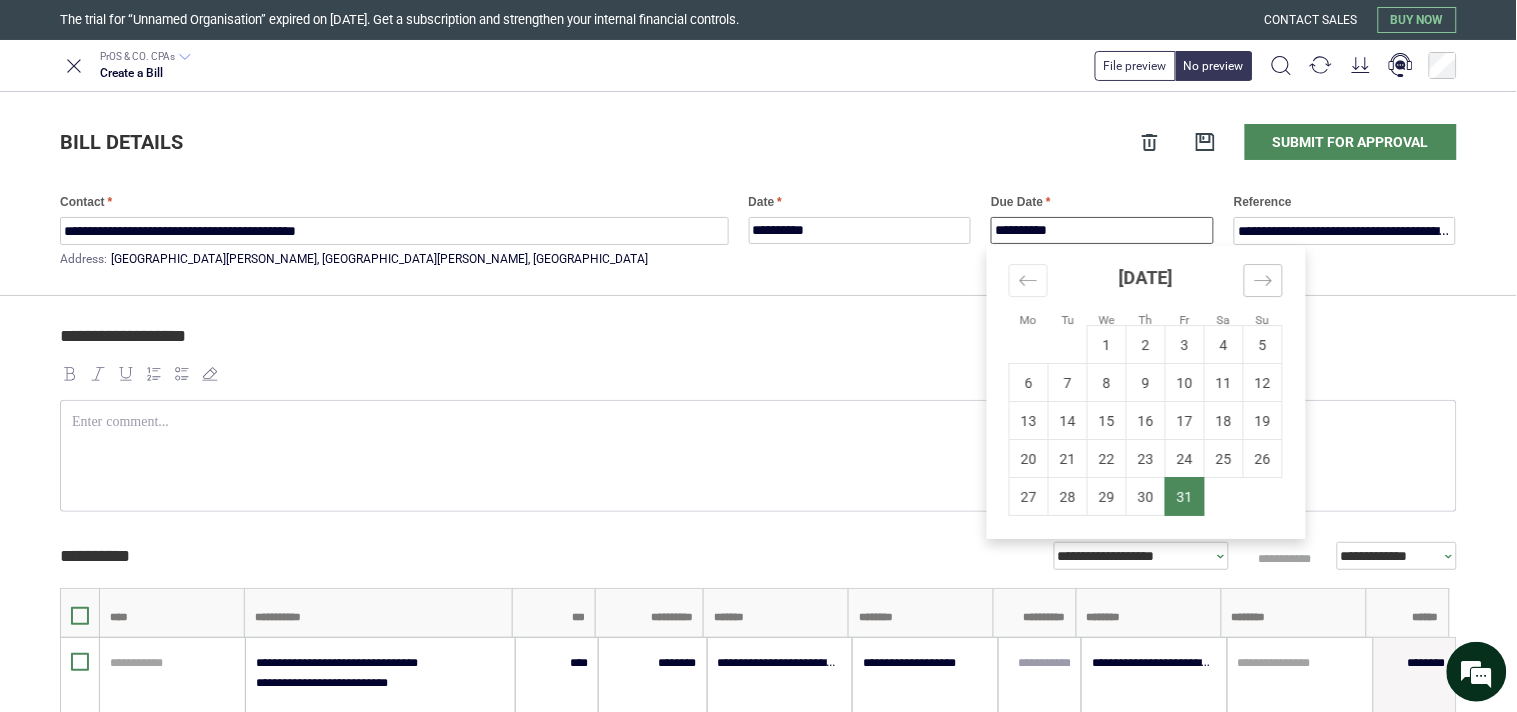 click at bounding box center (1263, 280) 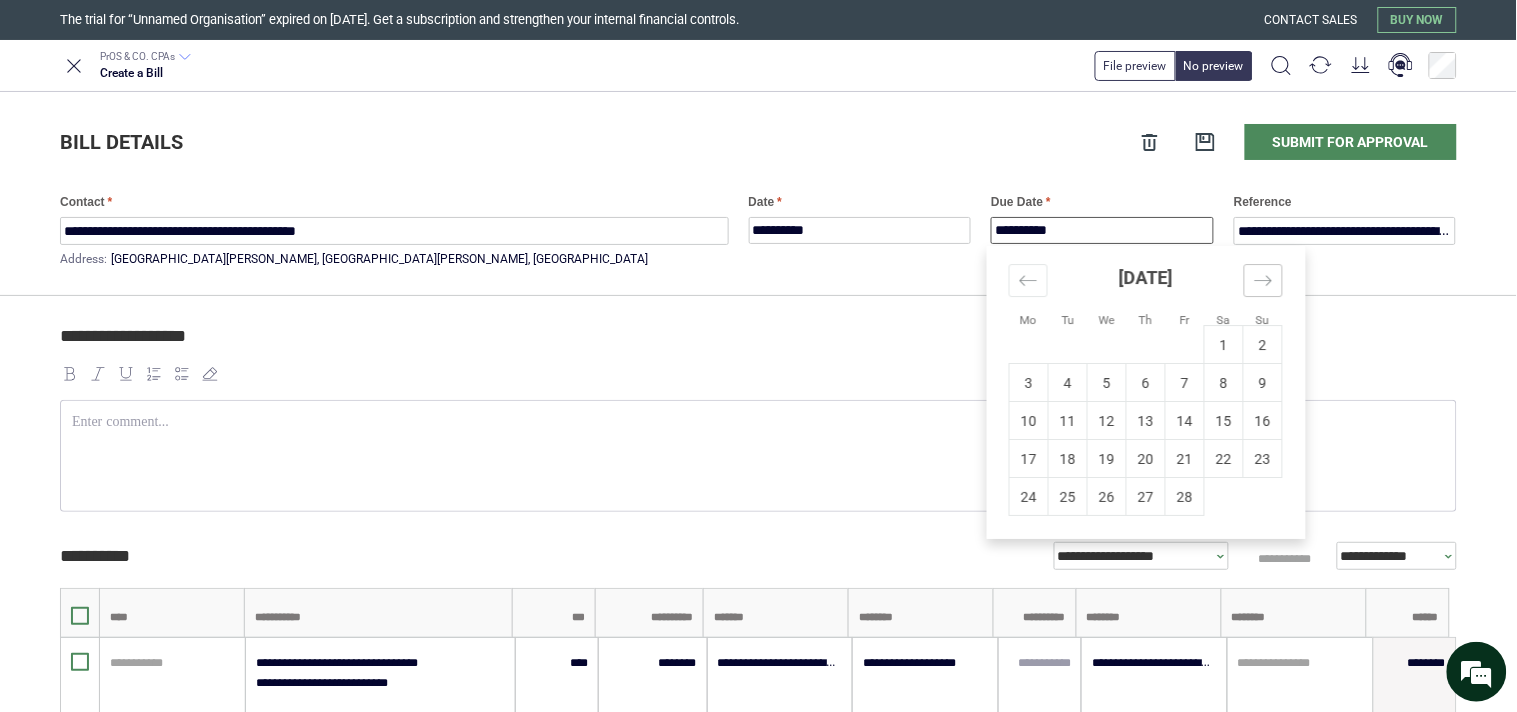click at bounding box center [1263, 280] 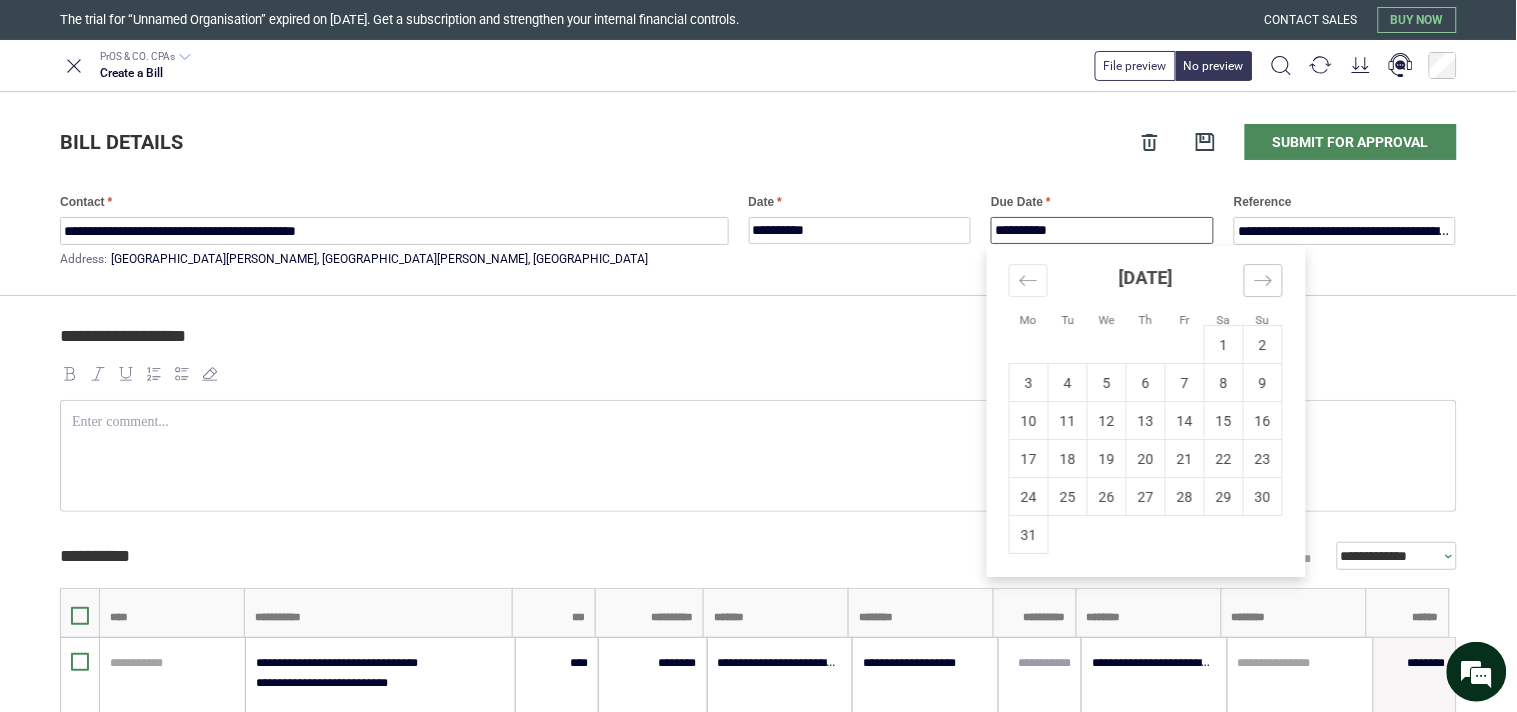click at bounding box center (1263, 280) 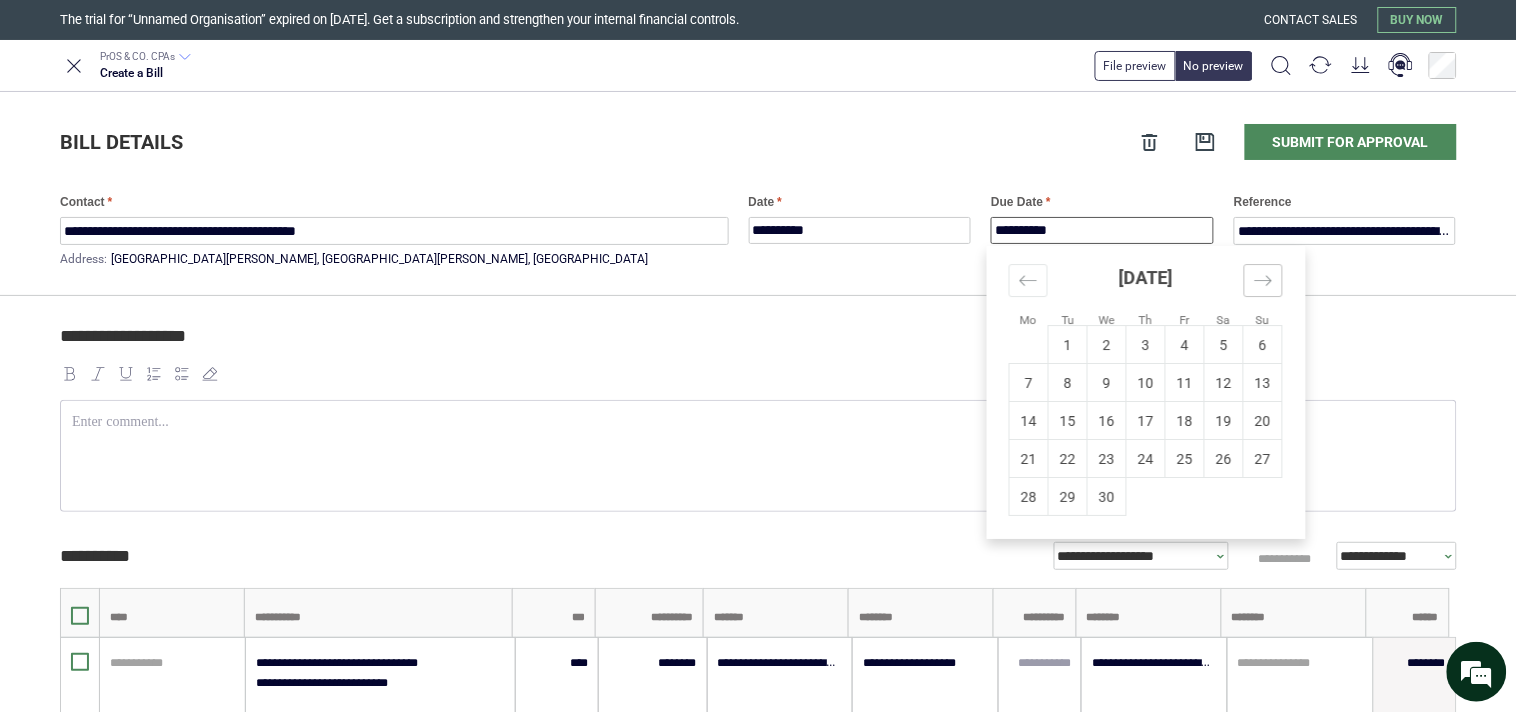click at bounding box center (1263, 280) 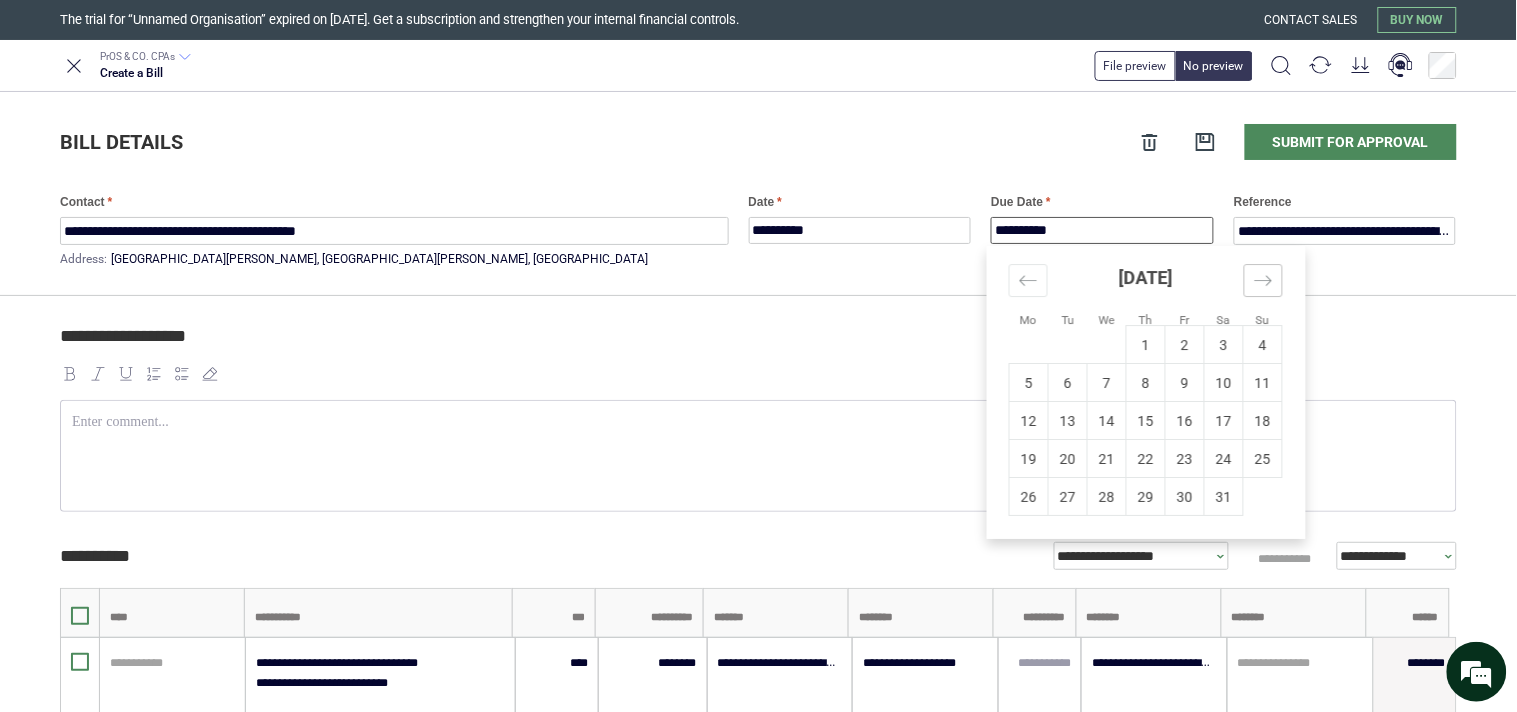 click at bounding box center [1263, 280] 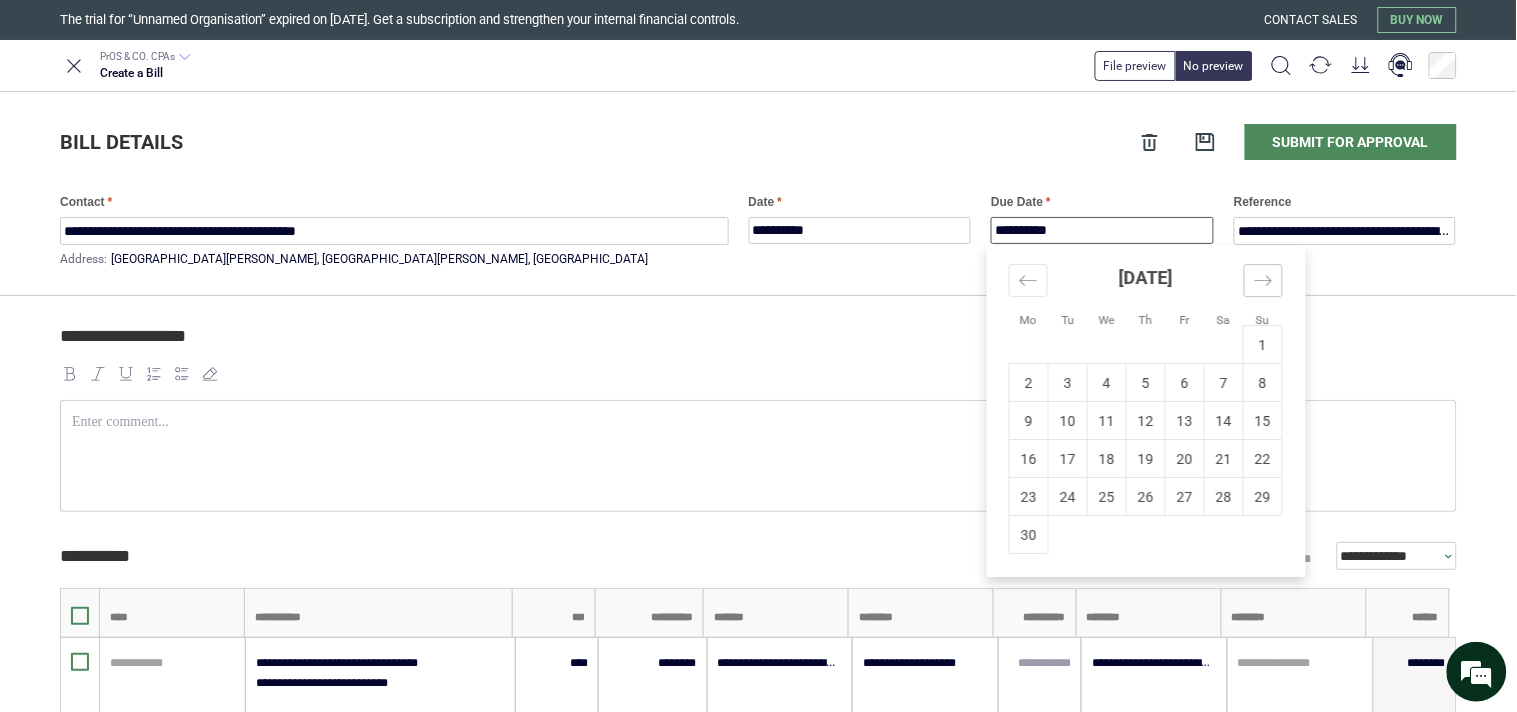 click at bounding box center (1263, 280) 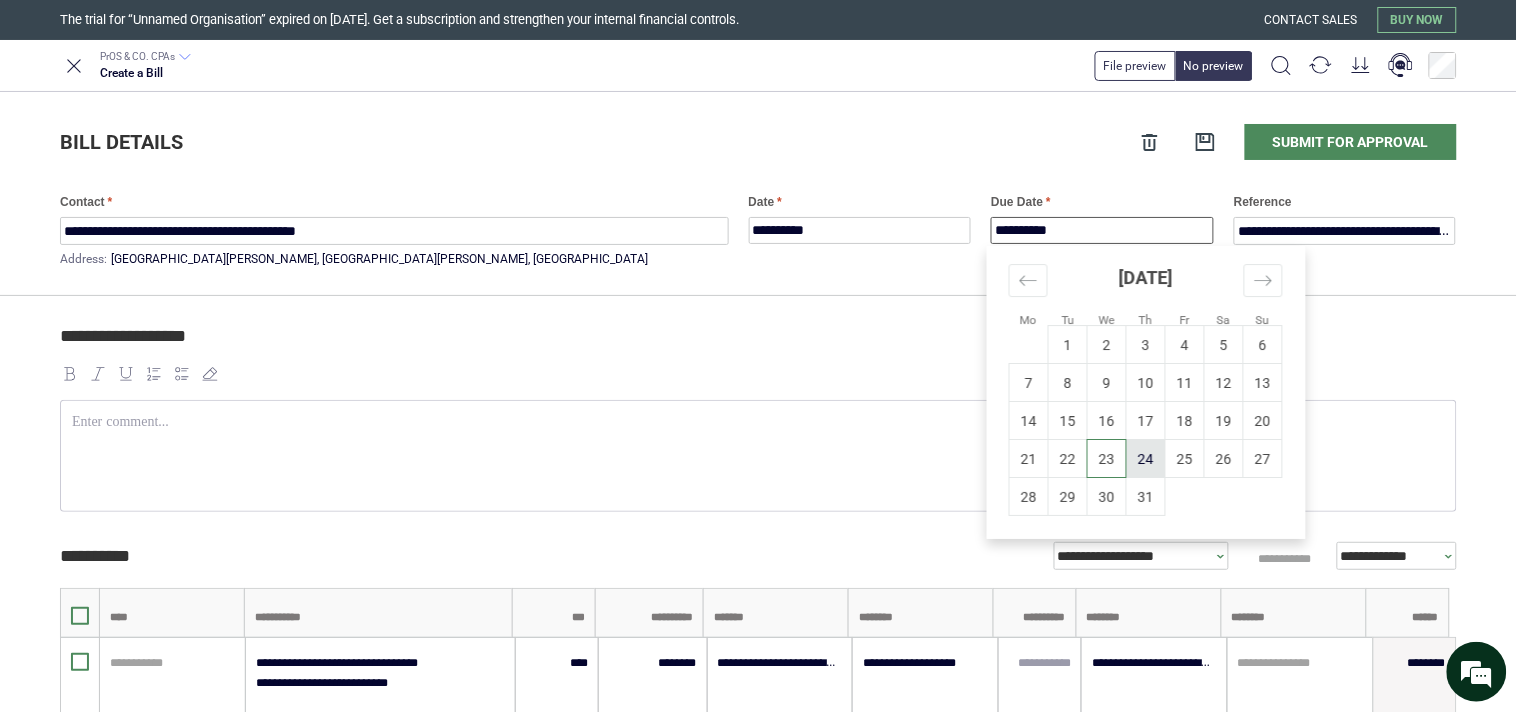 click on "24" at bounding box center [1146, 459] 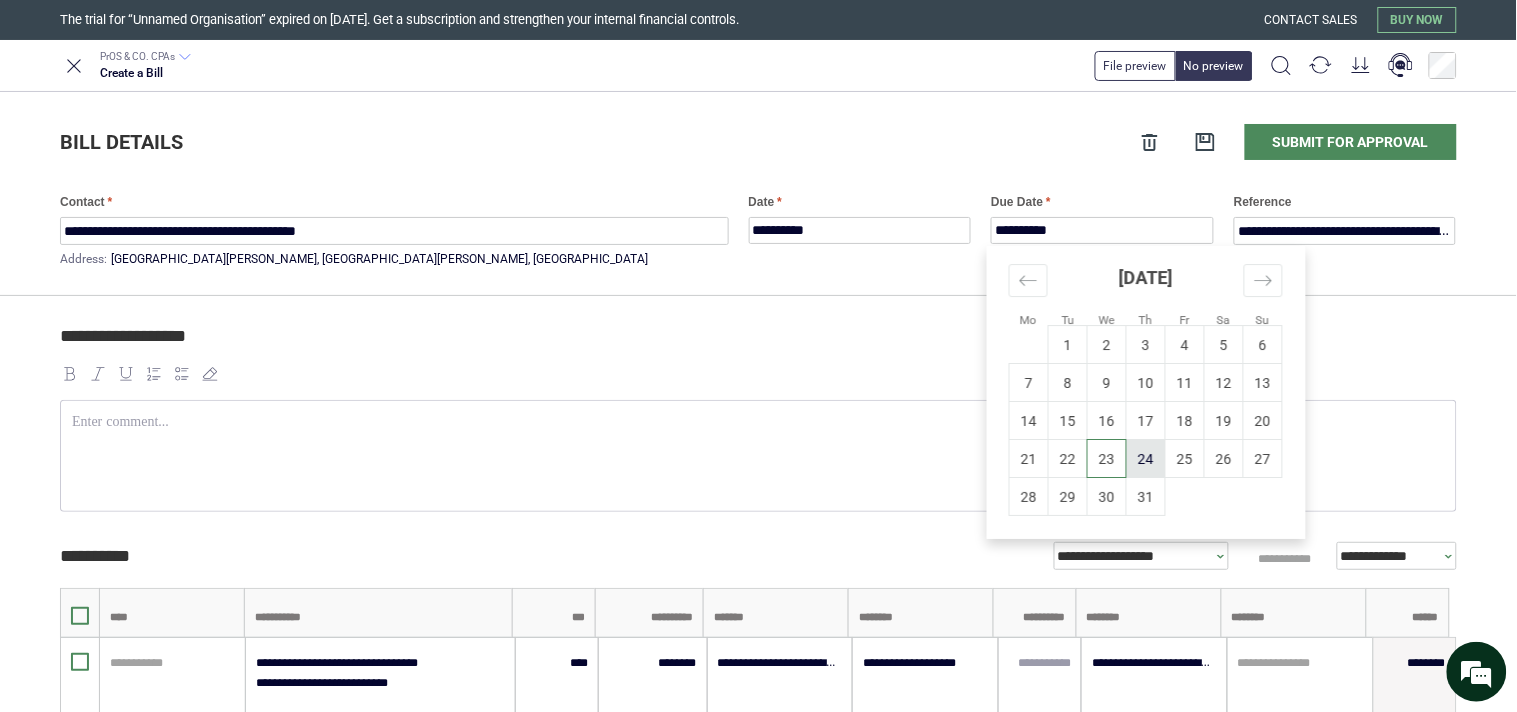 type on "**********" 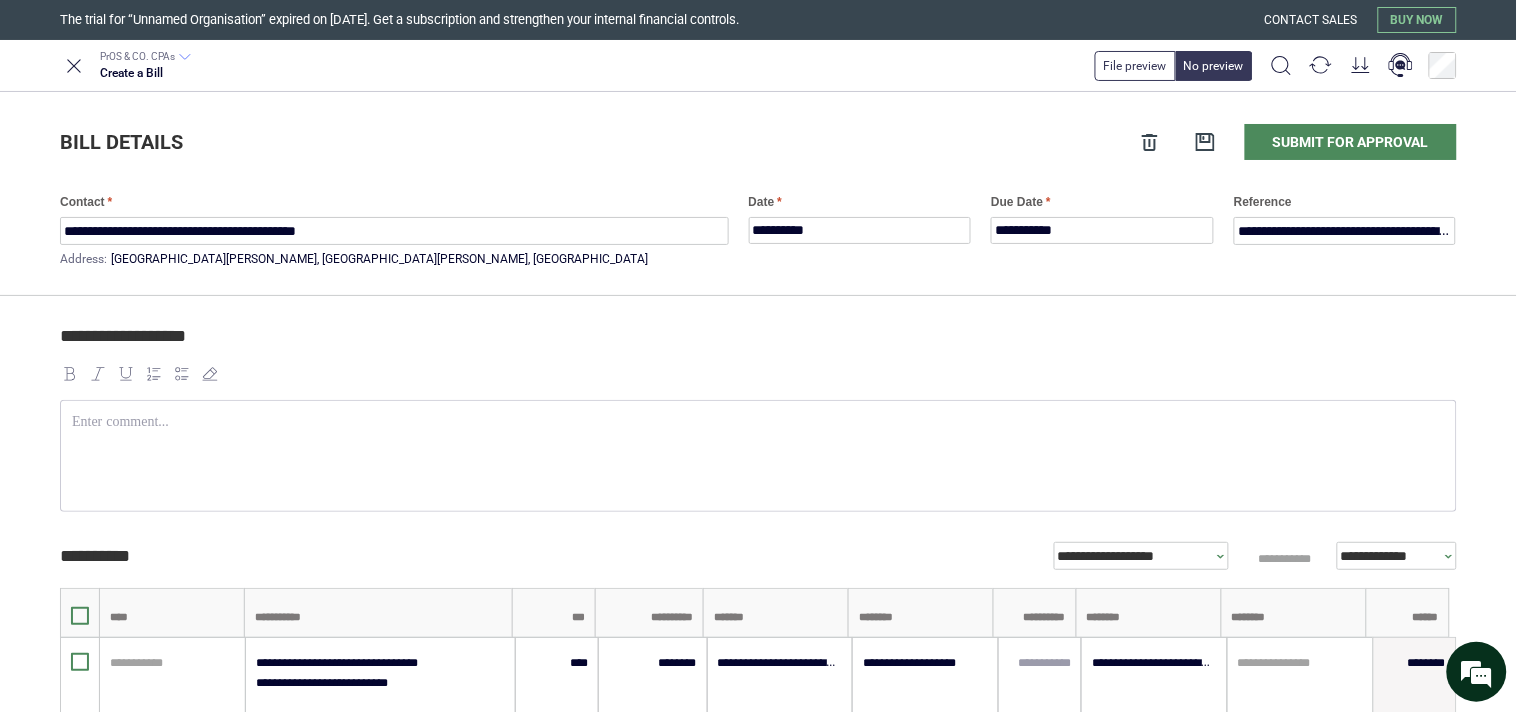 click on "**********" at bounding box center (755, 345) 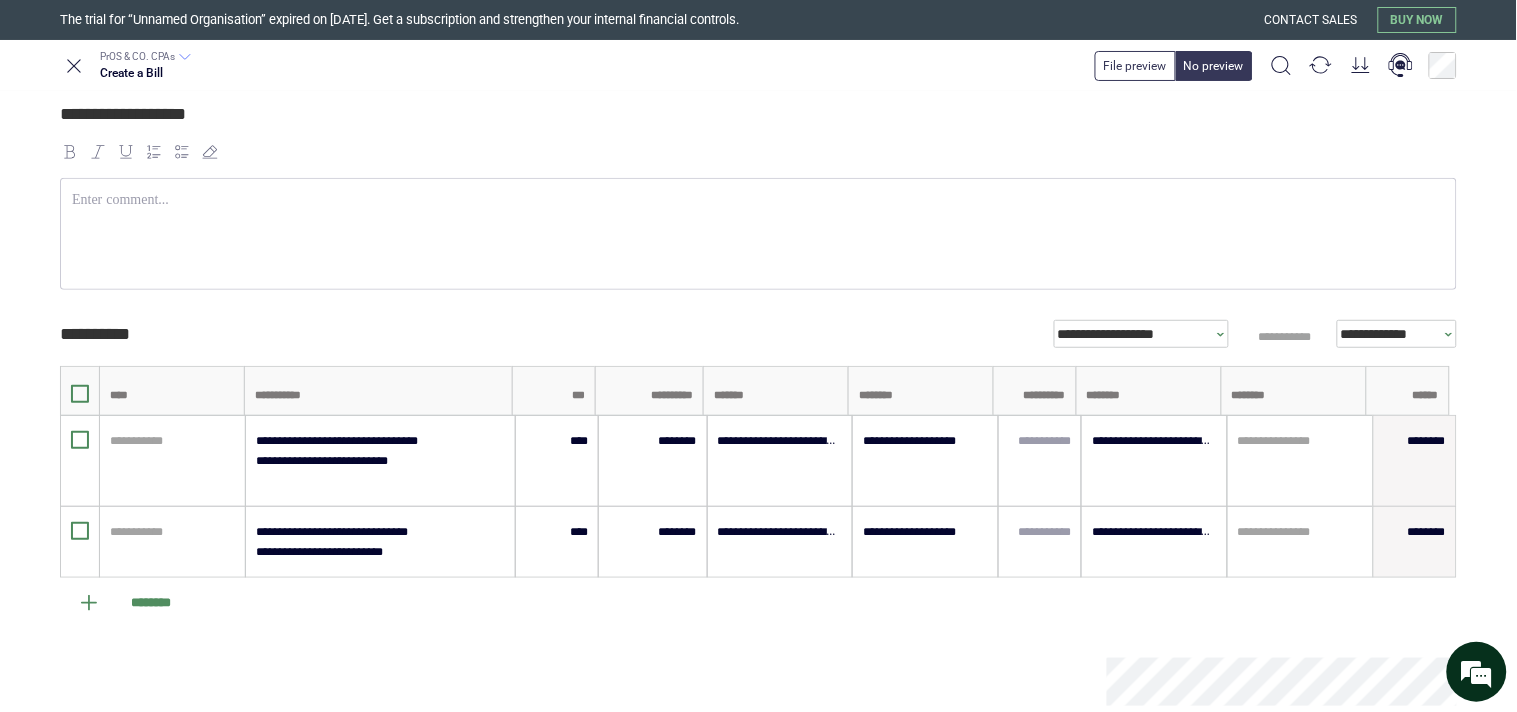 scroll, scrollTop: 333, scrollLeft: 0, axis: vertical 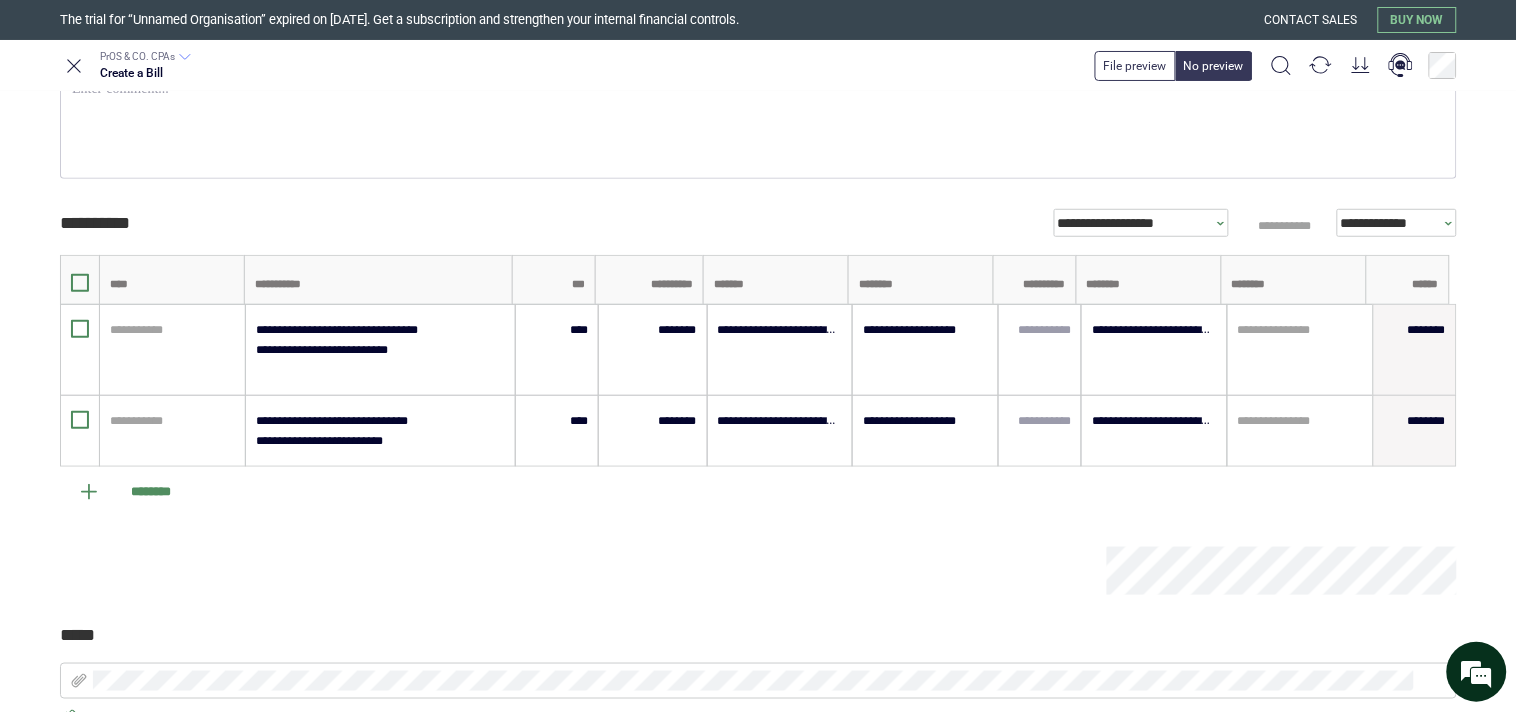 click at bounding box center [583, 571] 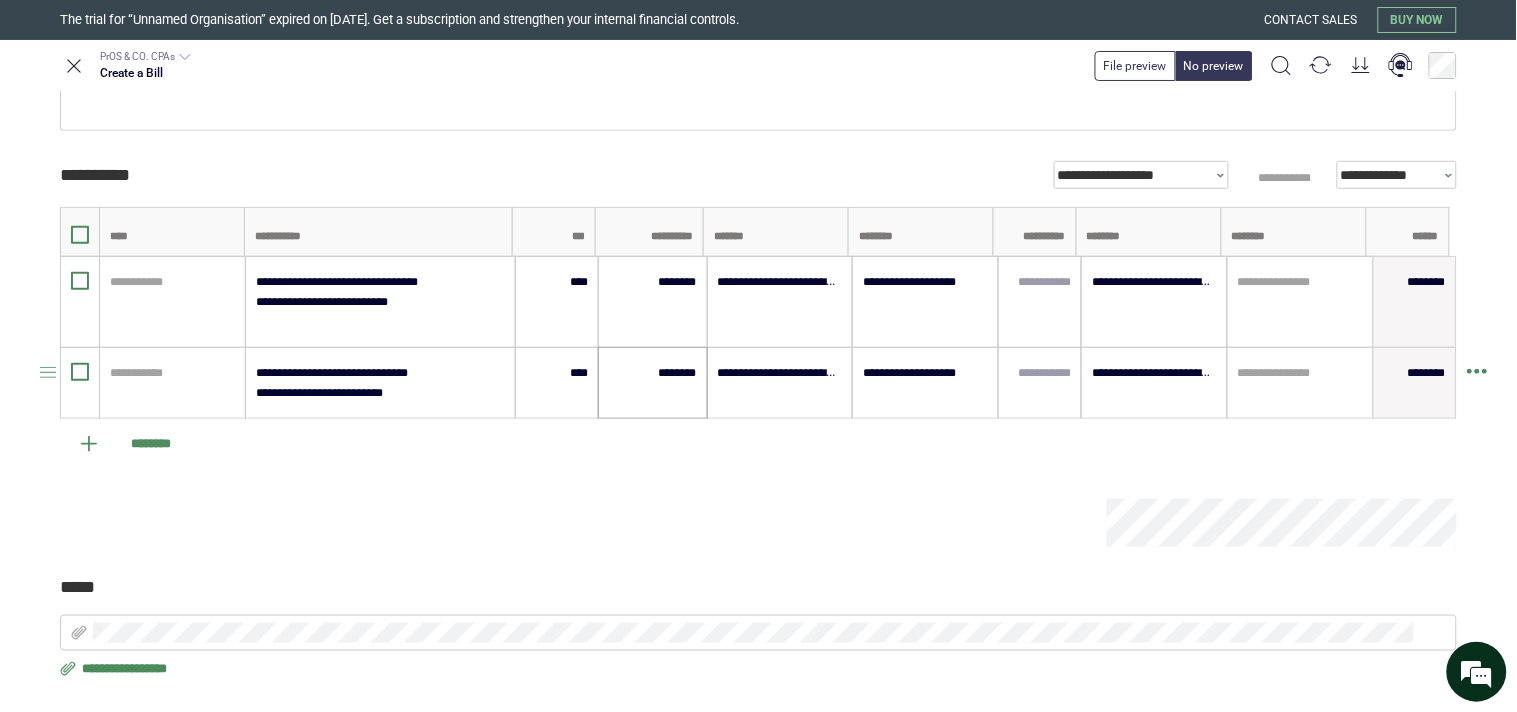scroll, scrollTop: 406, scrollLeft: 0, axis: vertical 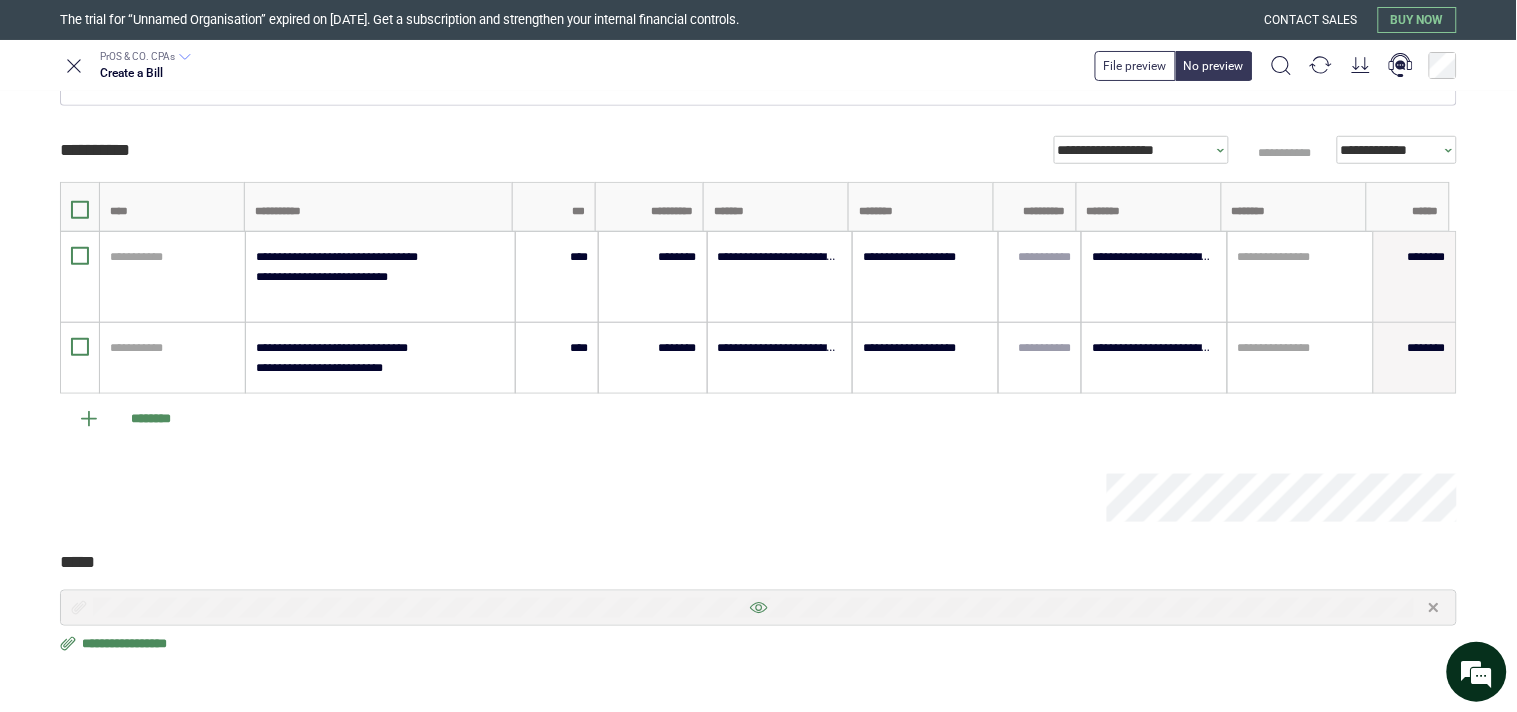 click at bounding box center (758, 608) 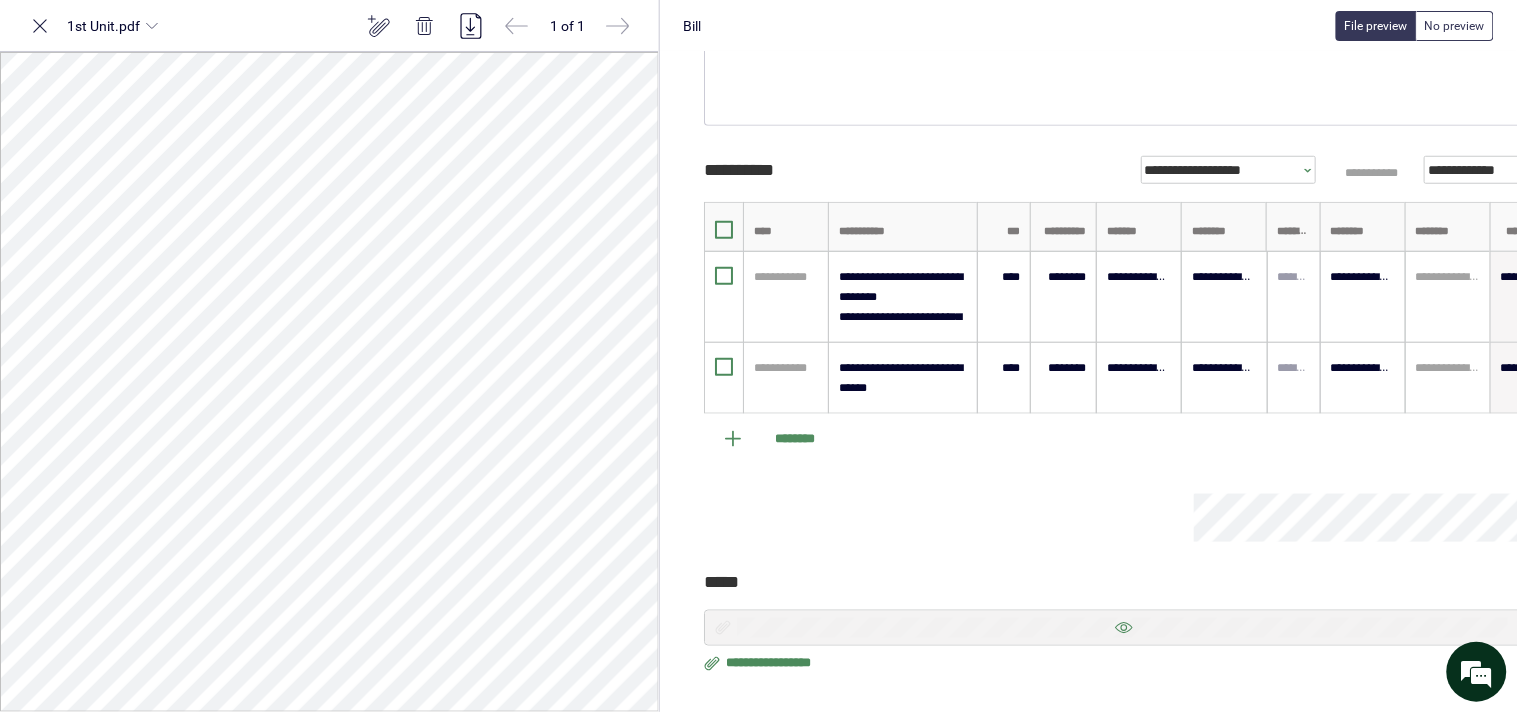 scroll, scrollTop: 374, scrollLeft: 108, axis: both 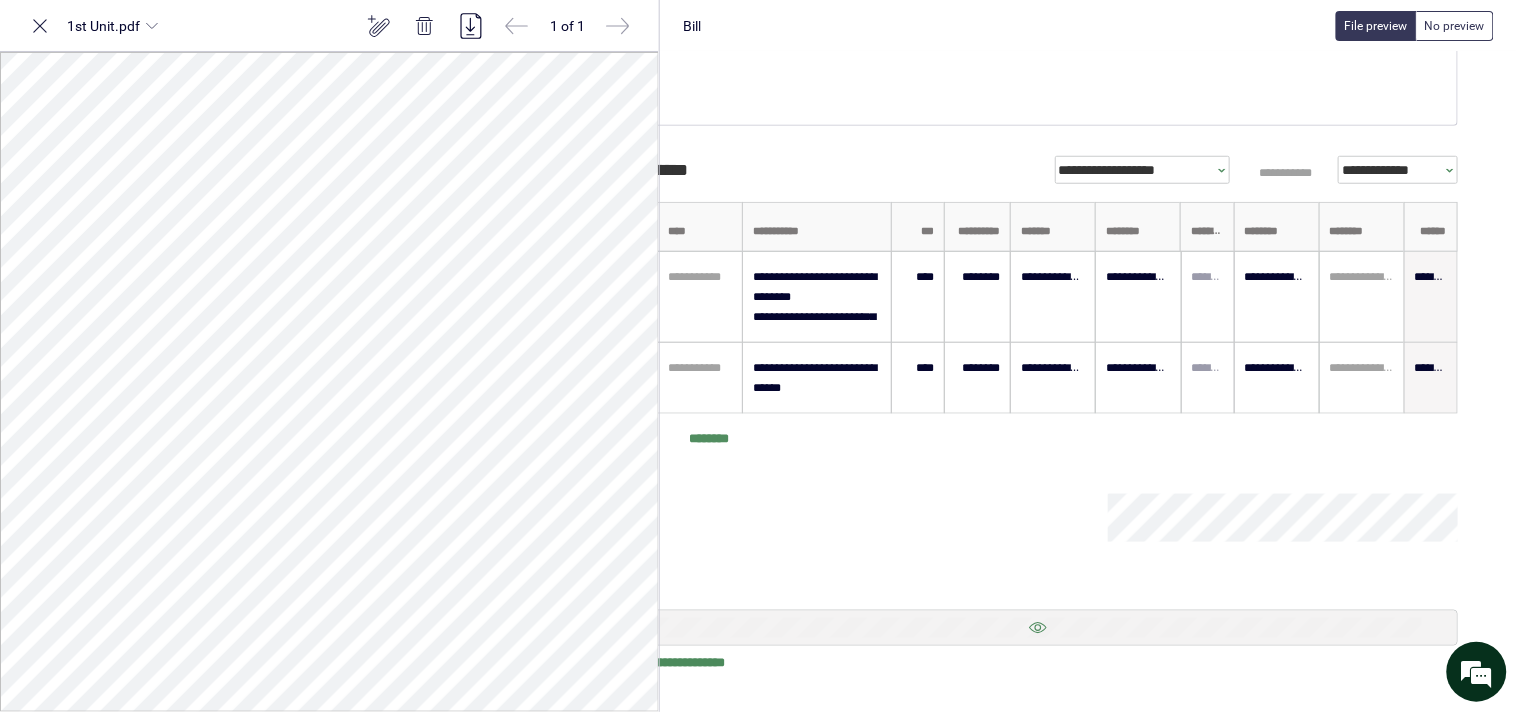 drag, startPoint x: 43, startPoint y: 23, endPoint x: 42, endPoint y: 42, distance: 19.026299 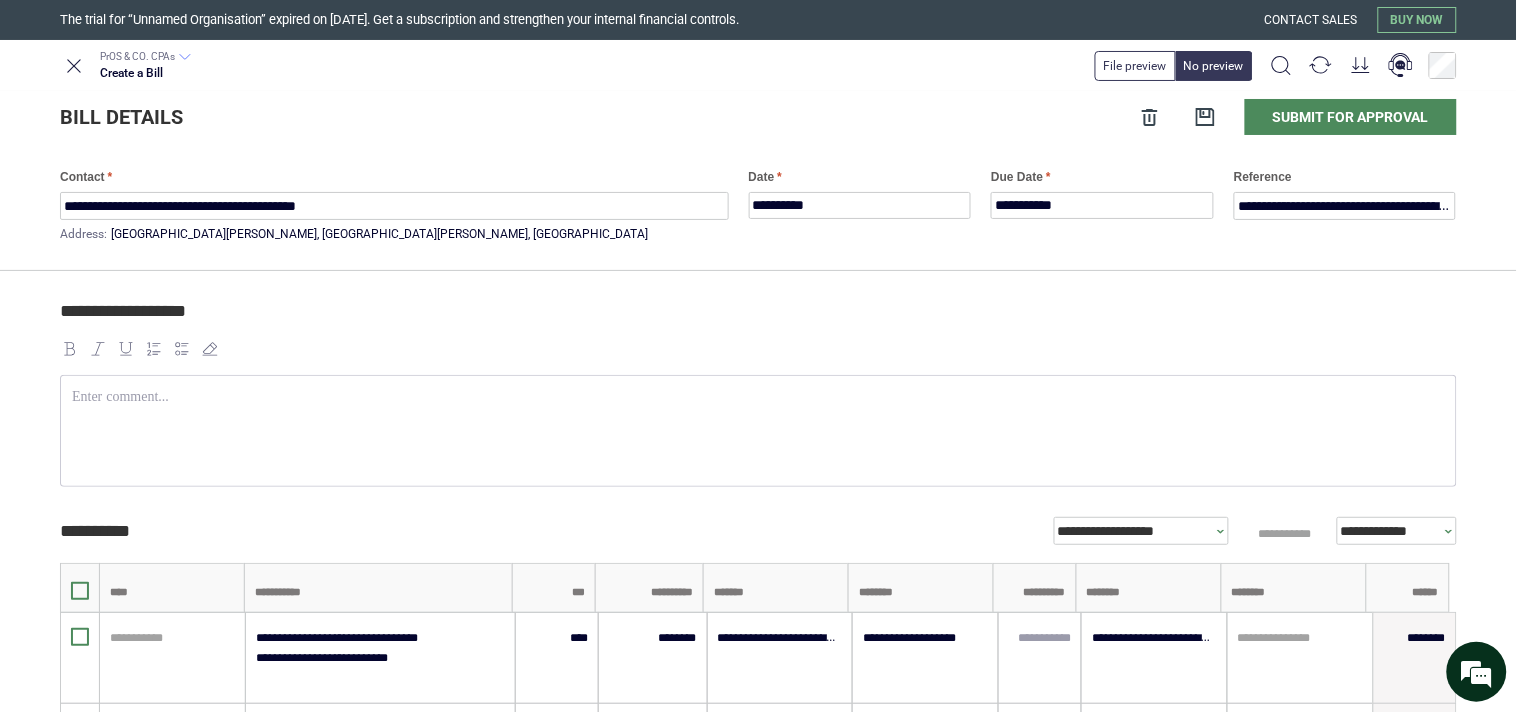 scroll, scrollTop: 0, scrollLeft: 0, axis: both 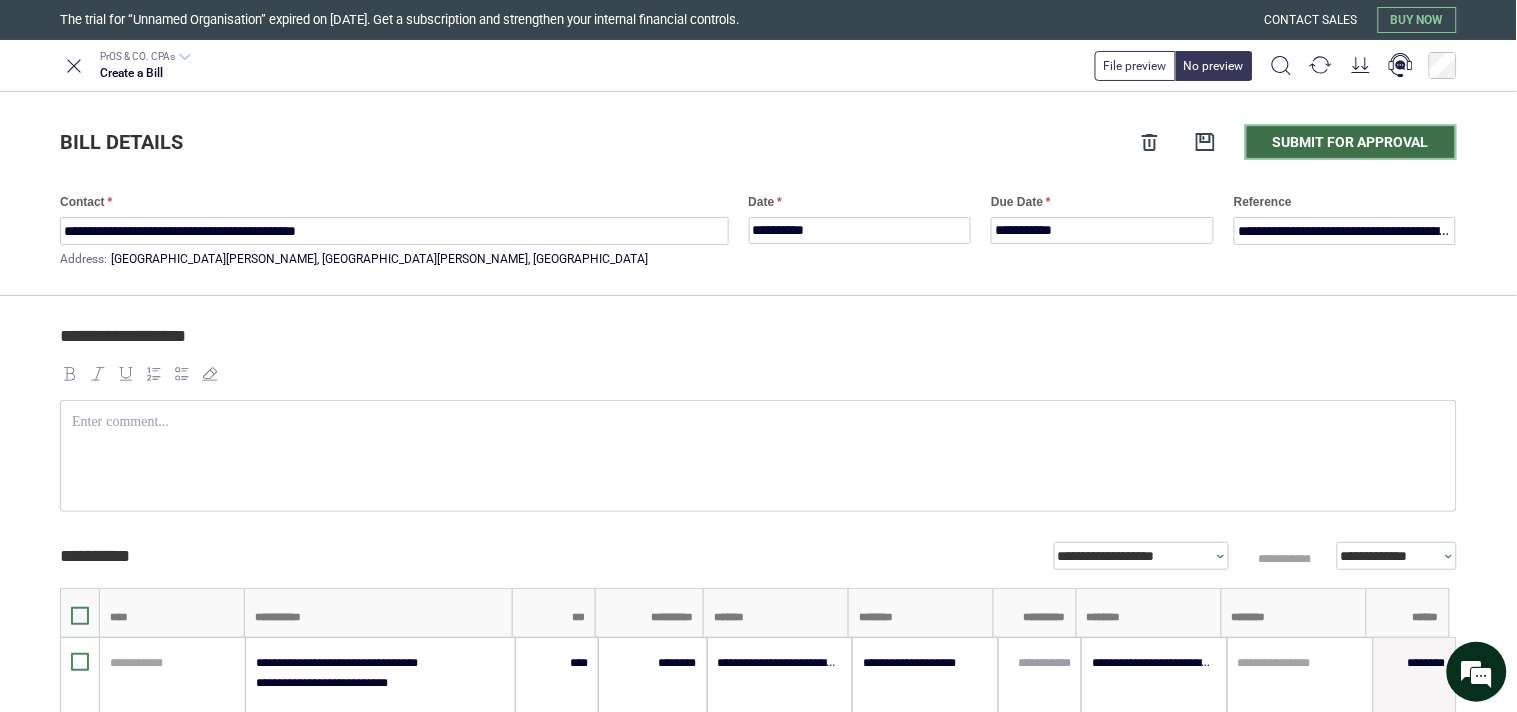 click on "Submit for approval" at bounding box center [1351, 142] 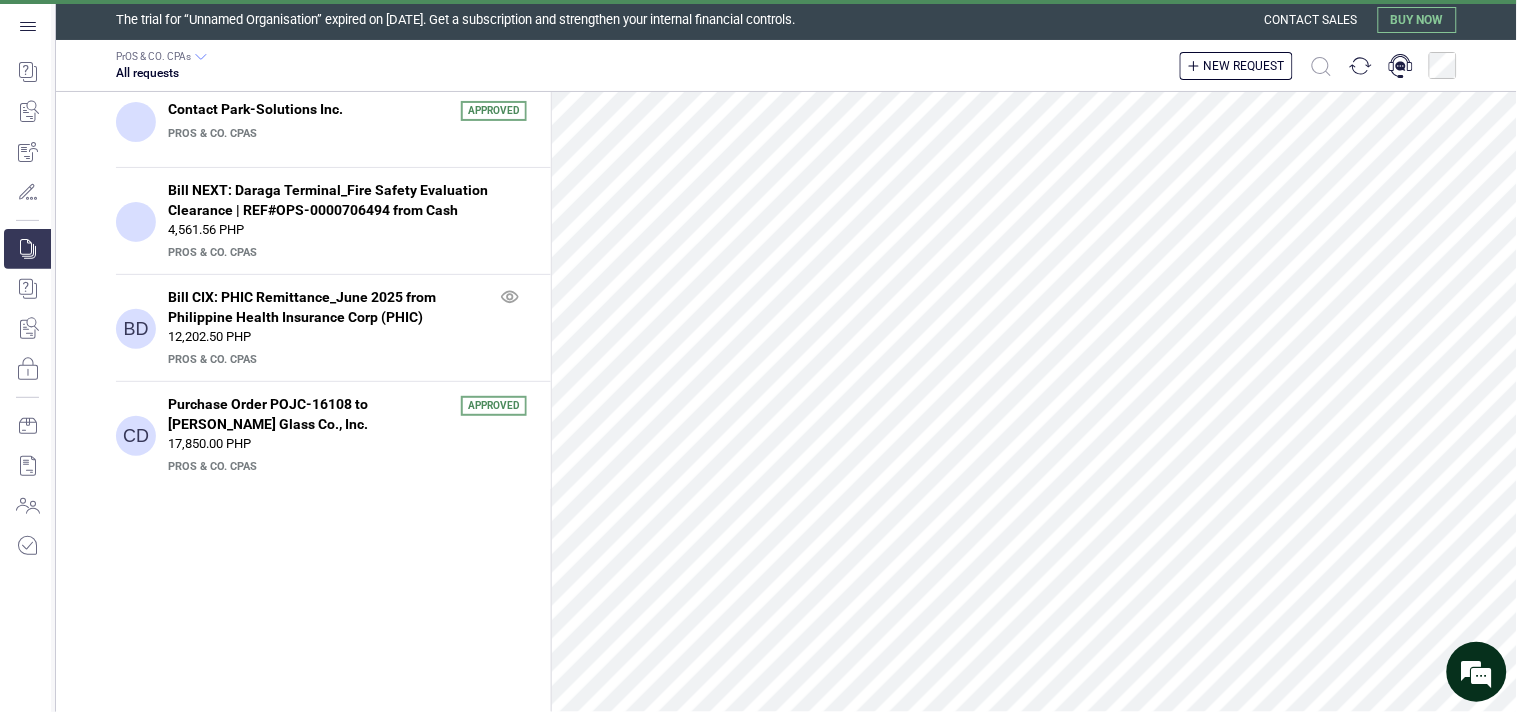 scroll, scrollTop: 2444, scrollLeft: 0, axis: vertical 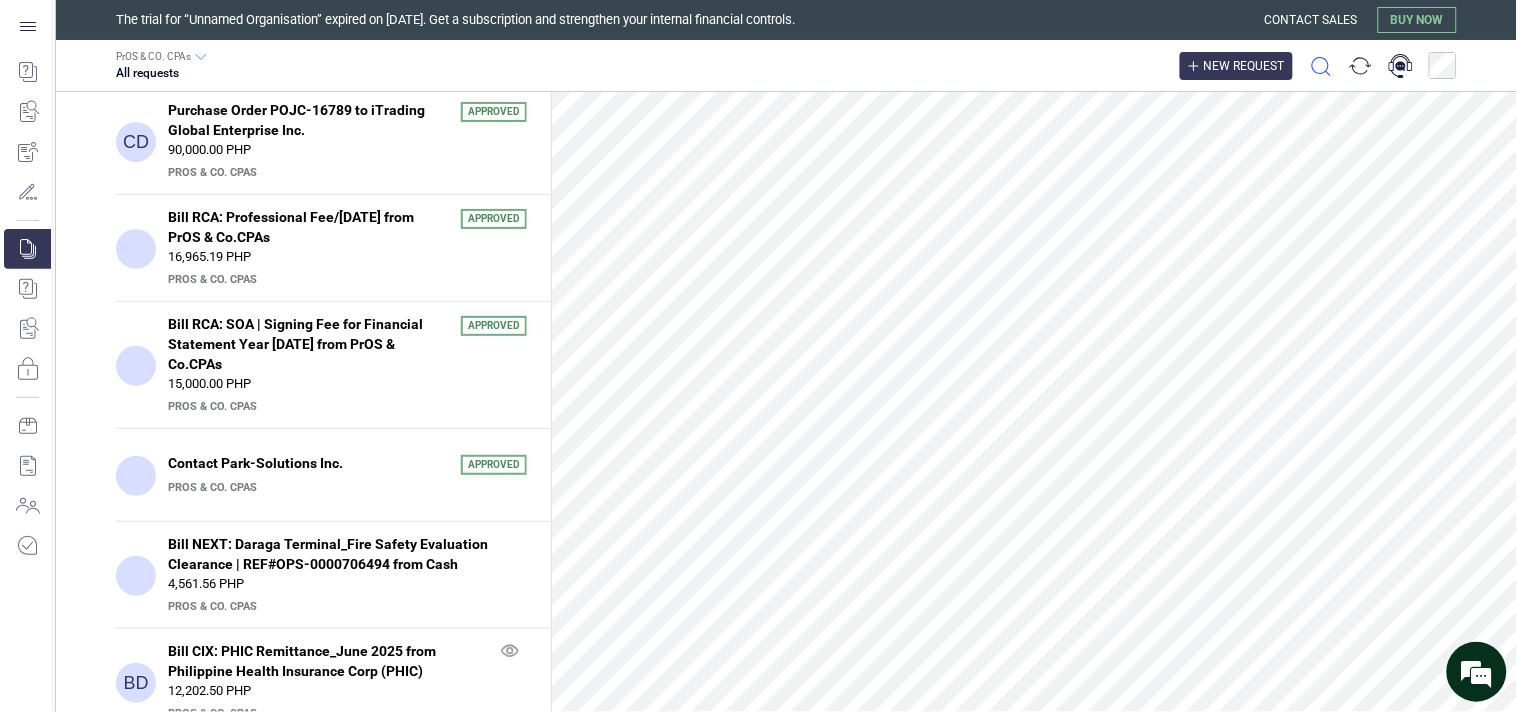 drag, startPoint x: 1320, startPoint y: 67, endPoint x: 1308, endPoint y: 75, distance: 14.422205 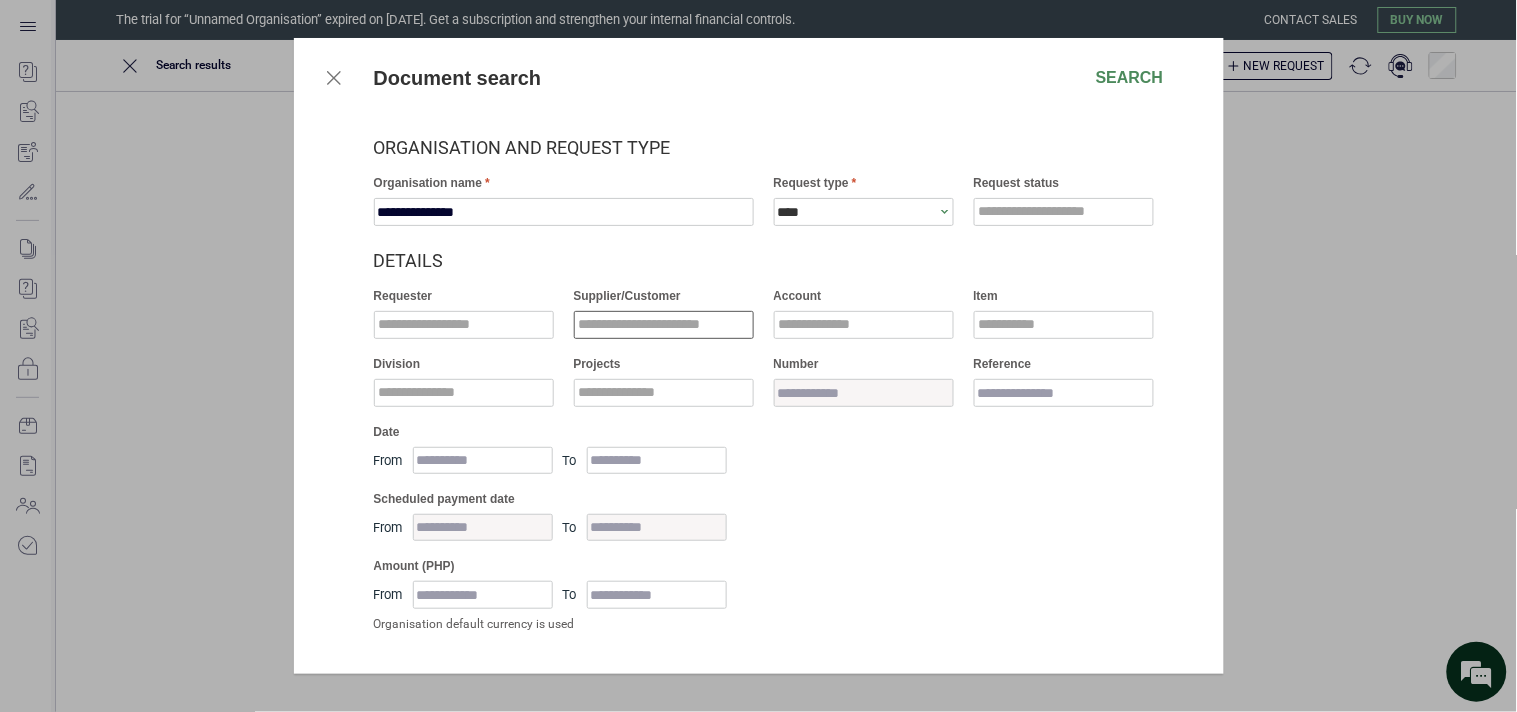 click at bounding box center (664, 325) 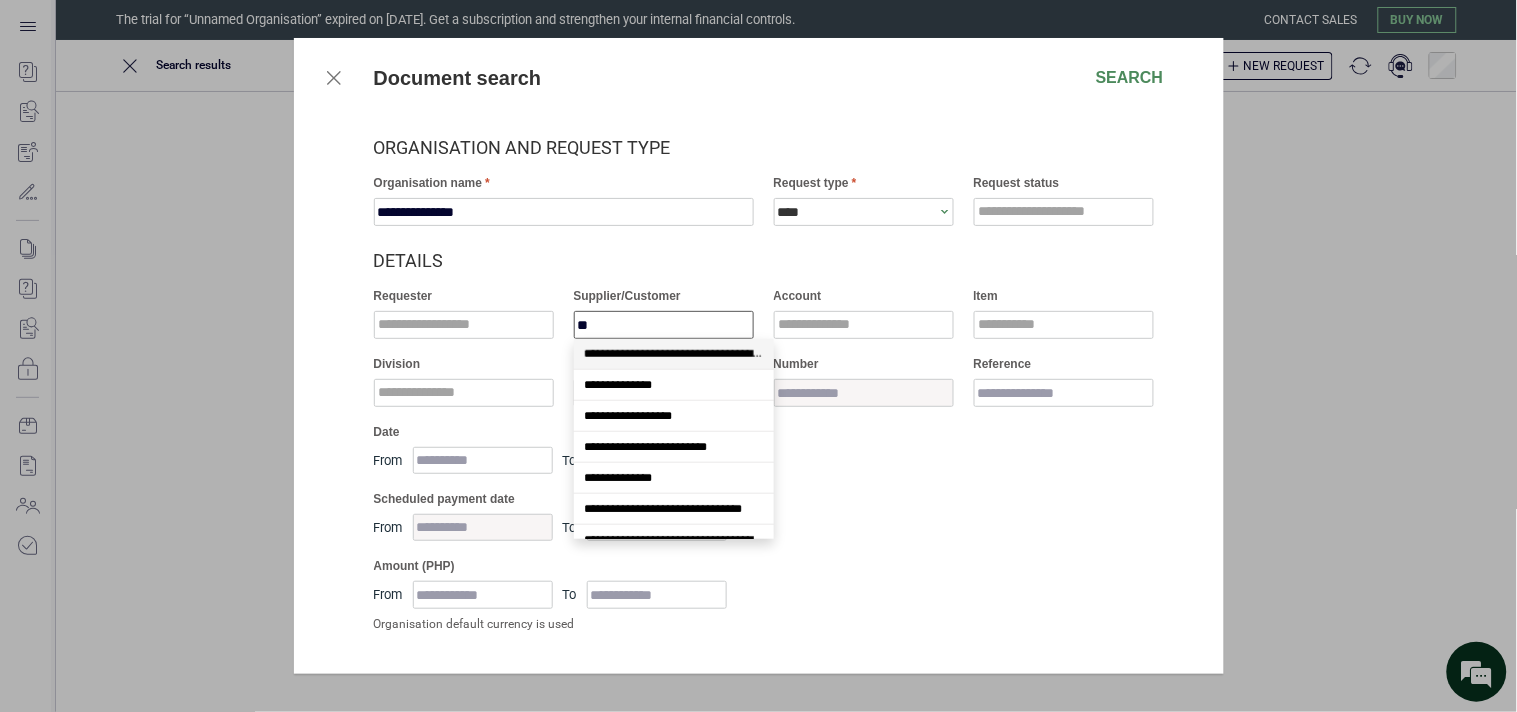 type on "***" 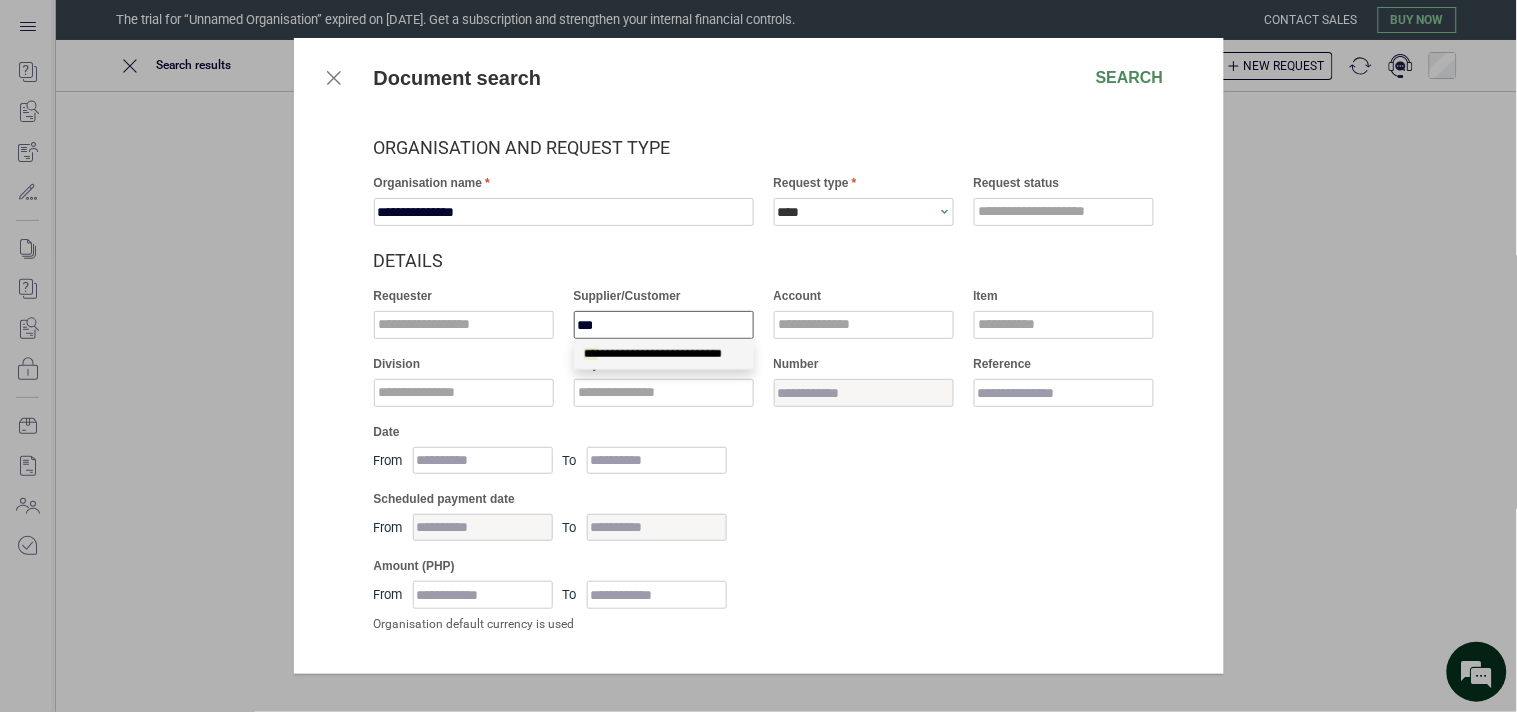 click on "**********" at bounding box center (653, 354) 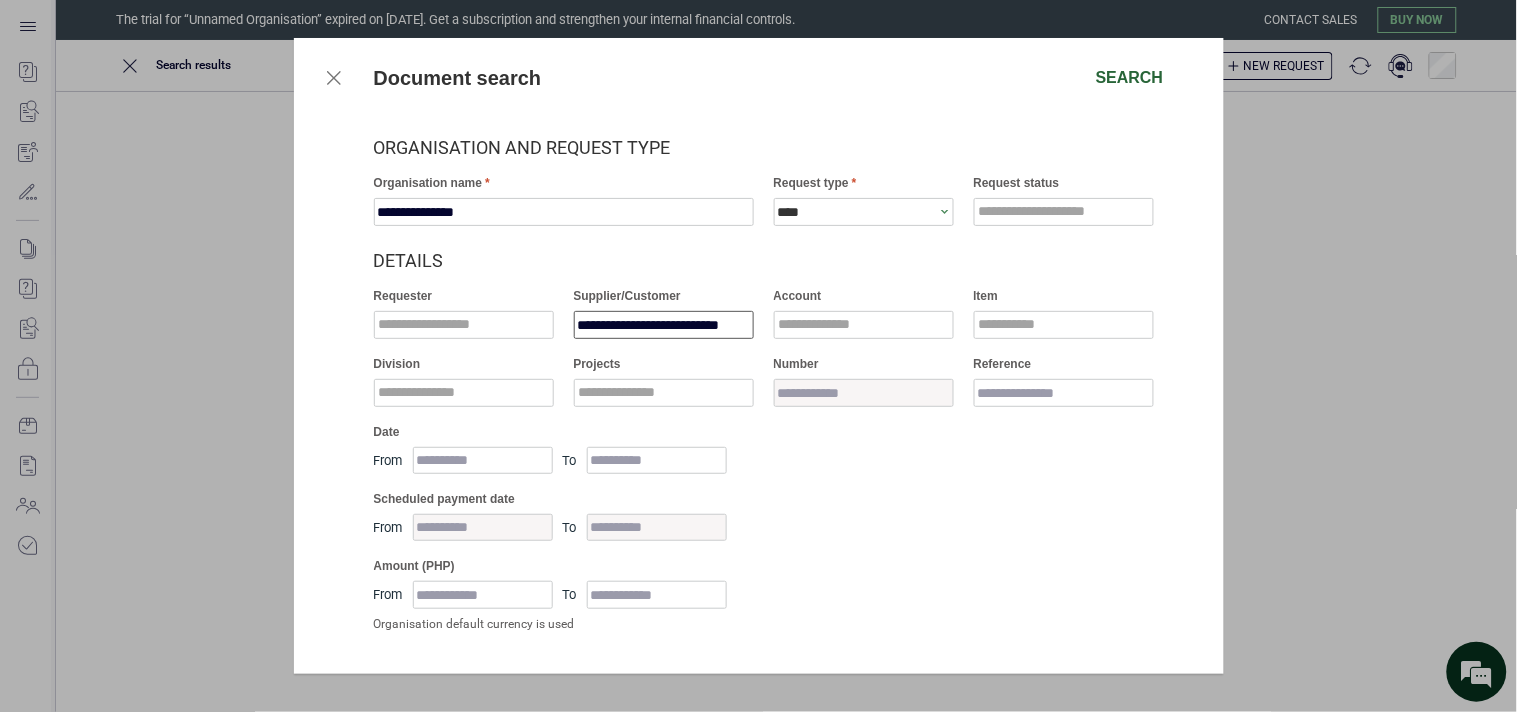 type on "**********" 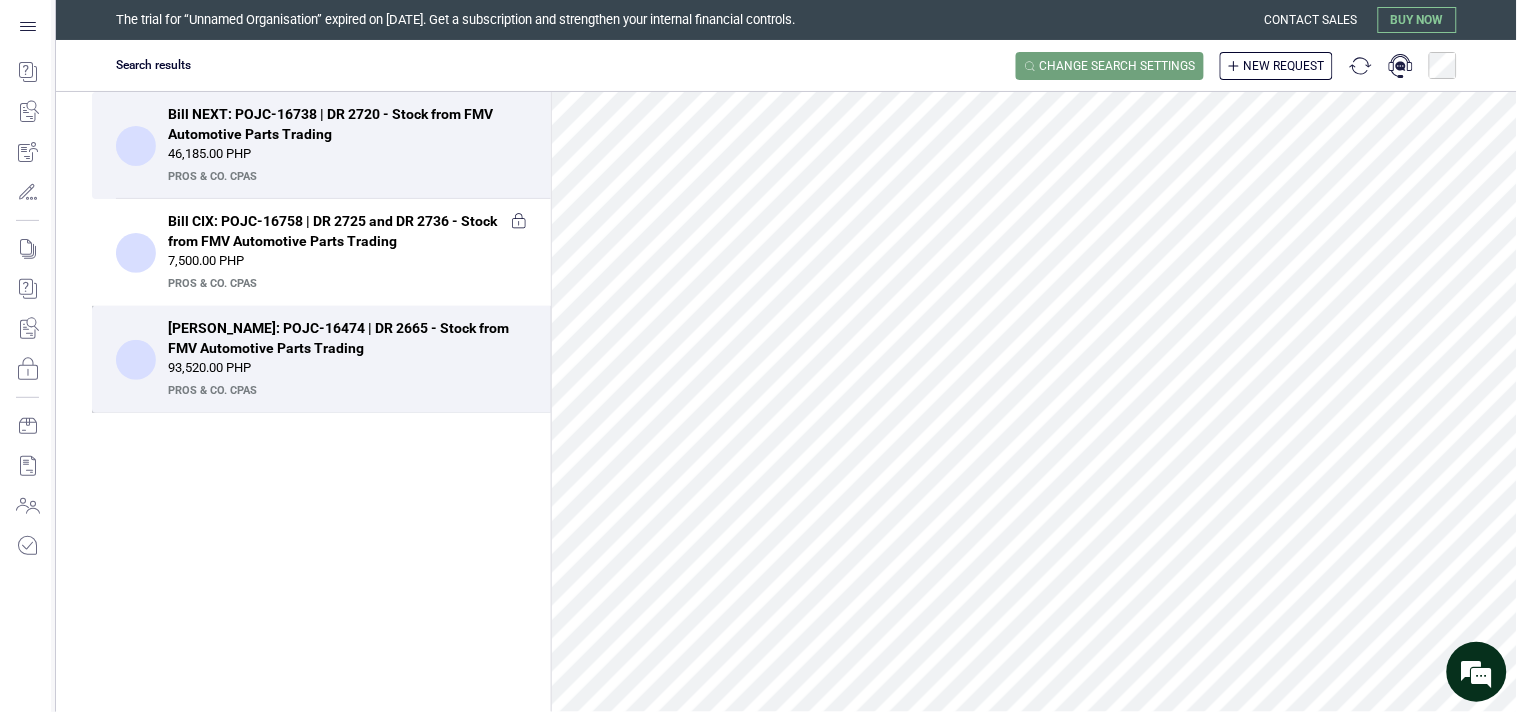 click on "Bill CIX: POJC-16474 | DR 2665 - Stock from FMV Automotive Parts Trading" at bounding box center [341, 338] 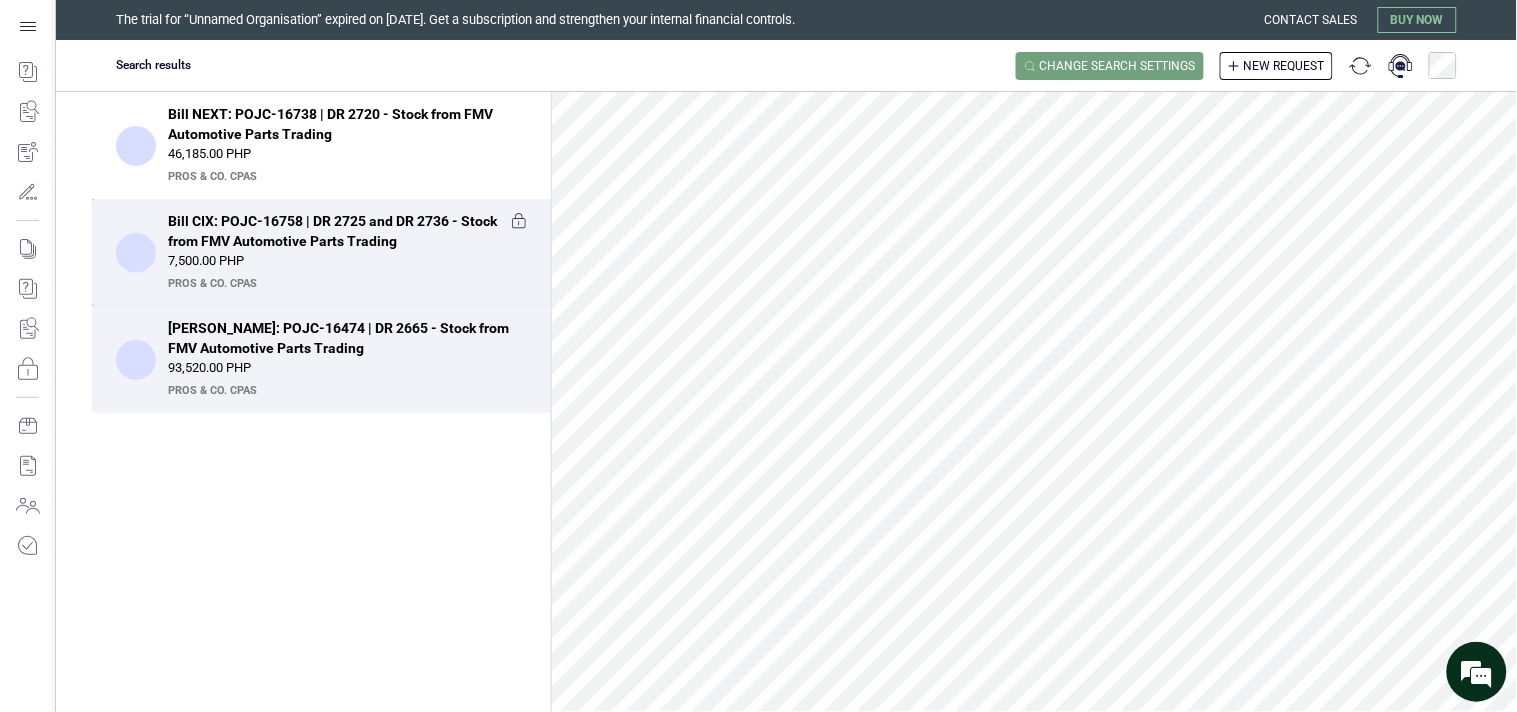 click on "Bill CIX: POJC-16758 | DR 2725 and DR 2736 - Stock   from FMV Automotive Parts Trading 7,500.00 PHP PrOS & CO. CPAs" at bounding box center (347, 252) 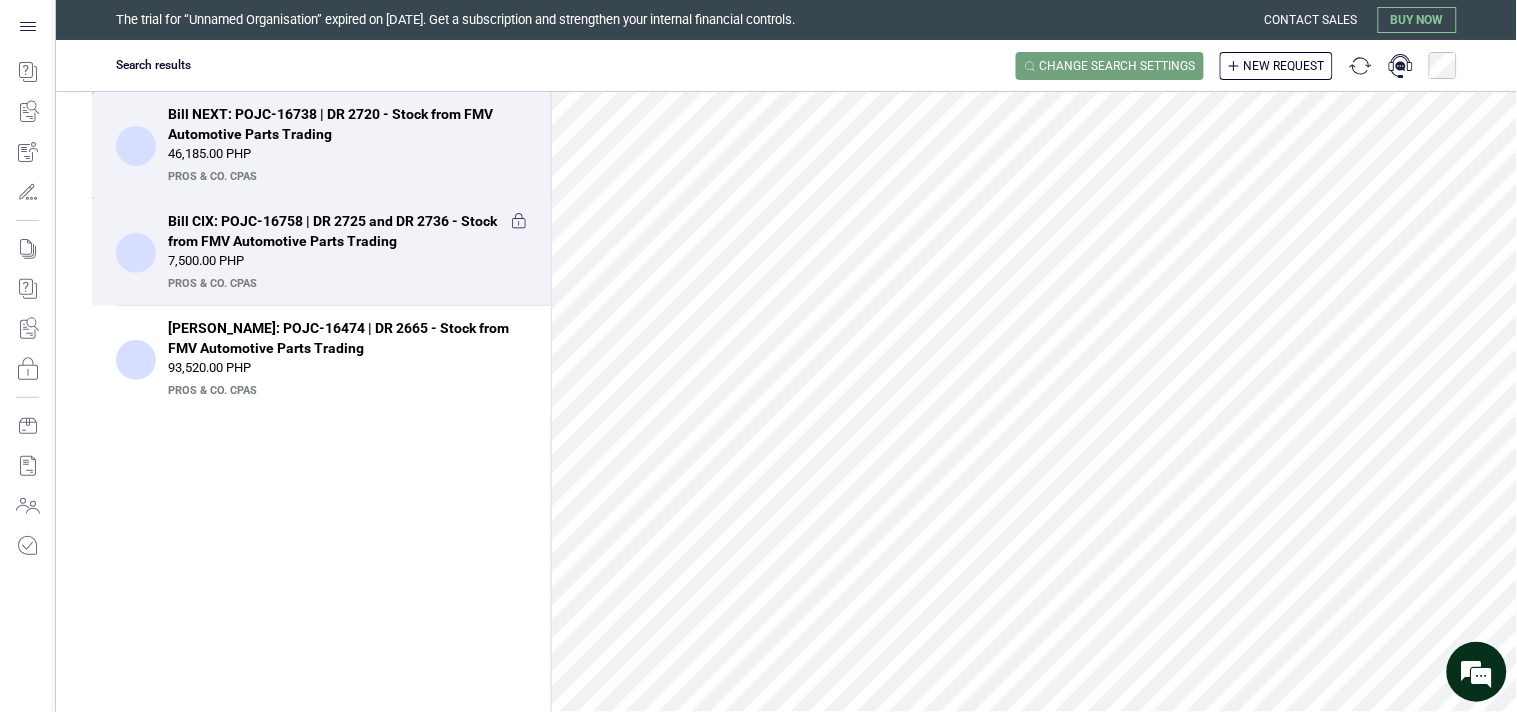 click on "46,185.00 PHP" at bounding box center (347, 154) 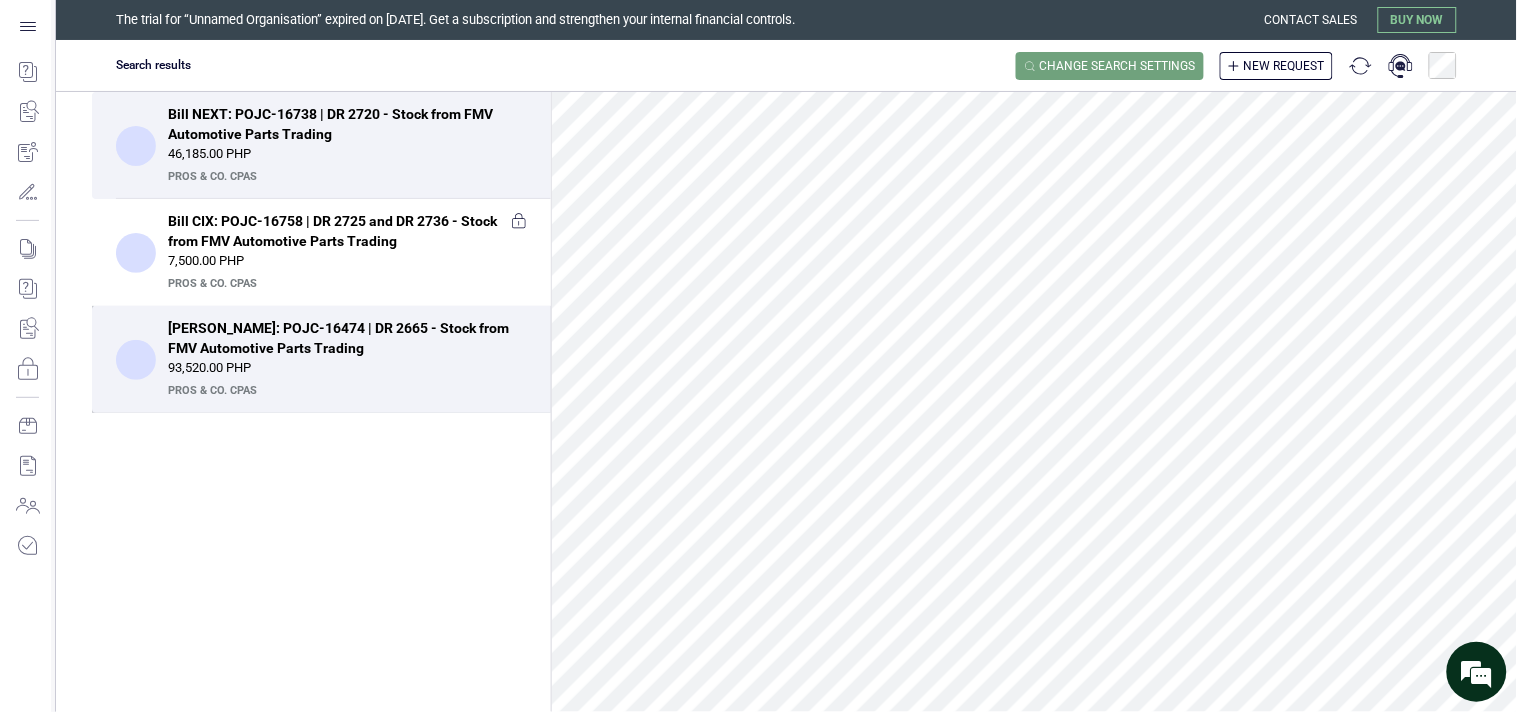 click on "Bill CIX: POJC-16474 | DR 2665 - Stock from FMV Automotive Parts Trading 93,520.00 PHP PrOS & CO. CPAs" at bounding box center (321, 359) 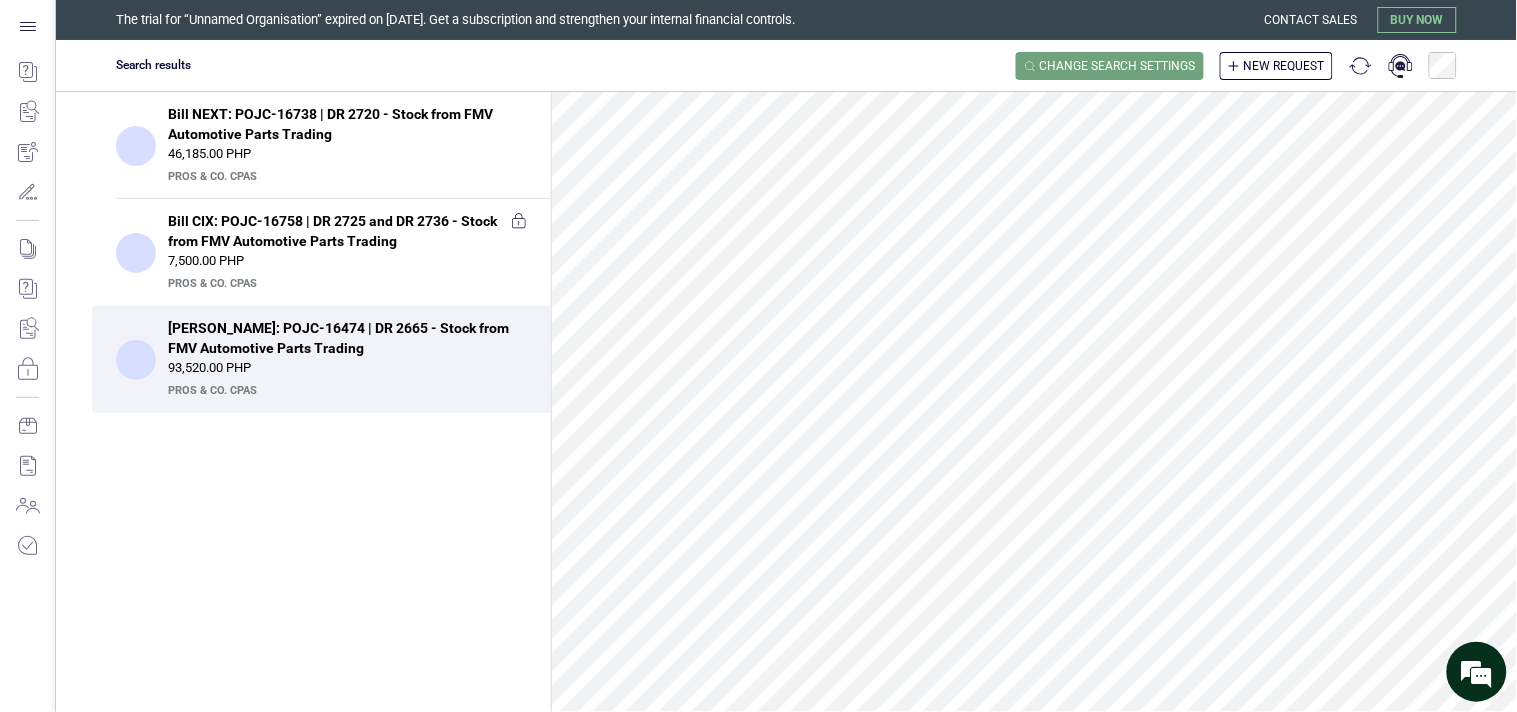 click on "93,520.00 PHP" at bounding box center [347, 368] 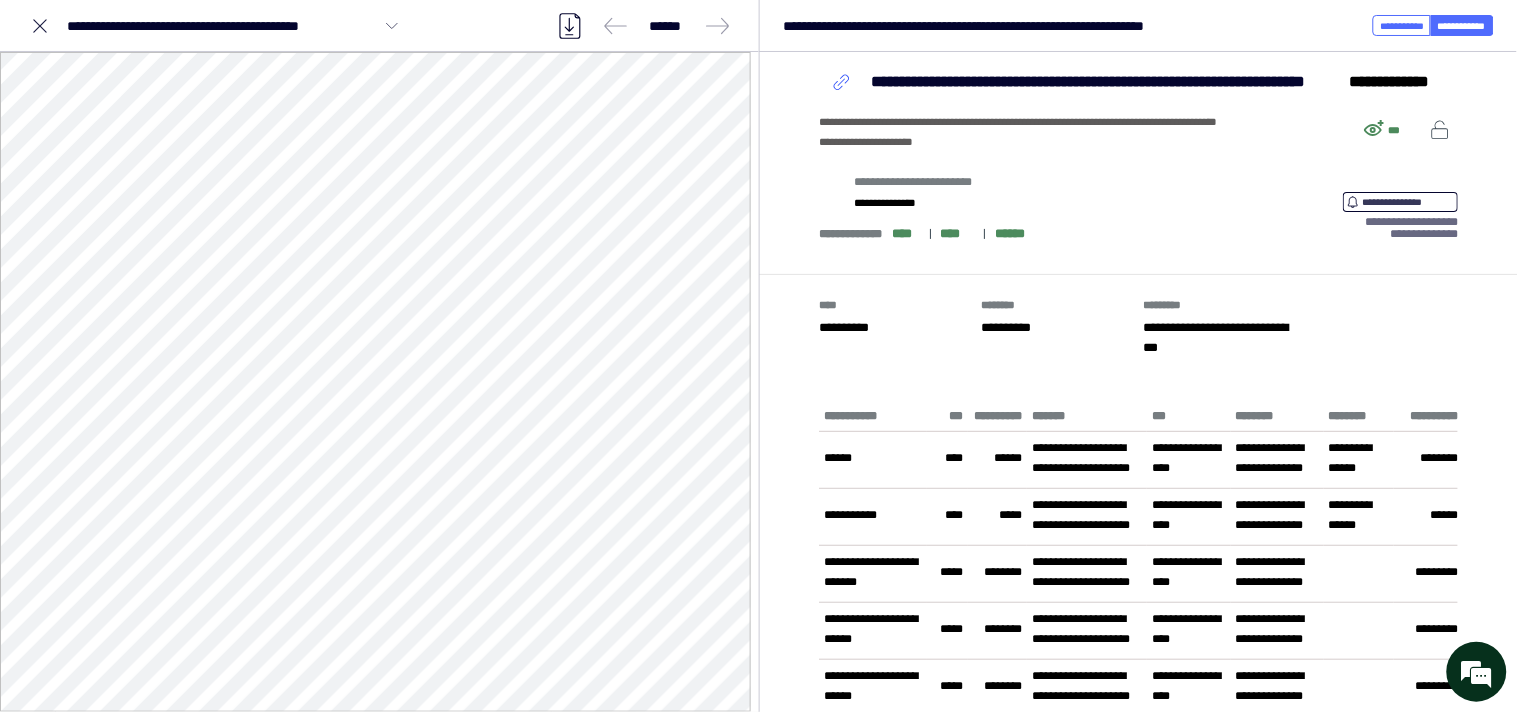click 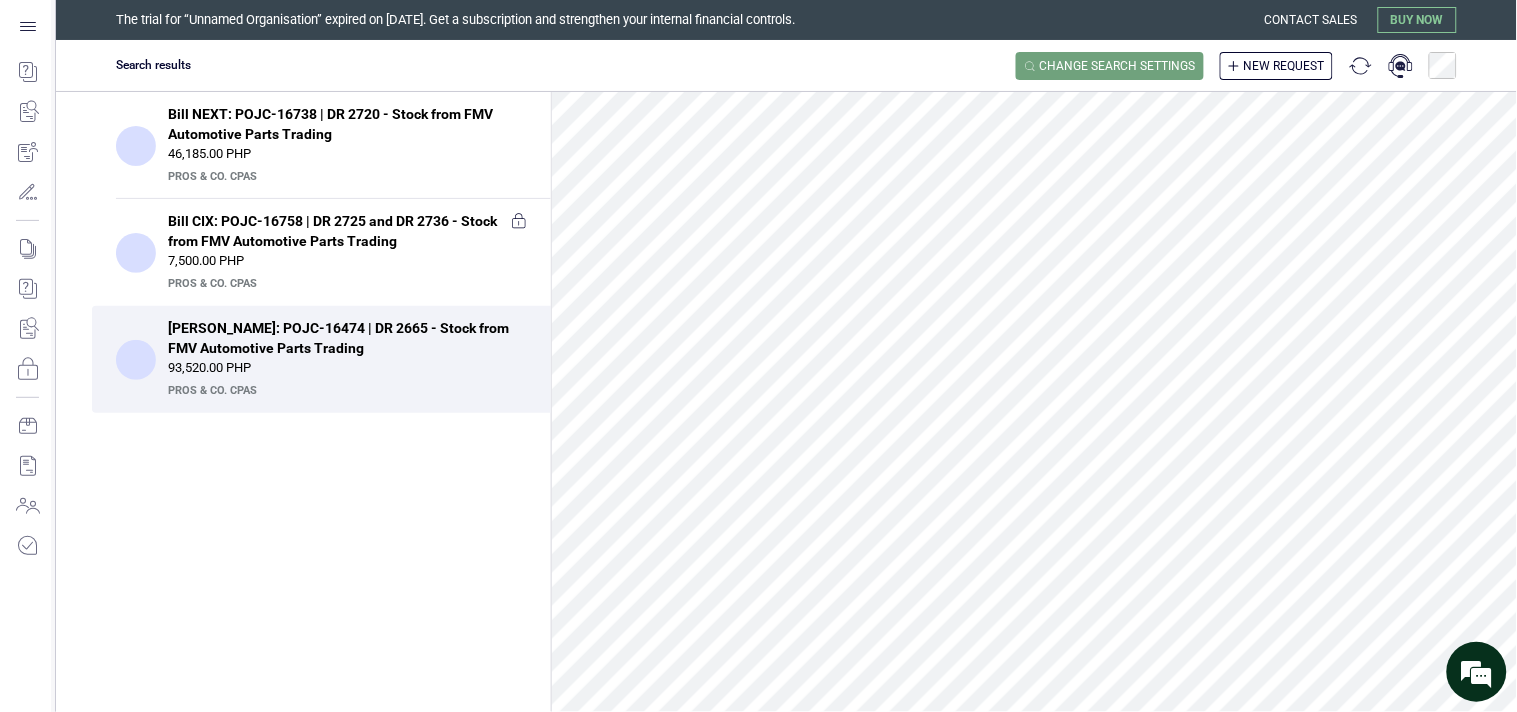 click on "Search results Change search settings New request" at bounding box center [786, 66] 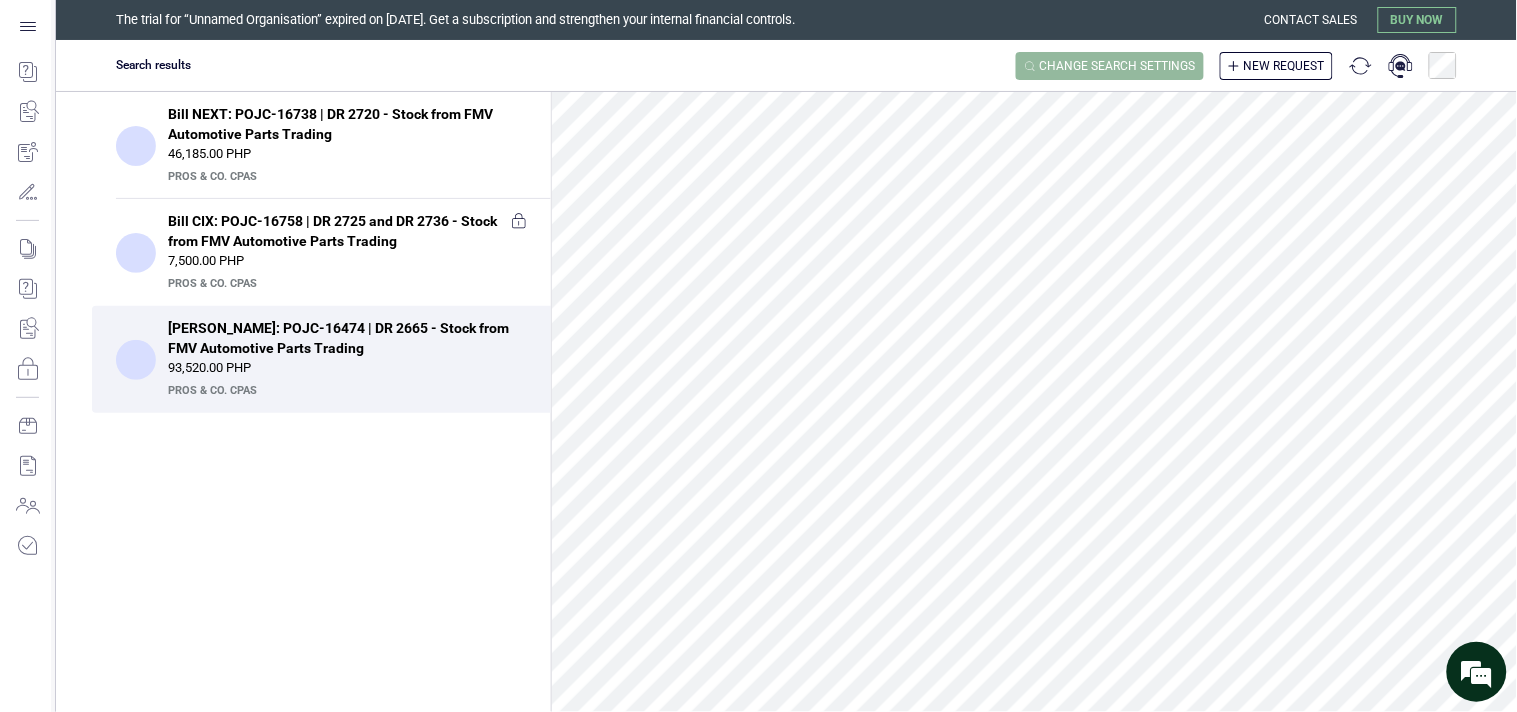 click on "Change search settings" at bounding box center [1118, 66] 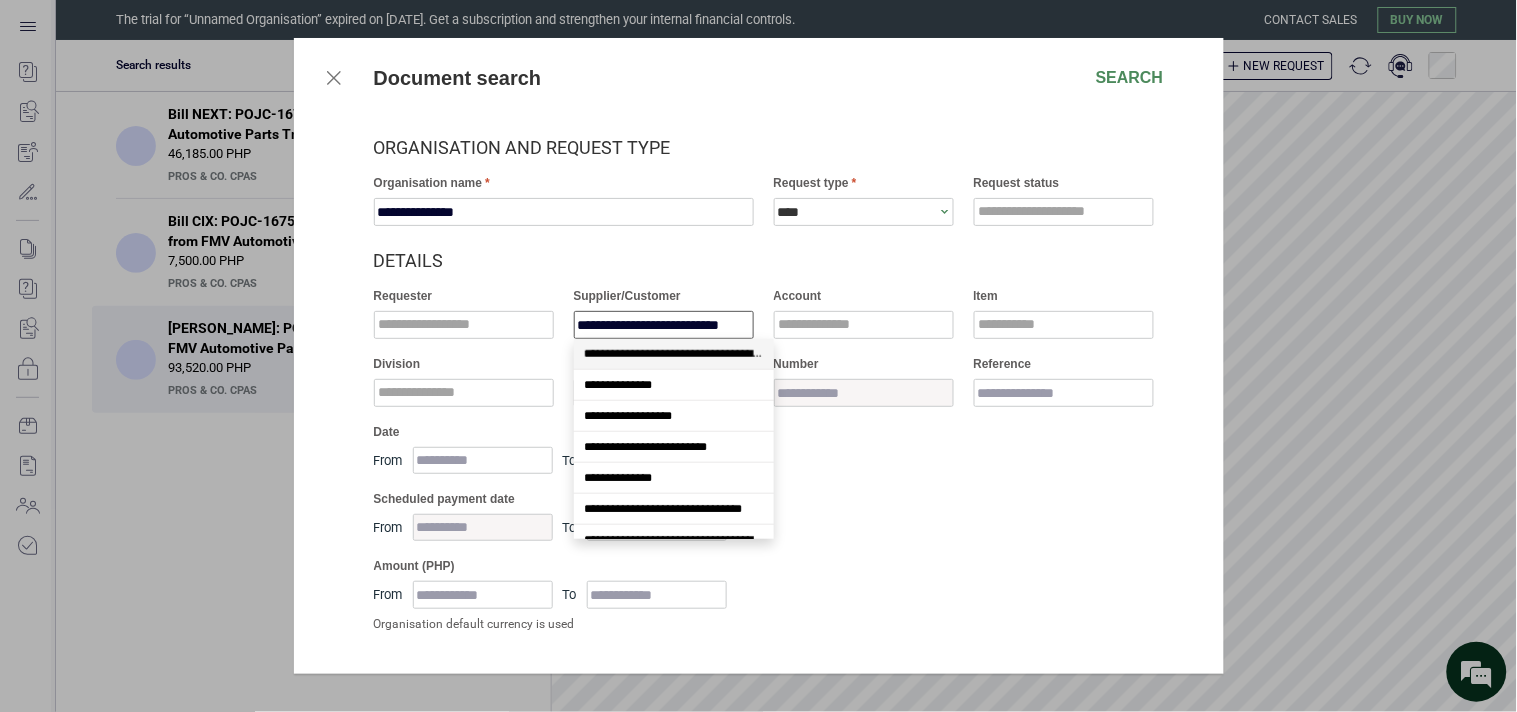 click on "**********" at bounding box center [664, 325] 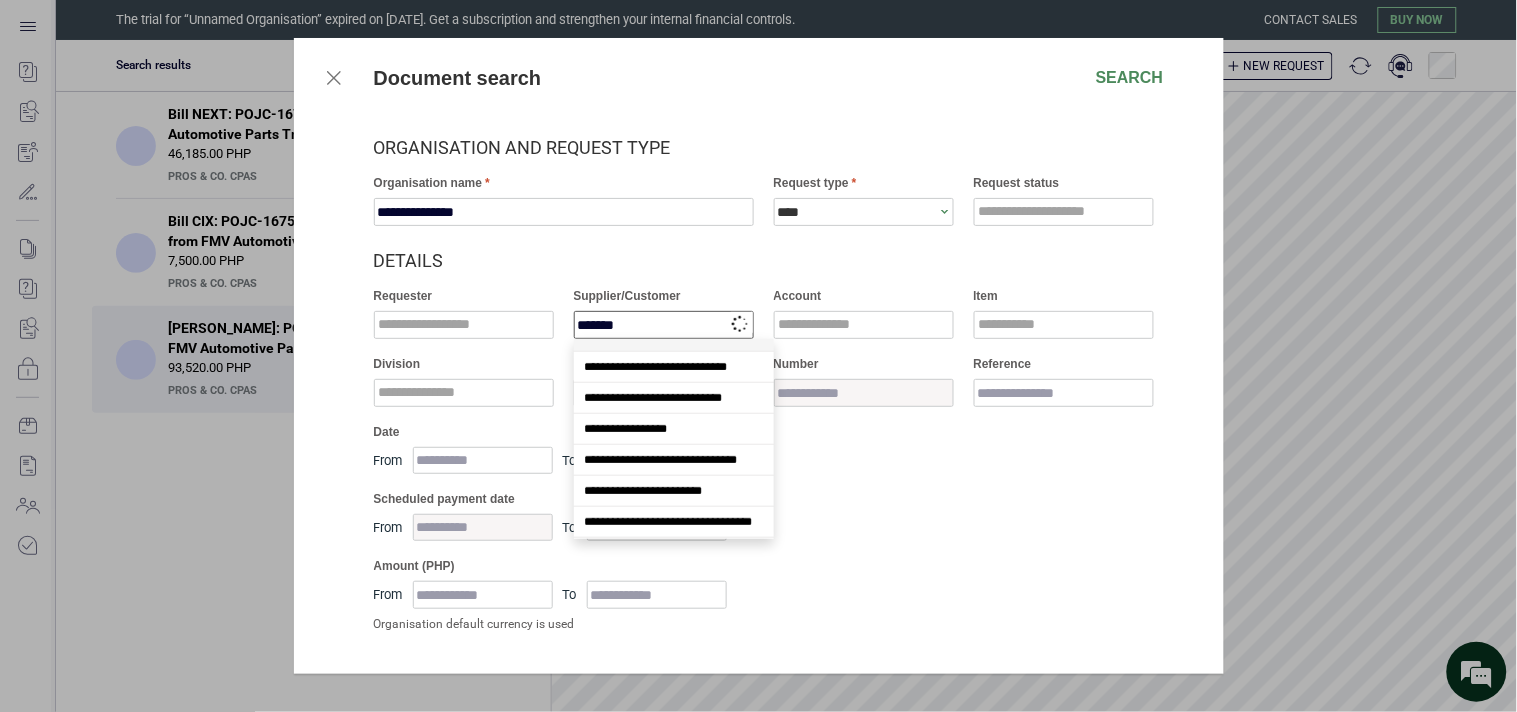 scroll, scrollTop: 0, scrollLeft: 0, axis: both 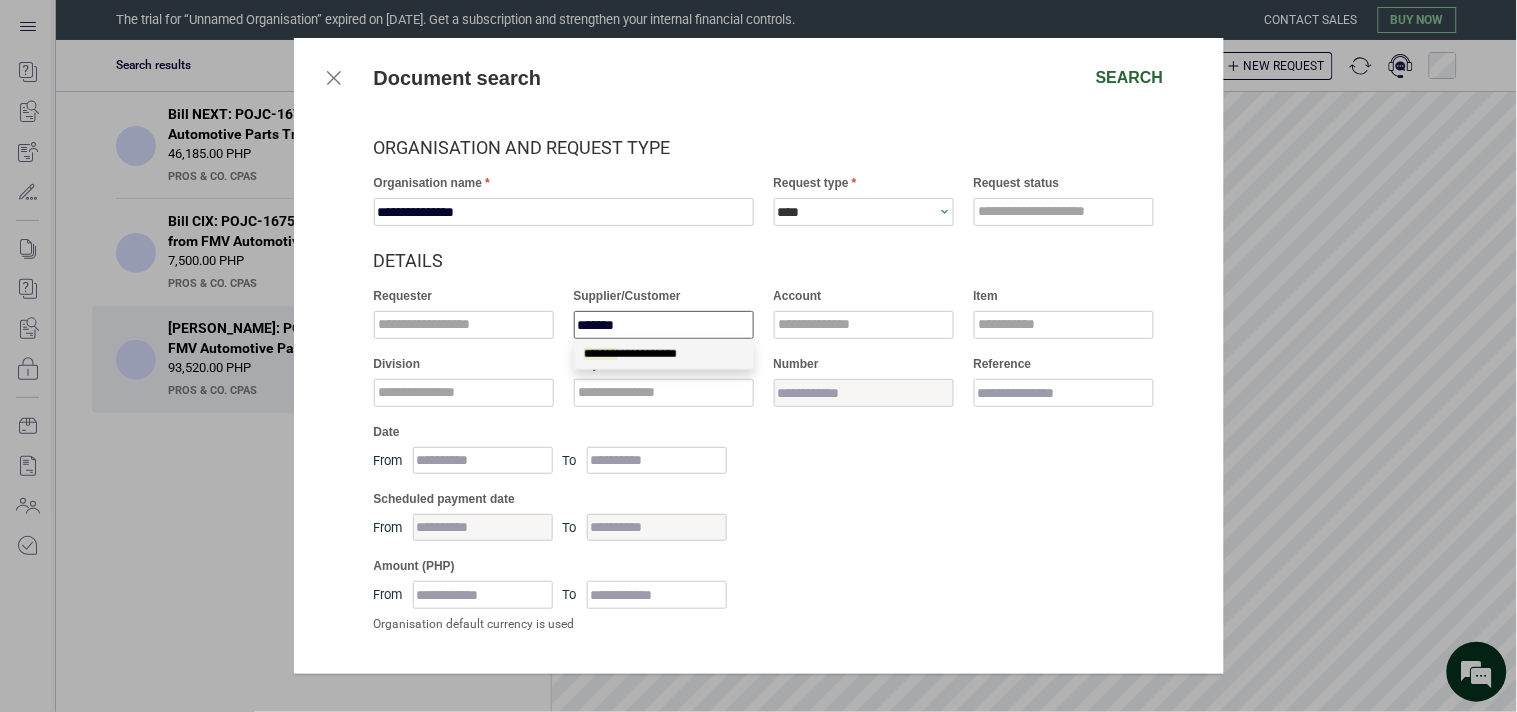 type on "**********" 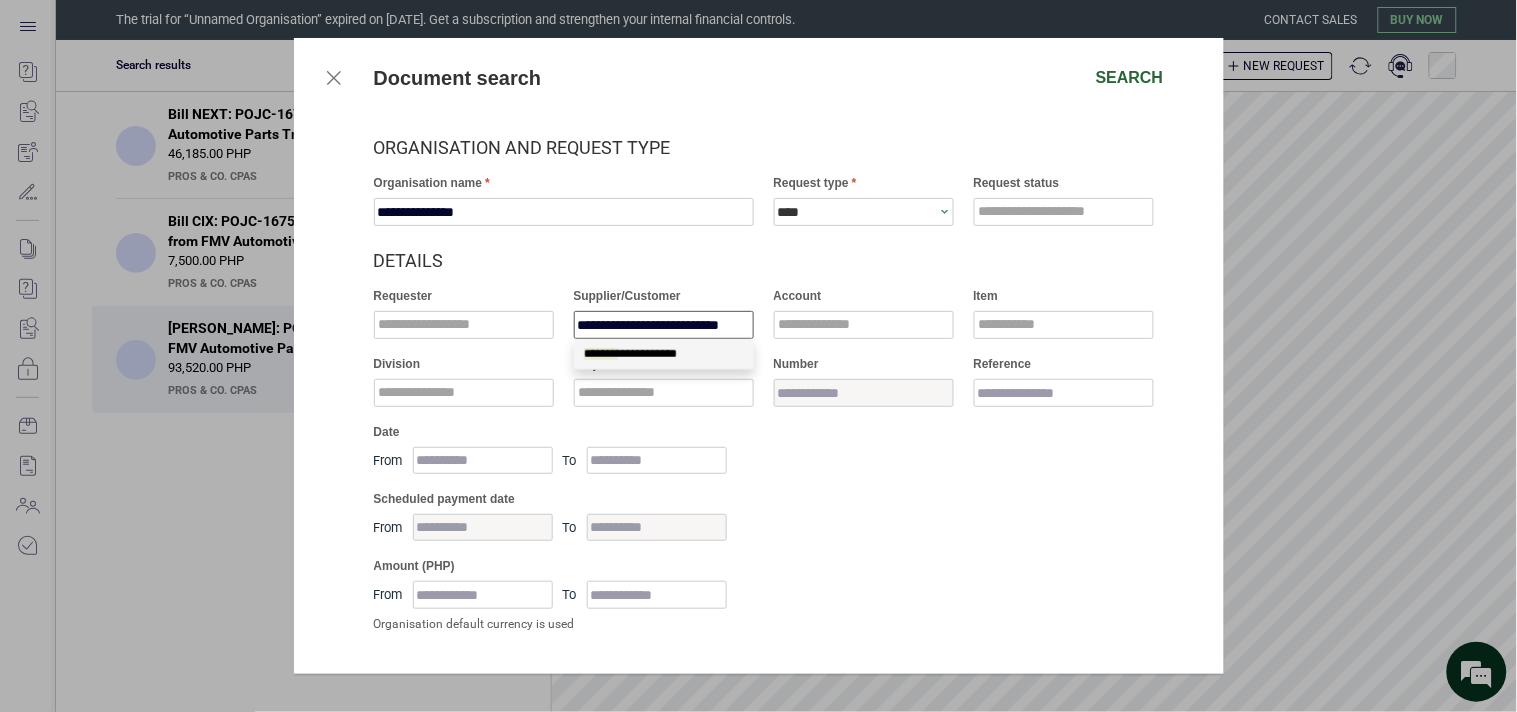 click on "Search" at bounding box center [1130, 78] 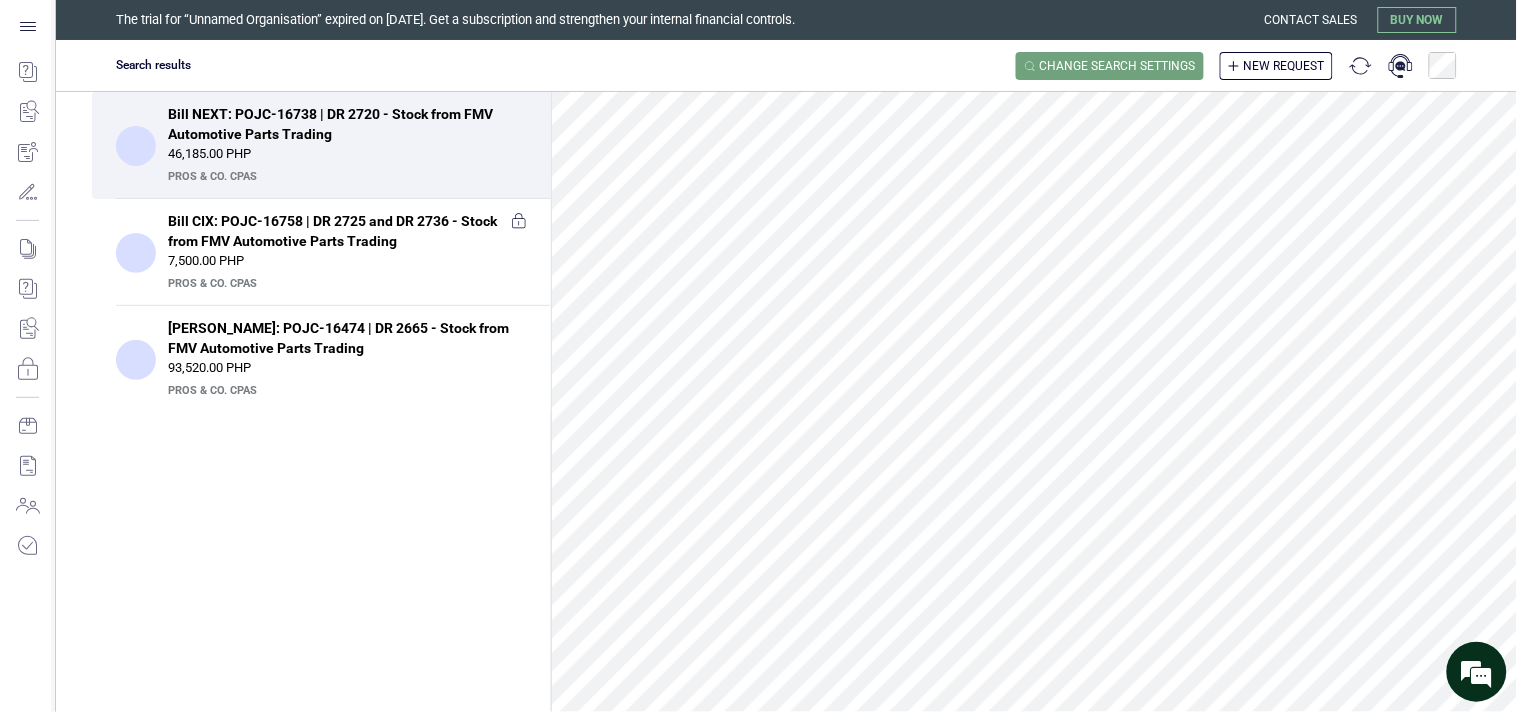 scroll, scrollTop: 0, scrollLeft: 0, axis: both 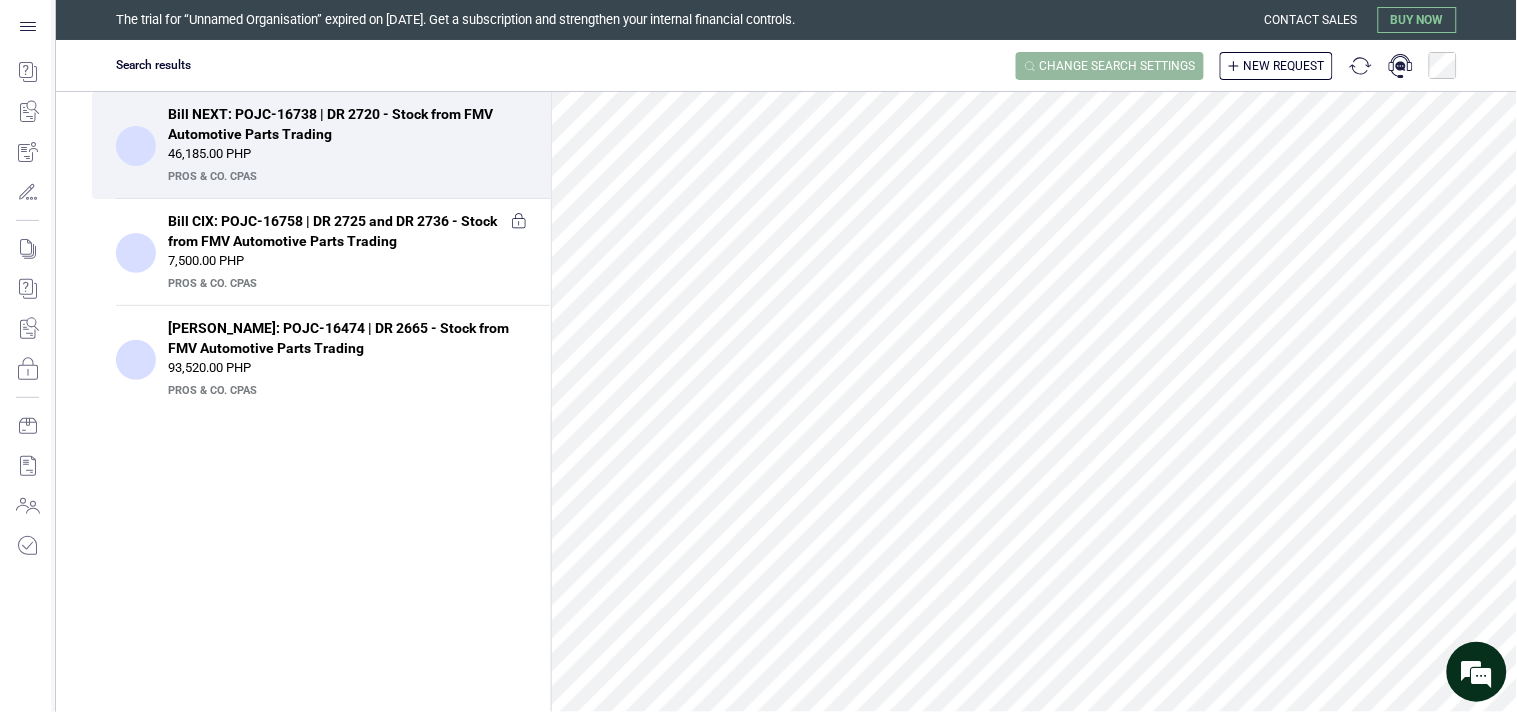click on "Change search settings" at bounding box center [1110, 66] 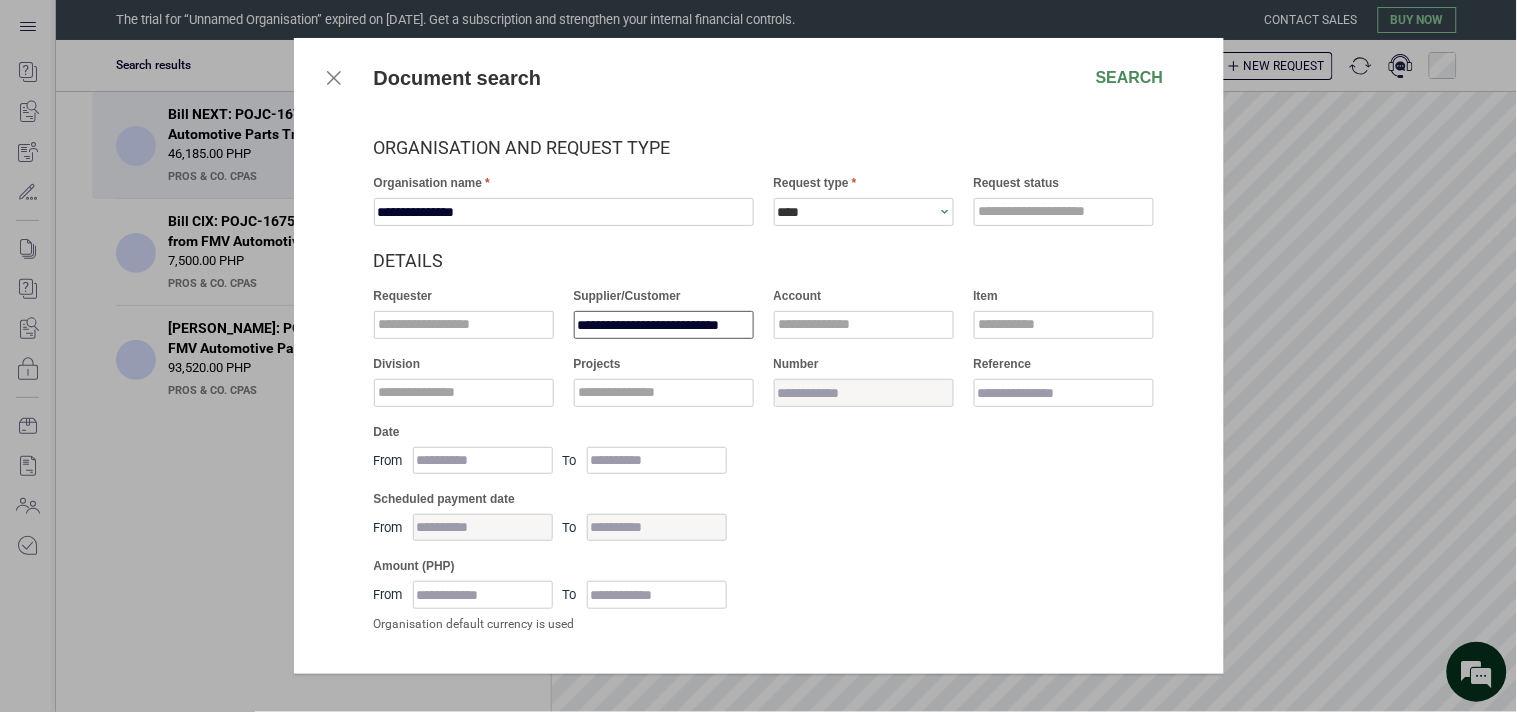 click on "**********" at bounding box center (664, 325) 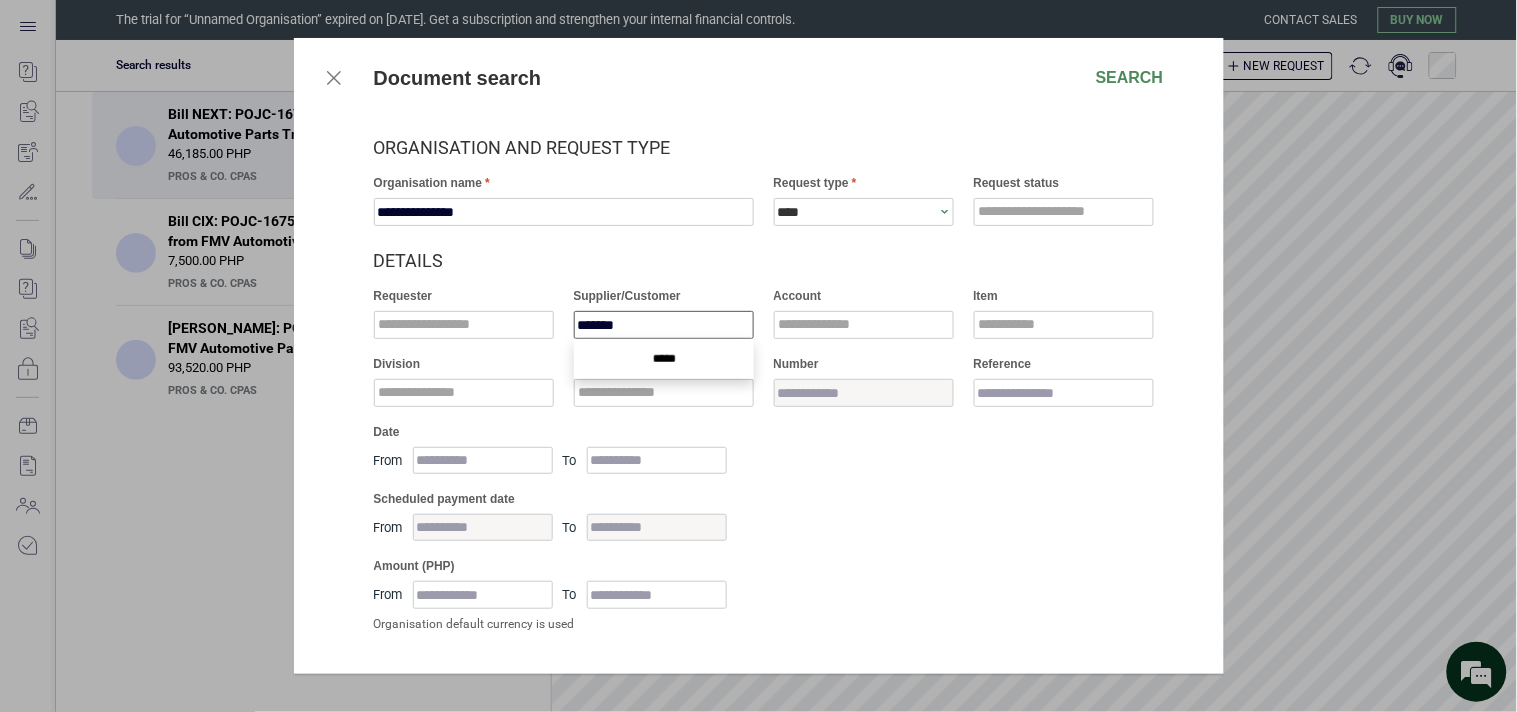 scroll, scrollTop: 0, scrollLeft: 0, axis: both 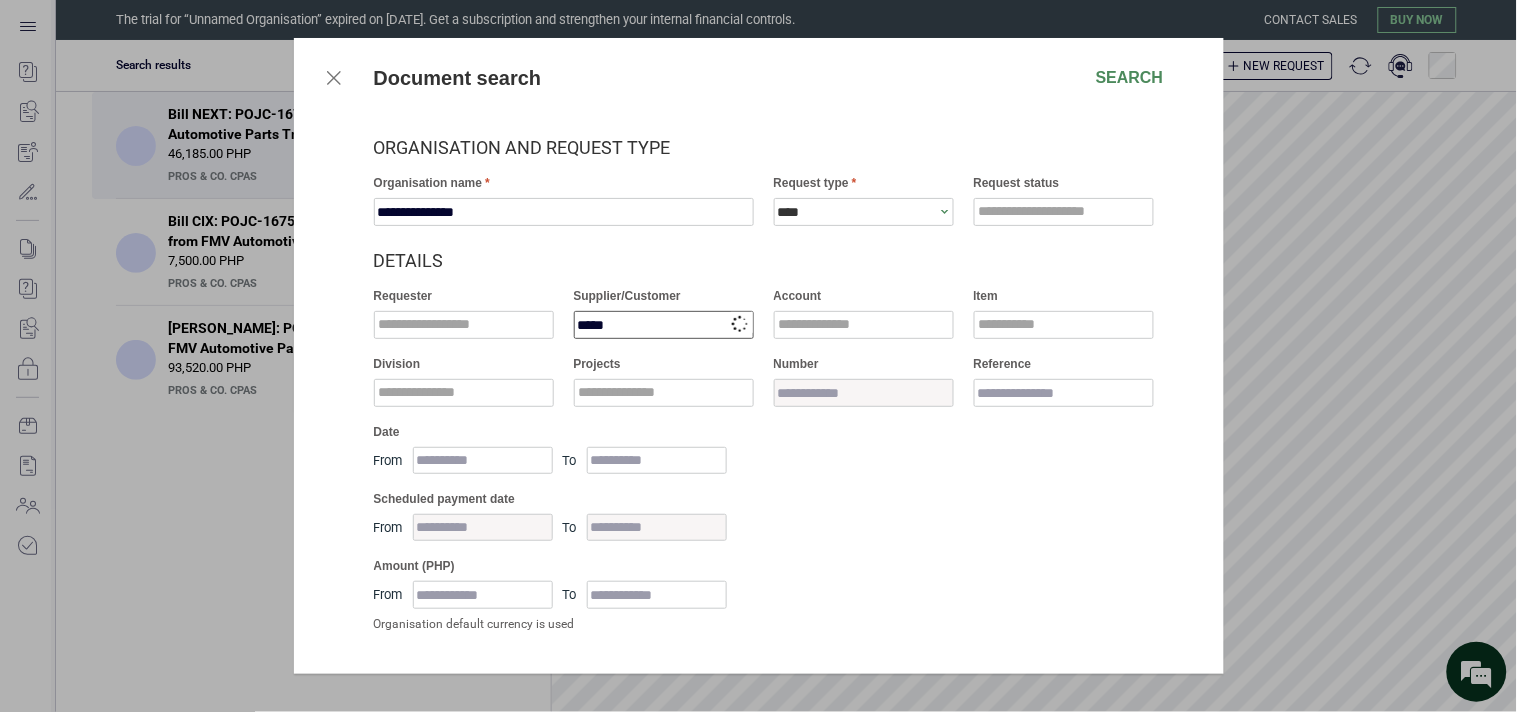 type on "******" 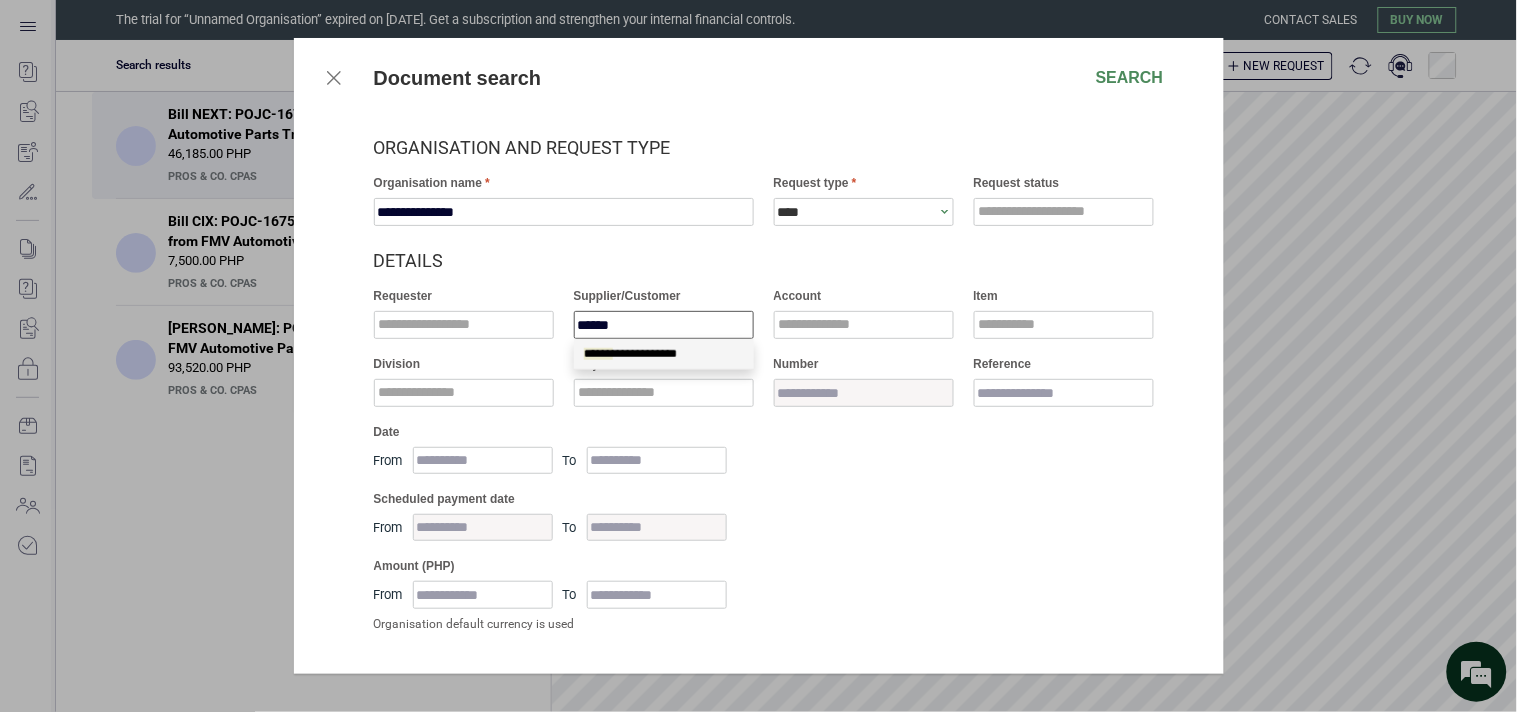 click on "**********" at bounding box center (630, 354) 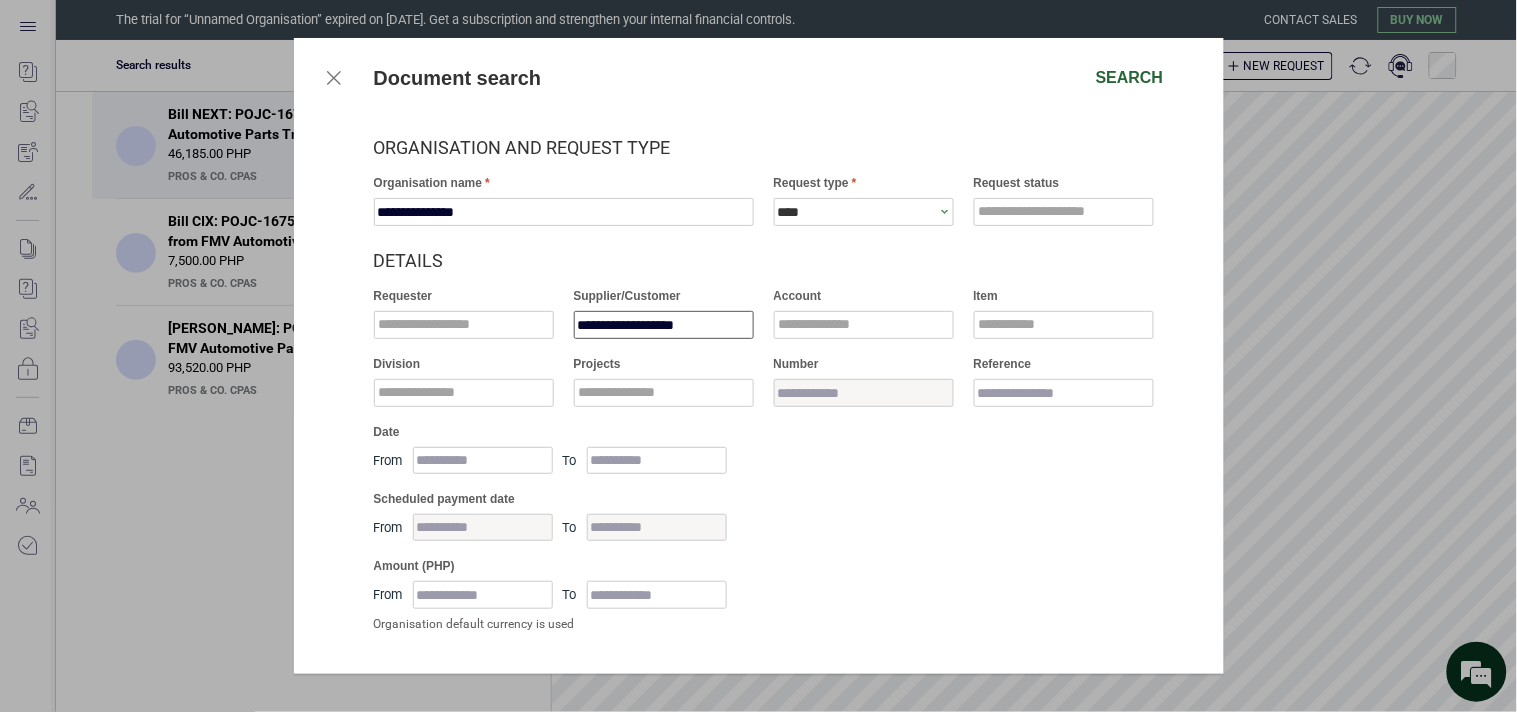 type on "**********" 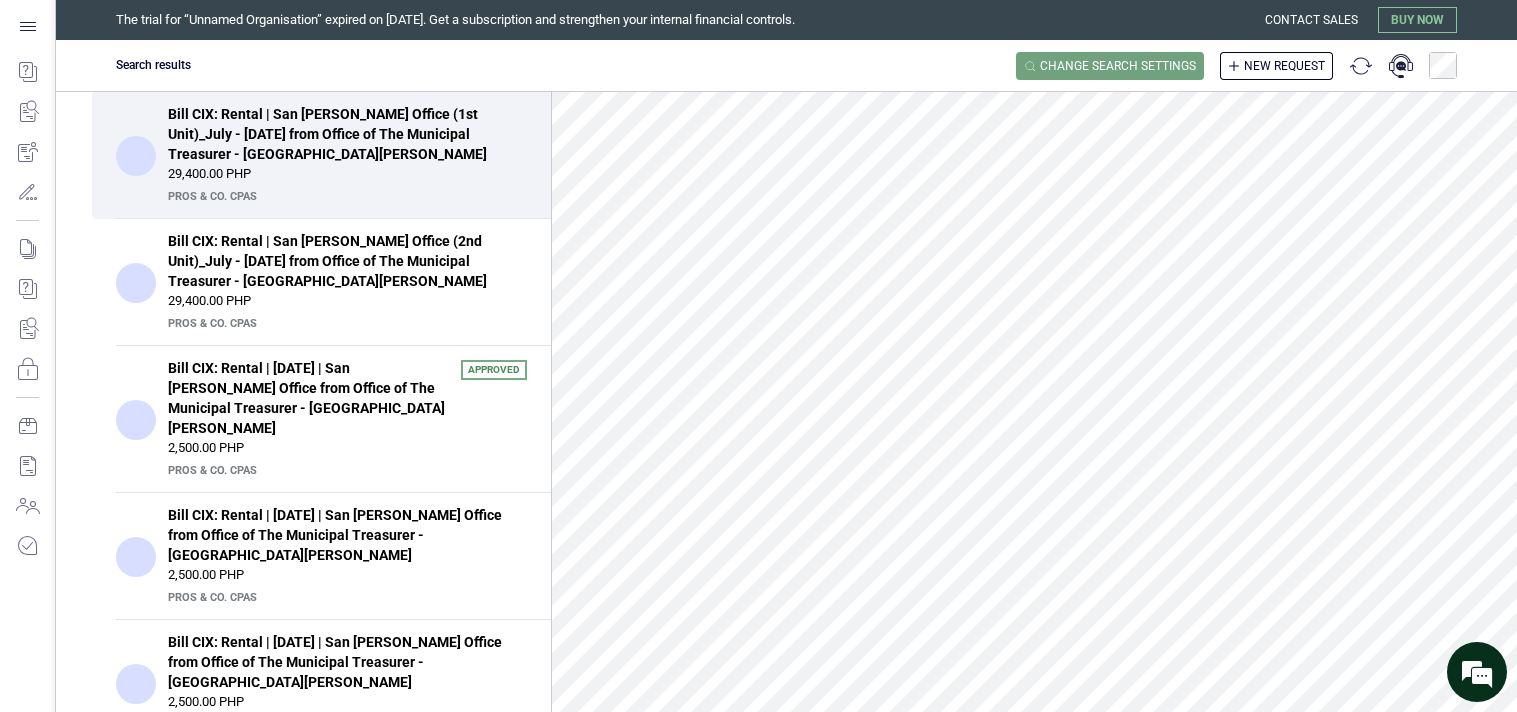 scroll, scrollTop: 0, scrollLeft: 0, axis: both 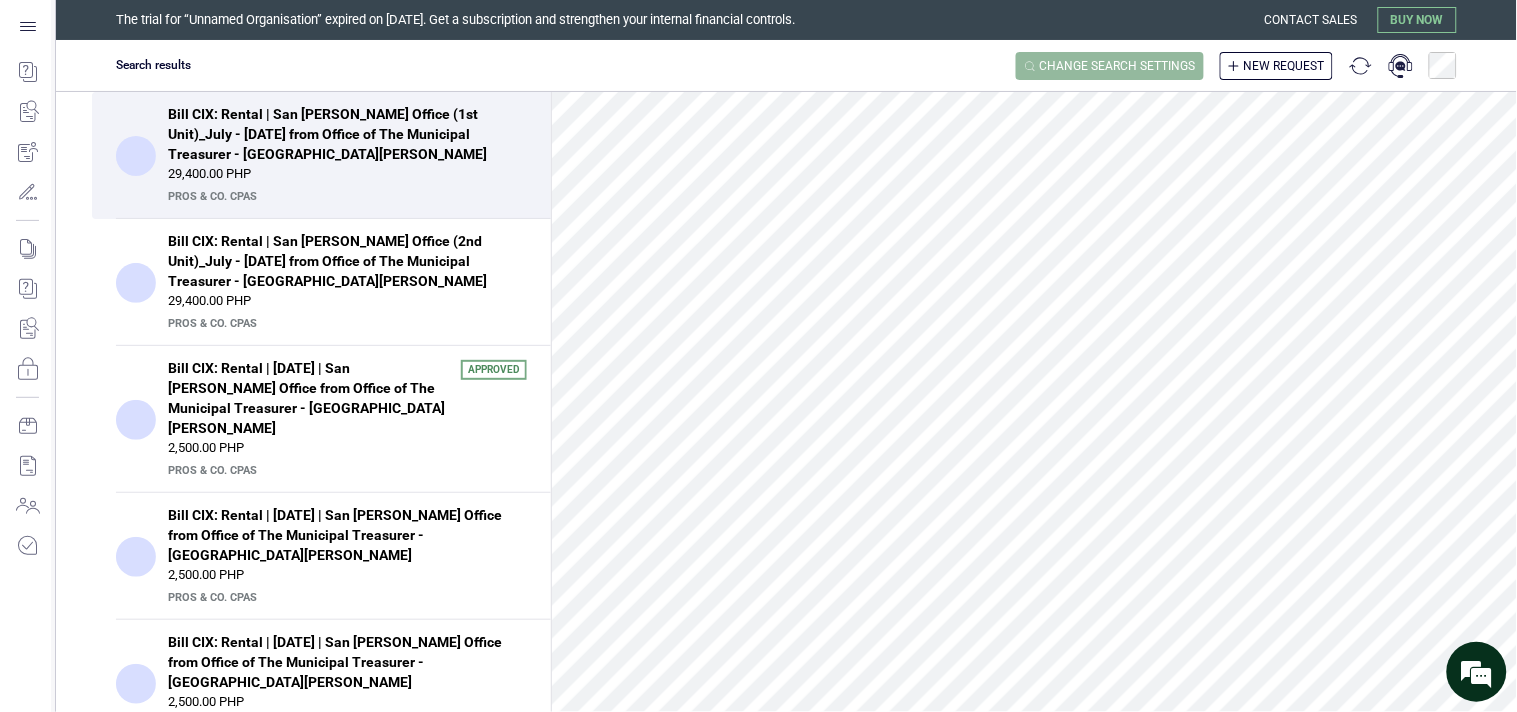 click on "Change search settings" at bounding box center (1118, 66) 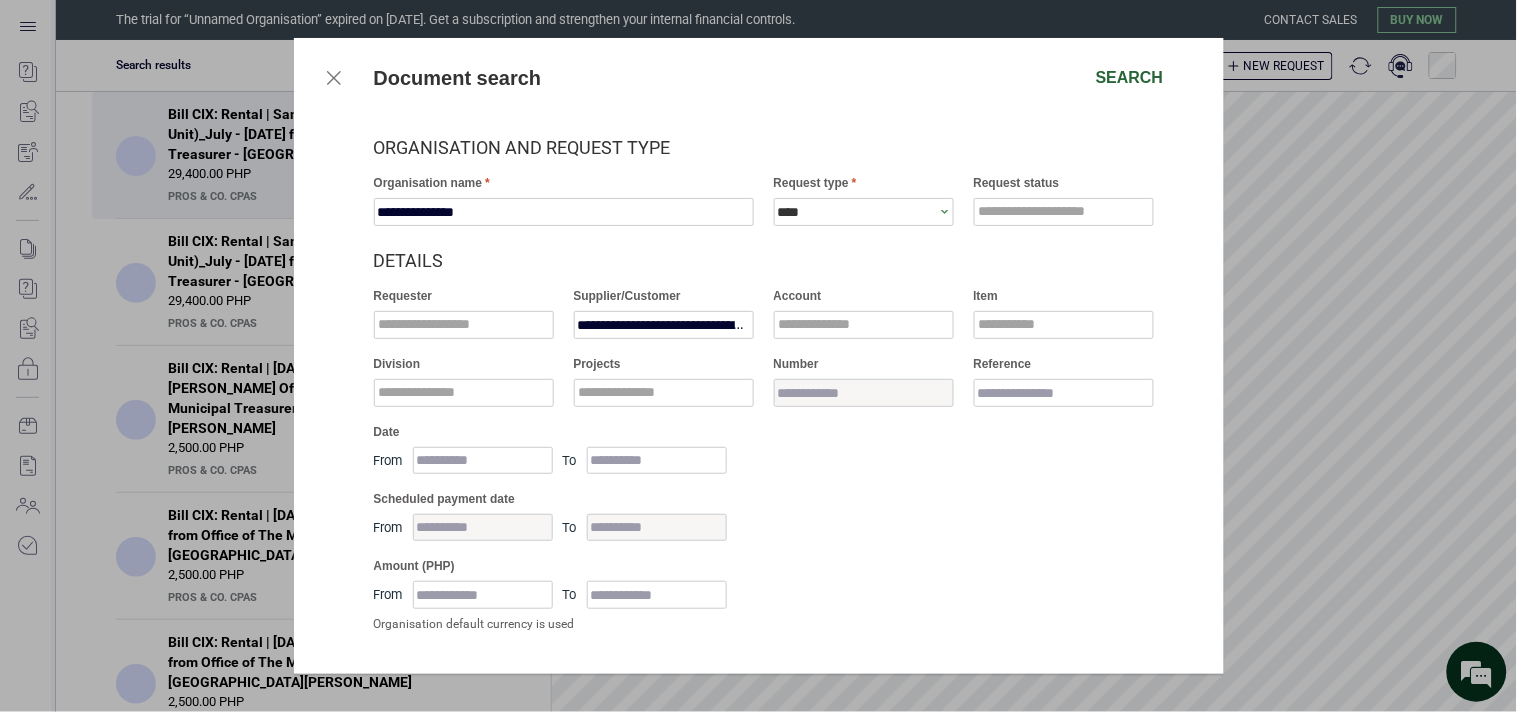 click on "Search" at bounding box center (1130, 78) 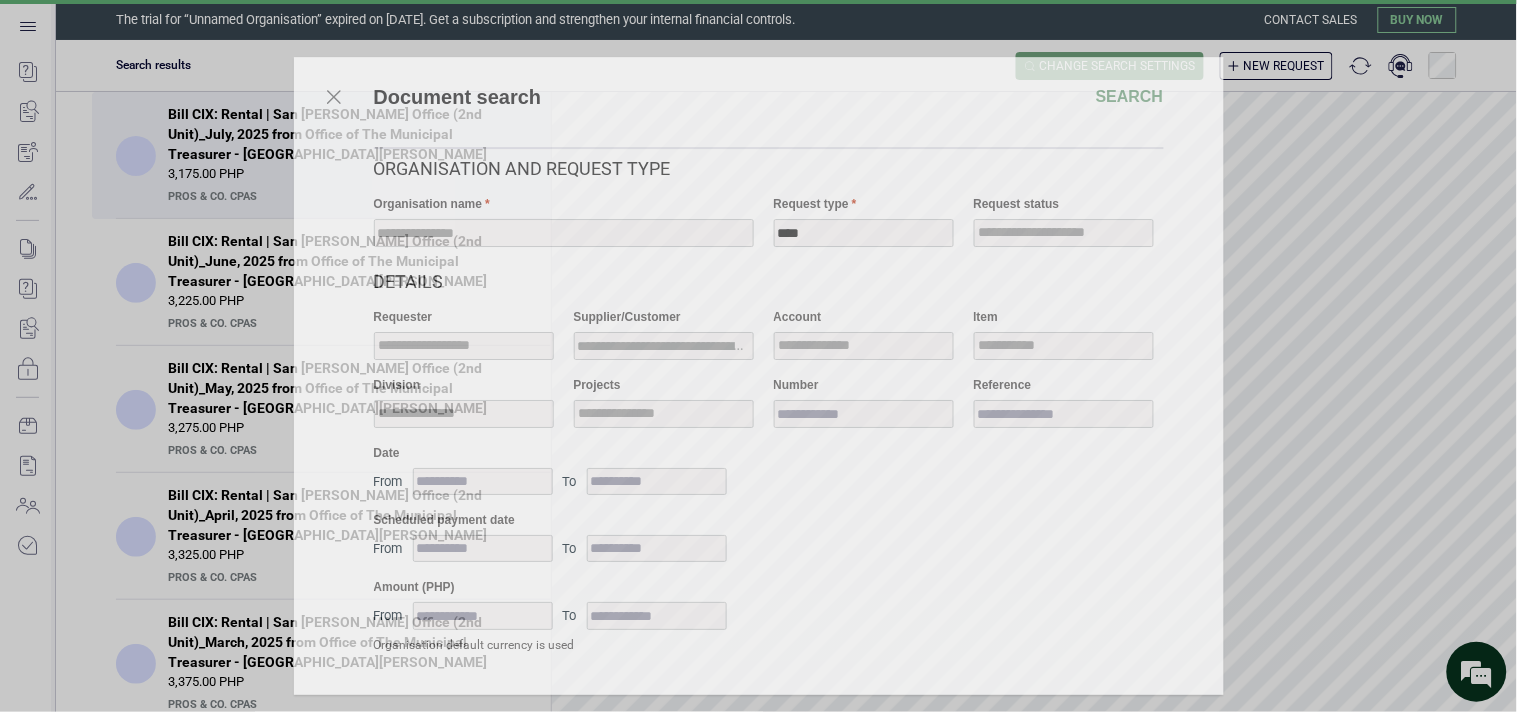 scroll, scrollTop: 0, scrollLeft: 0, axis: both 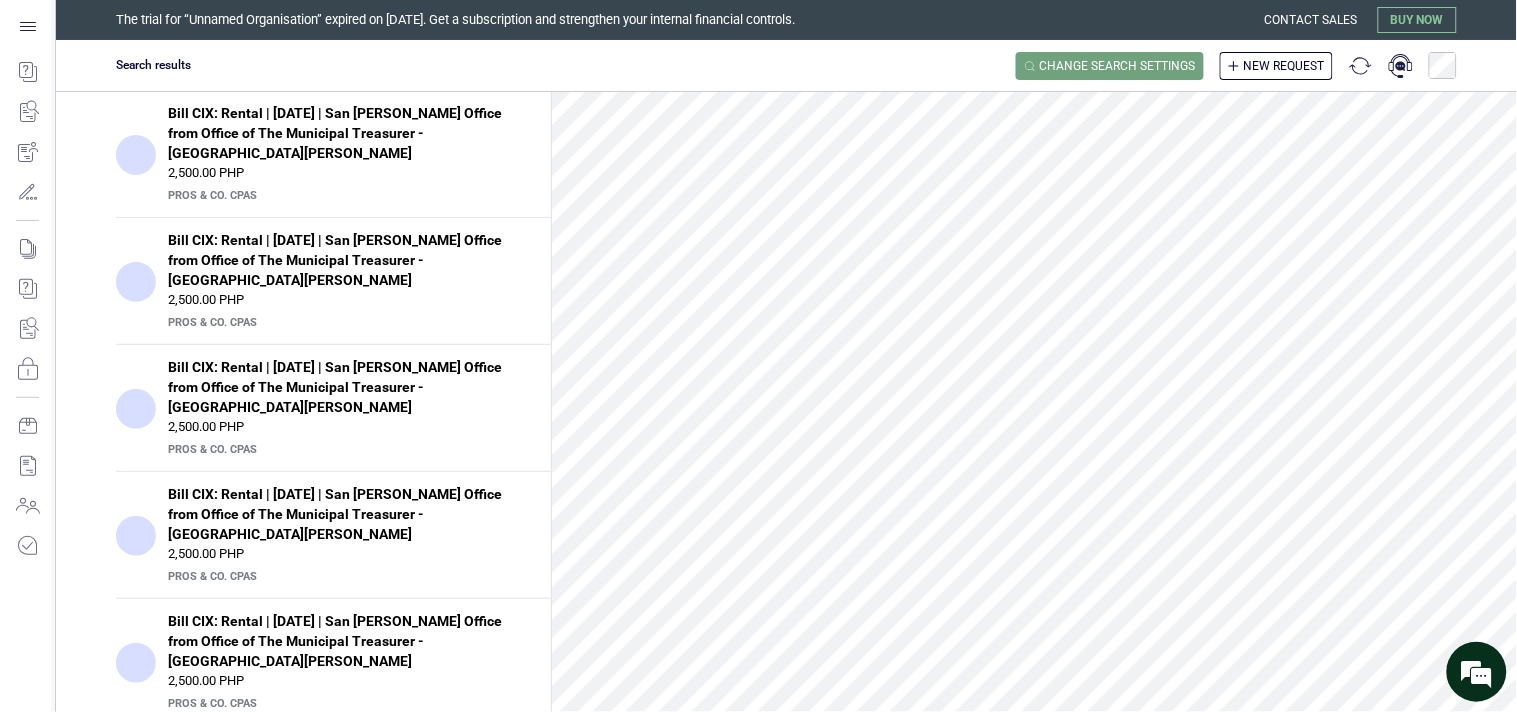 click on "Bill CIX: Rental | January, 2025 | San Andres Office from Office of The Municipal Treasurer - San Andres" at bounding box center (341, 768) 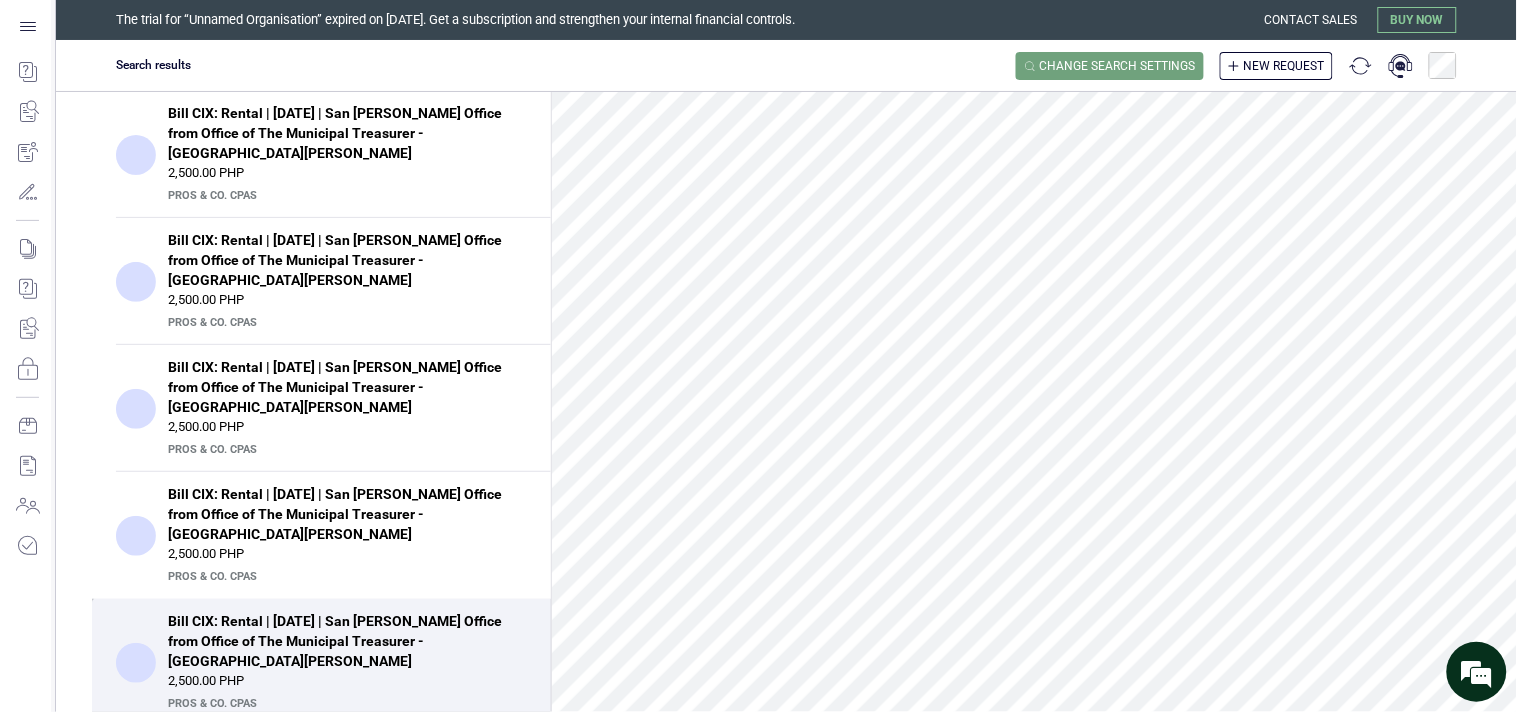 click on "2,500.00 PHP" at bounding box center (347, 681) 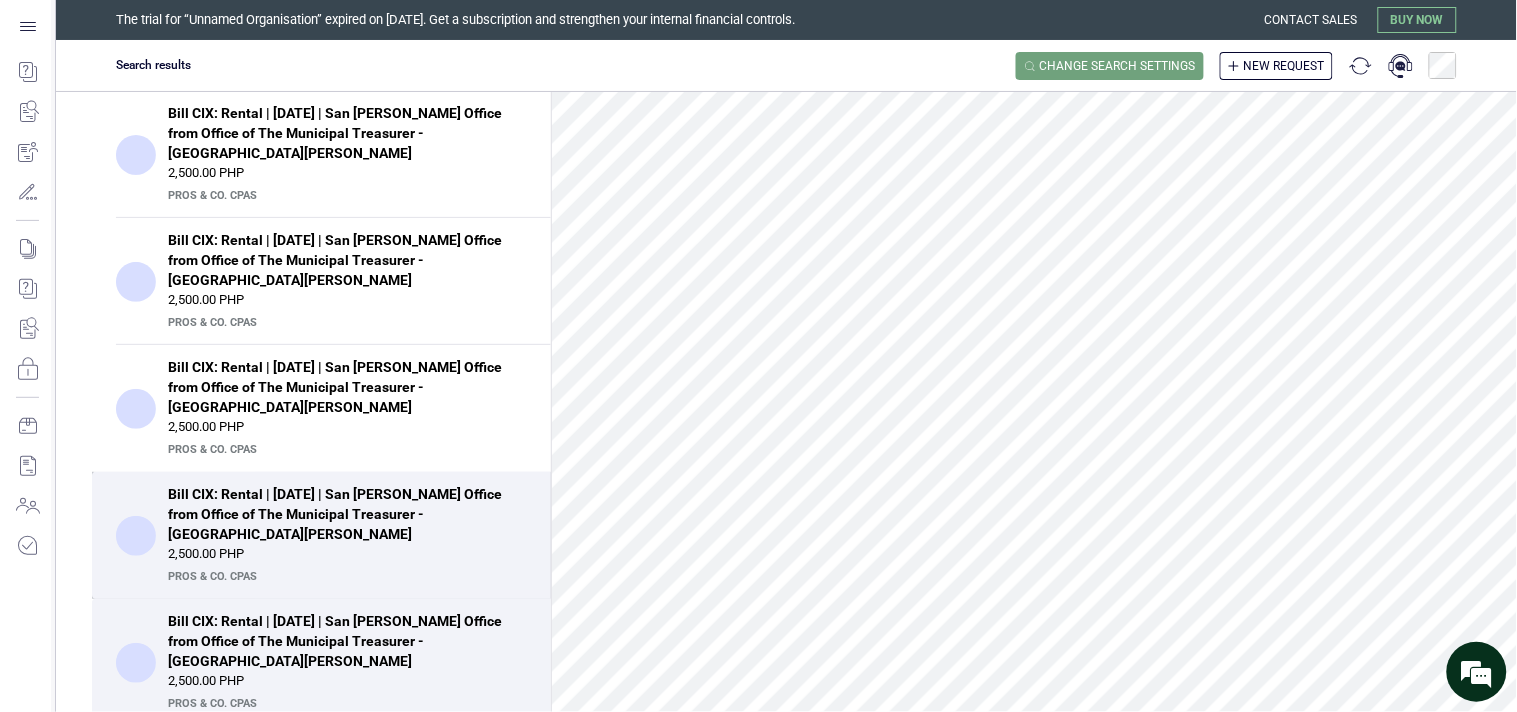 click on "2,500.00 PHP" at bounding box center (347, 554) 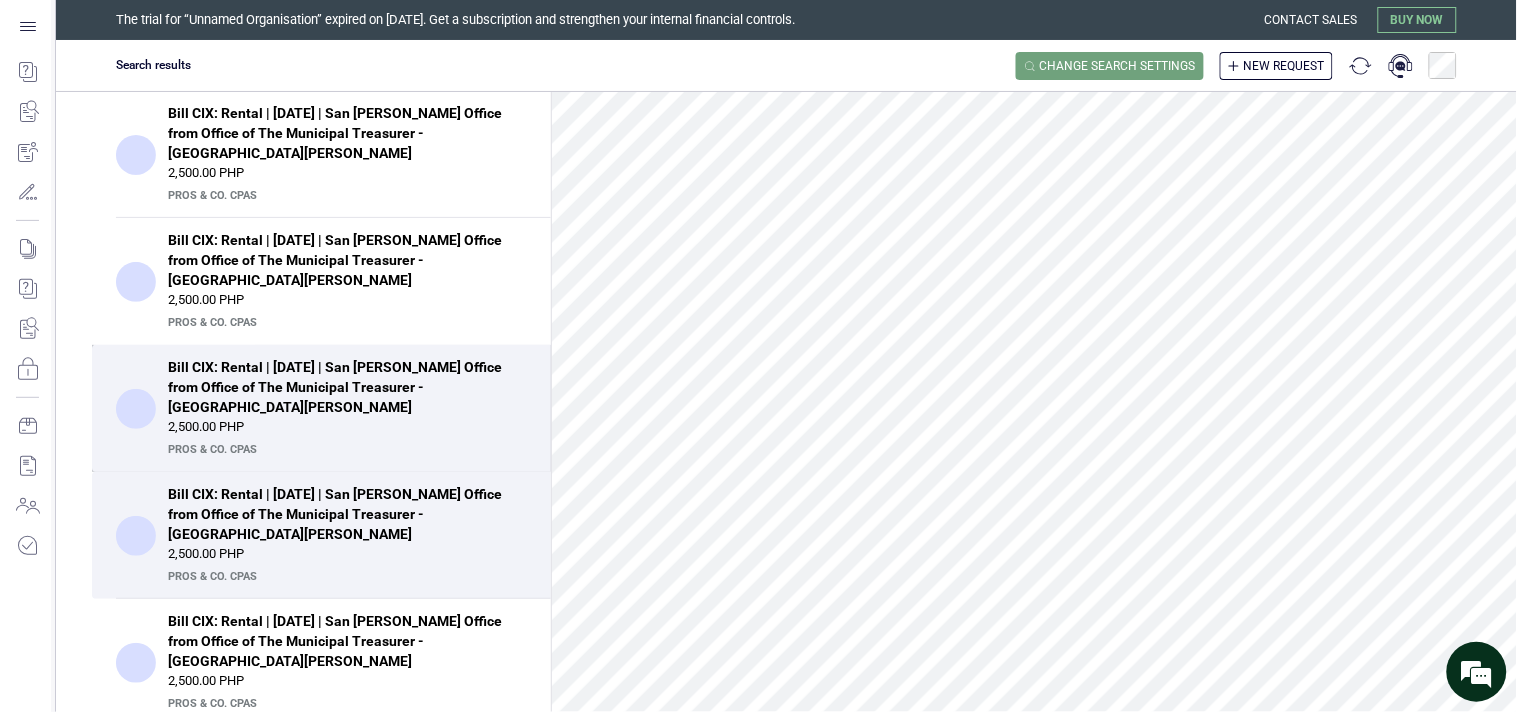click on "Bill CIX: Rental | April, 2025 | San Andres Office from Office of The Municipal Treasurer - San Andres" at bounding box center [341, 387] 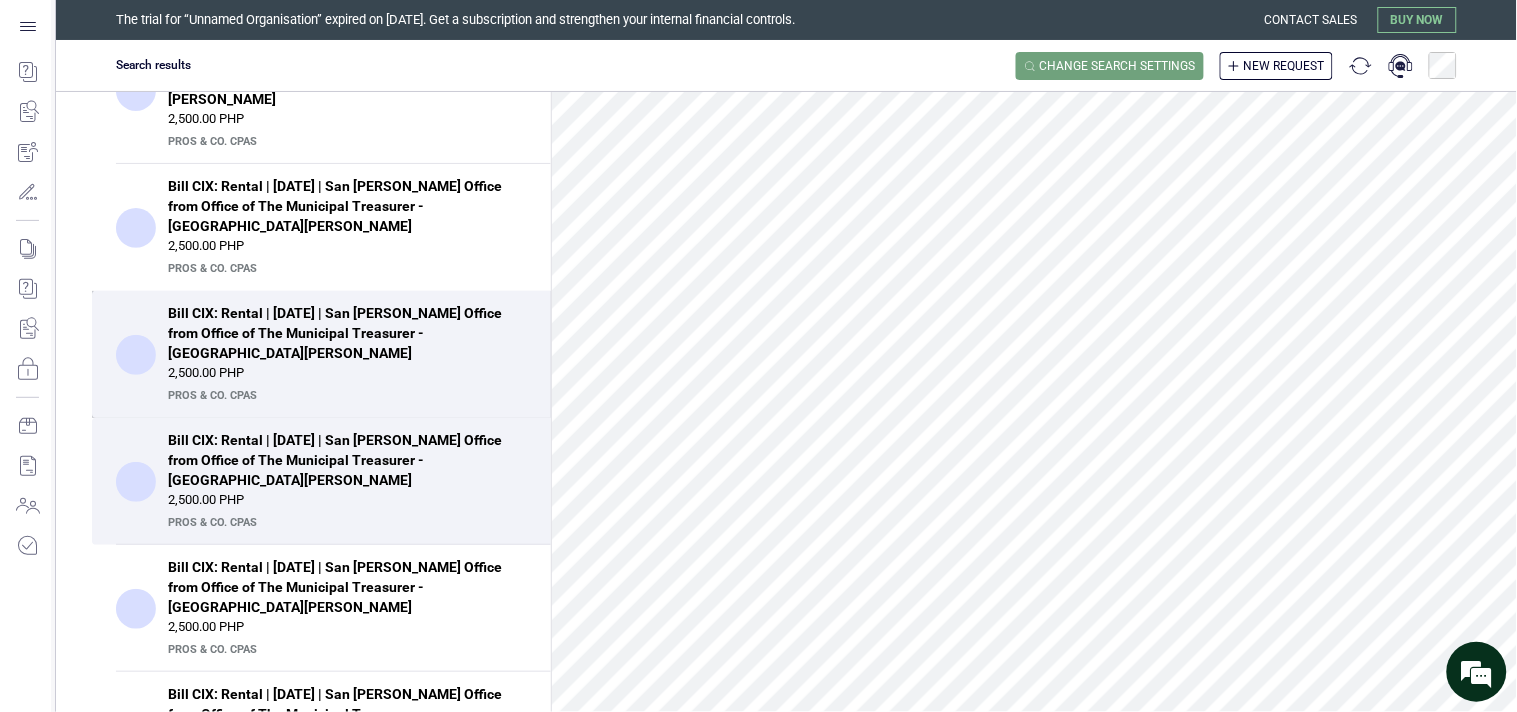 scroll, scrollTop: 1180, scrollLeft: 0, axis: vertical 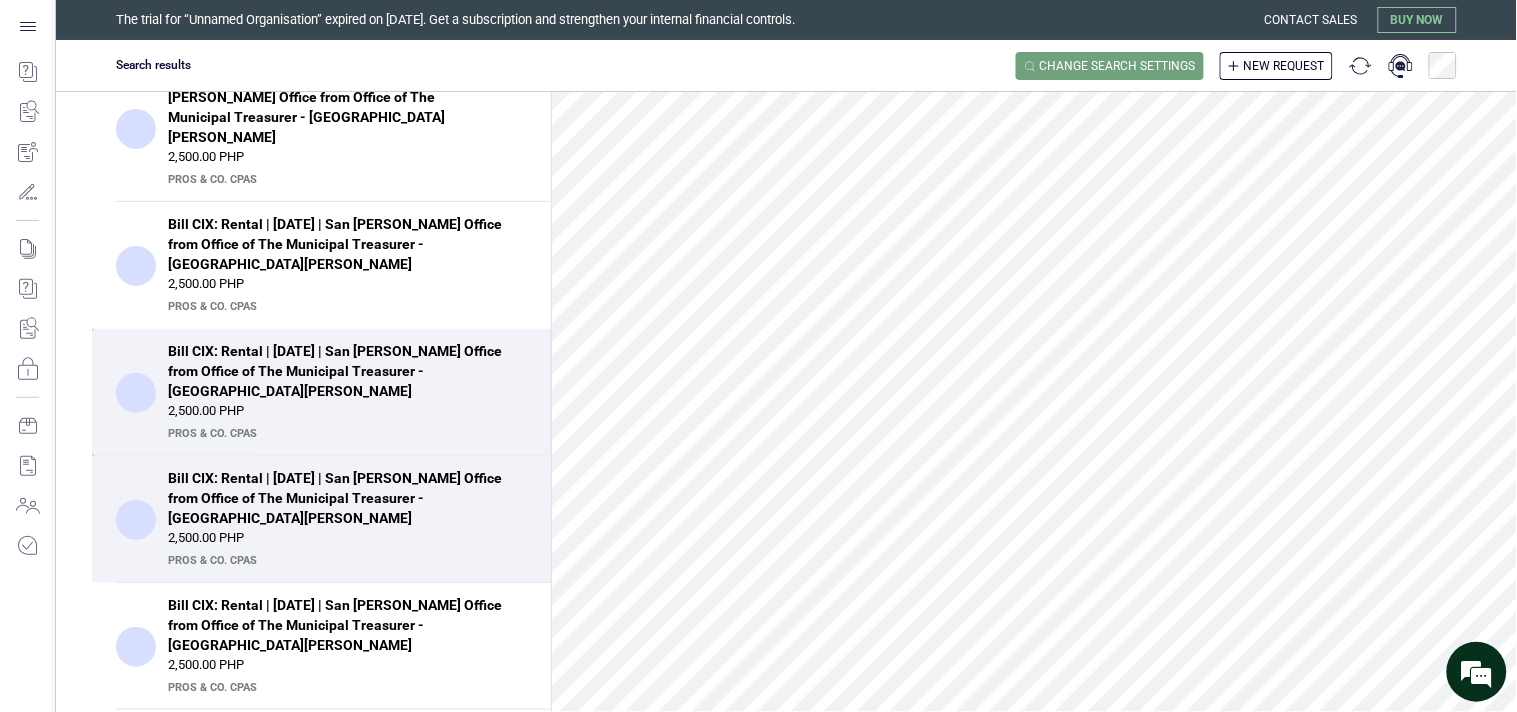 click on "2,500.00 PHP" at bounding box center (347, 411) 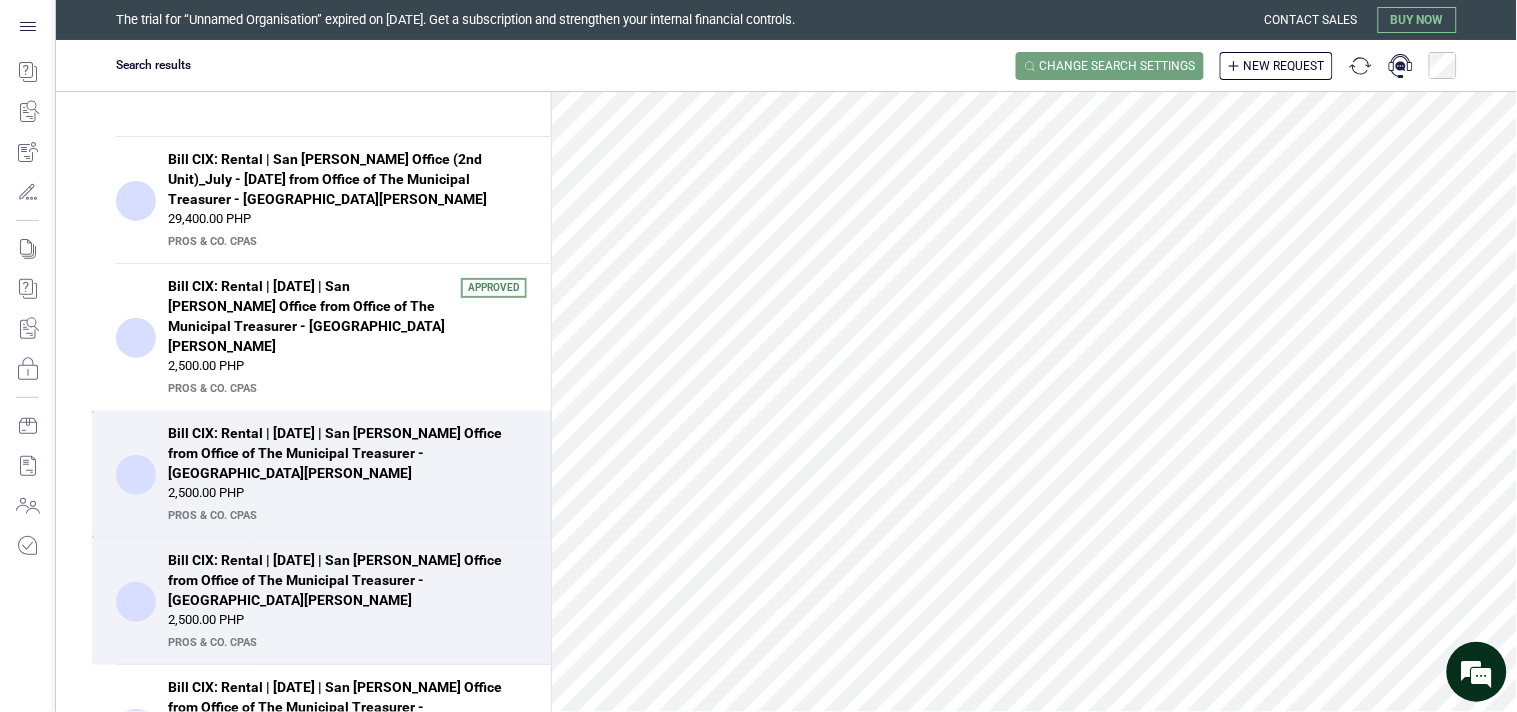 scroll, scrollTop: 957, scrollLeft: 0, axis: vertical 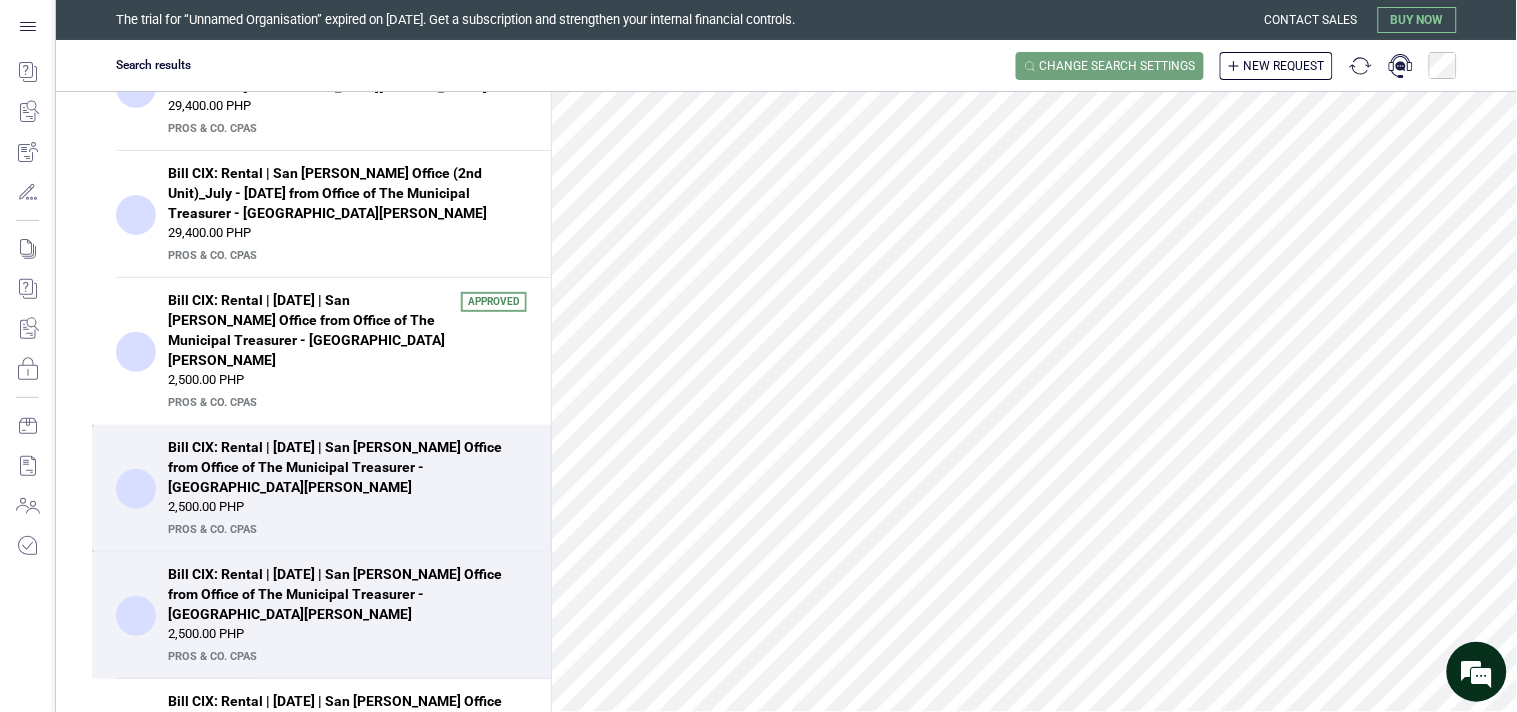 click on "Bill CIX: Rental | June, 2025 | San Andres Office from Office of The Municipal Treasurer - San Andres" at bounding box center [341, 467] 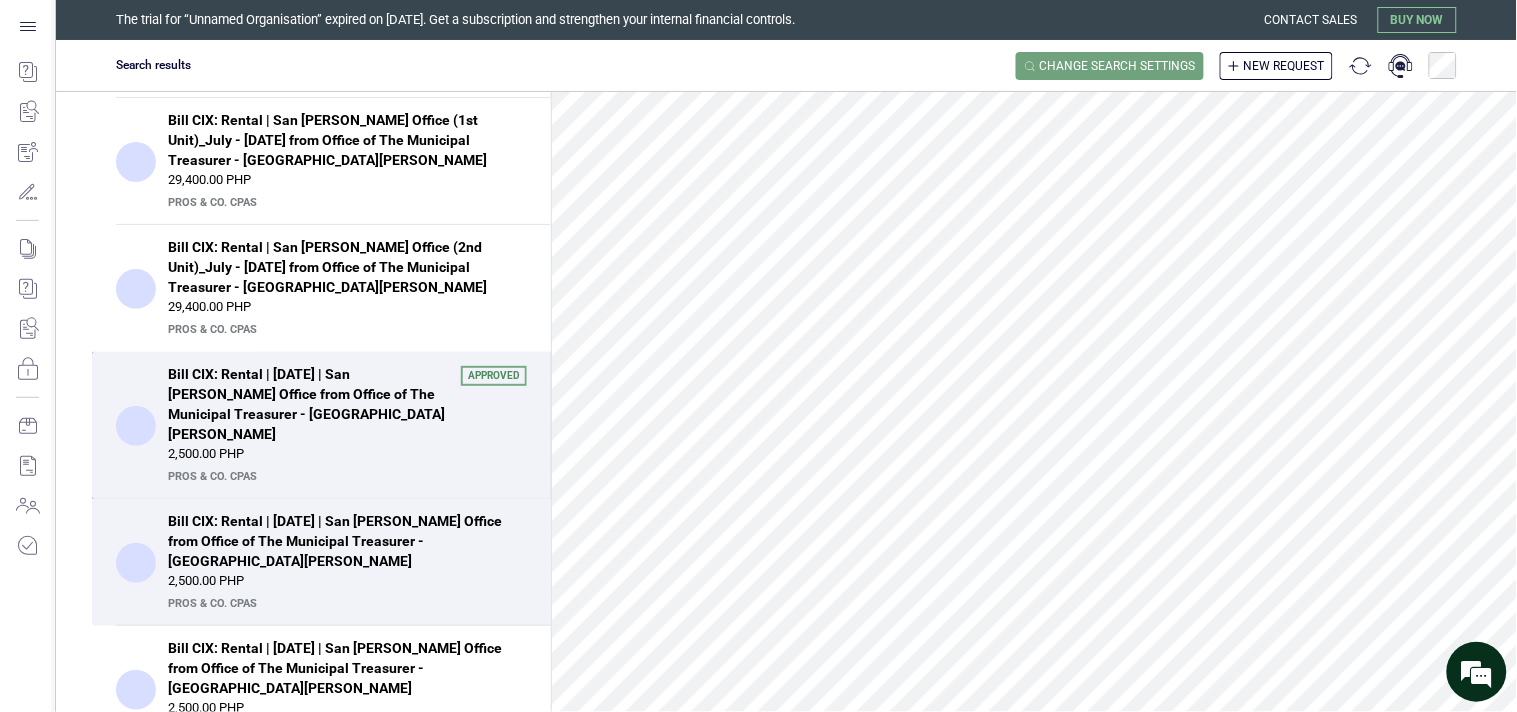 scroll, scrollTop: 846, scrollLeft: 0, axis: vertical 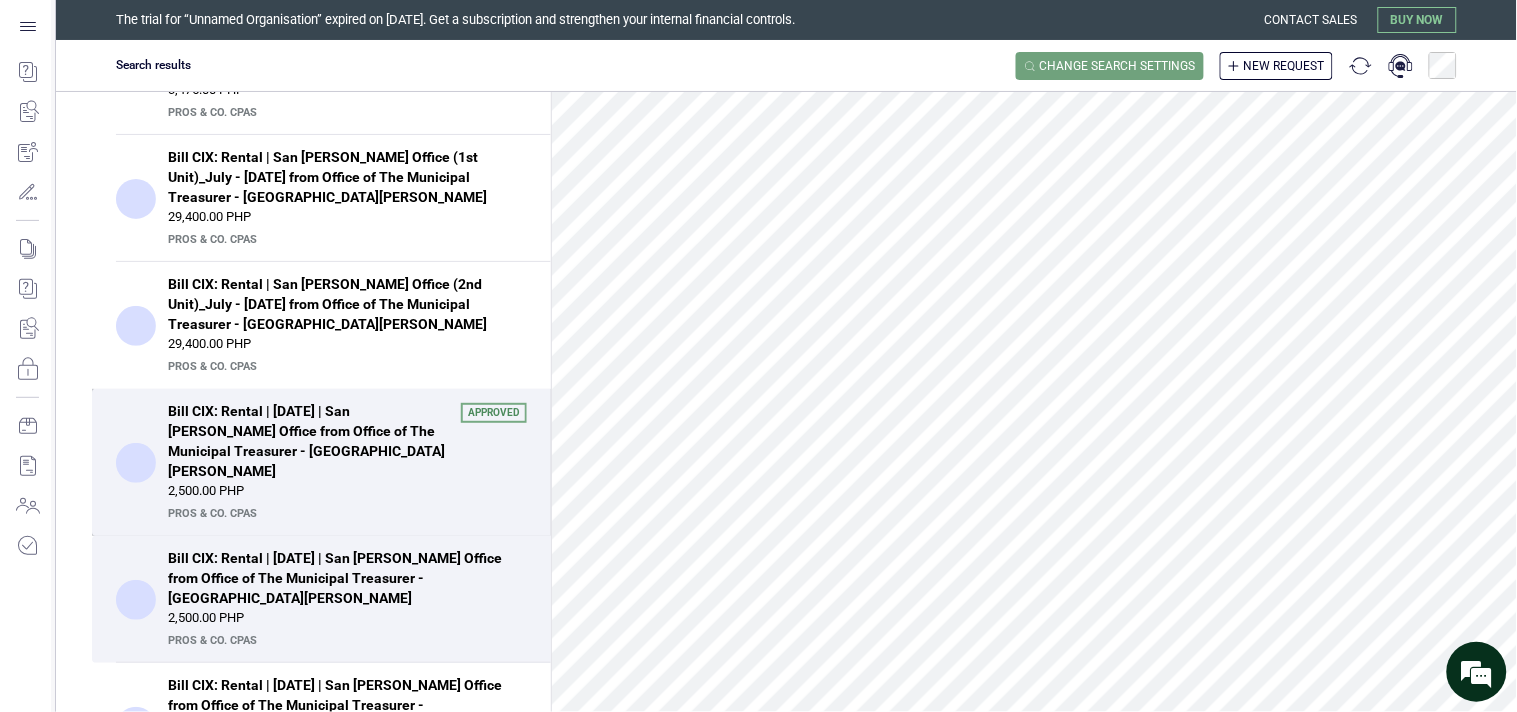 click on "Bill CIX: Rental | July, 2025 | San Andres Office from Office of The Municipal Treasurer - San Andres" at bounding box center (308, 441) 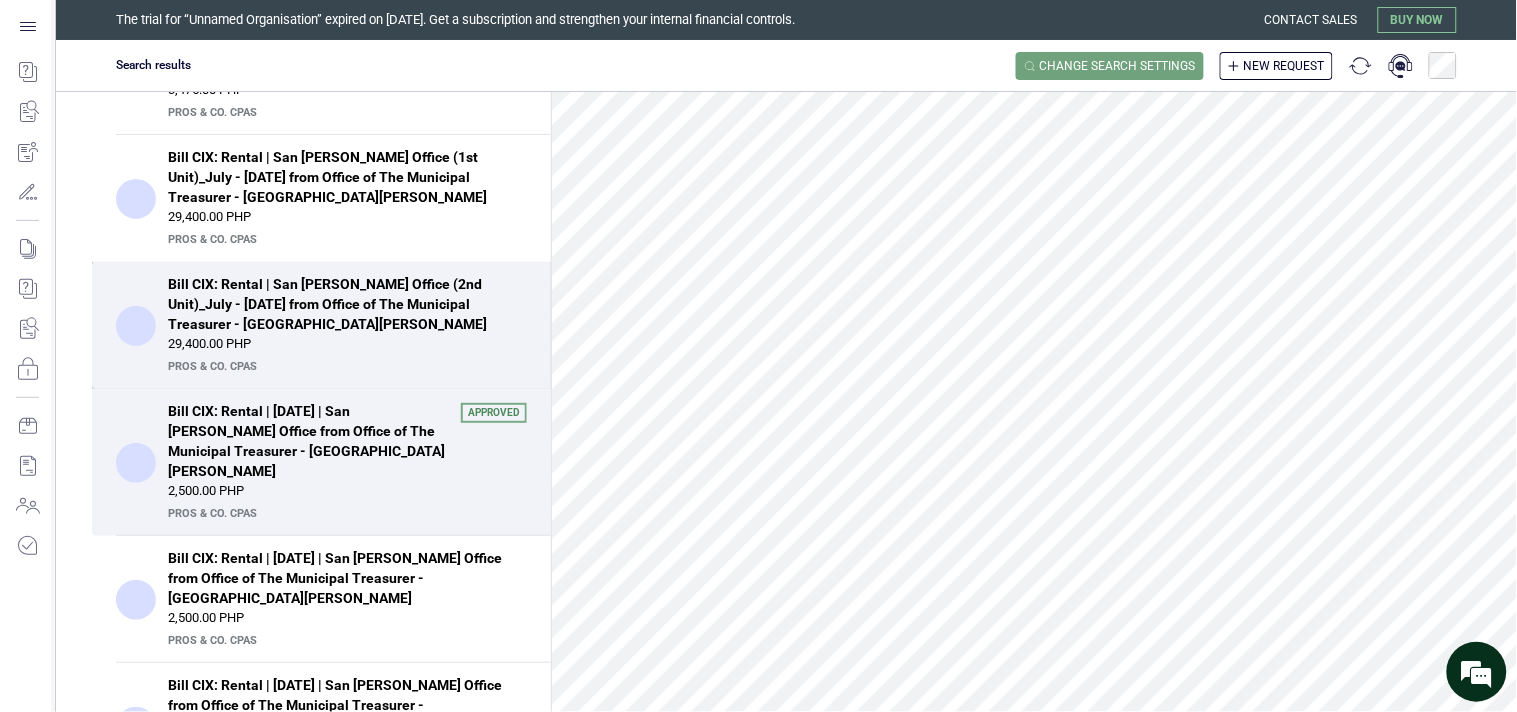 click on "29,400.00 PHP" at bounding box center (347, 344) 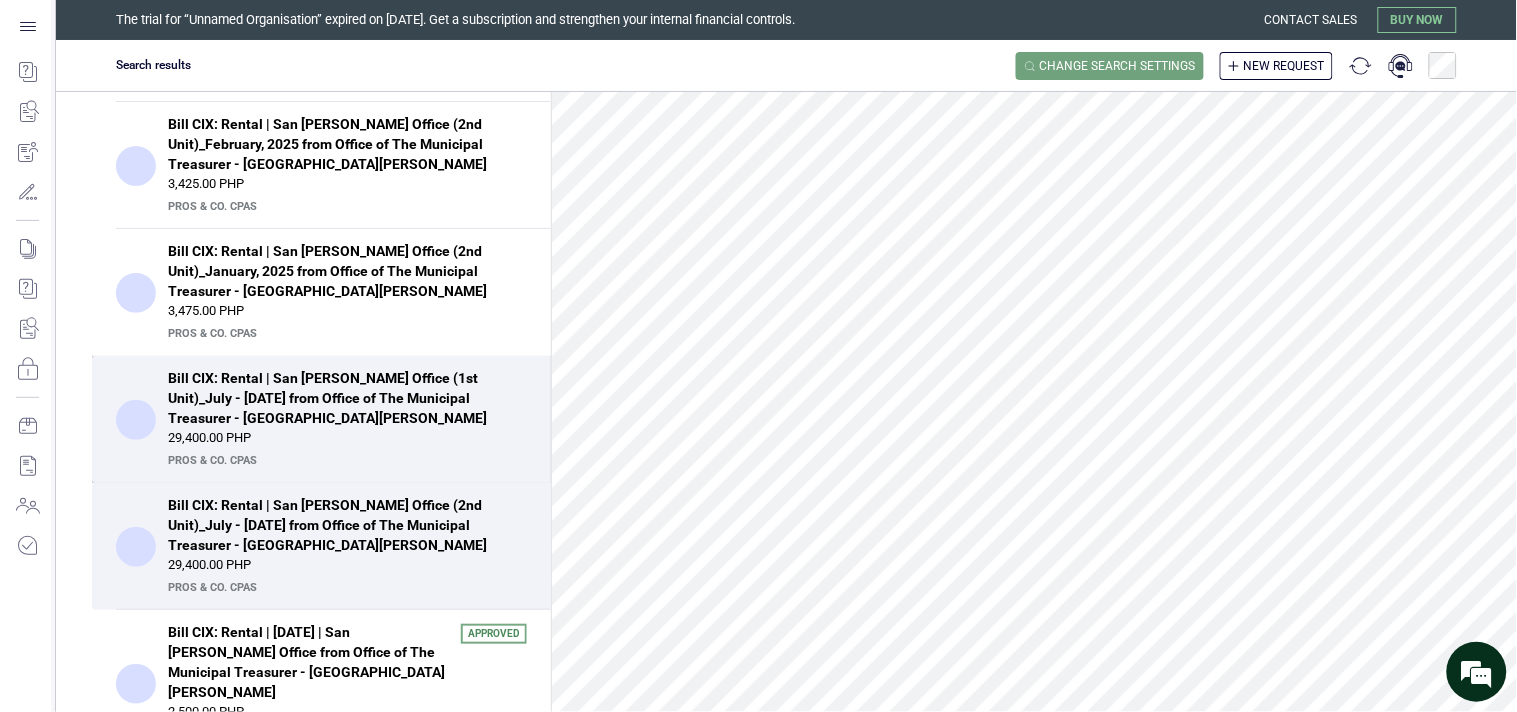 scroll, scrollTop: 624, scrollLeft: 0, axis: vertical 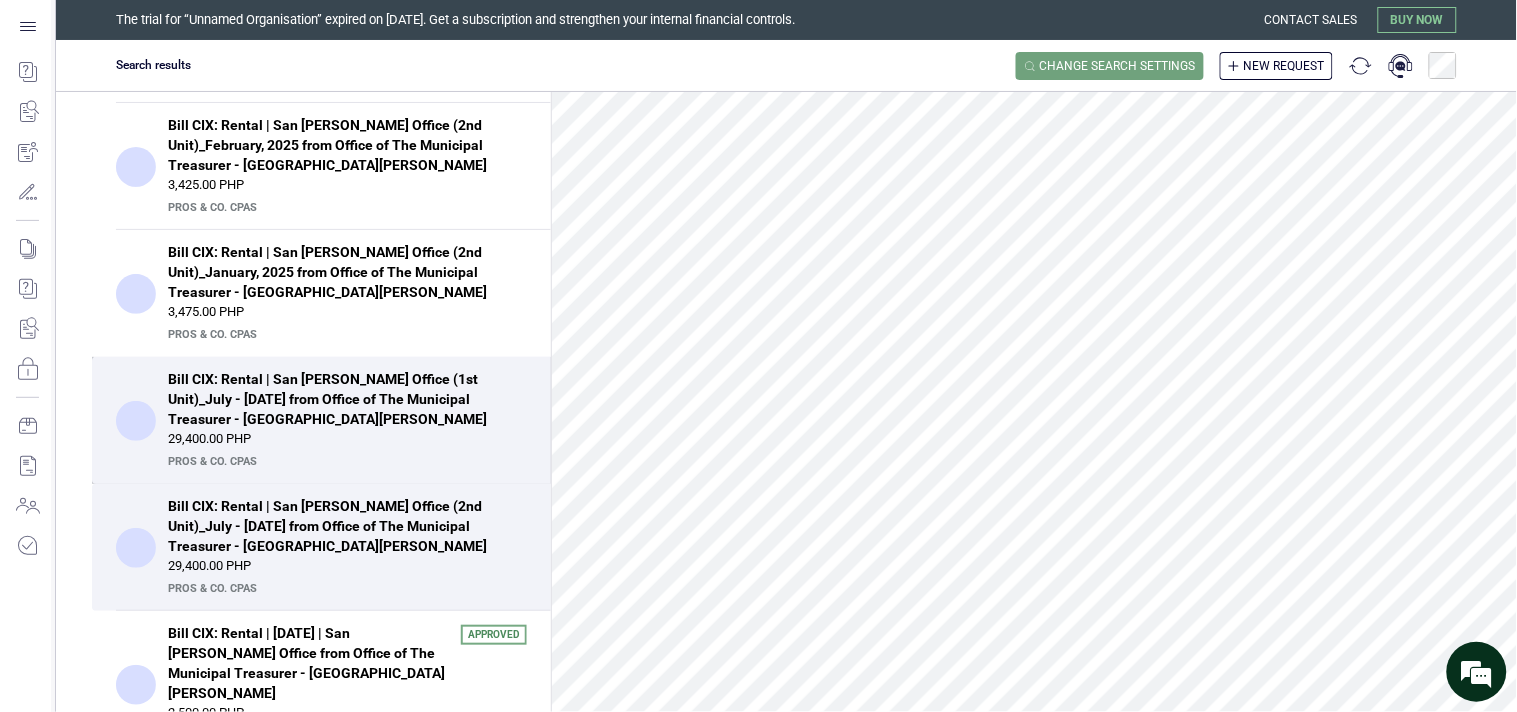 click on "29,400.00 PHP" at bounding box center (347, 439) 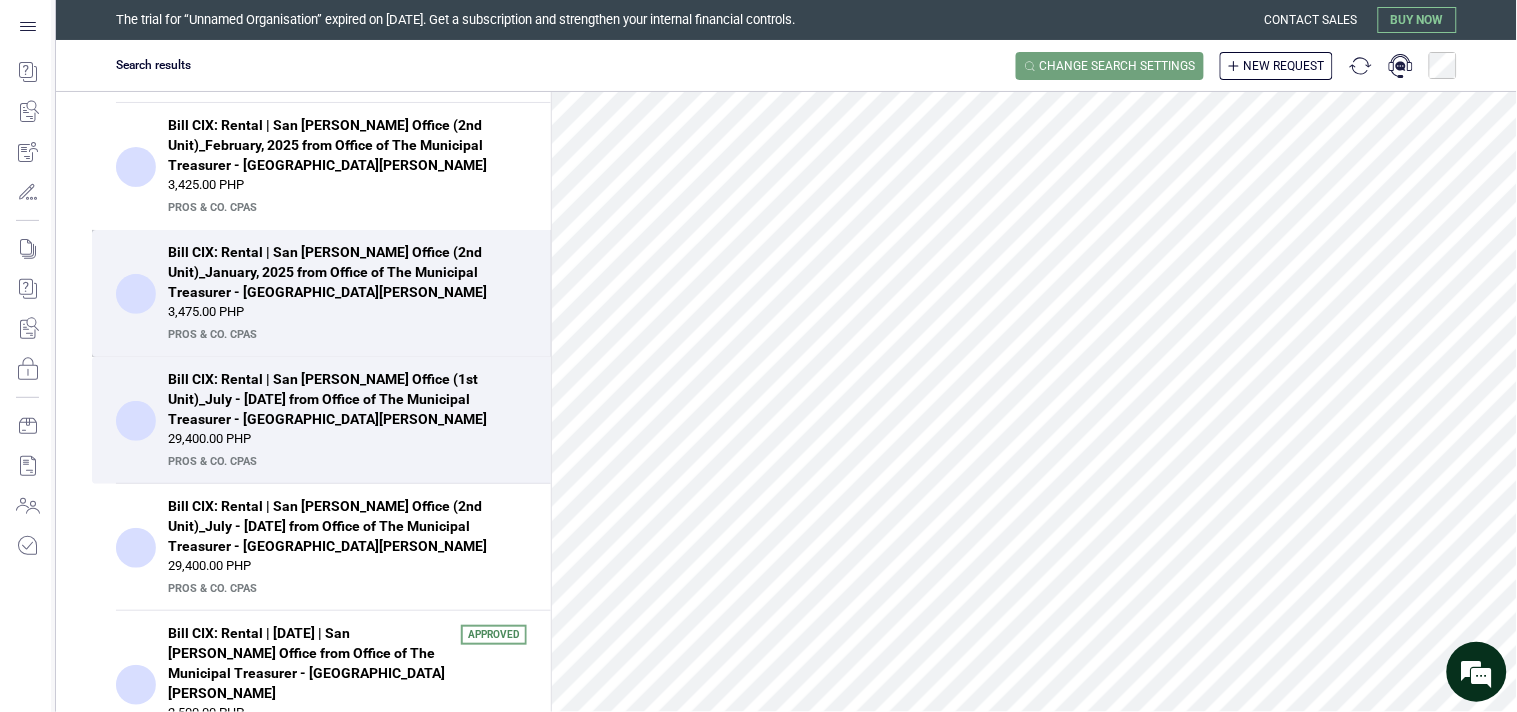 click on "3,475.00 PHP" at bounding box center (347, 312) 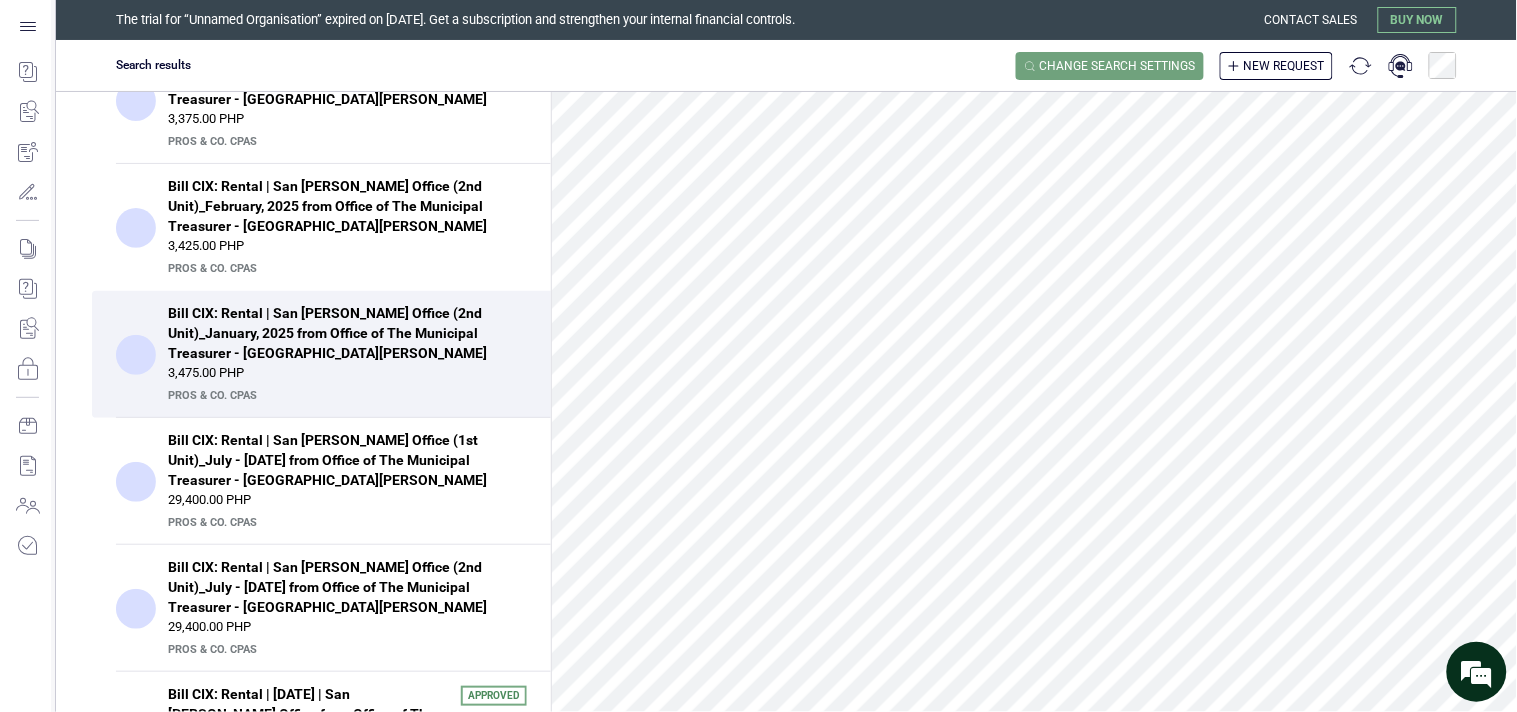 scroll, scrollTop: 513, scrollLeft: 0, axis: vertical 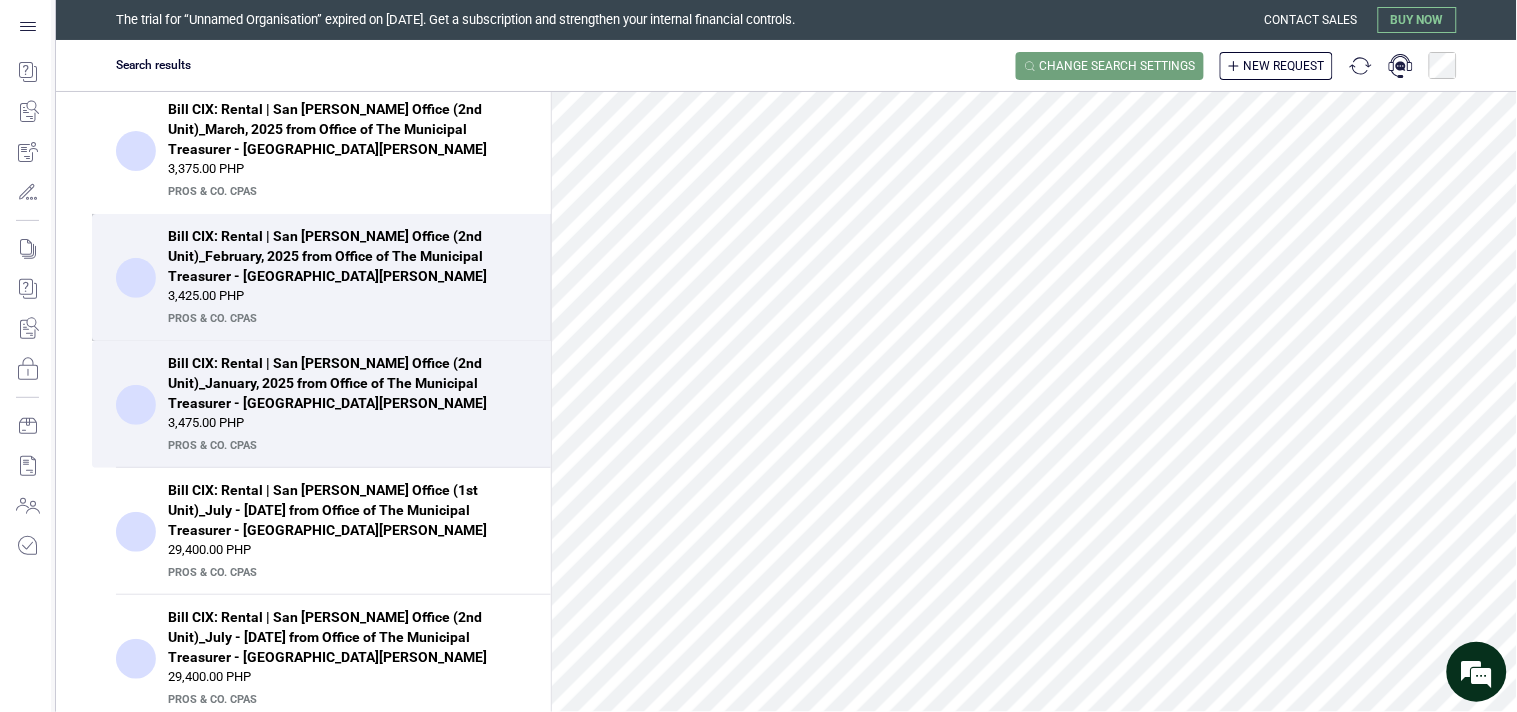click on "3,425.00 PHP" at bounding box center (347, 296) 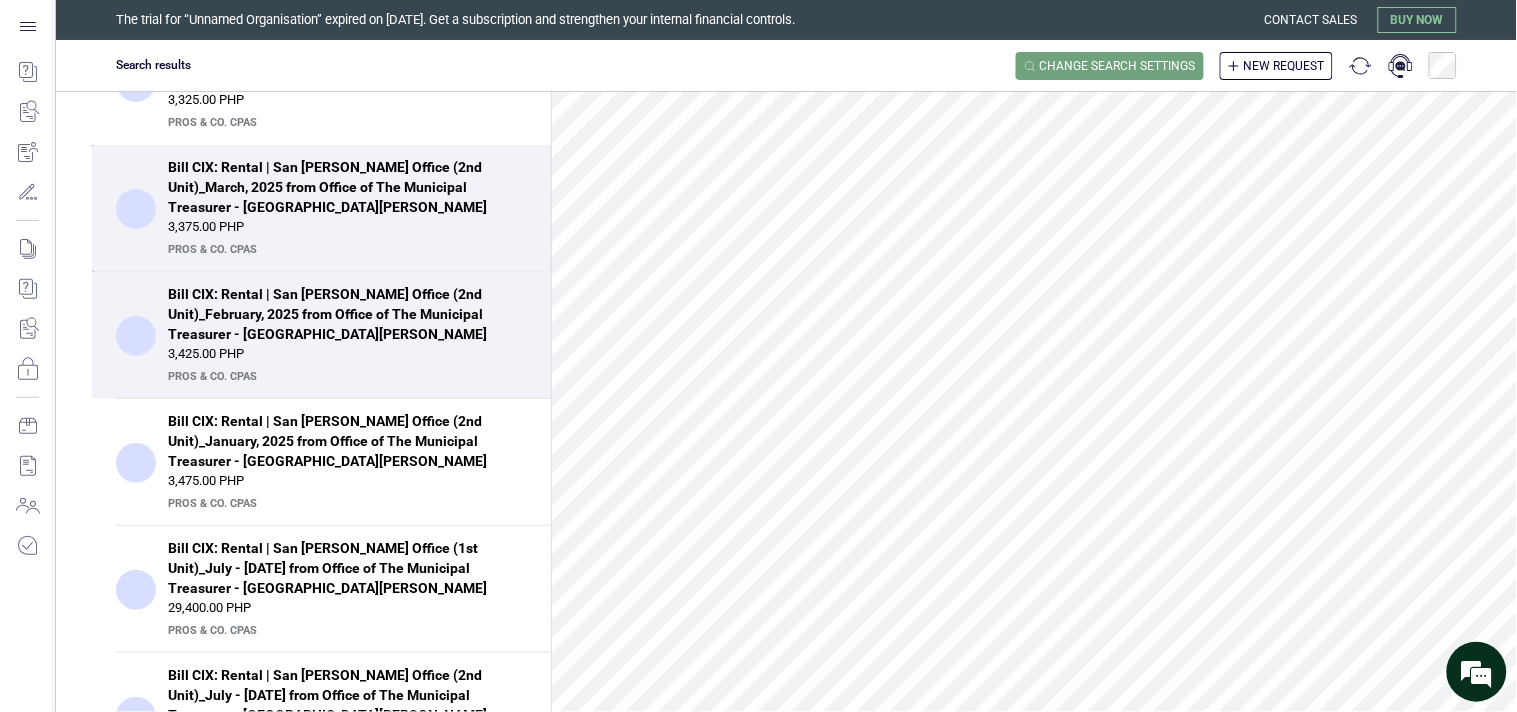 scroll, scrollTop: 402, scrollLeft: 0, axis: vertical 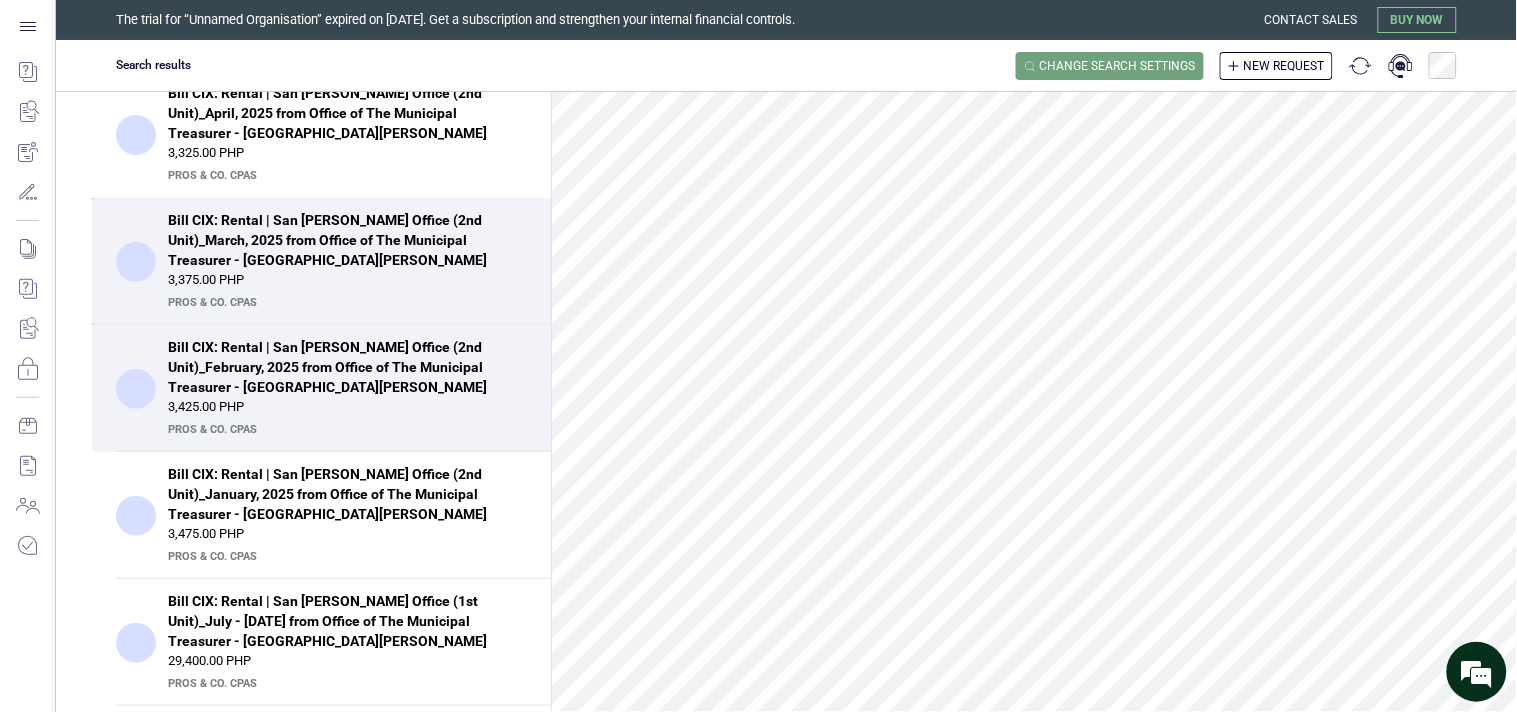 click on "3,375.00 PHP" at bounding box center [347, 280] 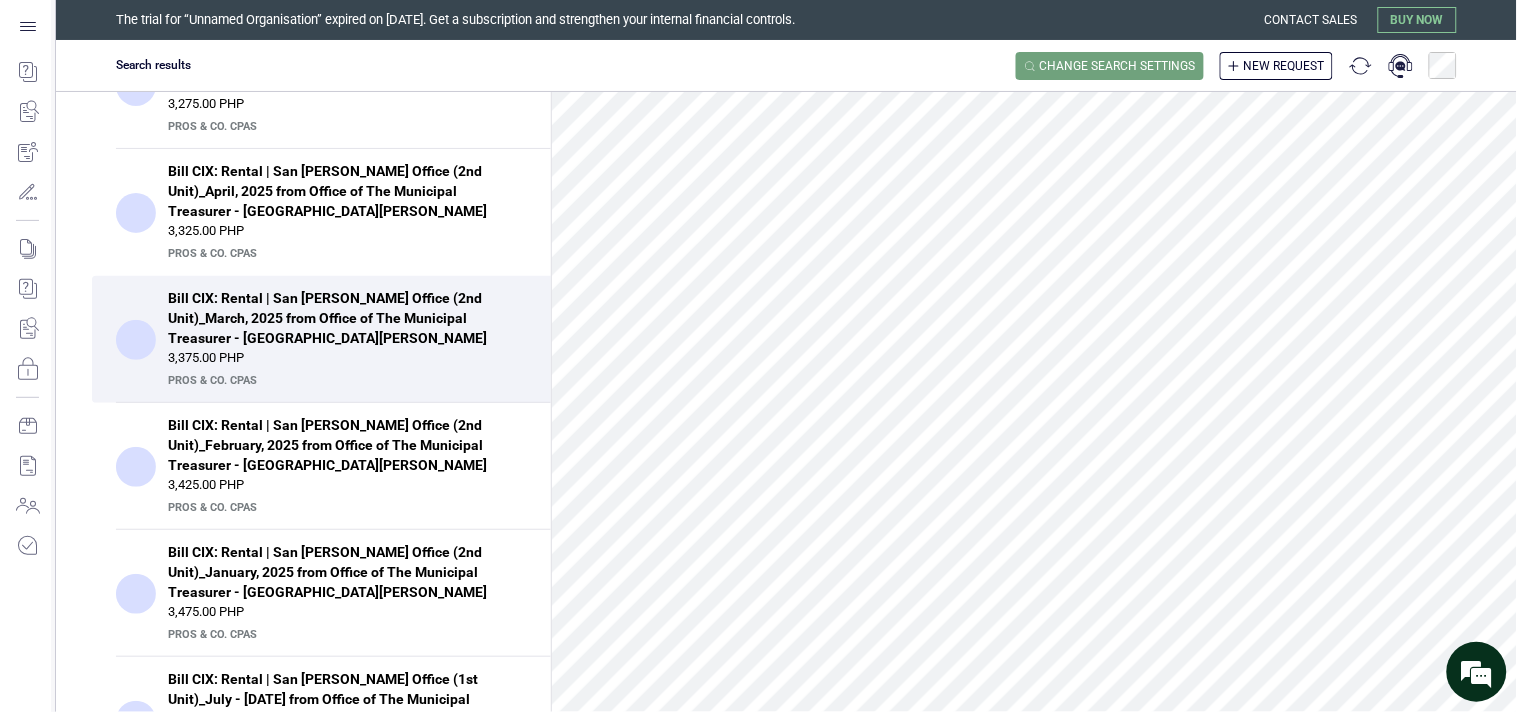 scroll, scrollTop: 291, scrollLeft: 0, axis: vertical 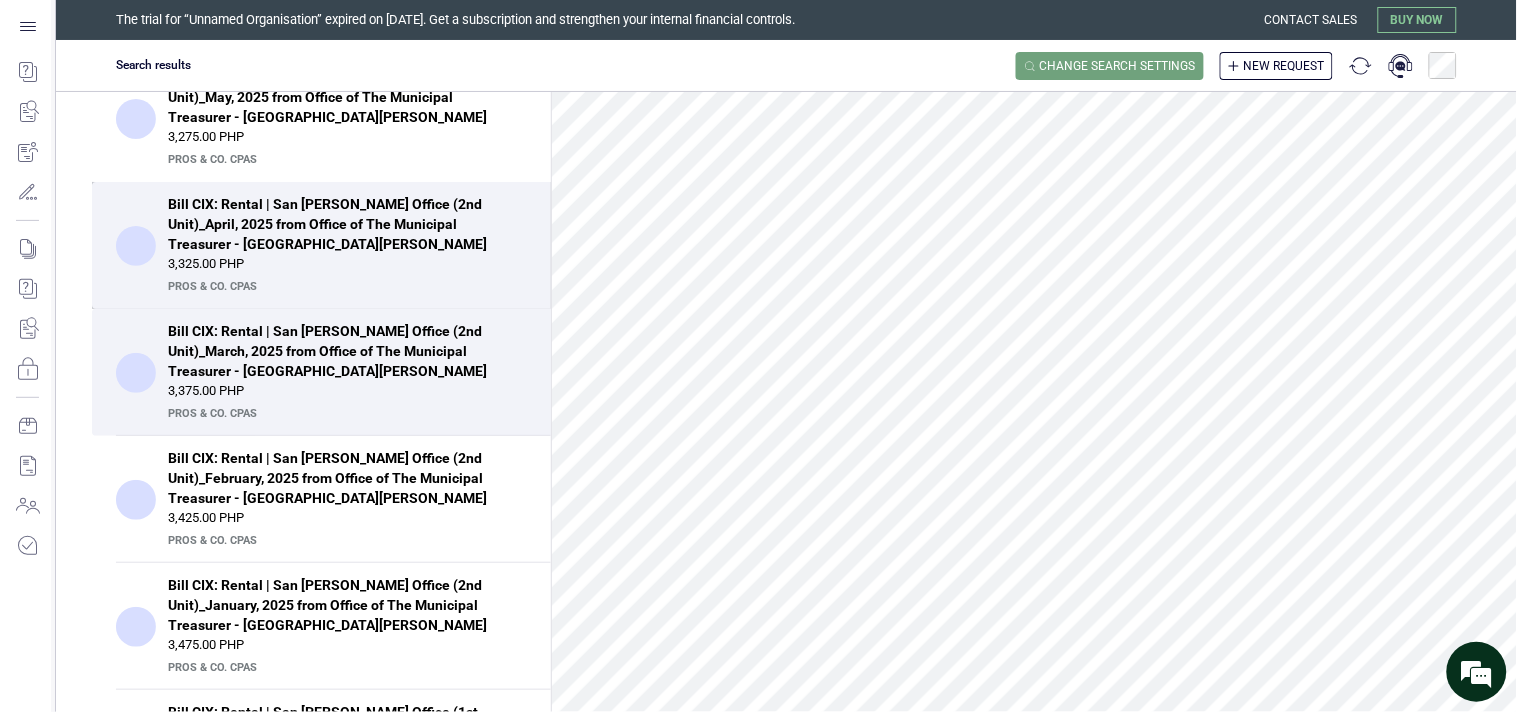 click on "3,325.00 PHP" at bounding box center (347, 264) 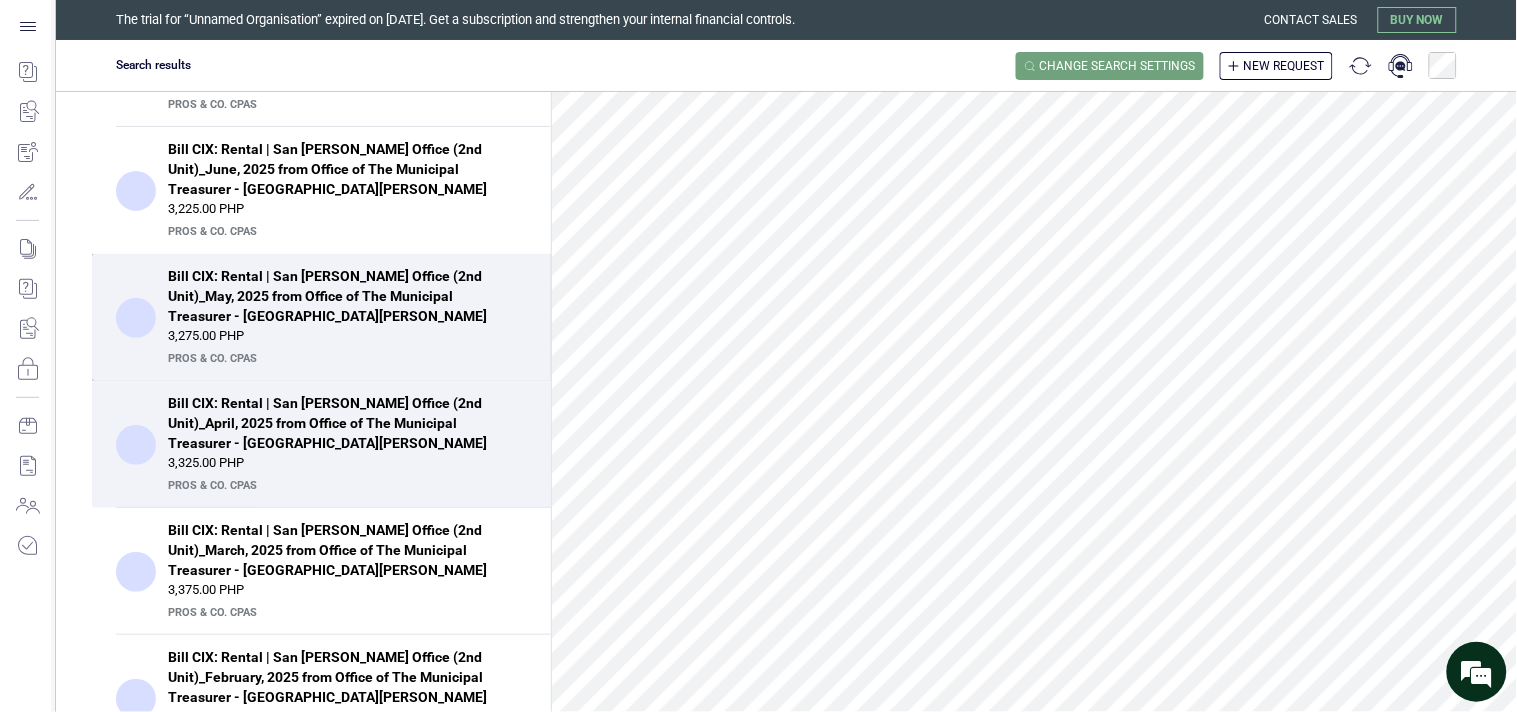 scroll, scrollTop: 68, scrollLeft: 0, axis: vertical 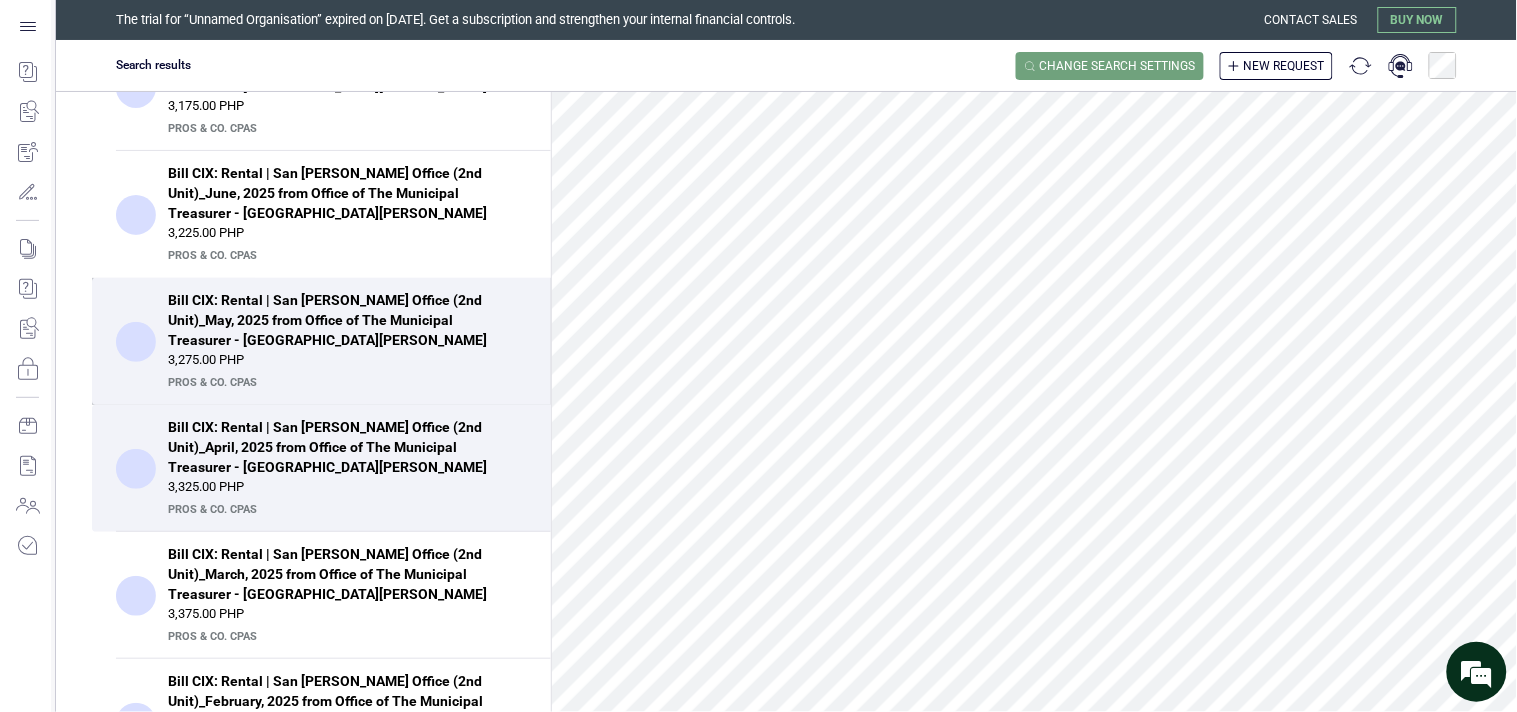 click on "Bill CIX: Rental | San Andres Office (2nd Unit)_May, 2025 from Office of The Municipal Treasurer - San Andres" at bounding box center (341, 320) 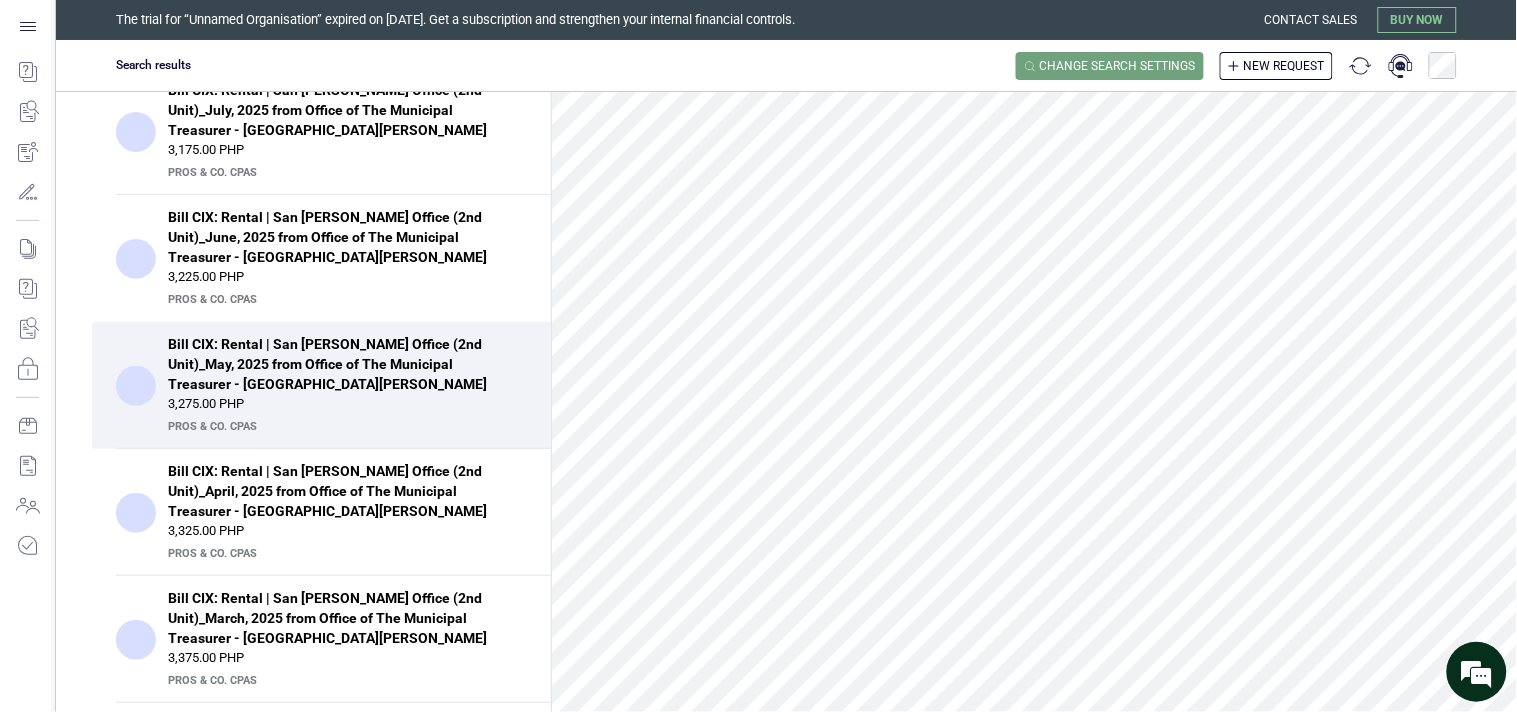 scroll, scrollTop: 0, scrollLeft: 0, axis: both 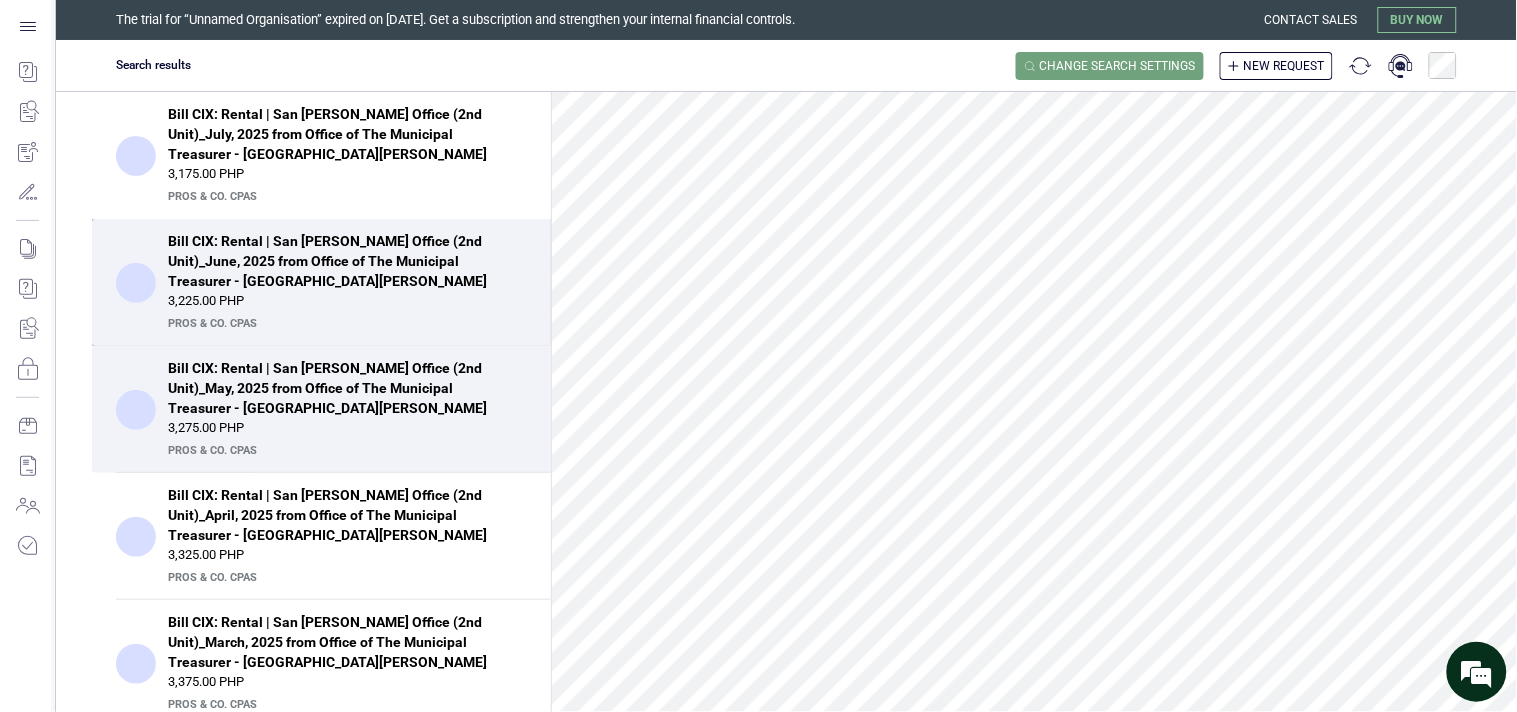 click on "3,225.00 PHP" at bounding box center (347, 301) 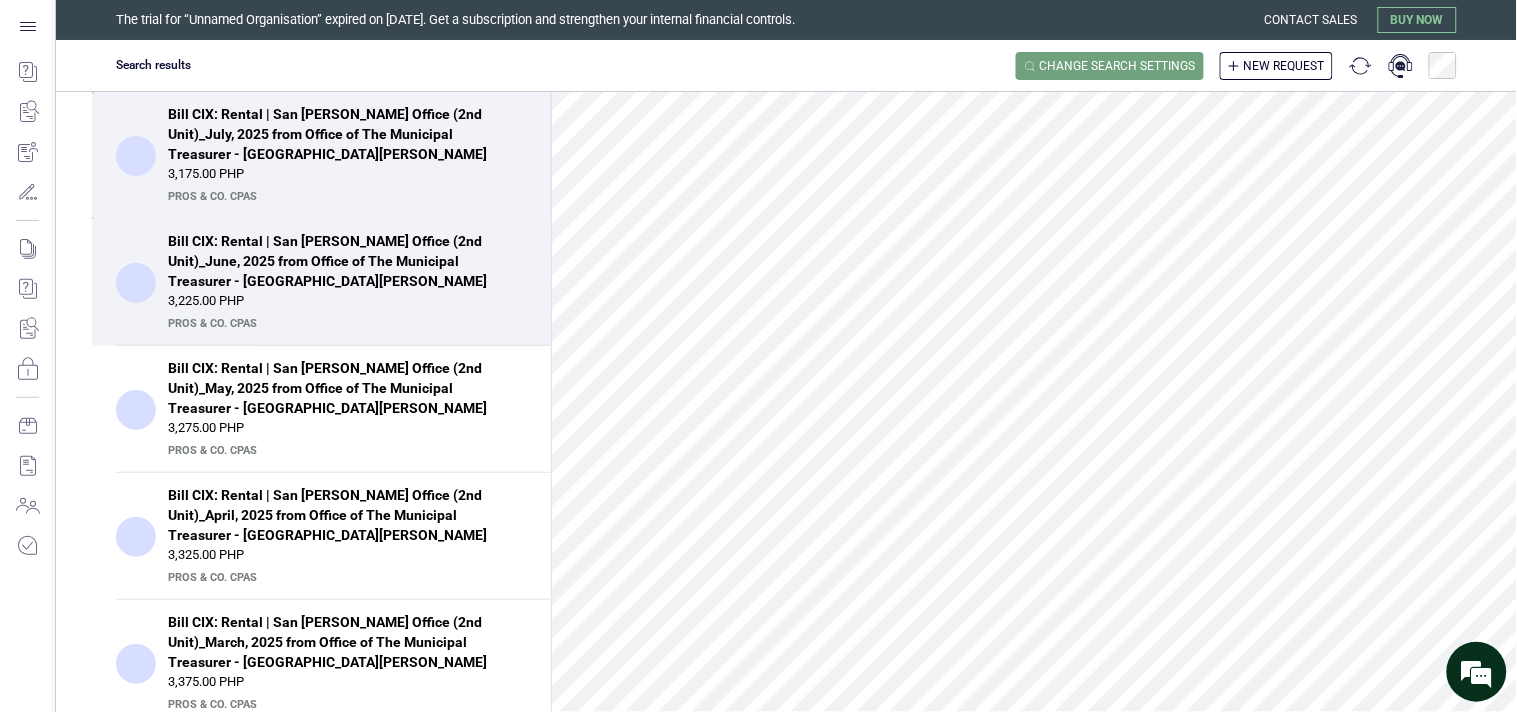 click on "3,175.00 PHP" at bounding box center (347, 174) 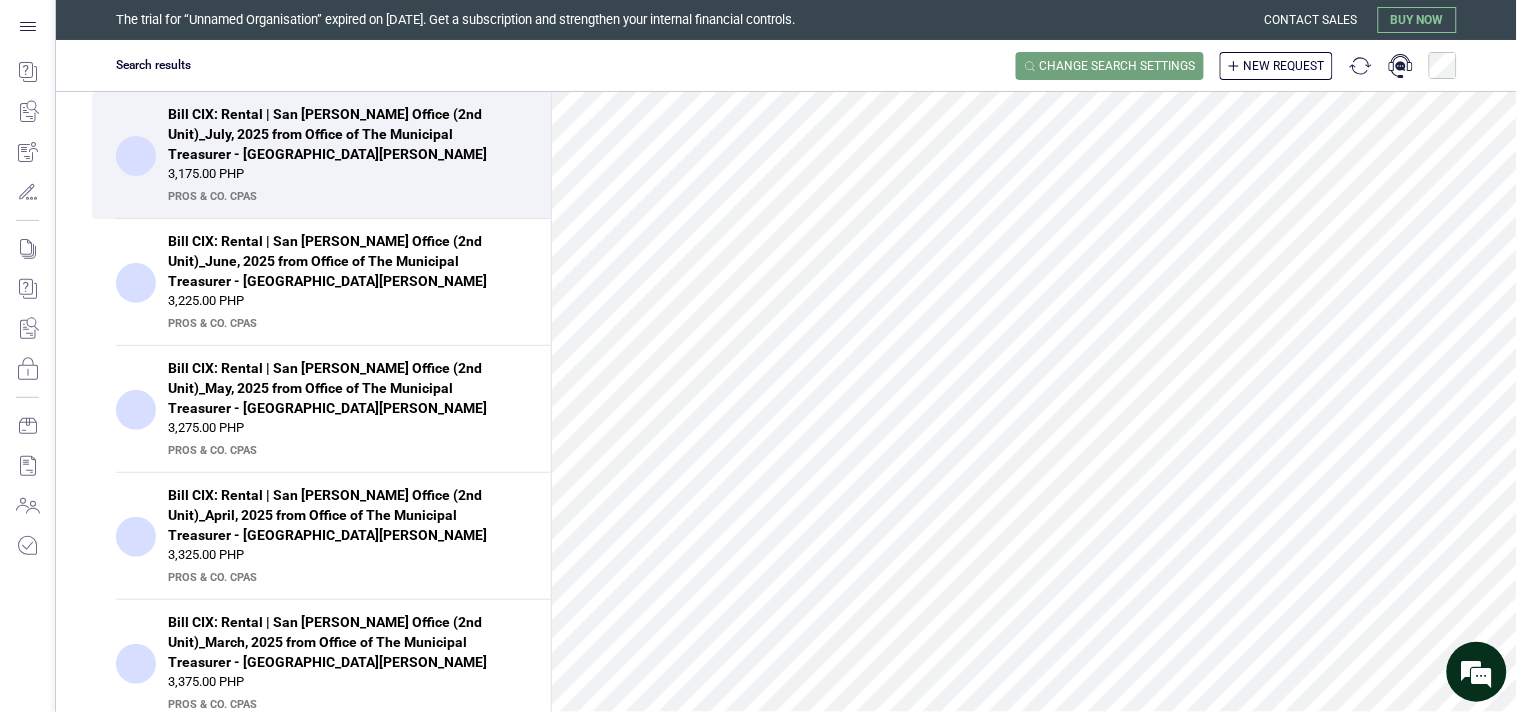 click on "Bill CIX: Rental | San Andres Office (2nd Unit)_July, 2025 from Office of The Municipal Treasurer - San Andres" at bounding box center [341, 134] 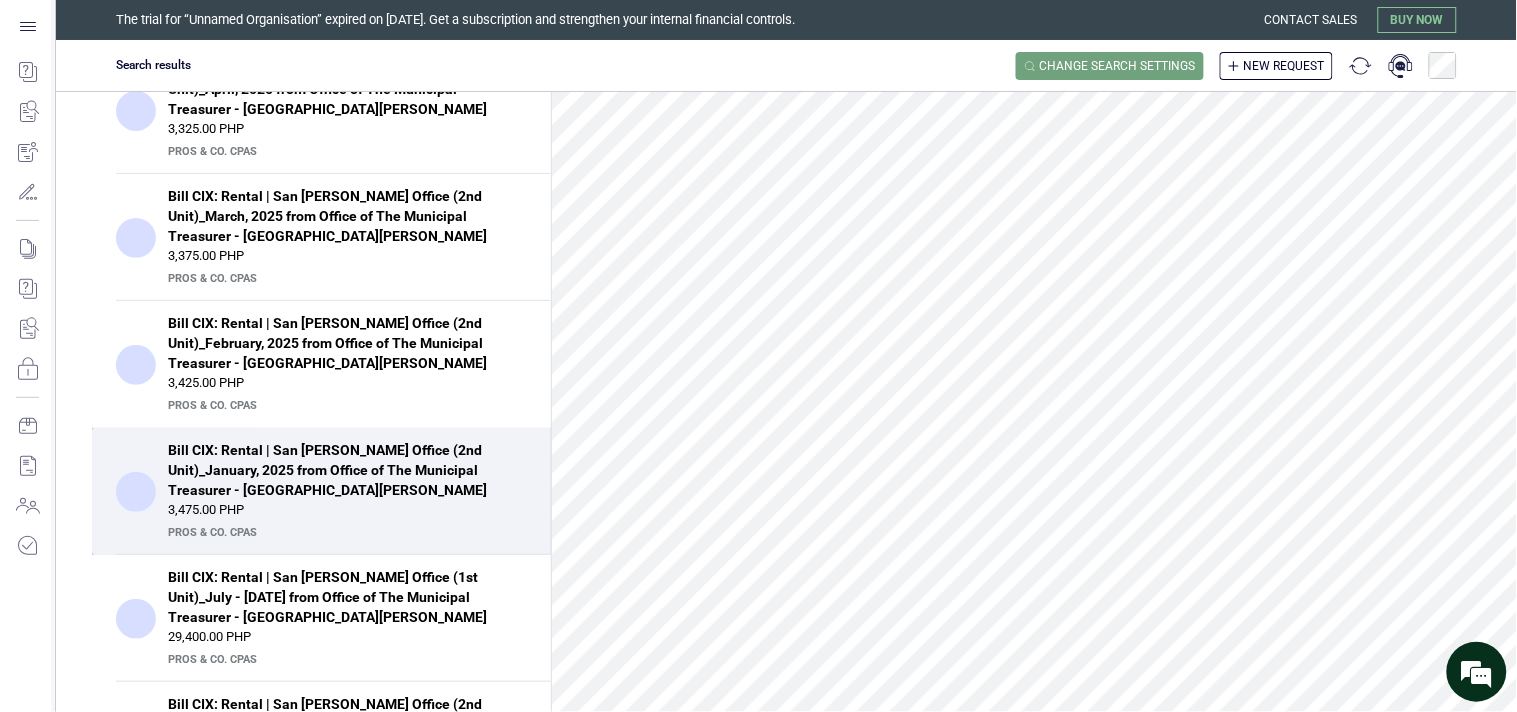 scroll, scrollTop: 444, scrollLeft: 0, axis: vertical 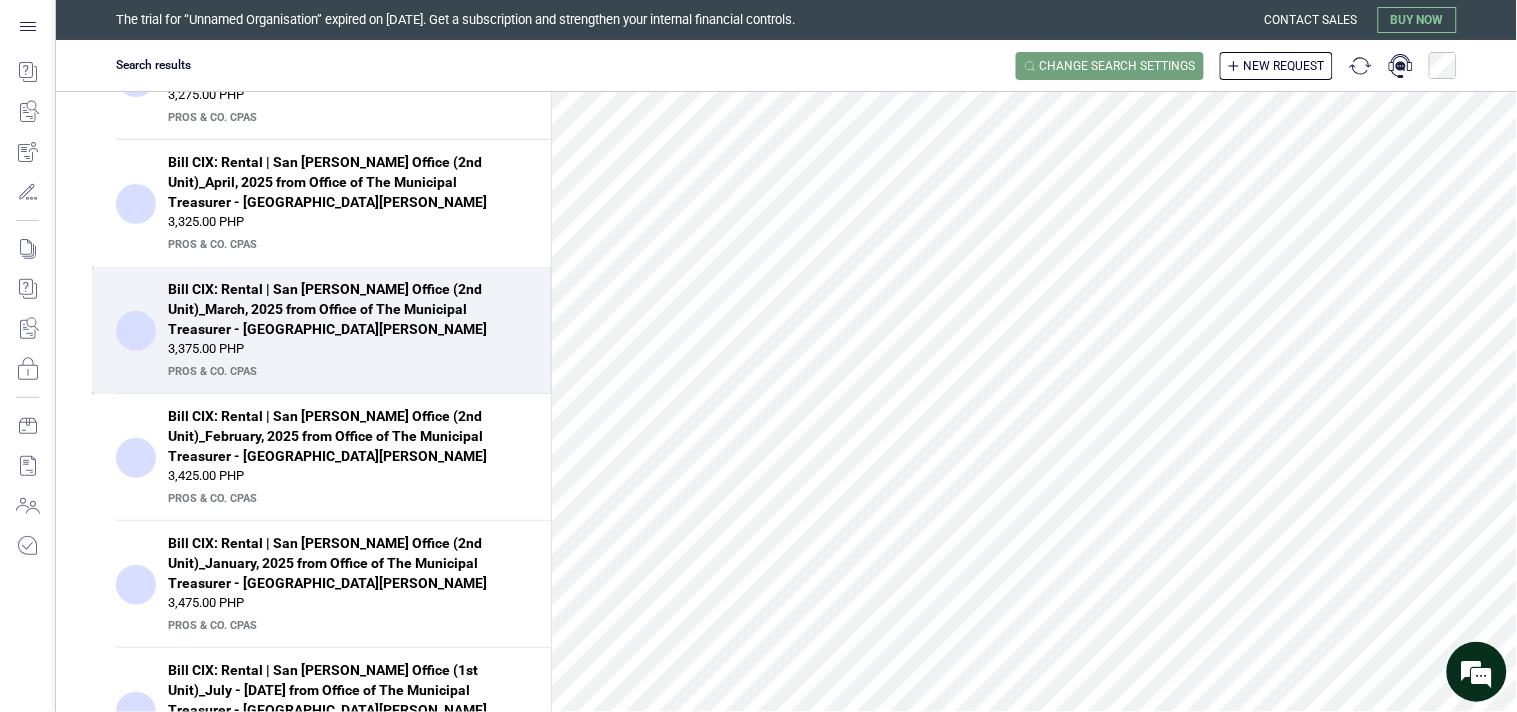click on "Bill CIX: Rental | San Andres Office (2nd Unit)_March, 2025 from Office of The Municipal Treasurer - San Andres" at bounding box center [341, 309] 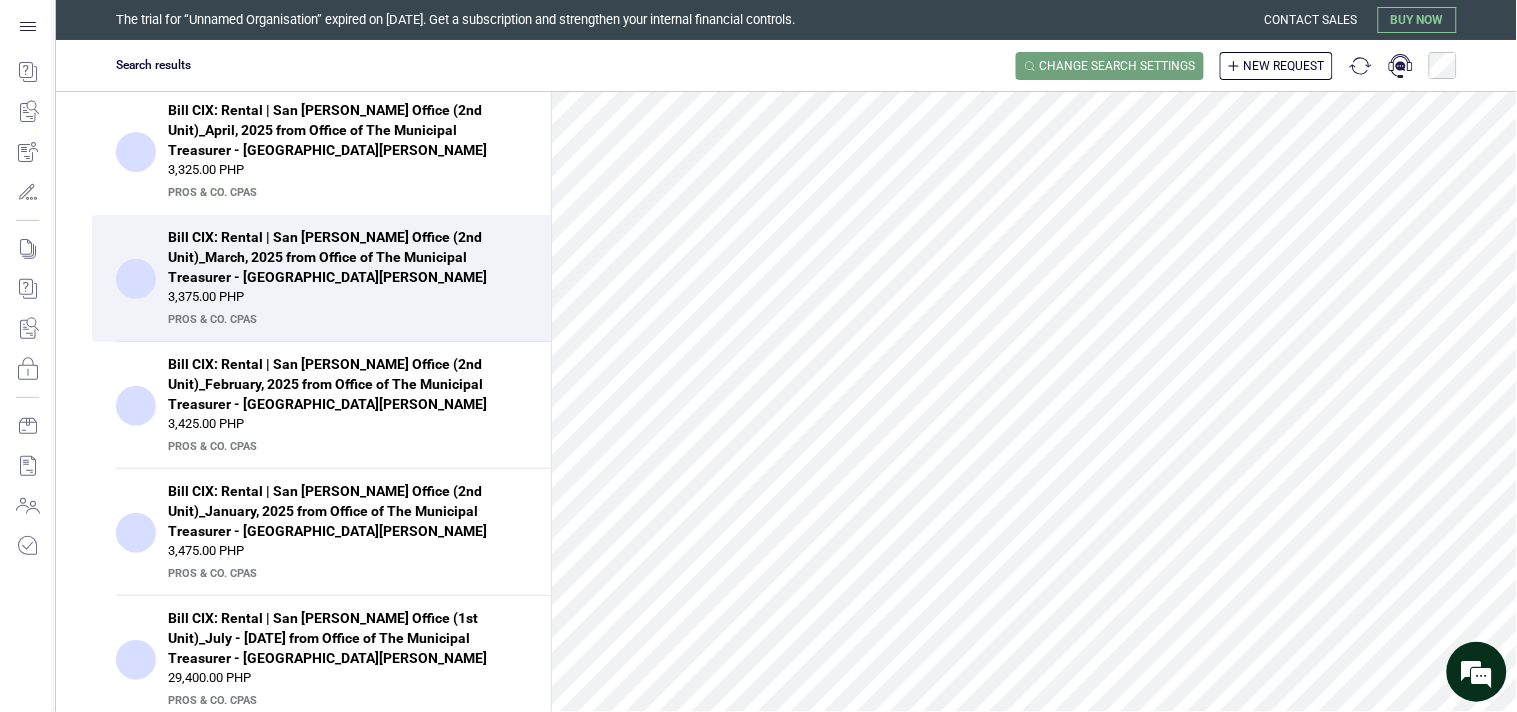 scroll, scrollTop: 333, scrollLeft: 0, axis: vertical 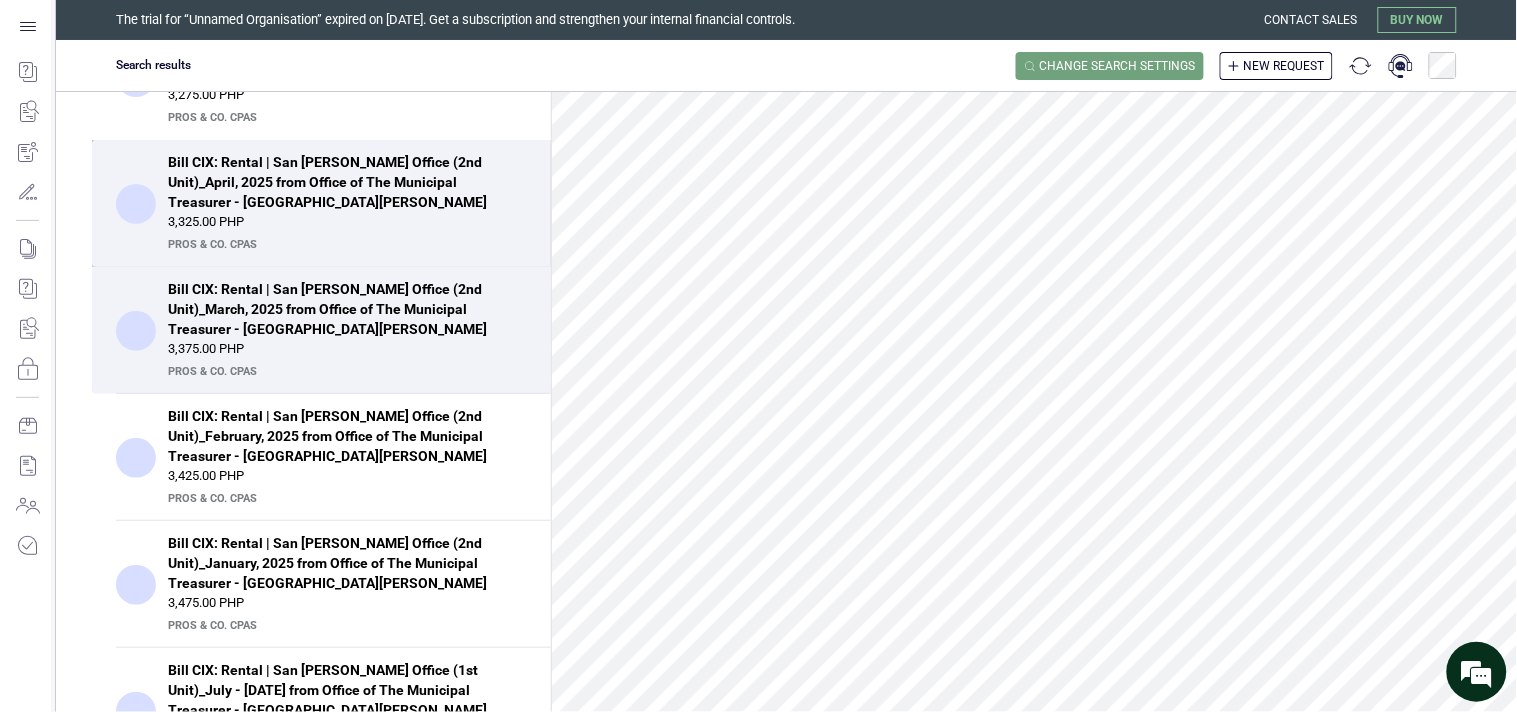 click on "Bill CIX: Rental | San Andres Office (2nd Unit)_April, 2025 from Office of The Municipal Treasurer - San Andres" at bounding box center (341, 182) 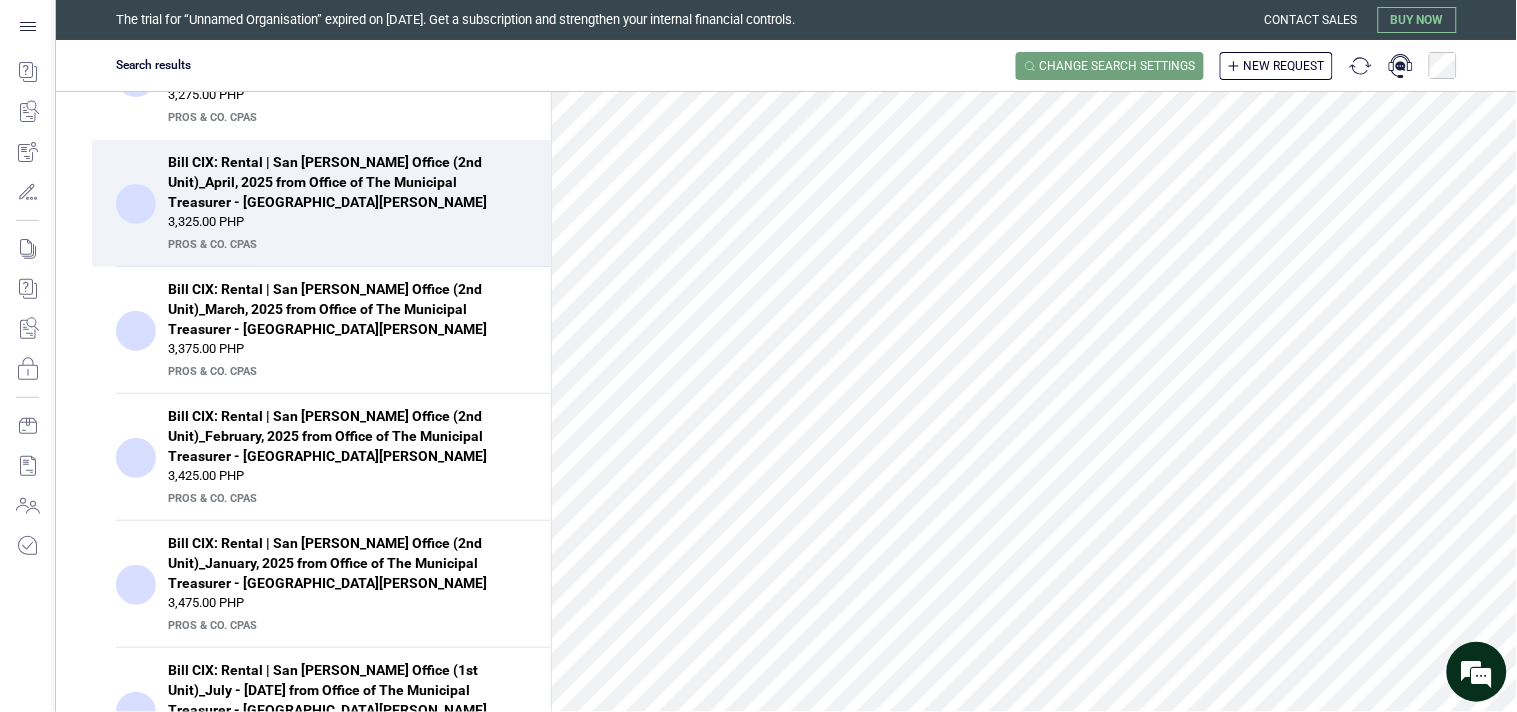 click on "Bill CIX: Rental | San Andres Office (2nd Unit)_April, 2025 from Office of The Municipal Treasurer - San Andres" at bounding box center [341, 182] 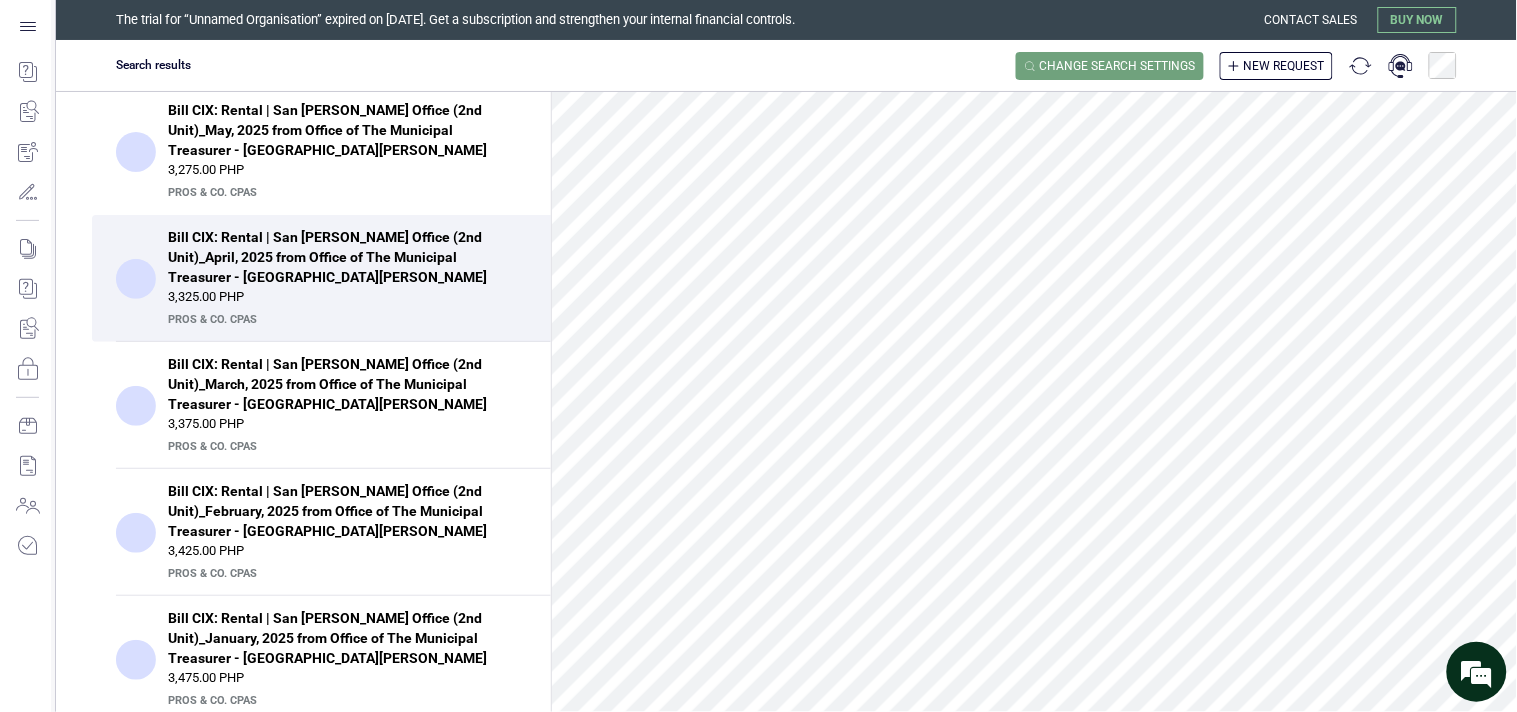 scroll, scrollTop: 222, scrollLeft: 0, axis: vertical 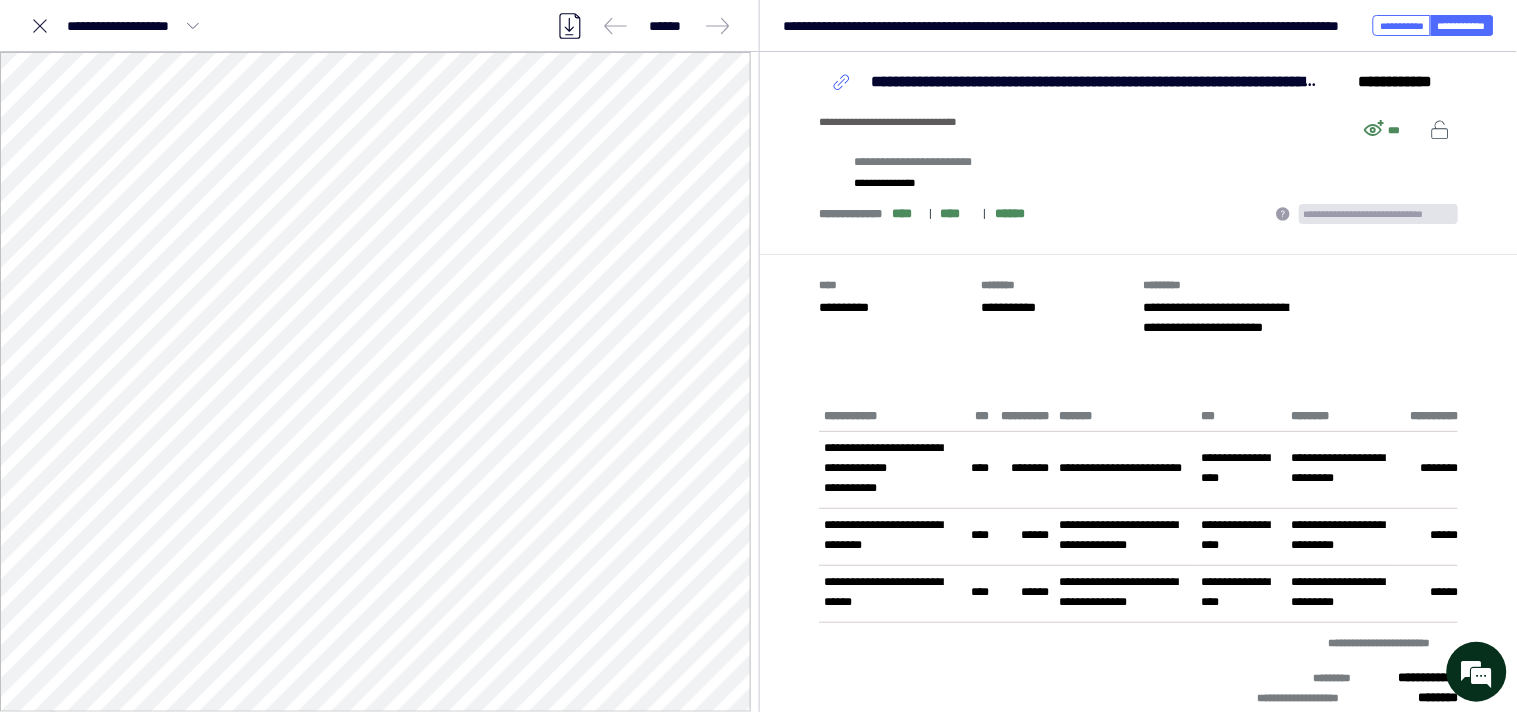 drag, startPoint x: 48, startPoint y: 23, endPoint x: 52, endPoint y: 33, distance: 10.770329 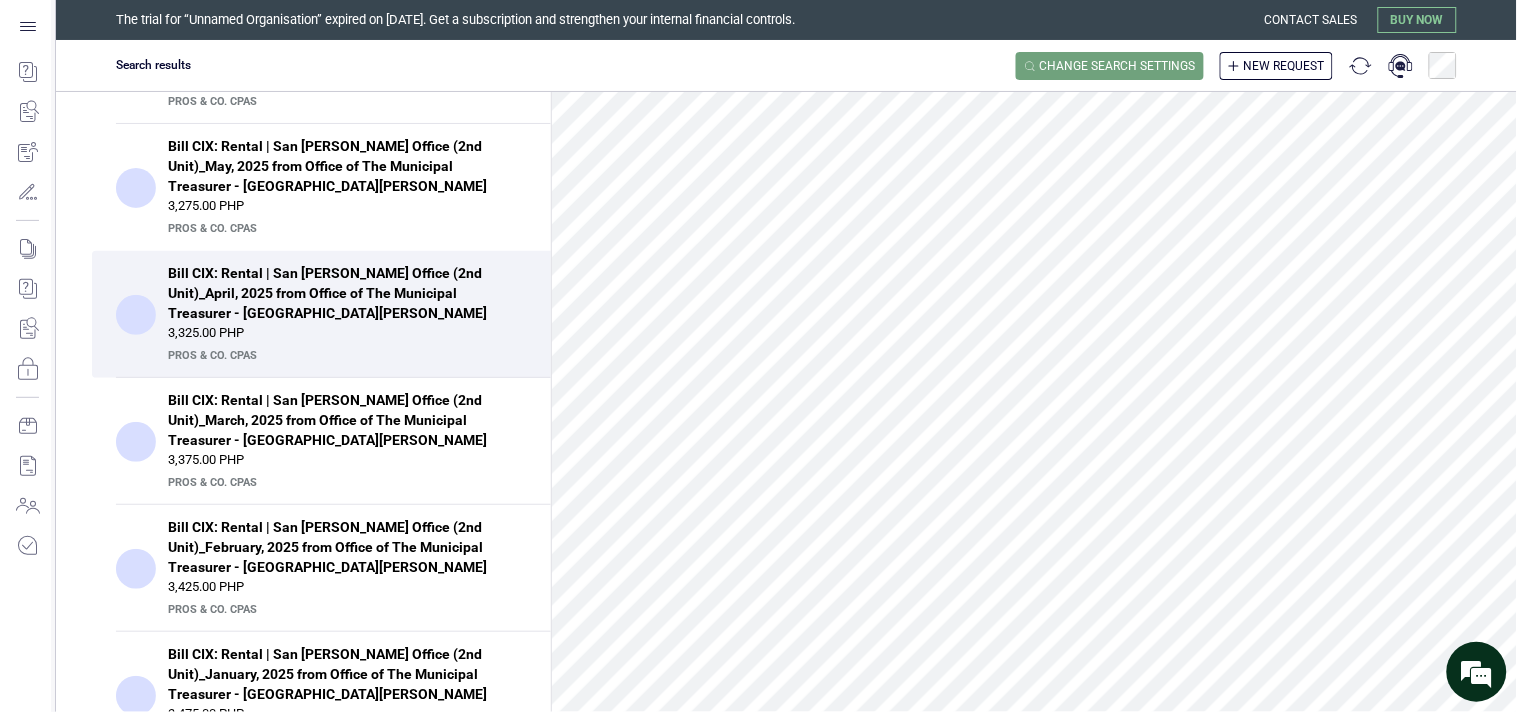 scroll, scrollTop: 111, scrollLeft: 0, axis: vertical 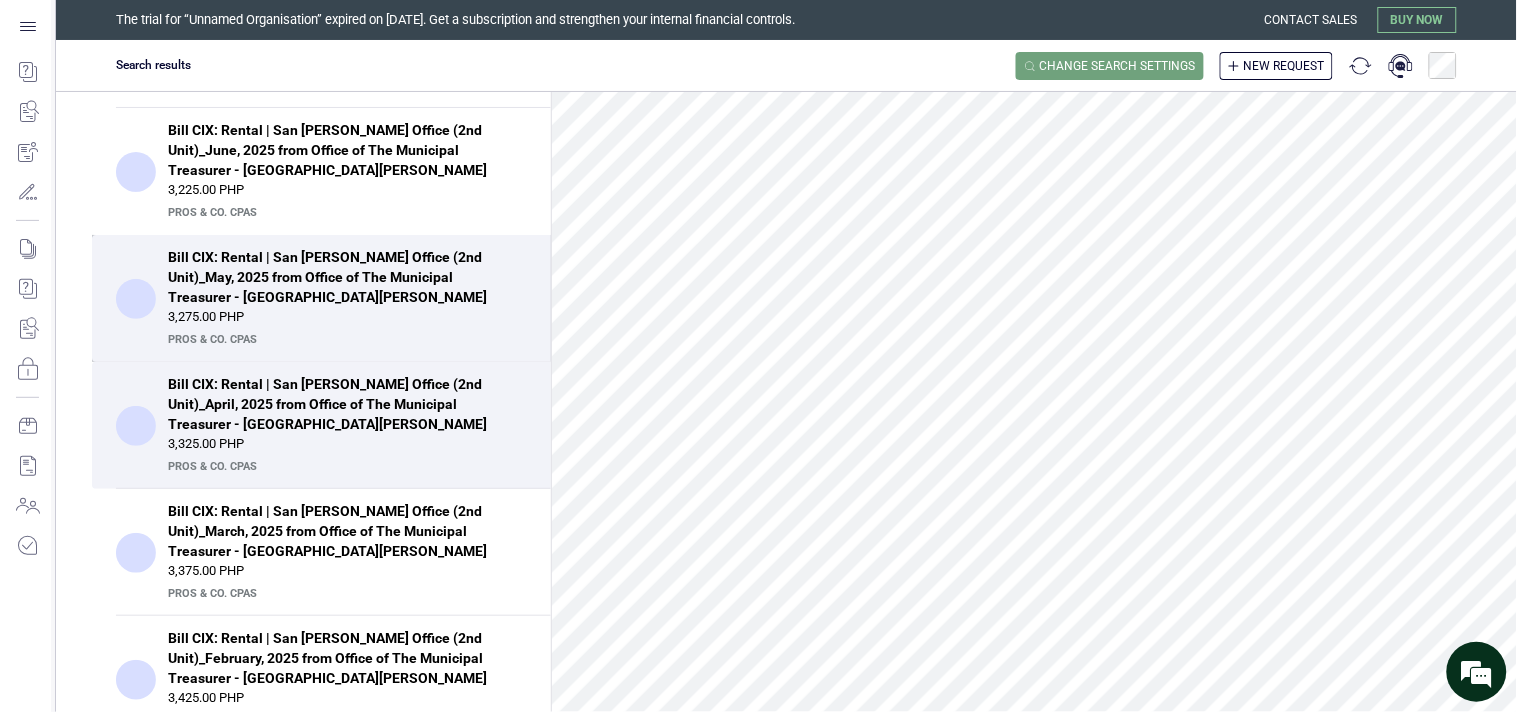 click on "3,275.00 PHP" at bounding box center (347, 317) 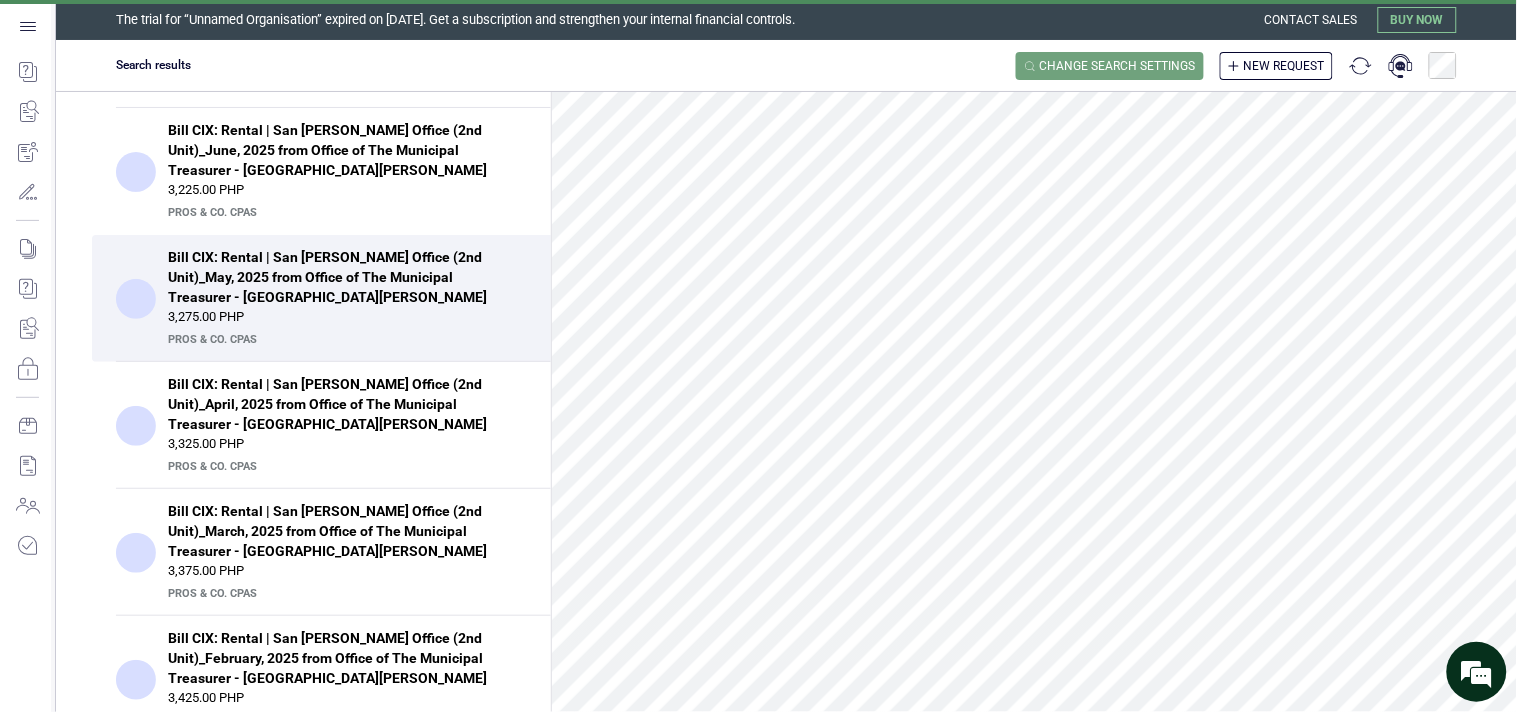 scroll, scrollTop: 0, scrollLeft: 0, axis: both 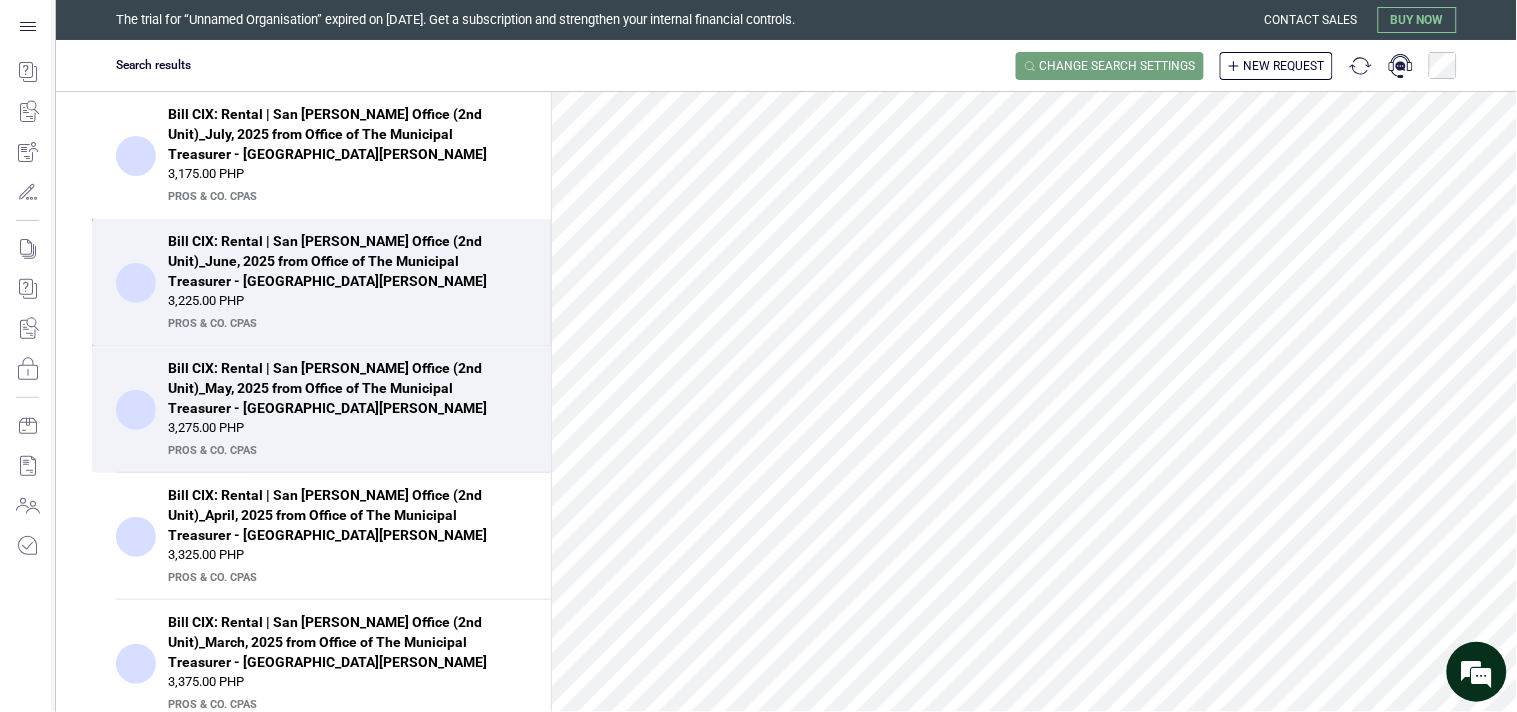 click on "3,225.00 PHP" at bounding box center [347, 301] 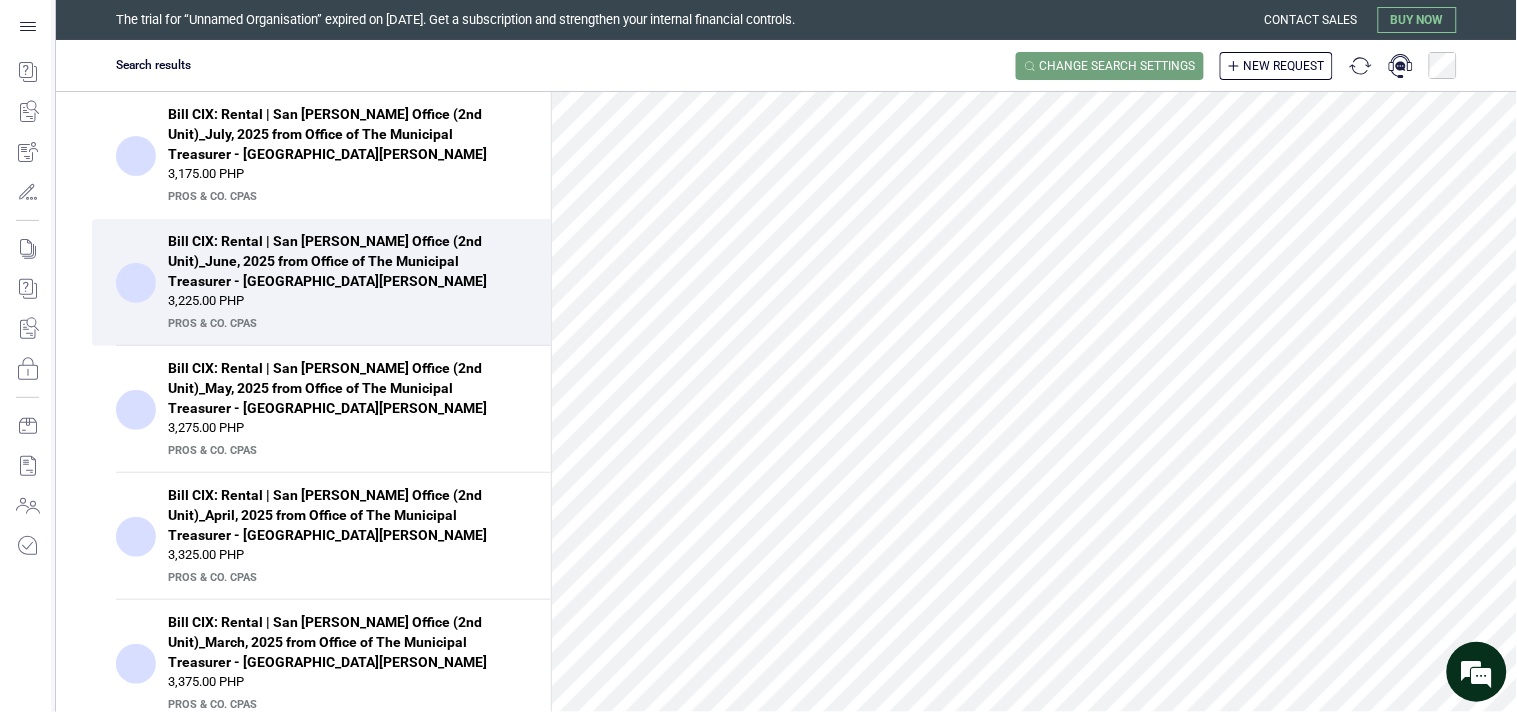 scroll, scrollTop: 0, scrollLeft: 0, axis: both 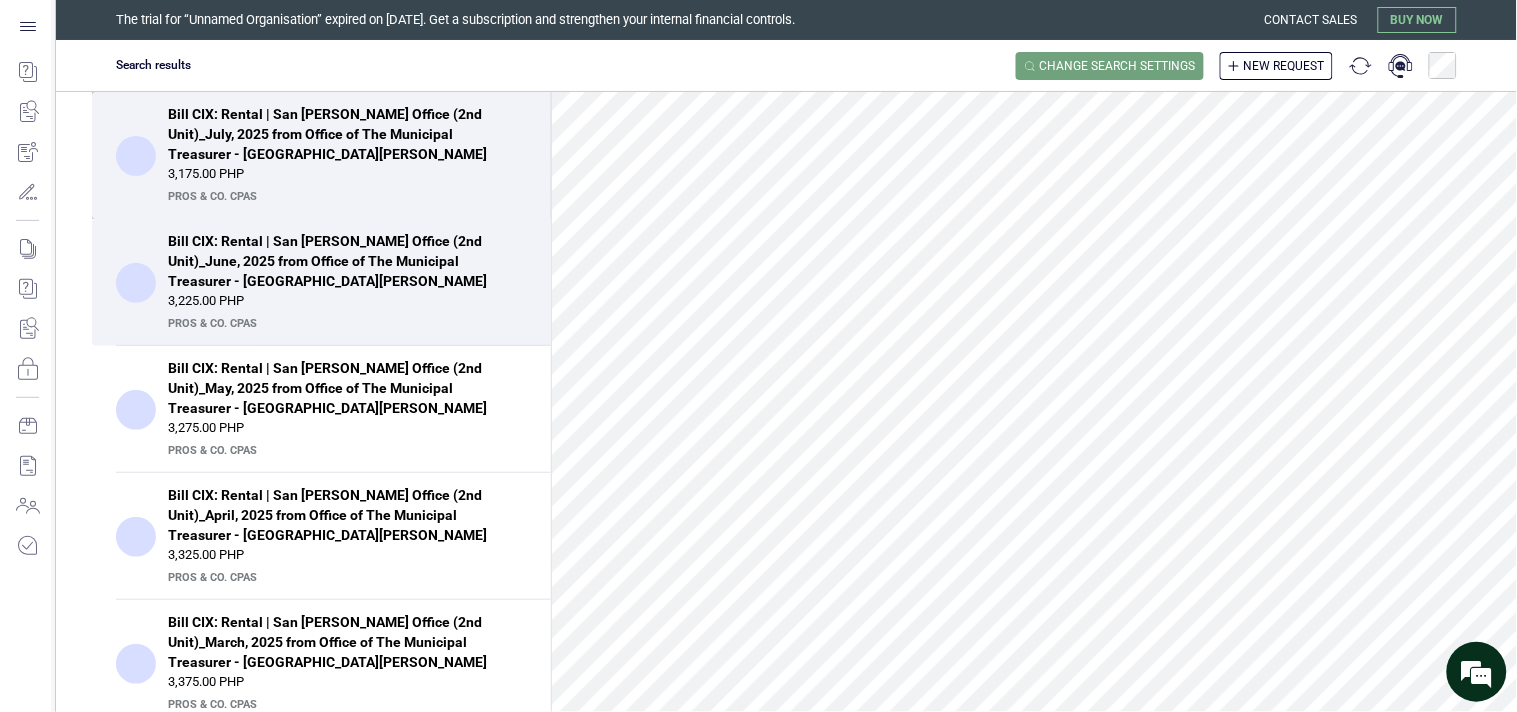 click on "3,175.00 PHP" at bounding box center [347, 174] 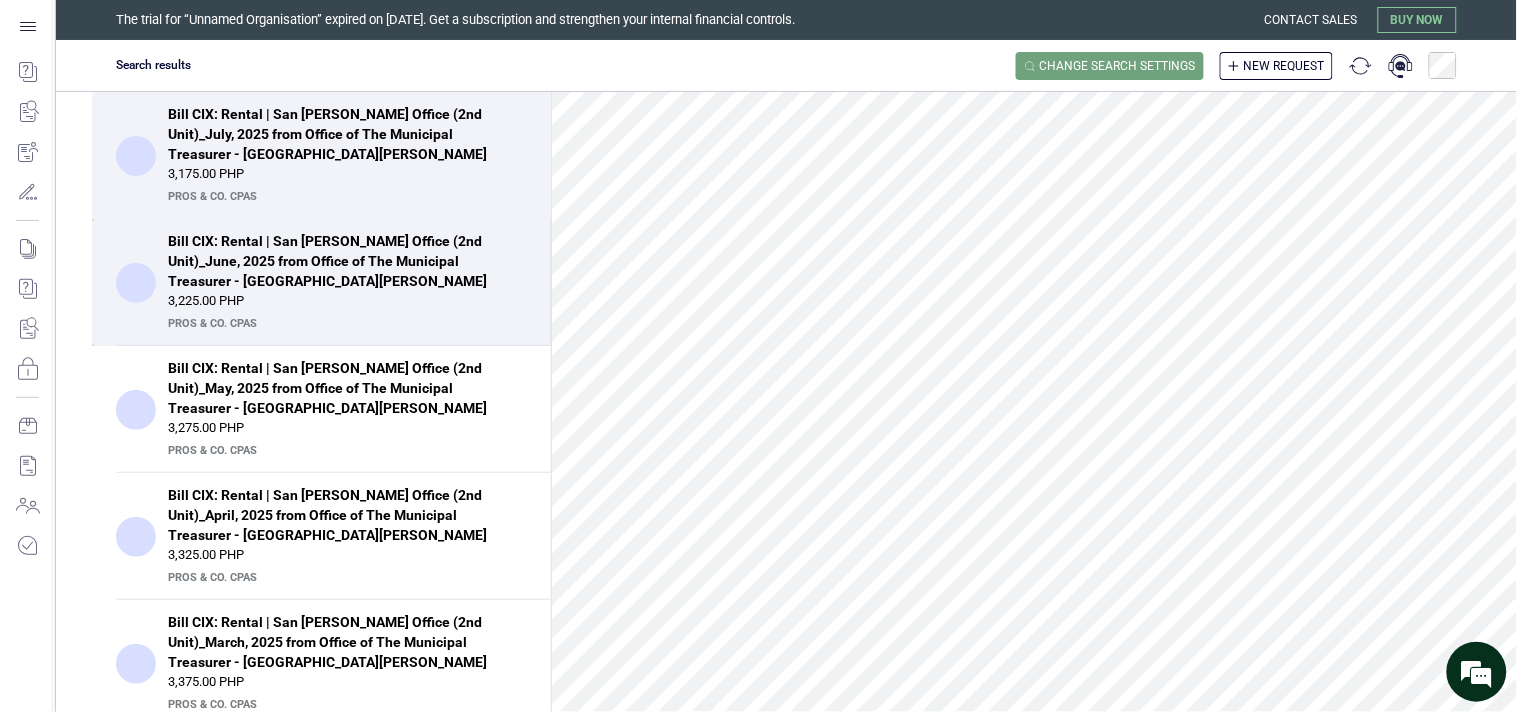 click on "Bill CIX: Rental | San Andres Office (2nd Unit)_June, 2025 from Office of The Municipal Treasurer - San Andres" at bounding box center [341, 261] 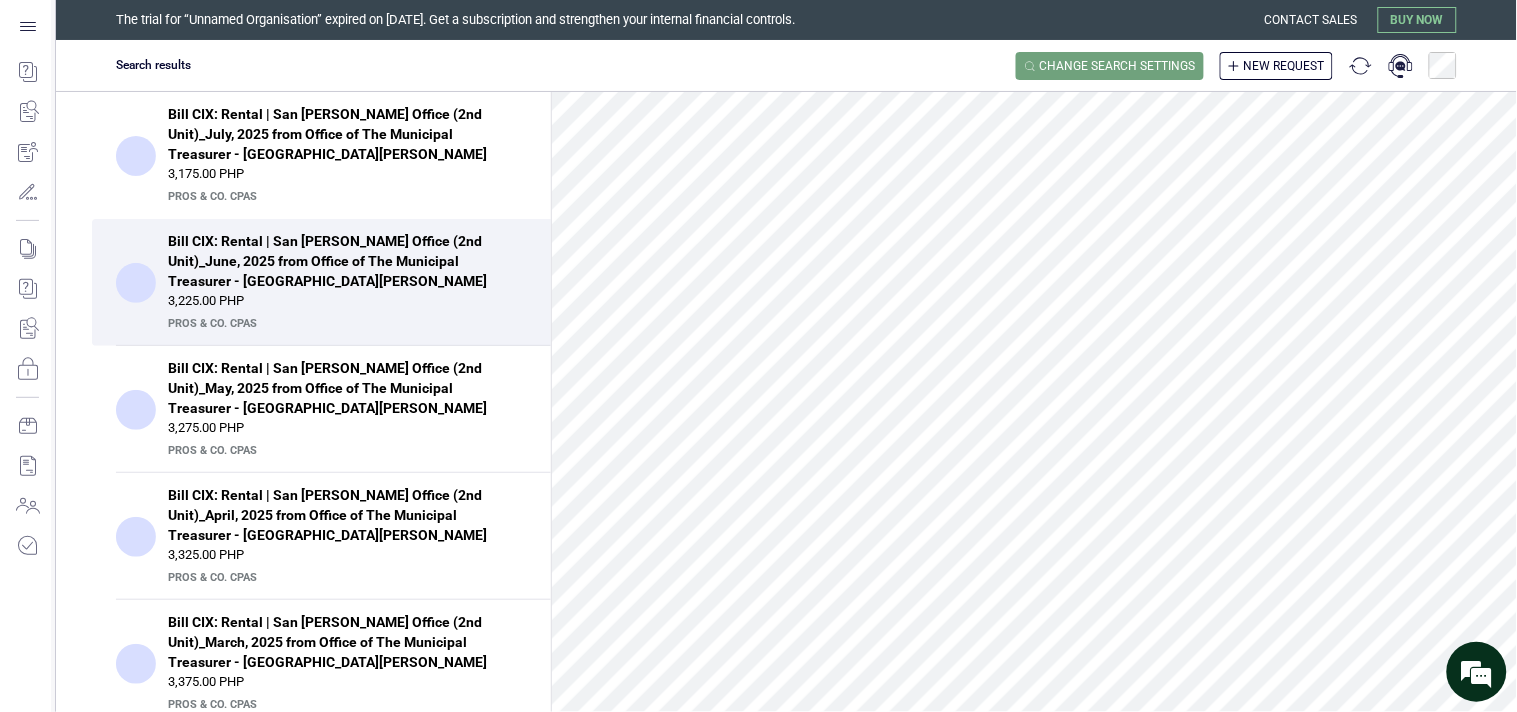 scroll, scrollTop: 0, scrollLeft: 0, axis: both 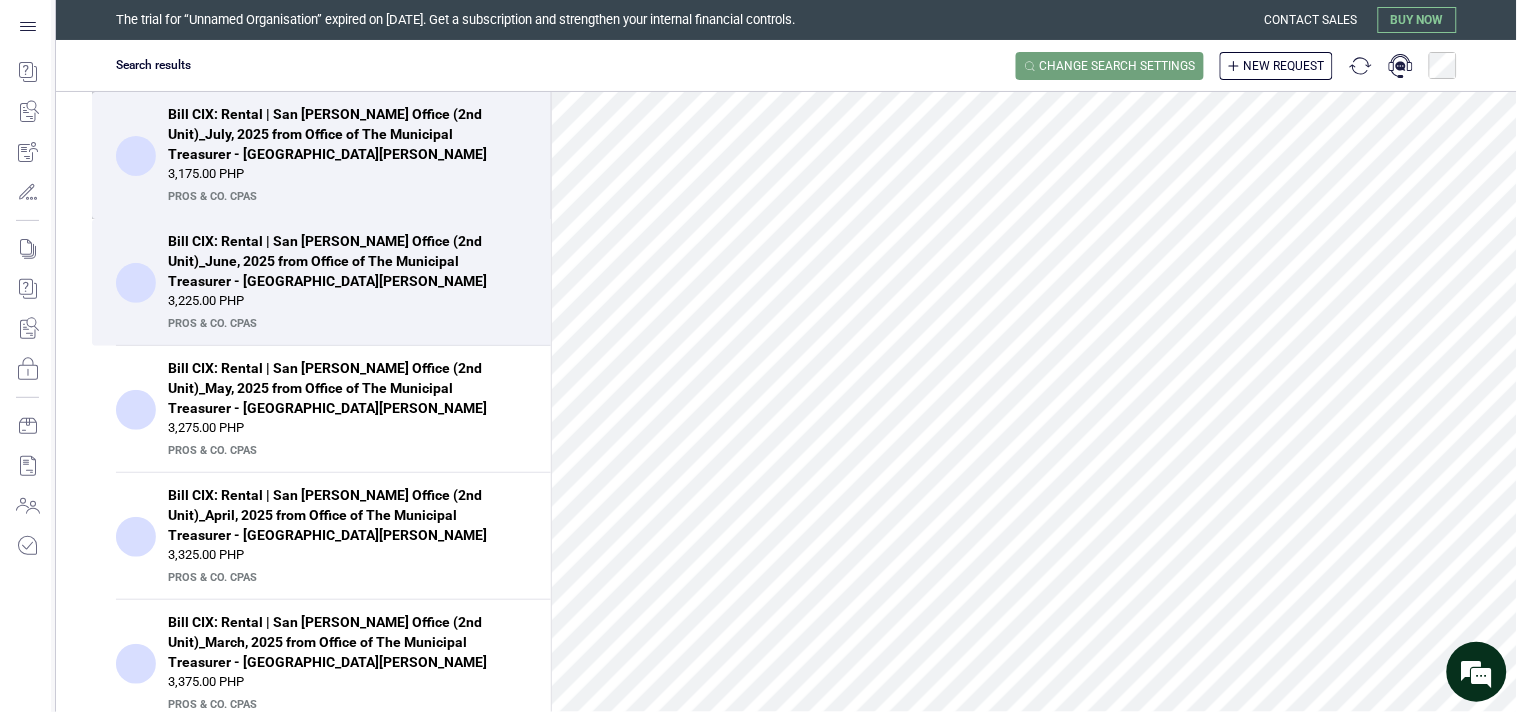 click on "Bill CIX: Rental | San Andres Office (2nd Unit)_July, 2025 from Office of The Municipal Treasurer - San Andres" at bounding box center [341, 134] 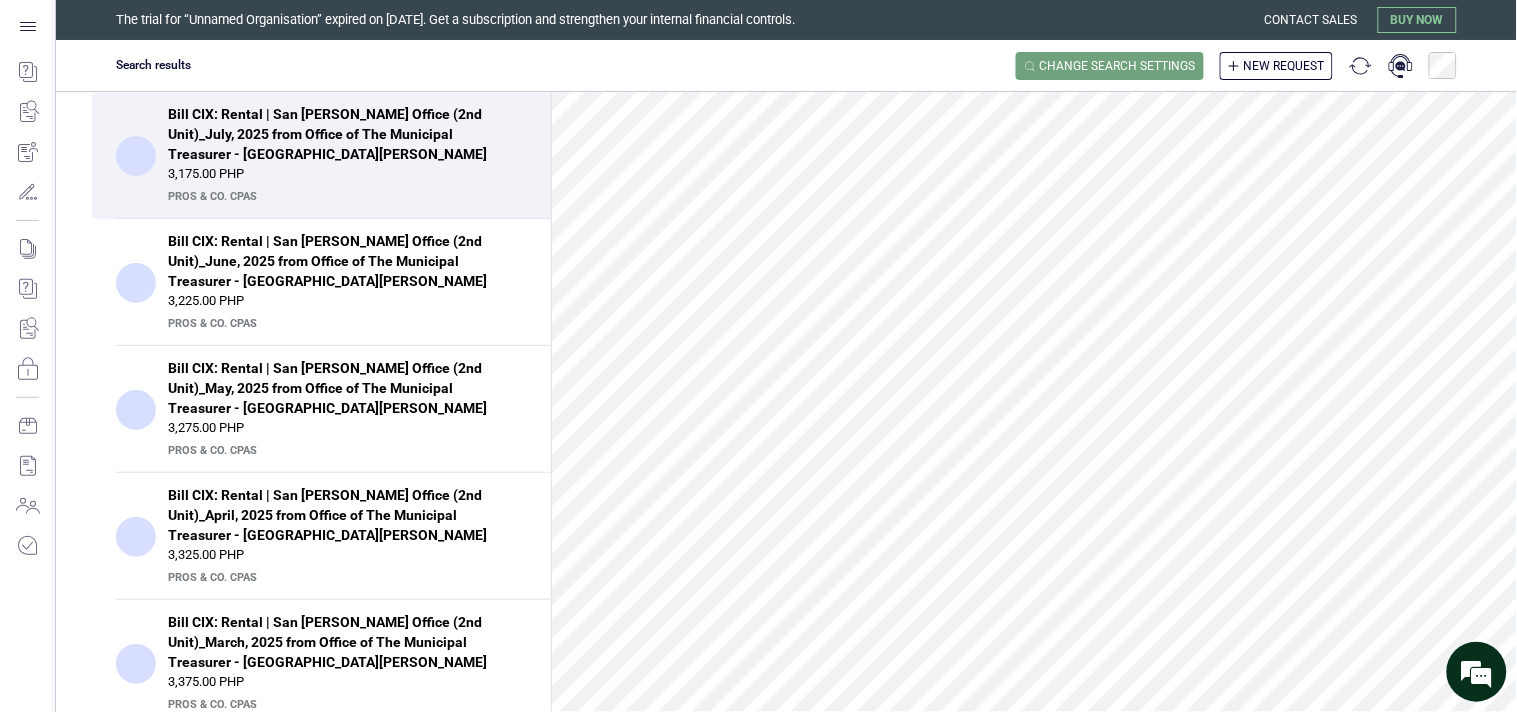 scroll, scrollTop: 0, scrollLeft: 0, axis: both 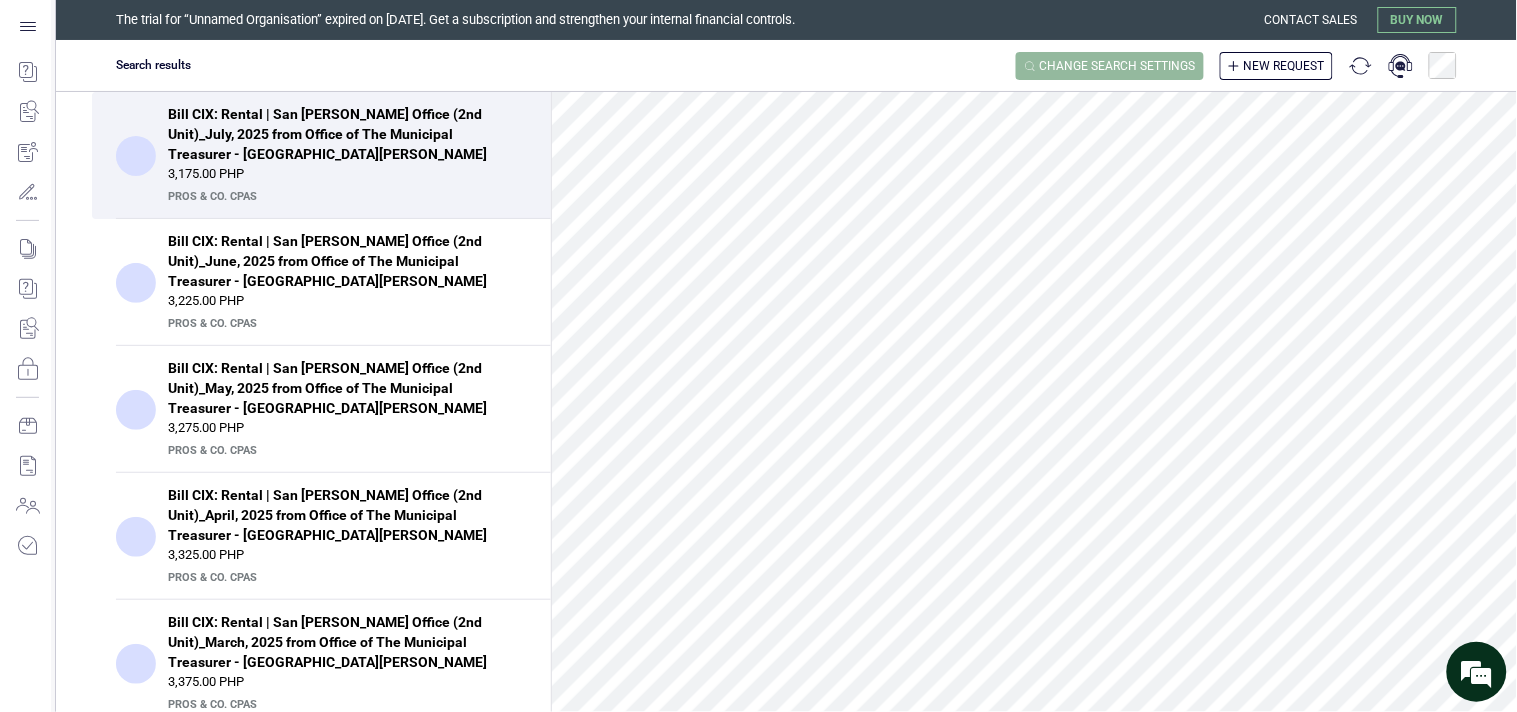 click on "Change search settings" at bounding box center [1110, 66] 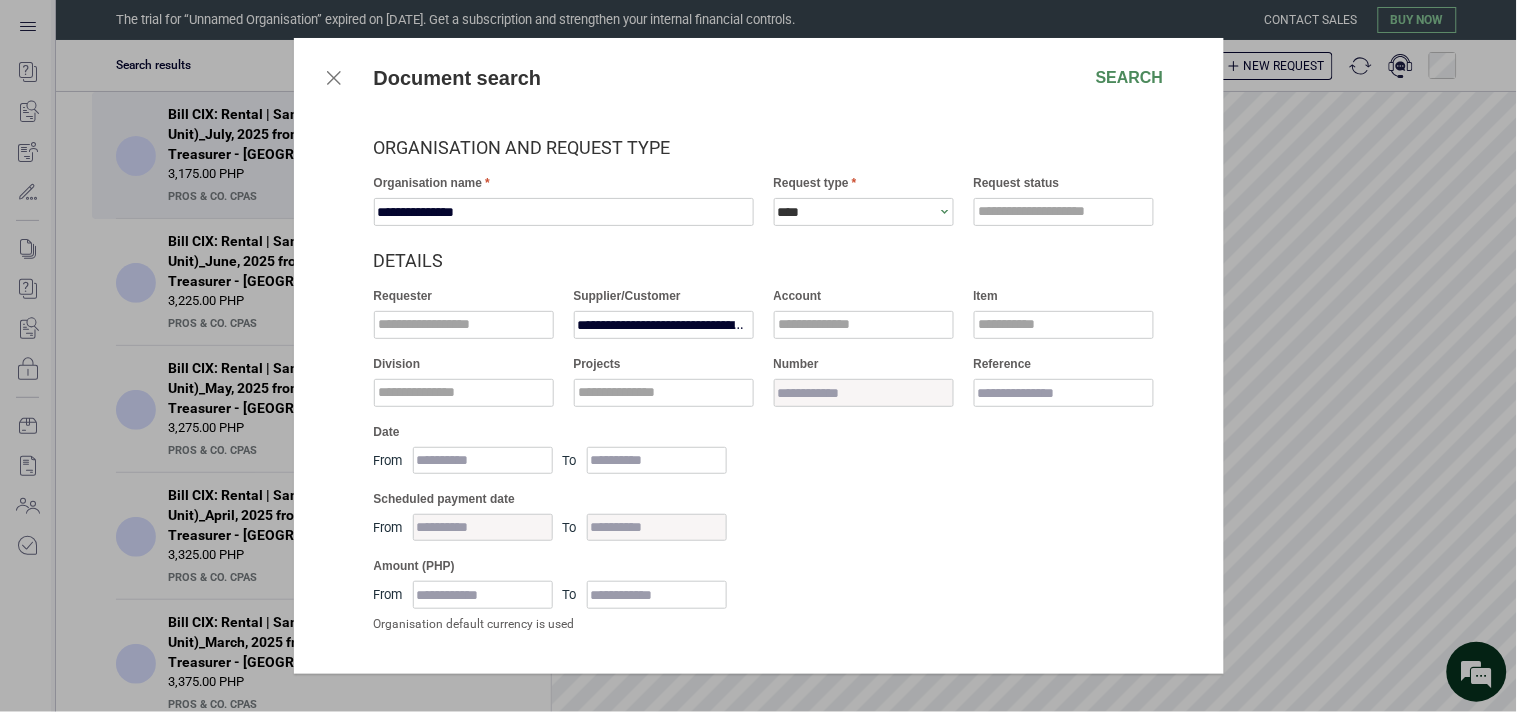 drag, startPoint x: 788, startPoint y: 201, endPoint x: 782, endPoint y: 210, distance: 10.816654 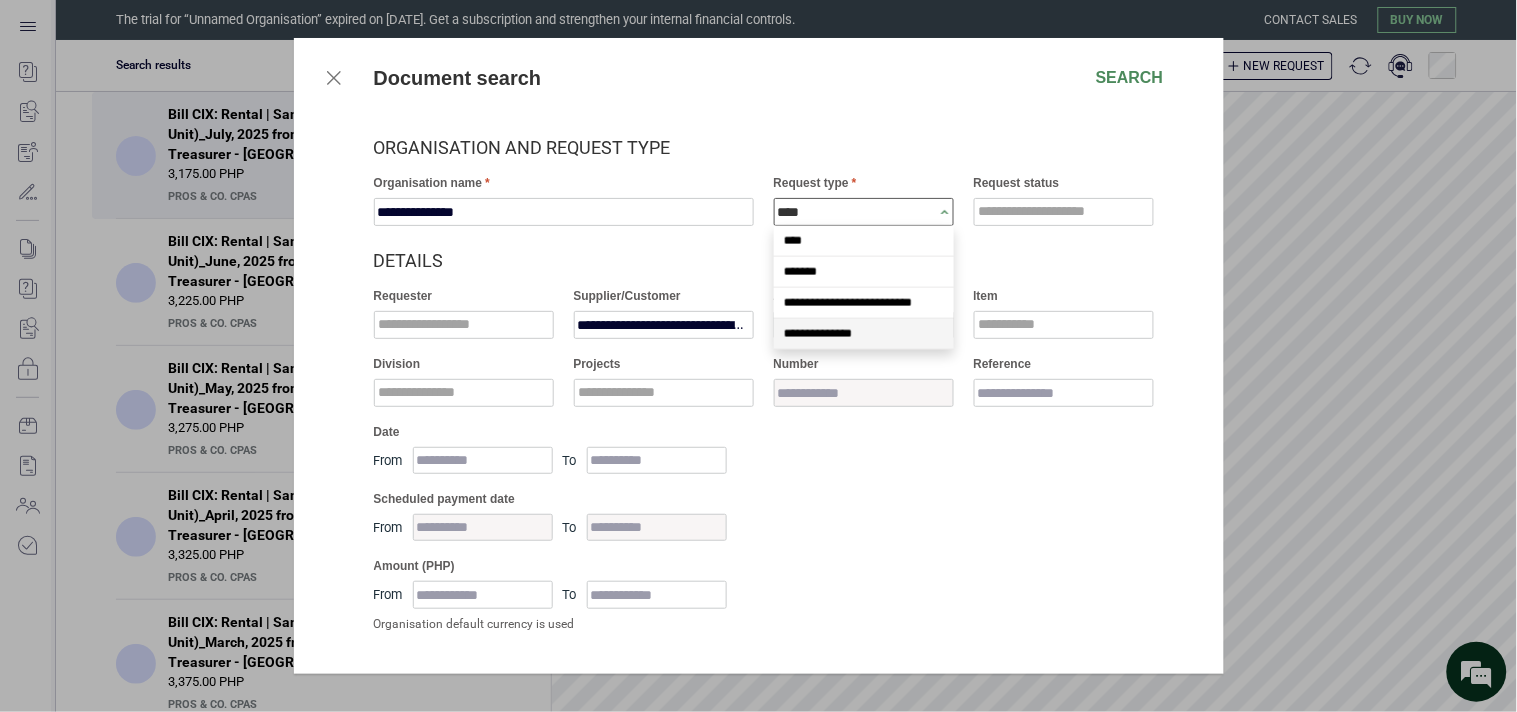 click on "**********" at bounding box center (864, 334) 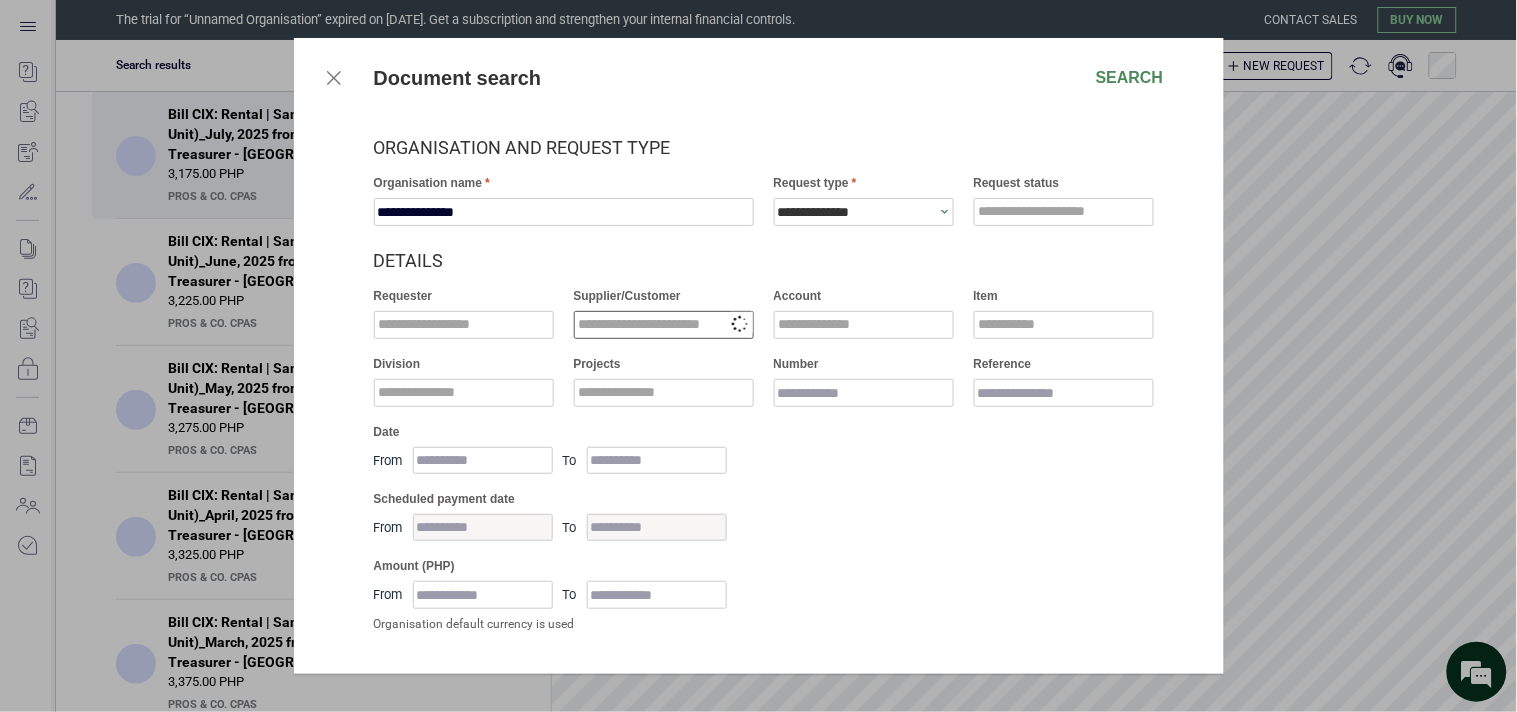 click on "**********" at bounding box center (664, 325) 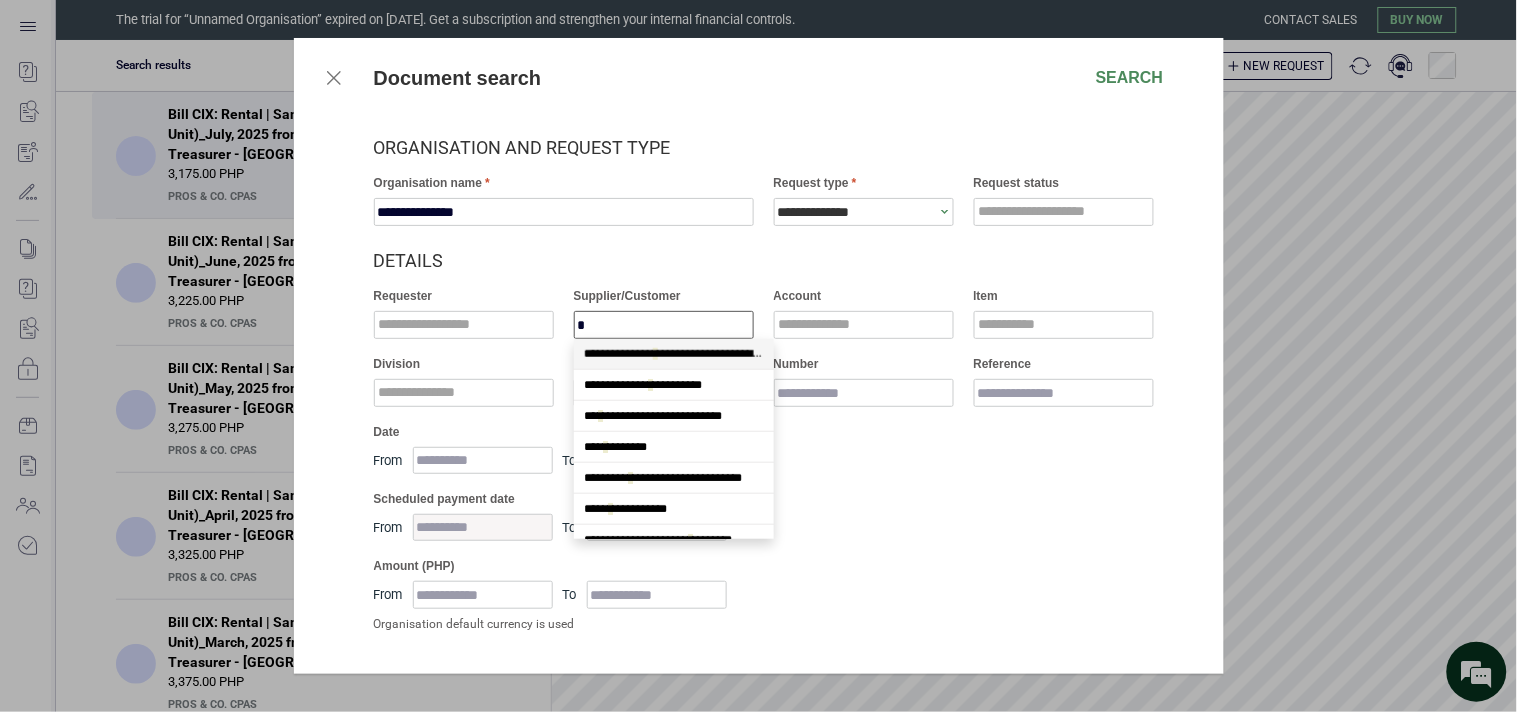 type on "**" 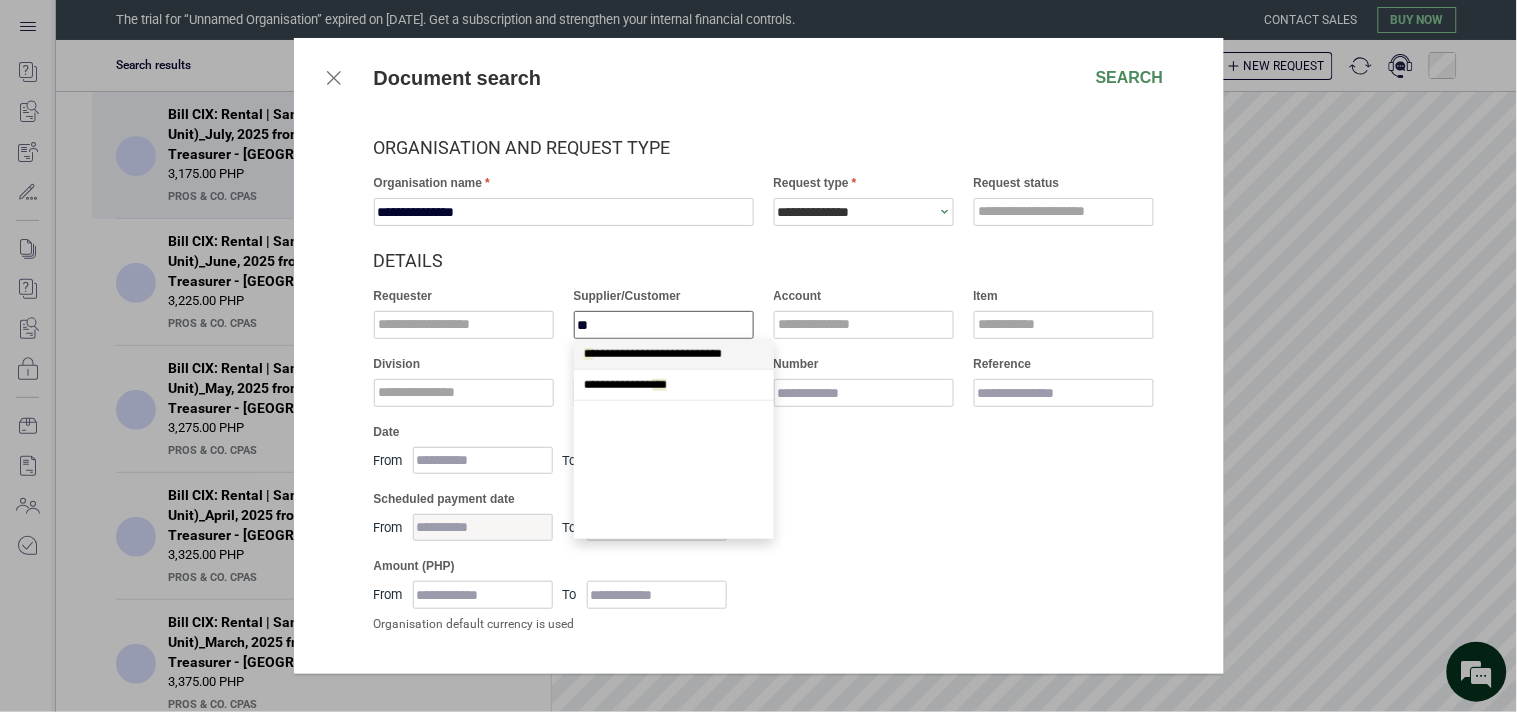 scroll, scrollTop: 0, scrollLeft: 0, axis: both 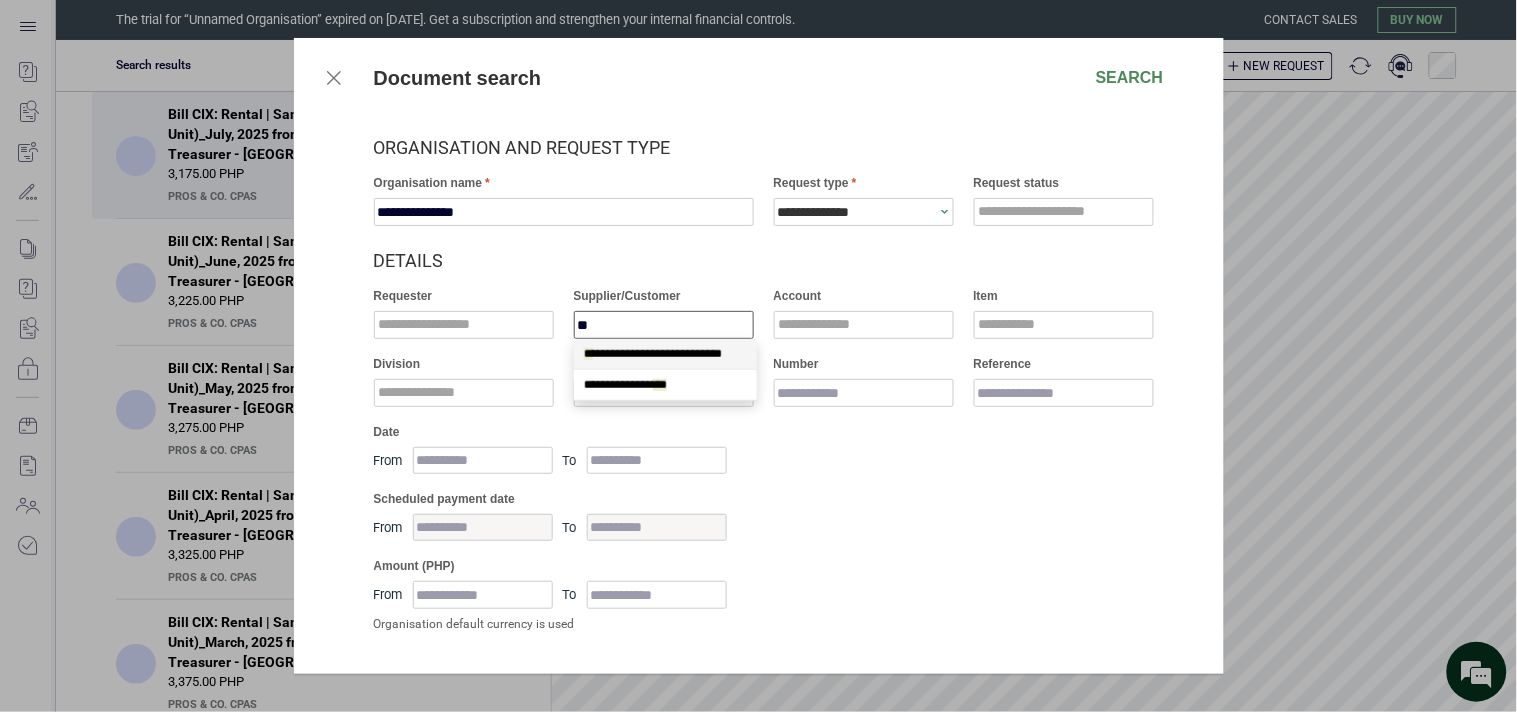 click on "**********" at bounding box center [653, 354] 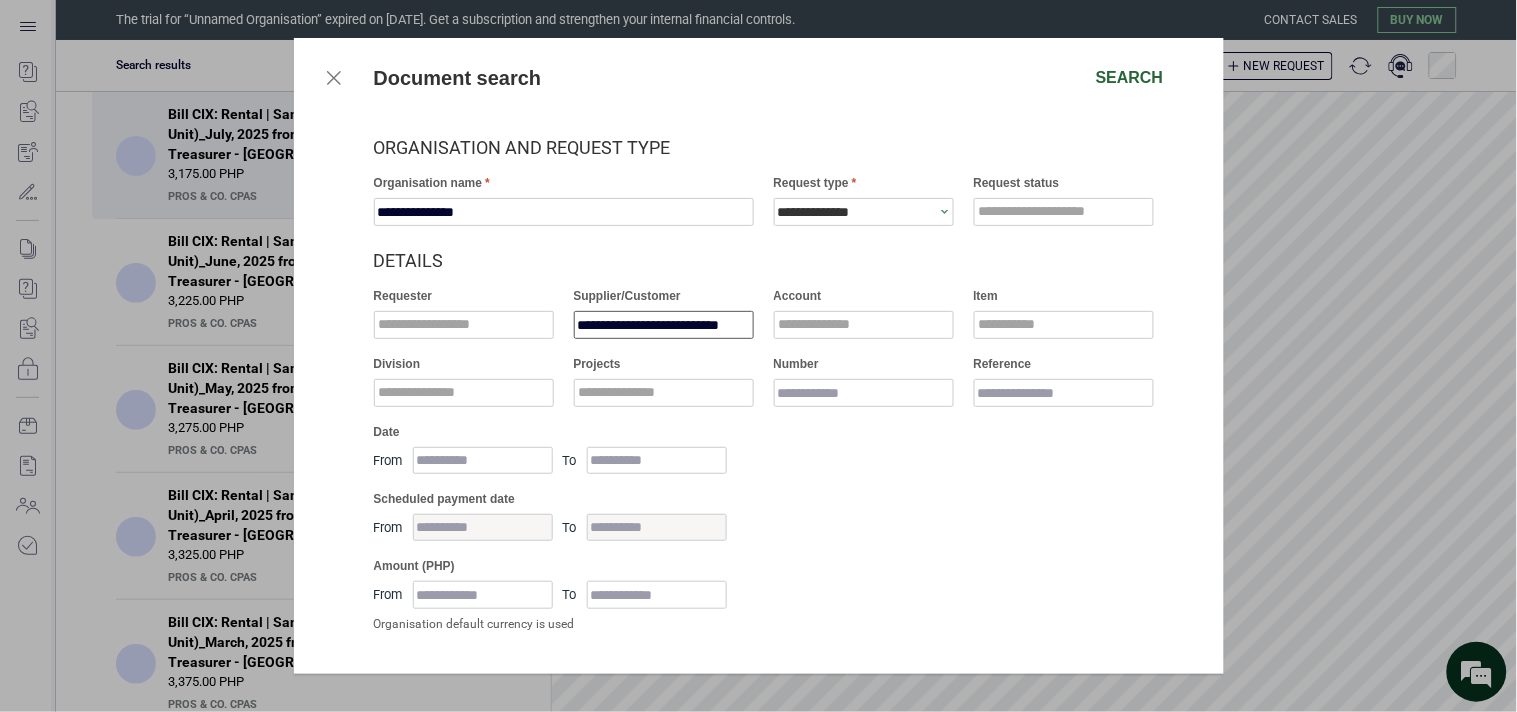 type on "**********" 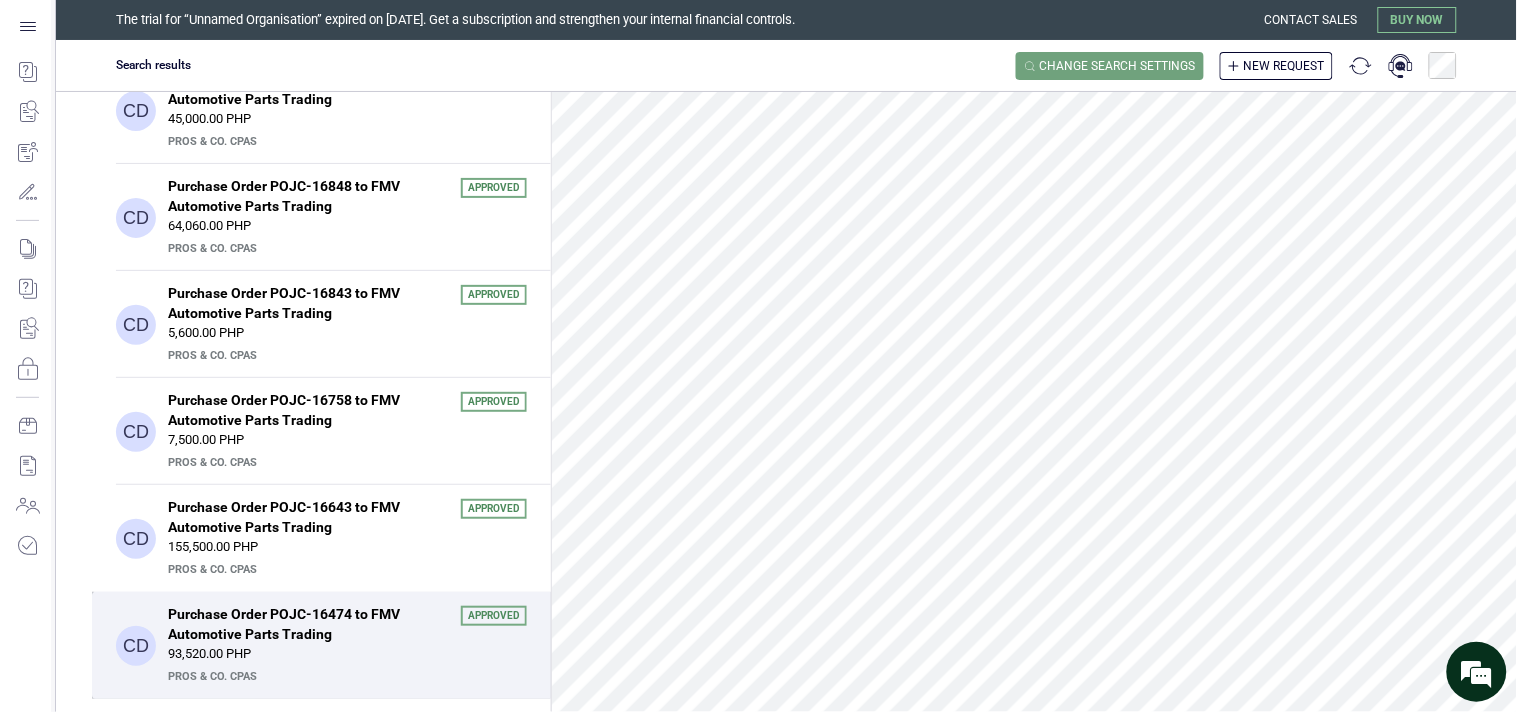 scroll, scrollTop: 971, scrollLeft: 0, axis: vertical 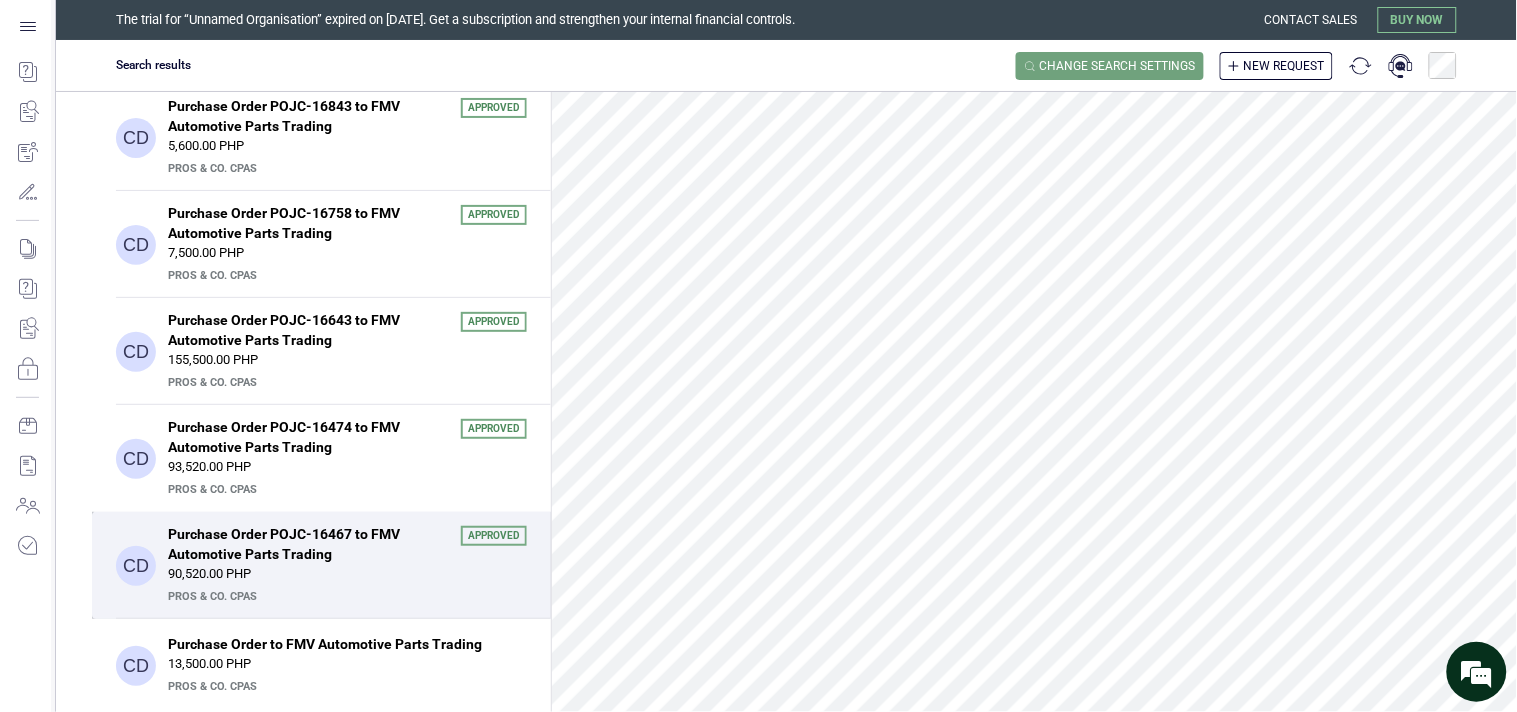 click on "Purchase Order POJC-16467 to FMV Automotive Parts Trading" at bounding box center [308, 544] 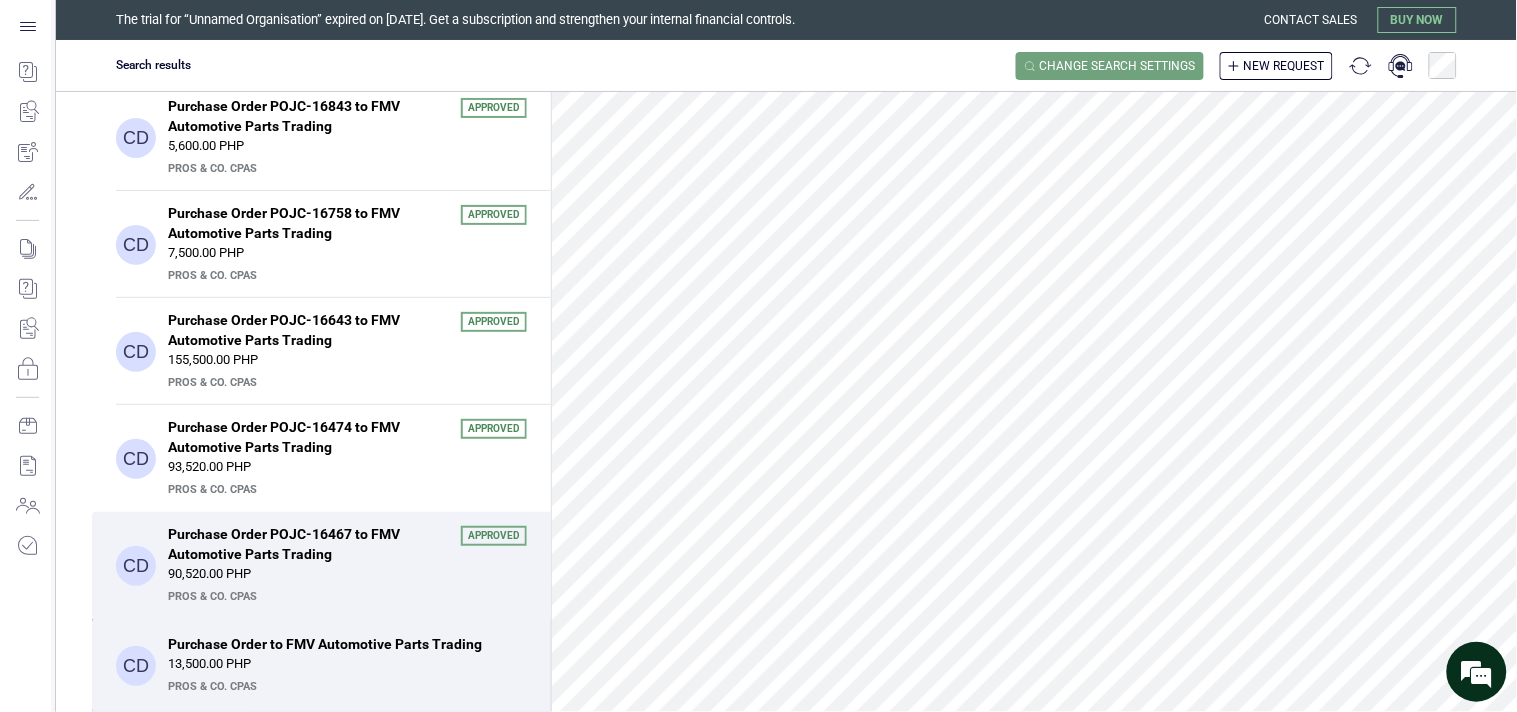 click on "13,500.00 PHP" at bounding box center (347, 664) 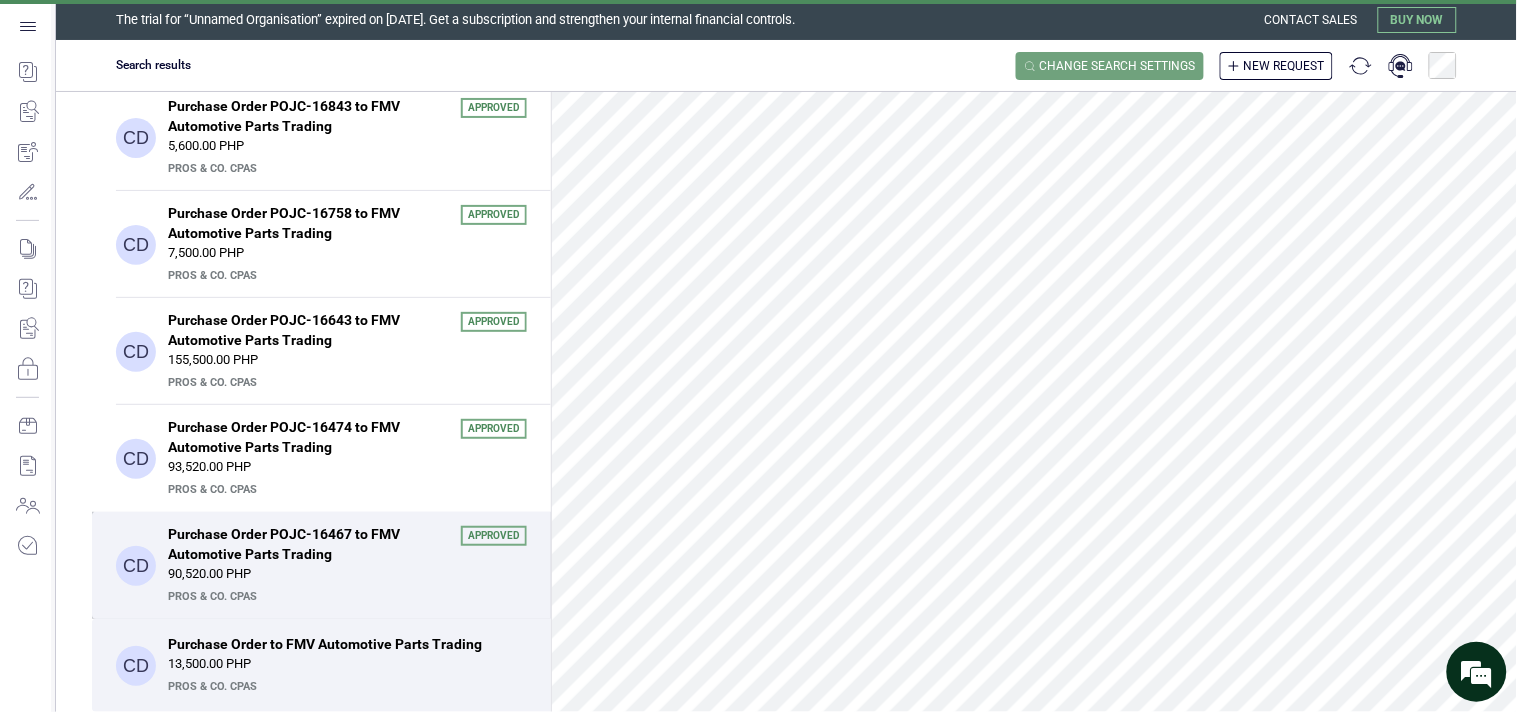 click on "Purchase Order POJC-16467 to FMV Automotive Parts Trading" at bounding box center [308, 544] 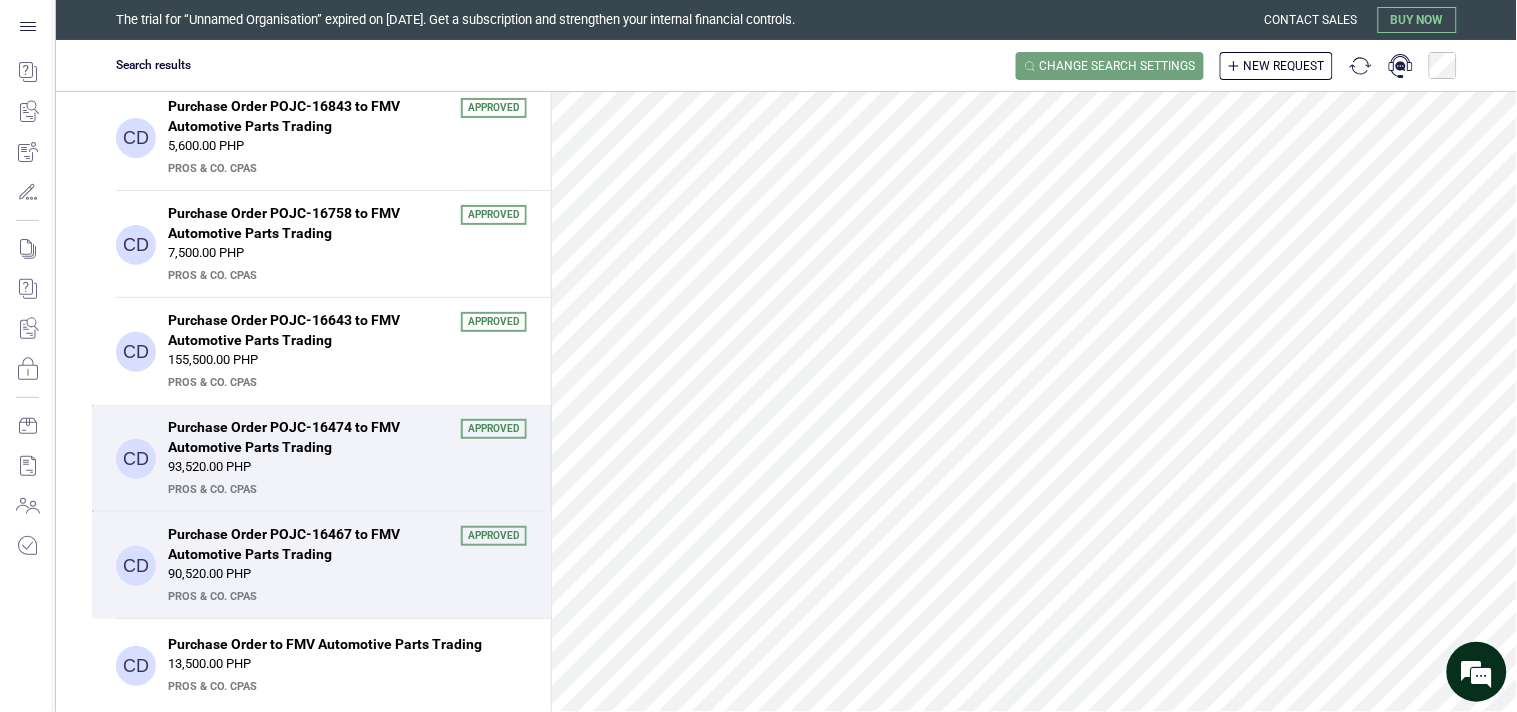 scroll, scrollTop: 0, scrollLeft: 0, axis: both 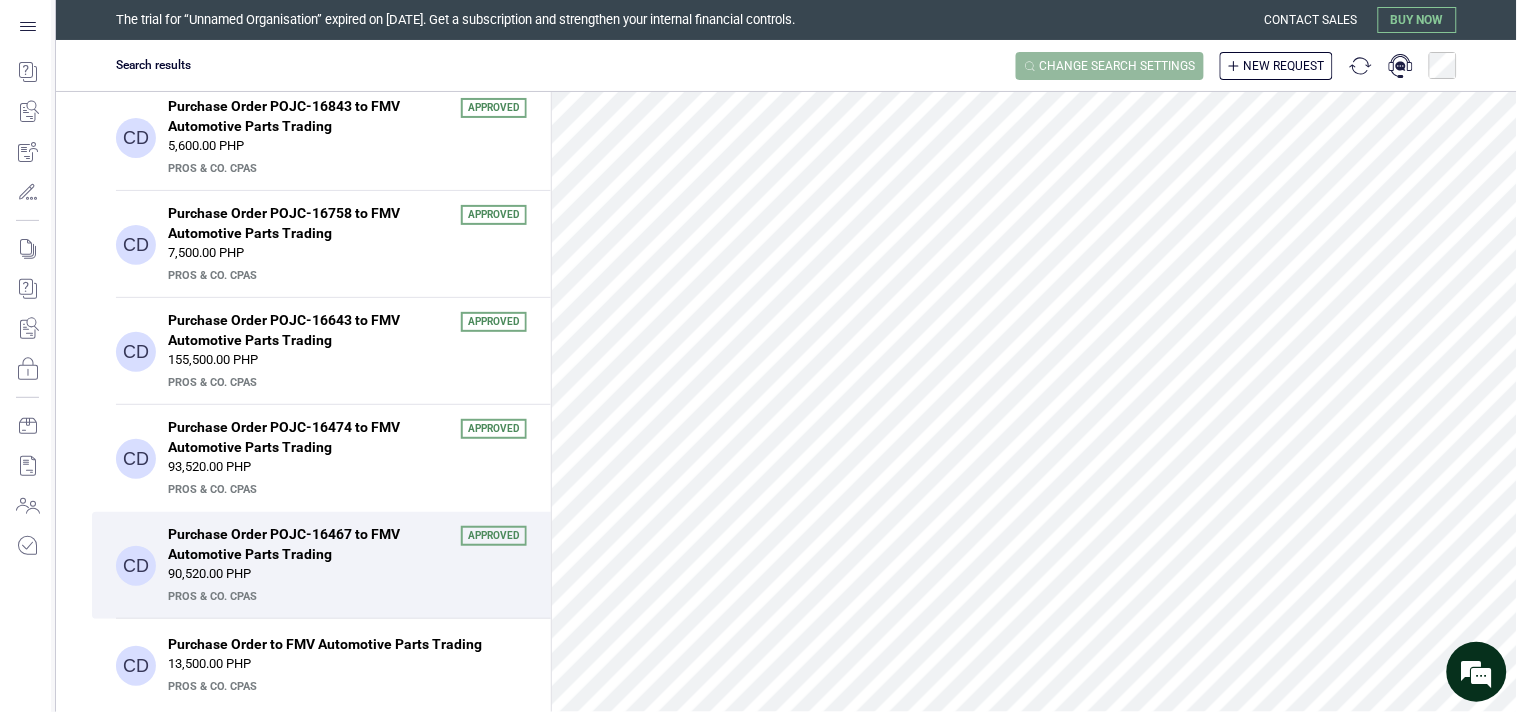 click on "Change search settings" at bounding box center (1118, 66) 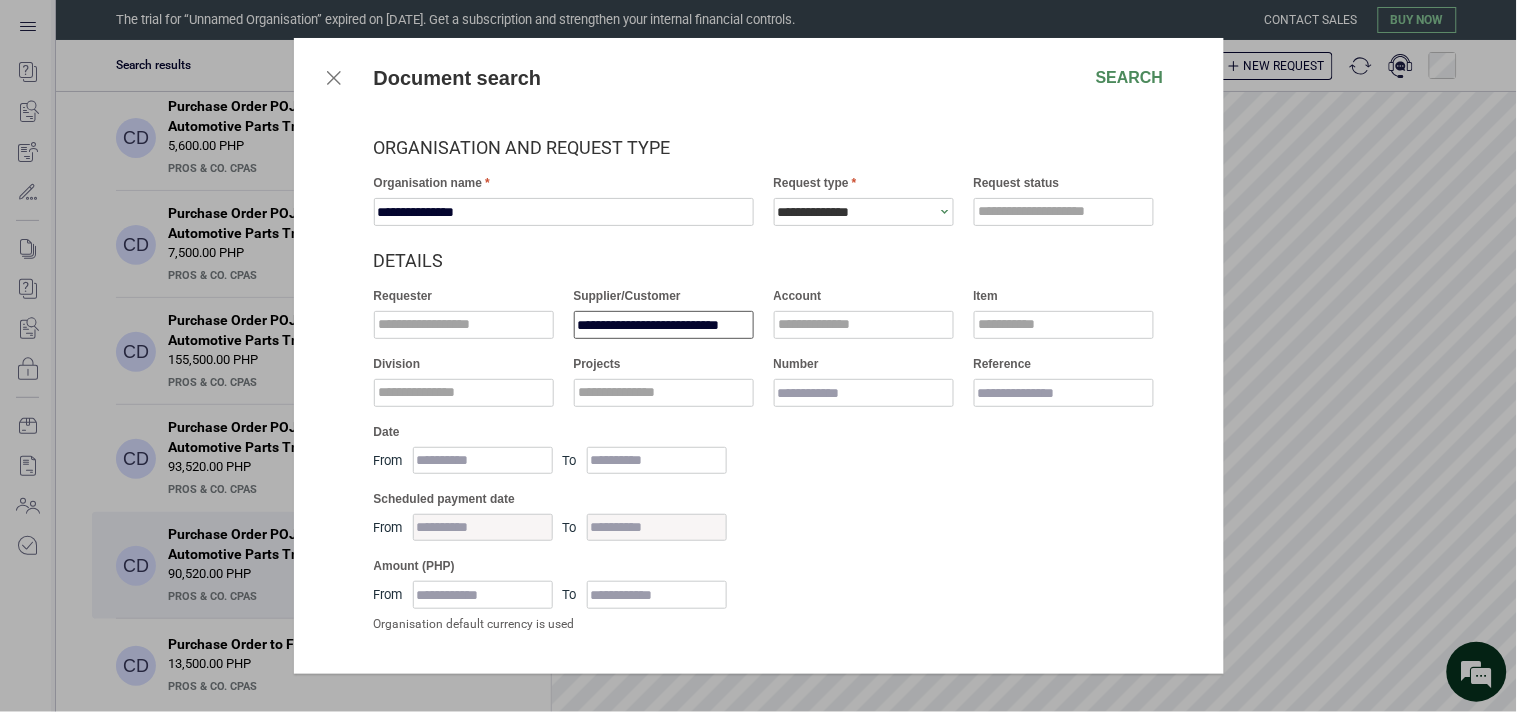 click on "**********" at bounding box center (664, 325) 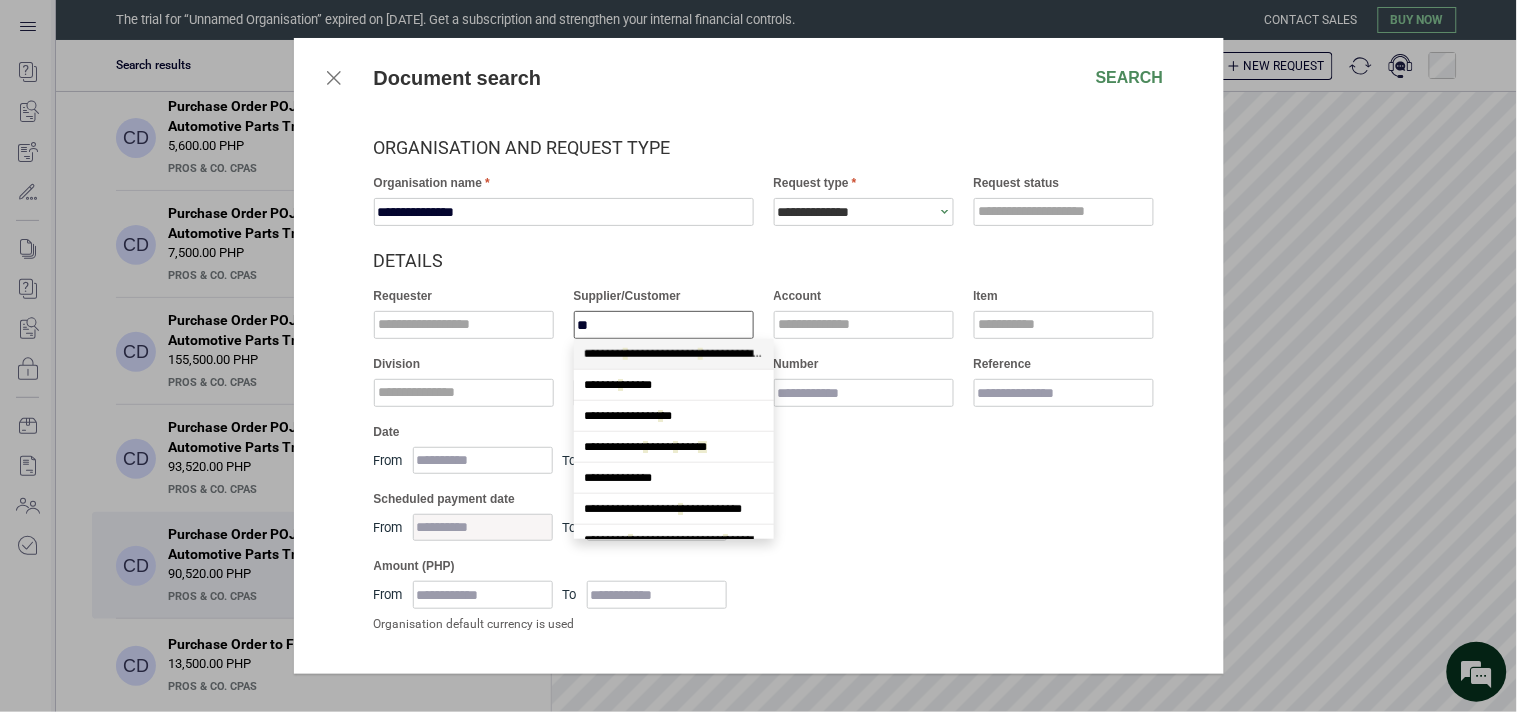 scroll, scrollTop: 204, scrollLeft: 0, axis: vertical 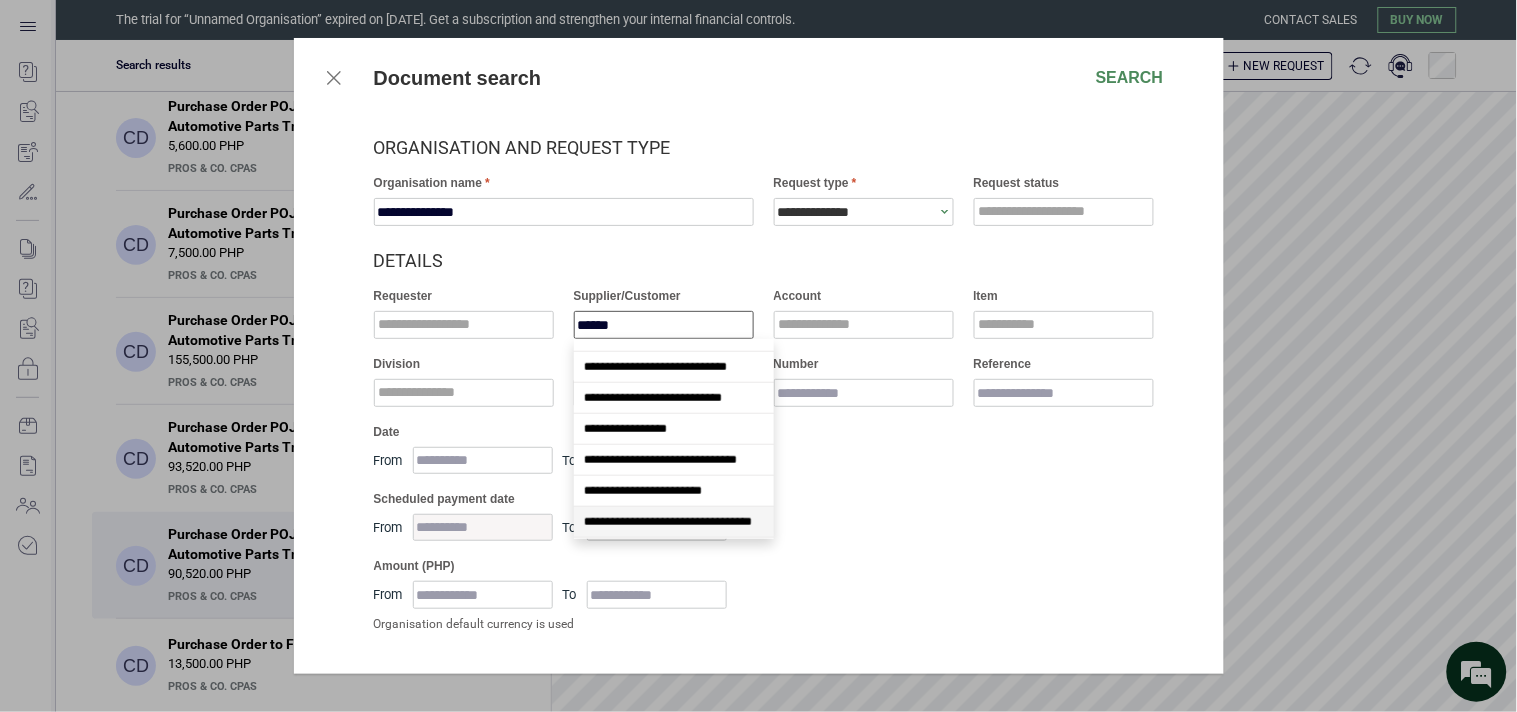 type on "*******" 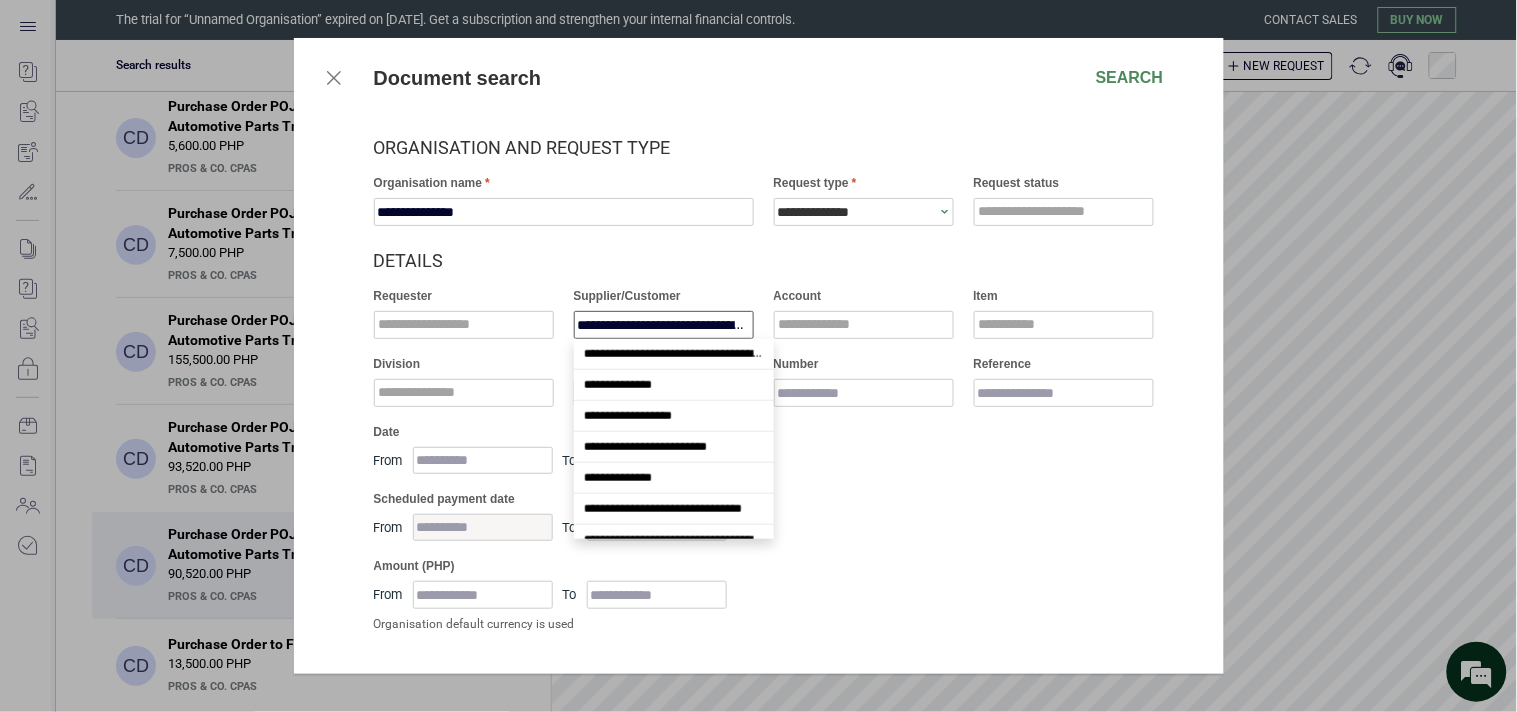 click on "**********" at bounding box center (664, 325) 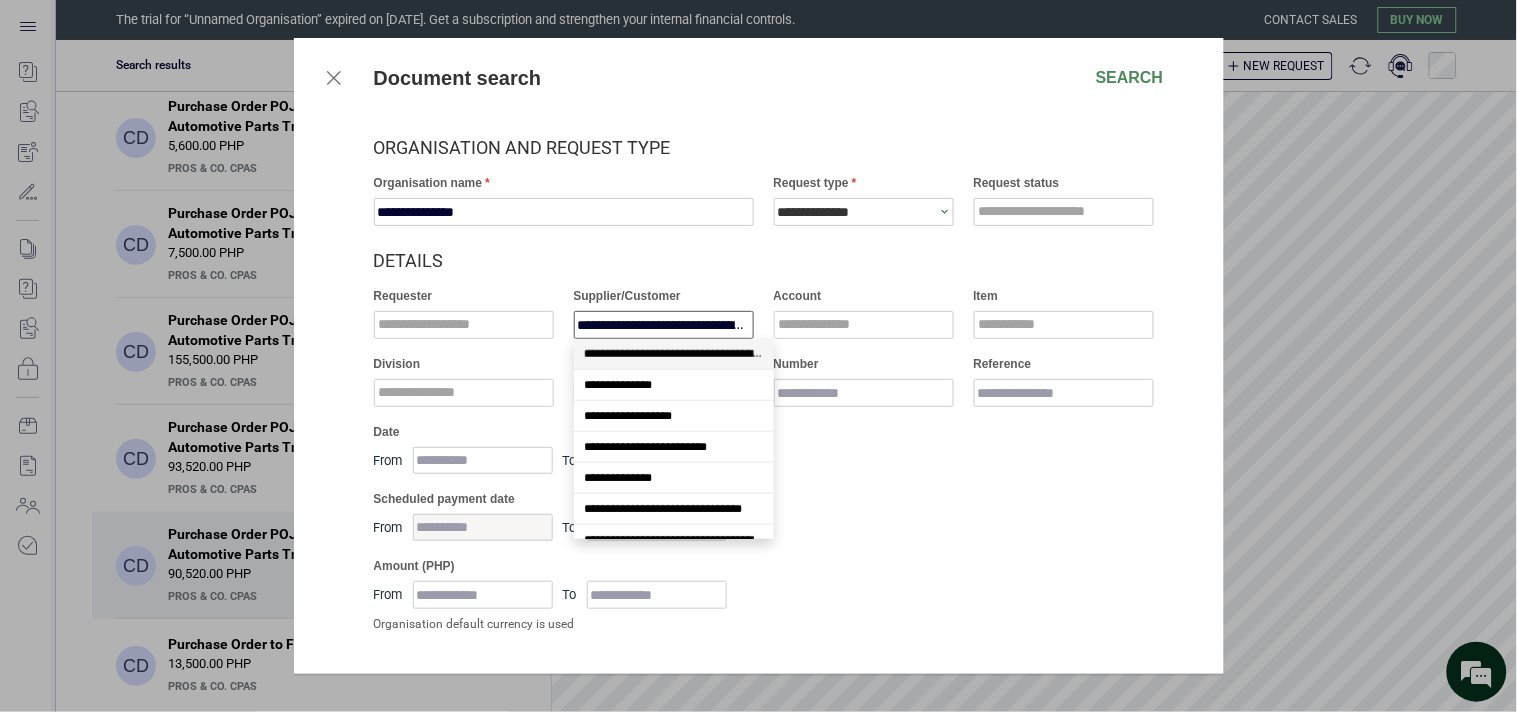 click on "DETAILS" at bounding box center (769, 261) 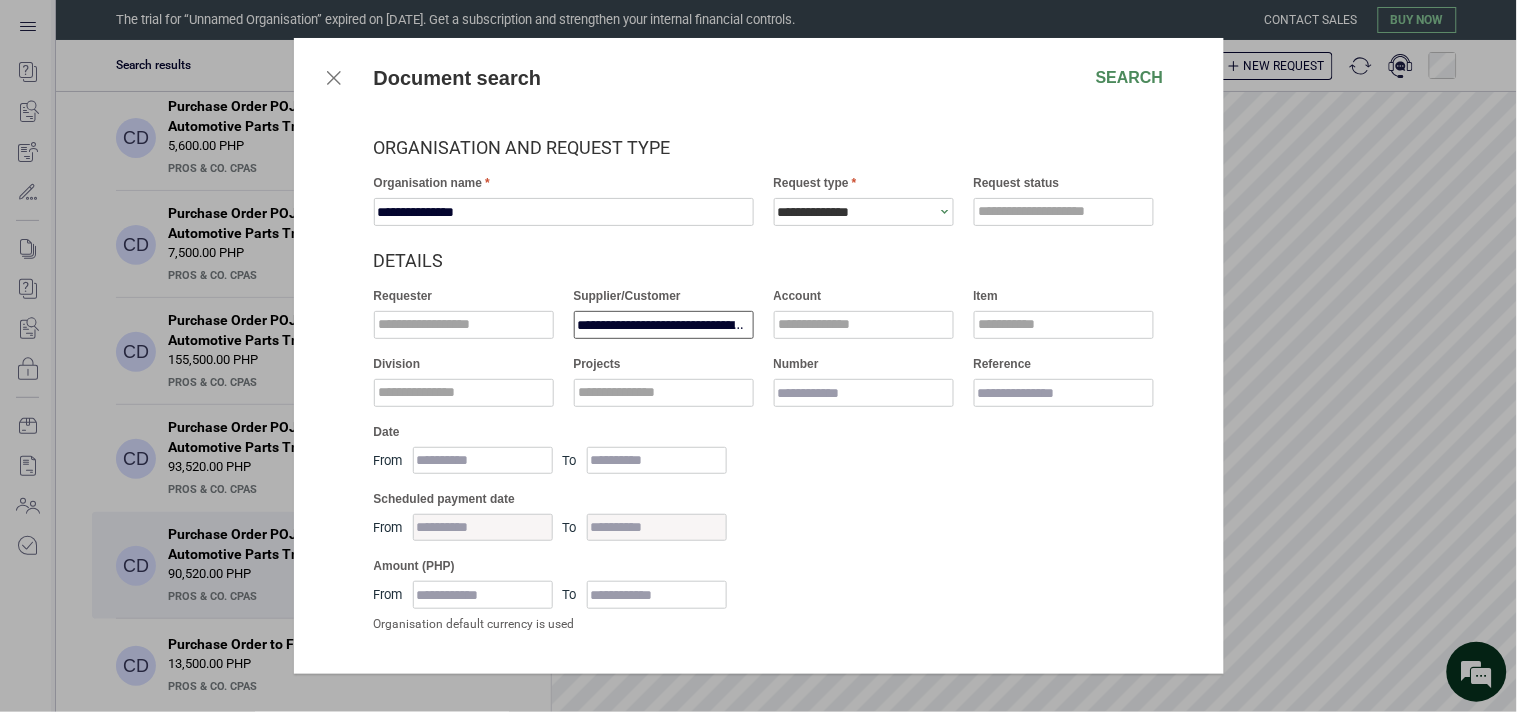 click on "**********" at bounding box center [664, 325] 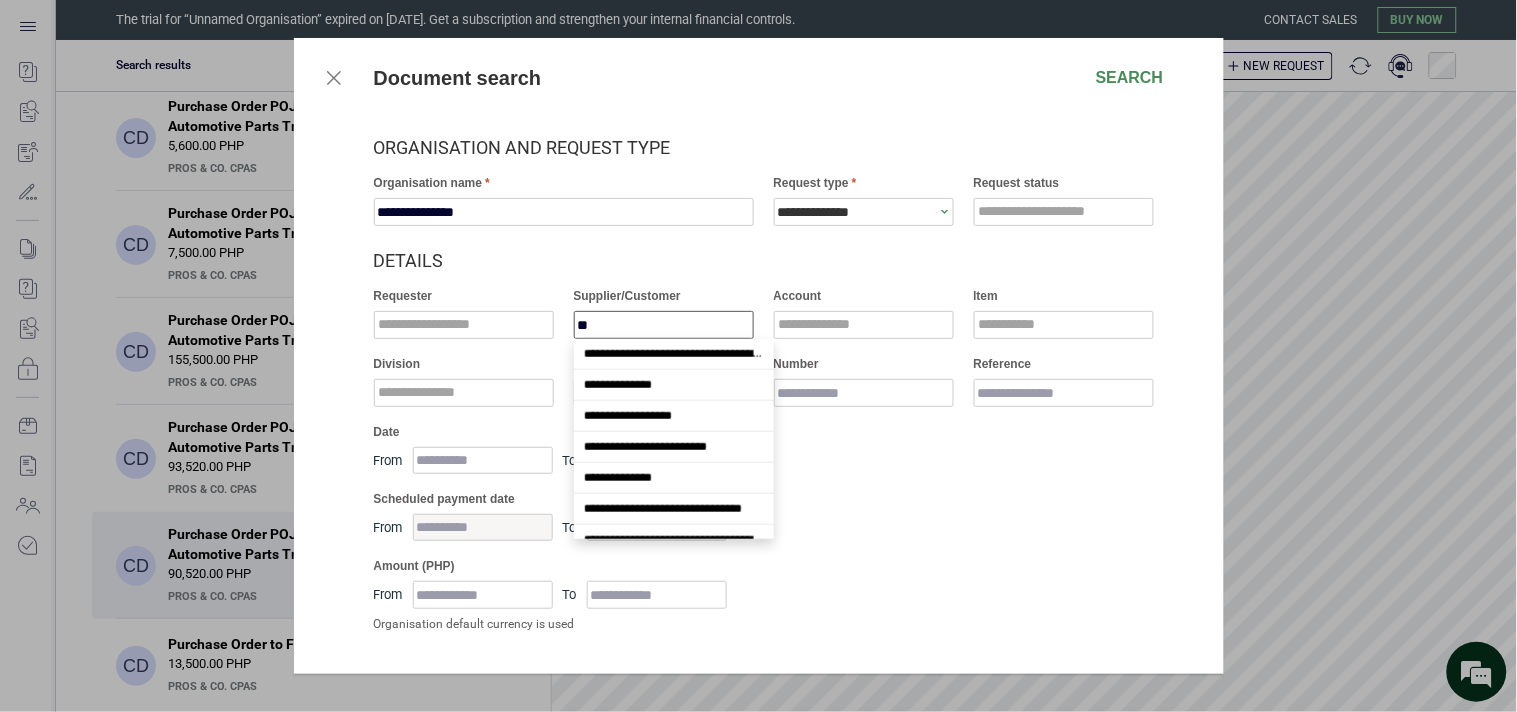 scroll, scrollTop: 204, scrollLeft: 0, axis: vertical 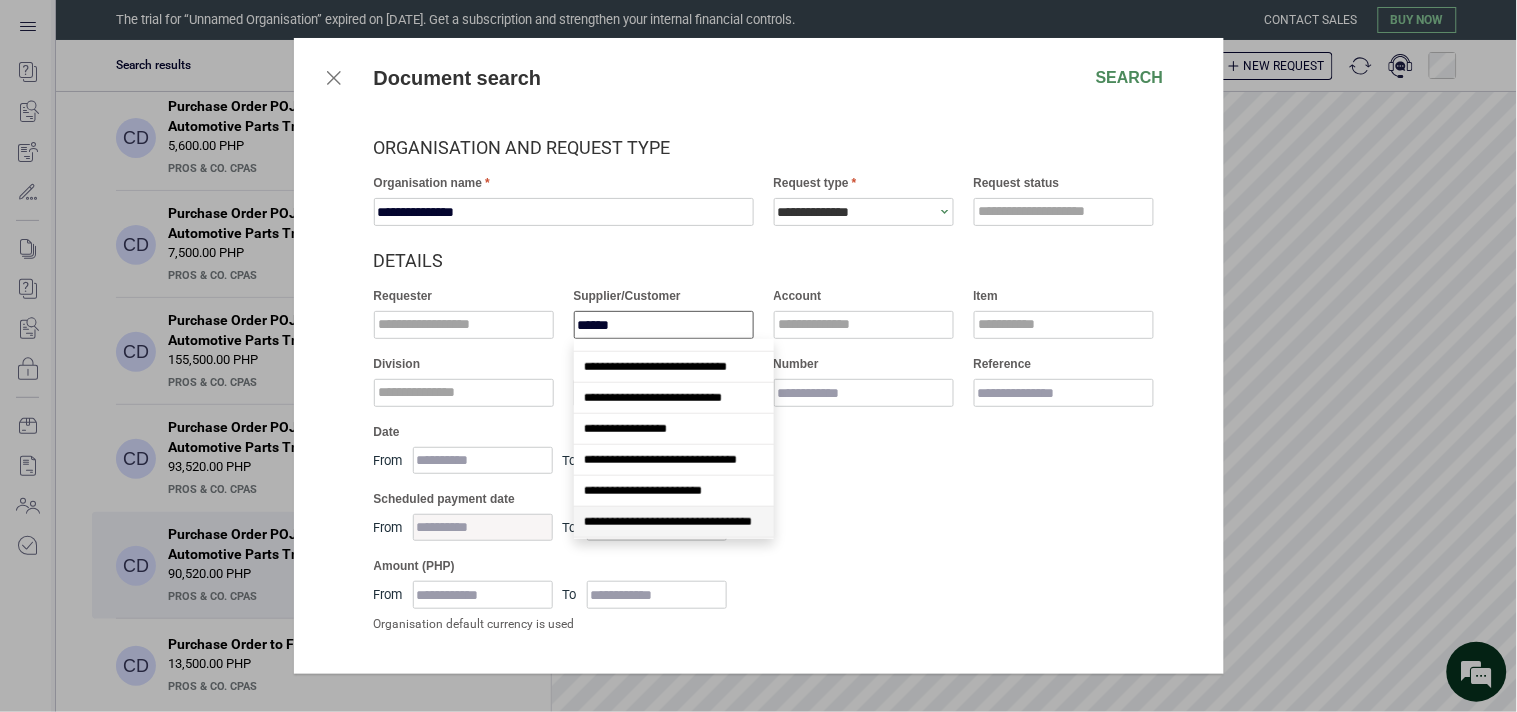 type on "*******" 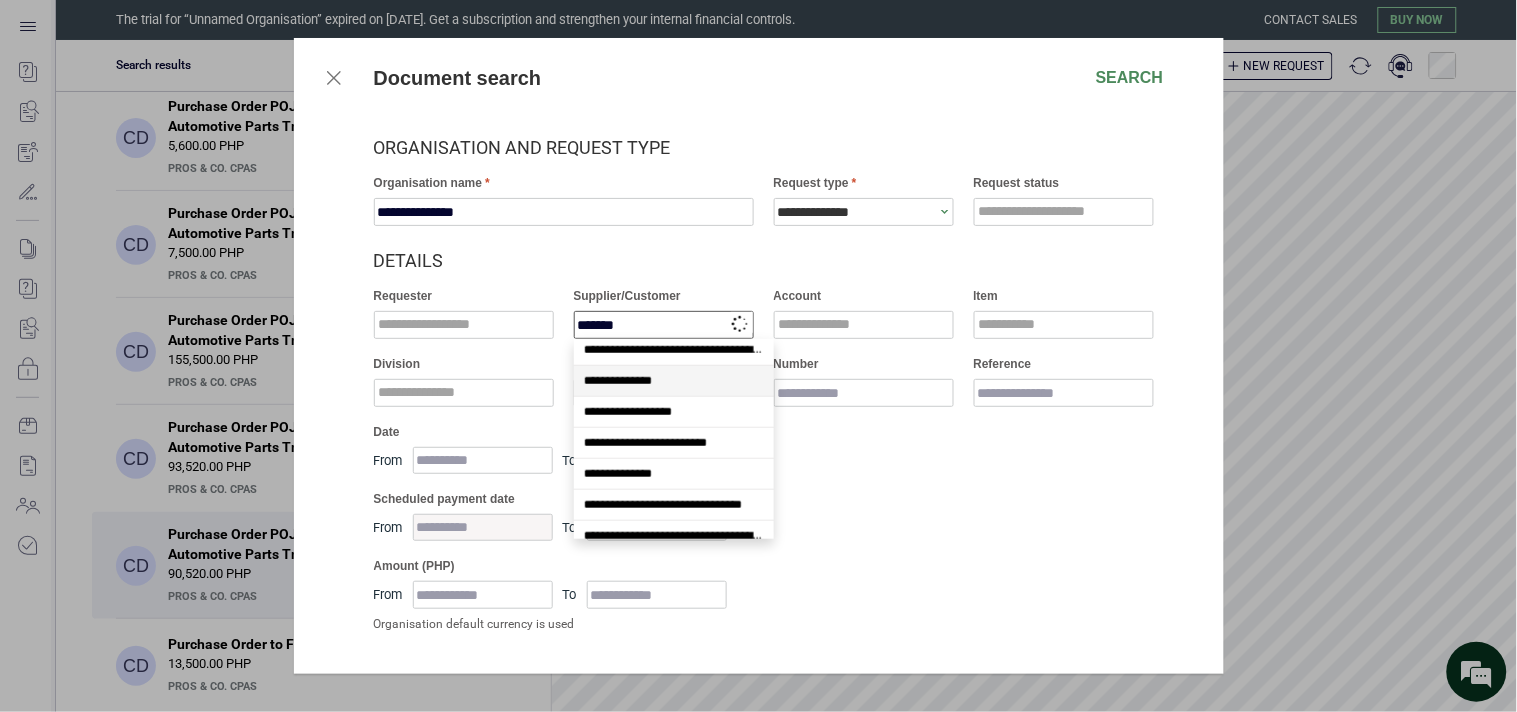 scroll, scrollTop: 0, scrollLeft: 0, axis: both 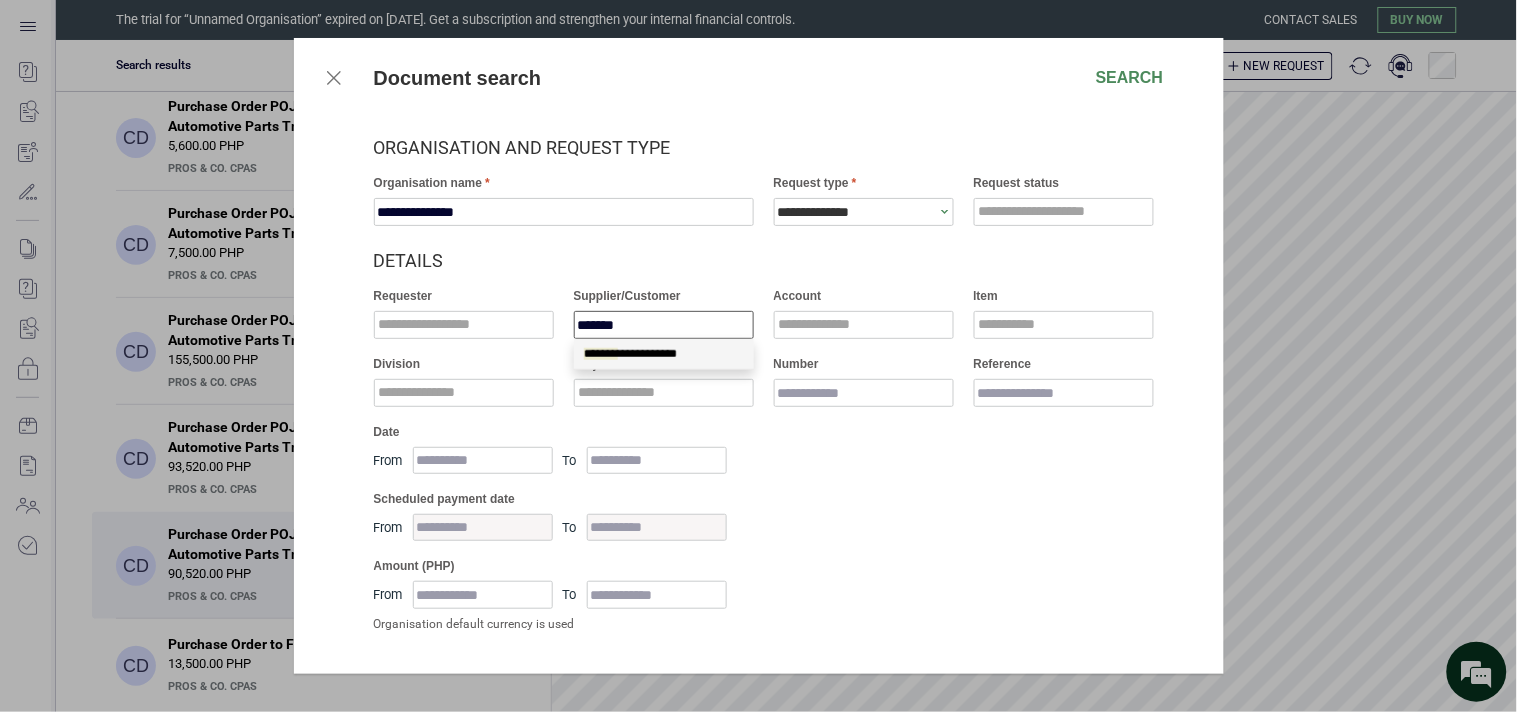 click on "**********" at bounding box center (630, 354) 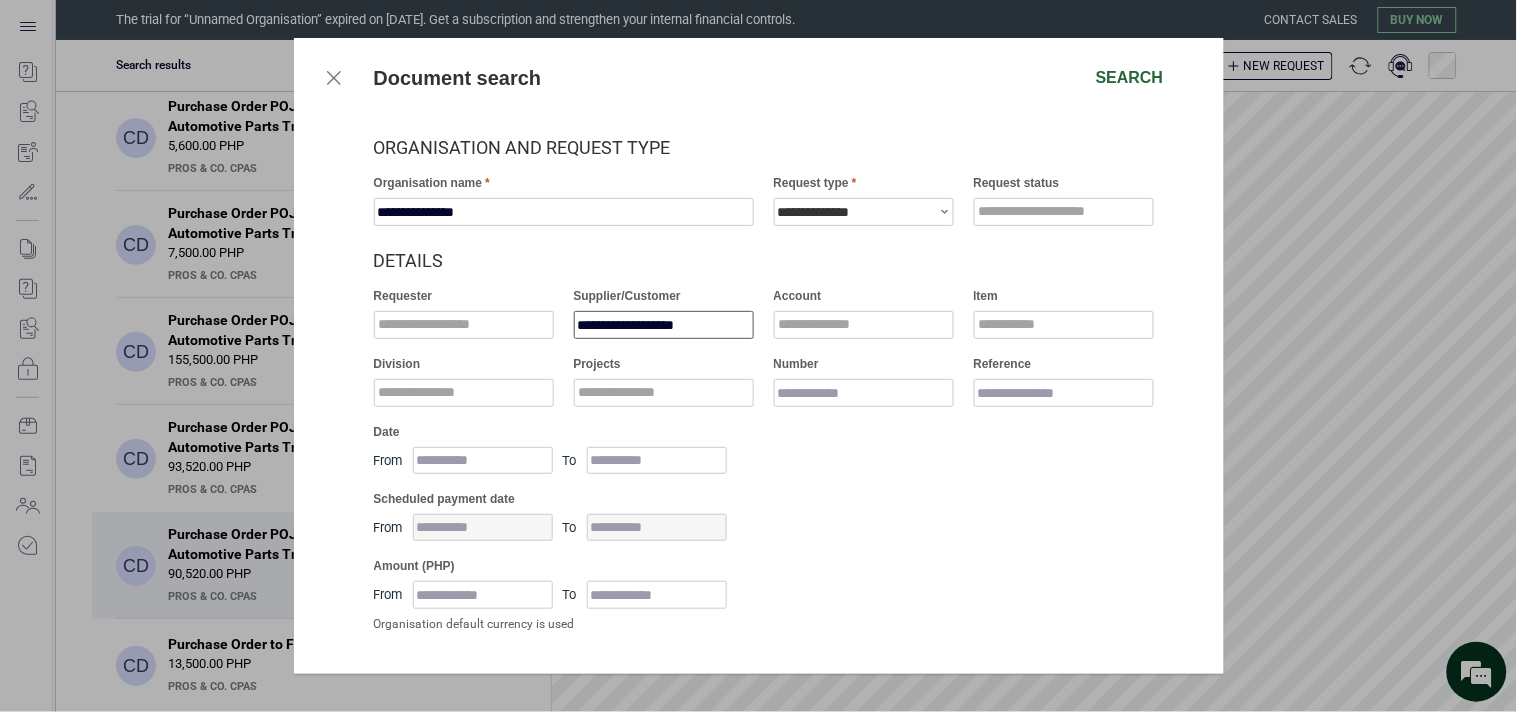 type on "**********" 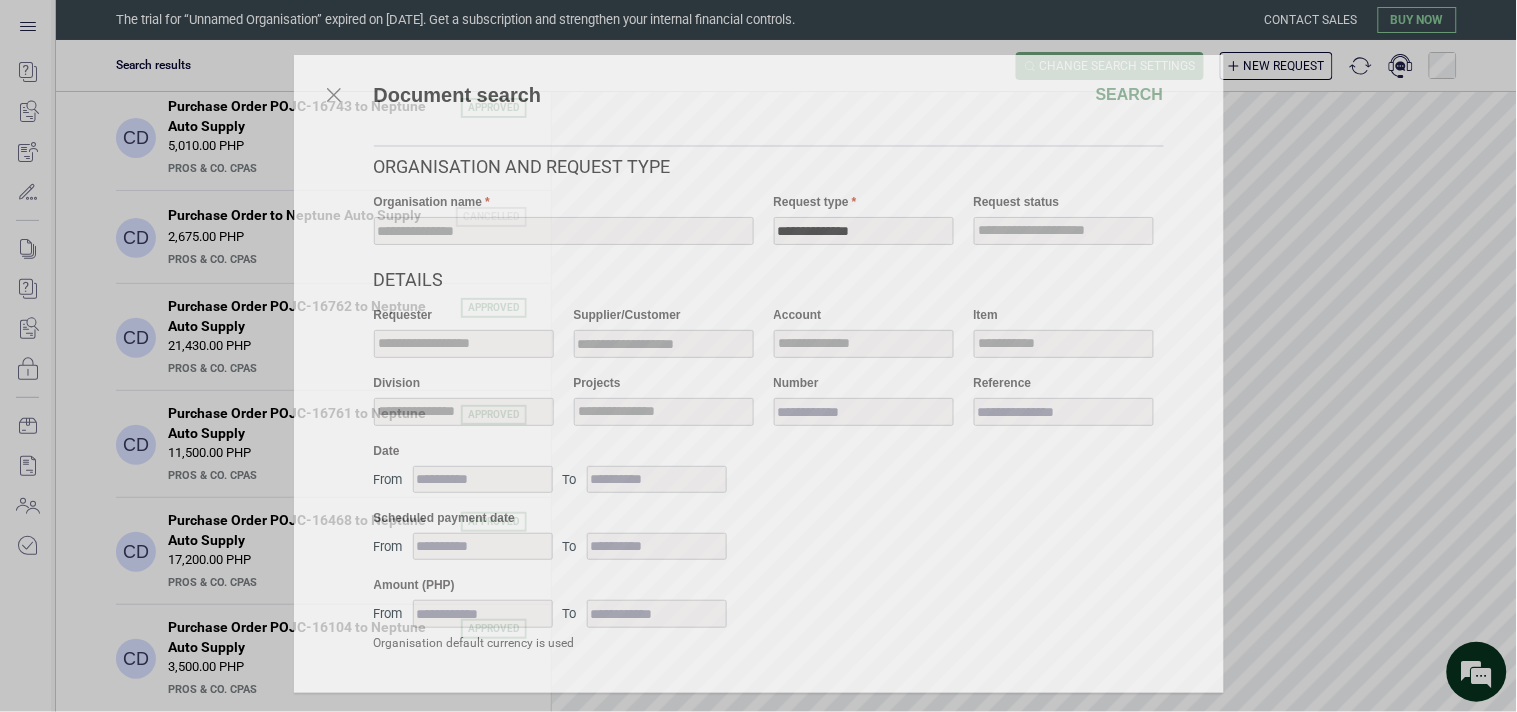 scroll, scrollTop: 114, scrollLeft: 0, axis: vertical 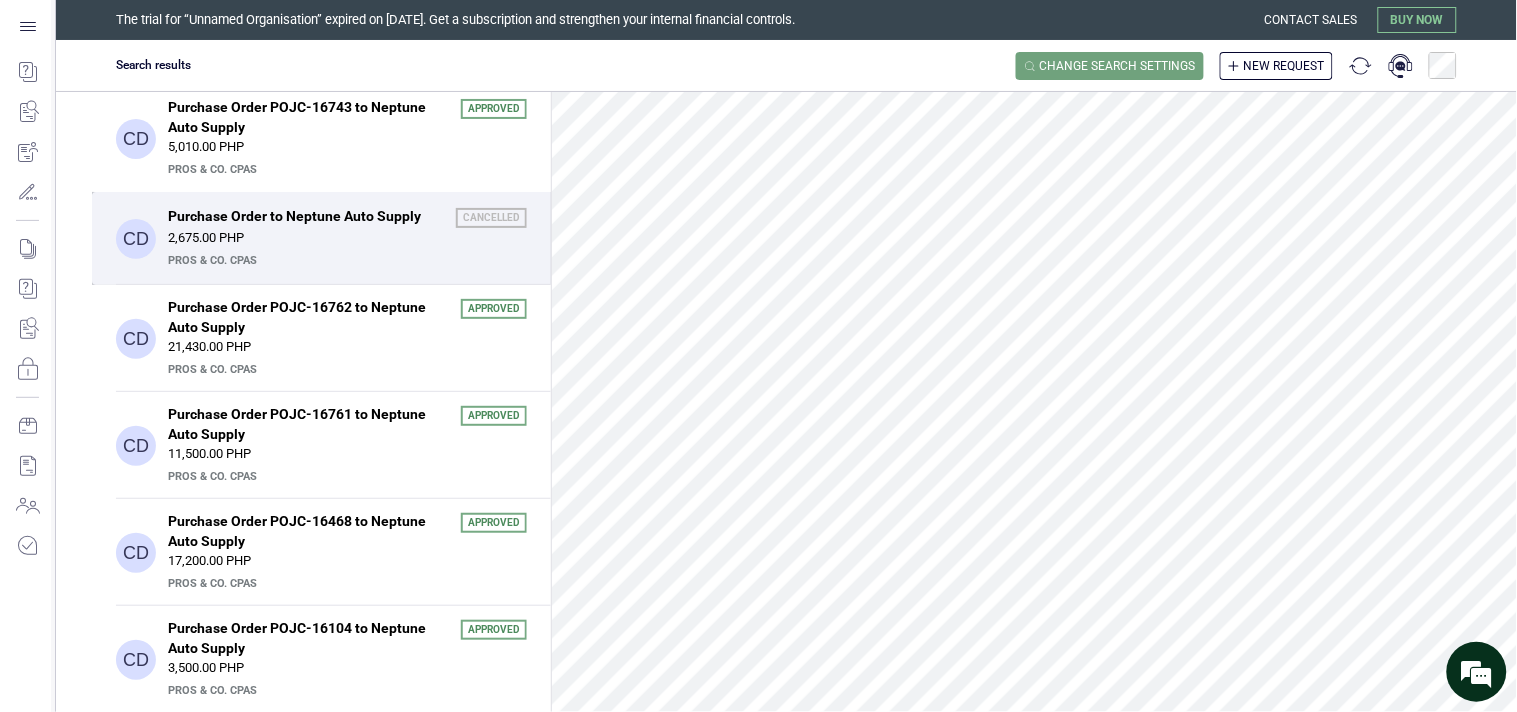 click on "PrOS & CO. CPAs" at bounding box center [345, 261] 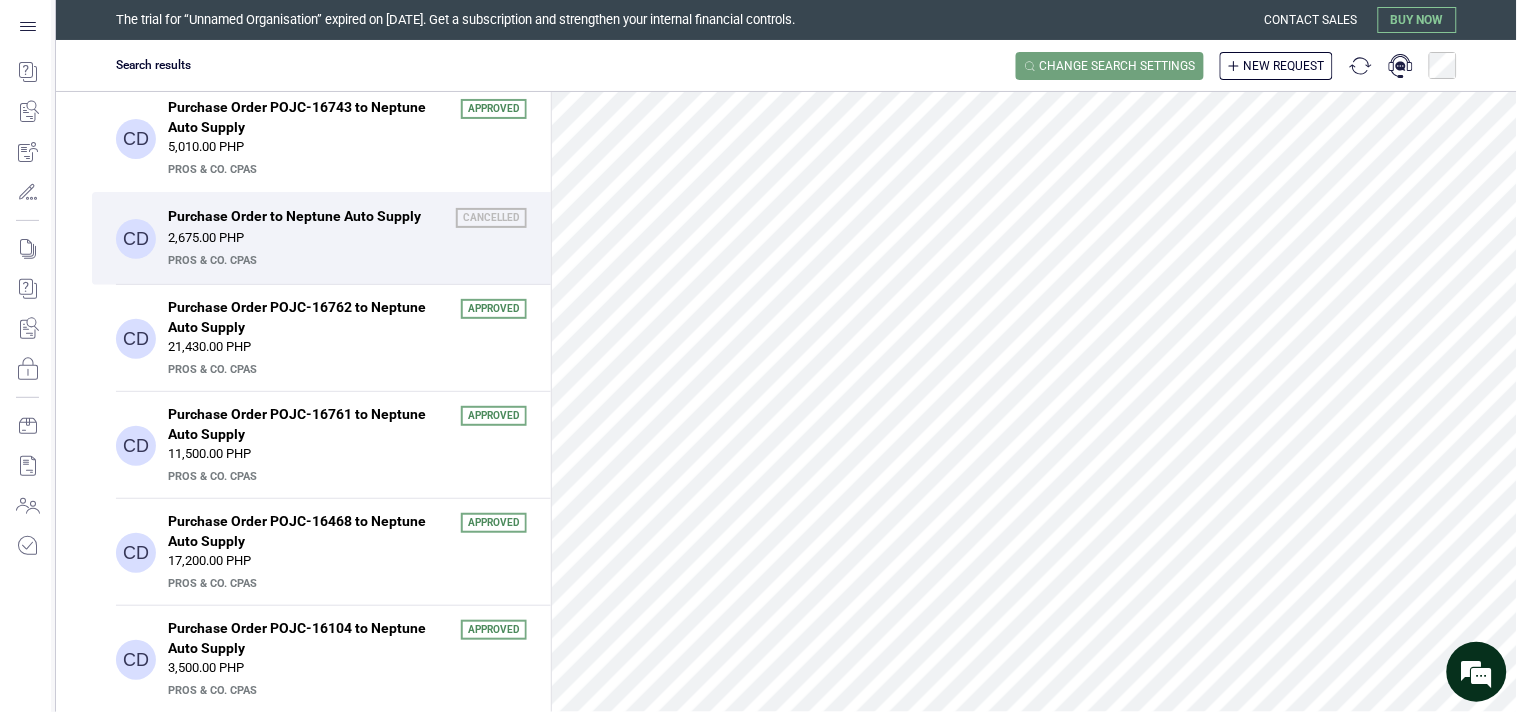 scroll, scrollTop: 111, scrollLeft: 0, axis: vertical 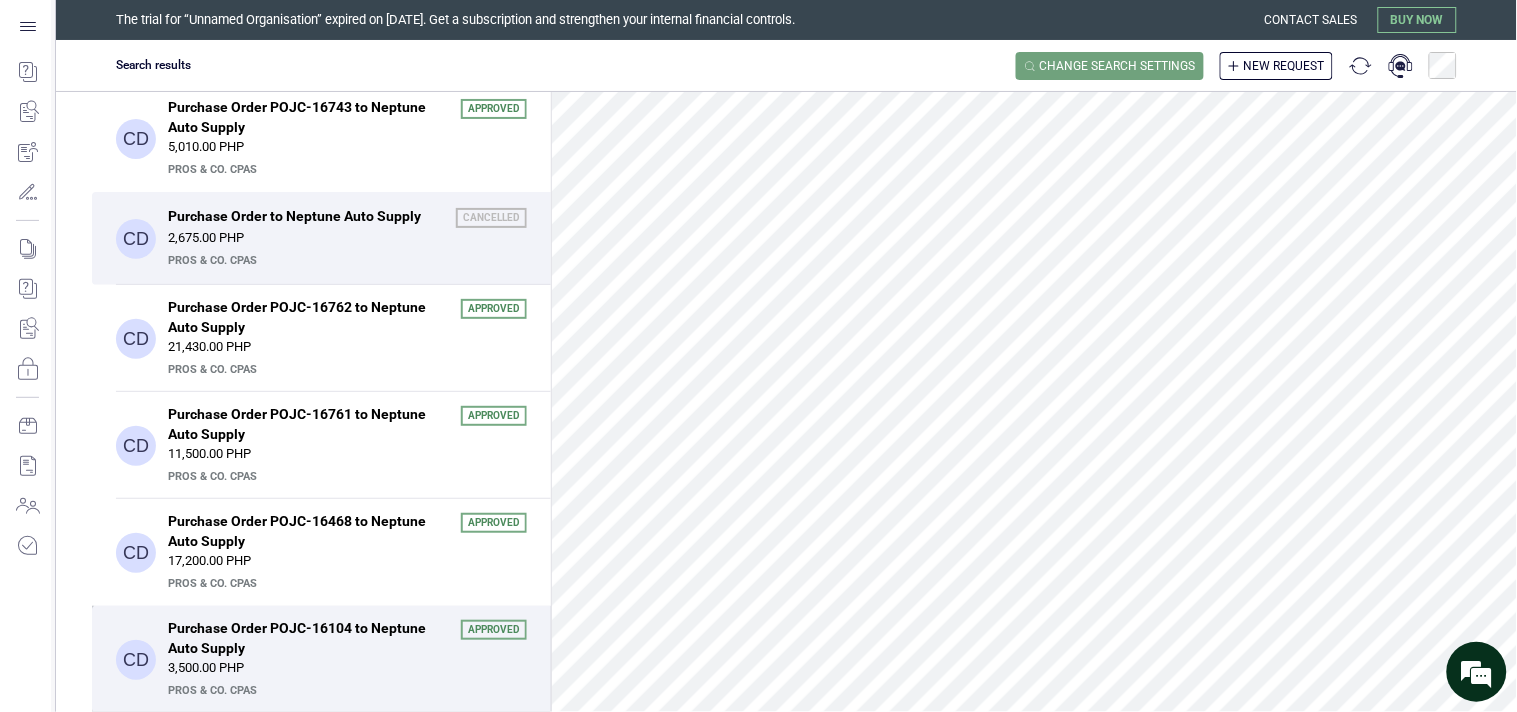 click on "Purchase Order POJC-16104 to Neptune Auto Supply" at bounding box center (308, 638) 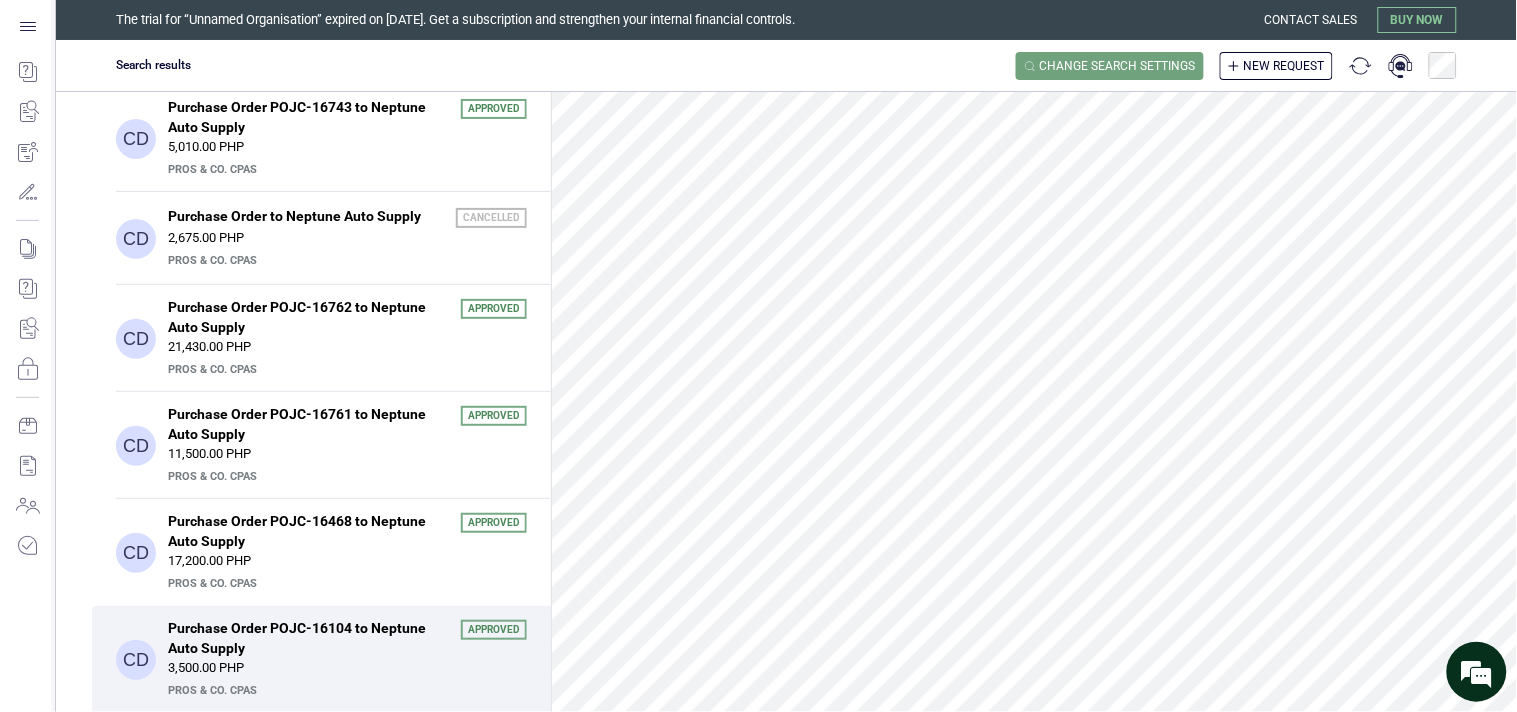scroll, scrollTop: 0, scrollLeft: 0, axis: both 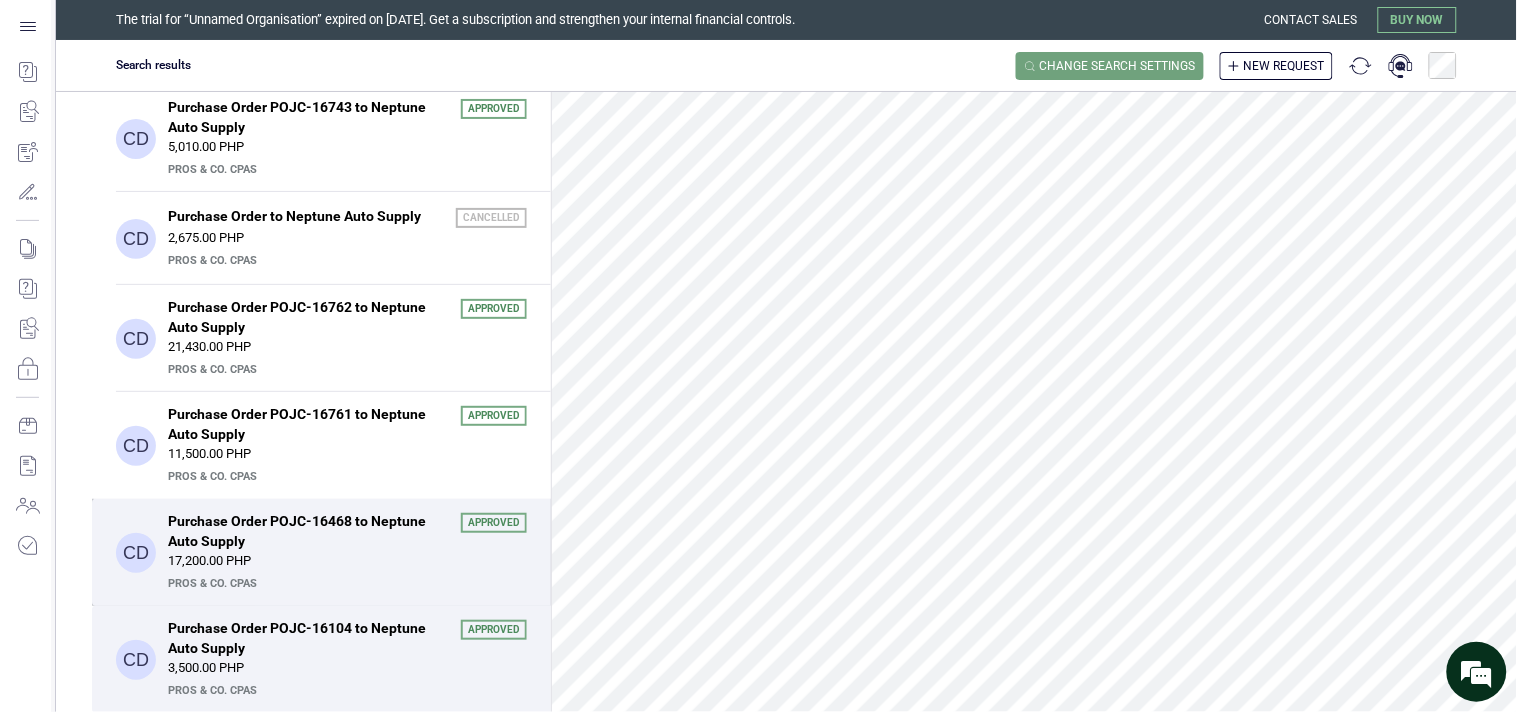 click on "Purchase Order POJC-16468 to Neptune Auto Supply" at bounding box center [308, 531] 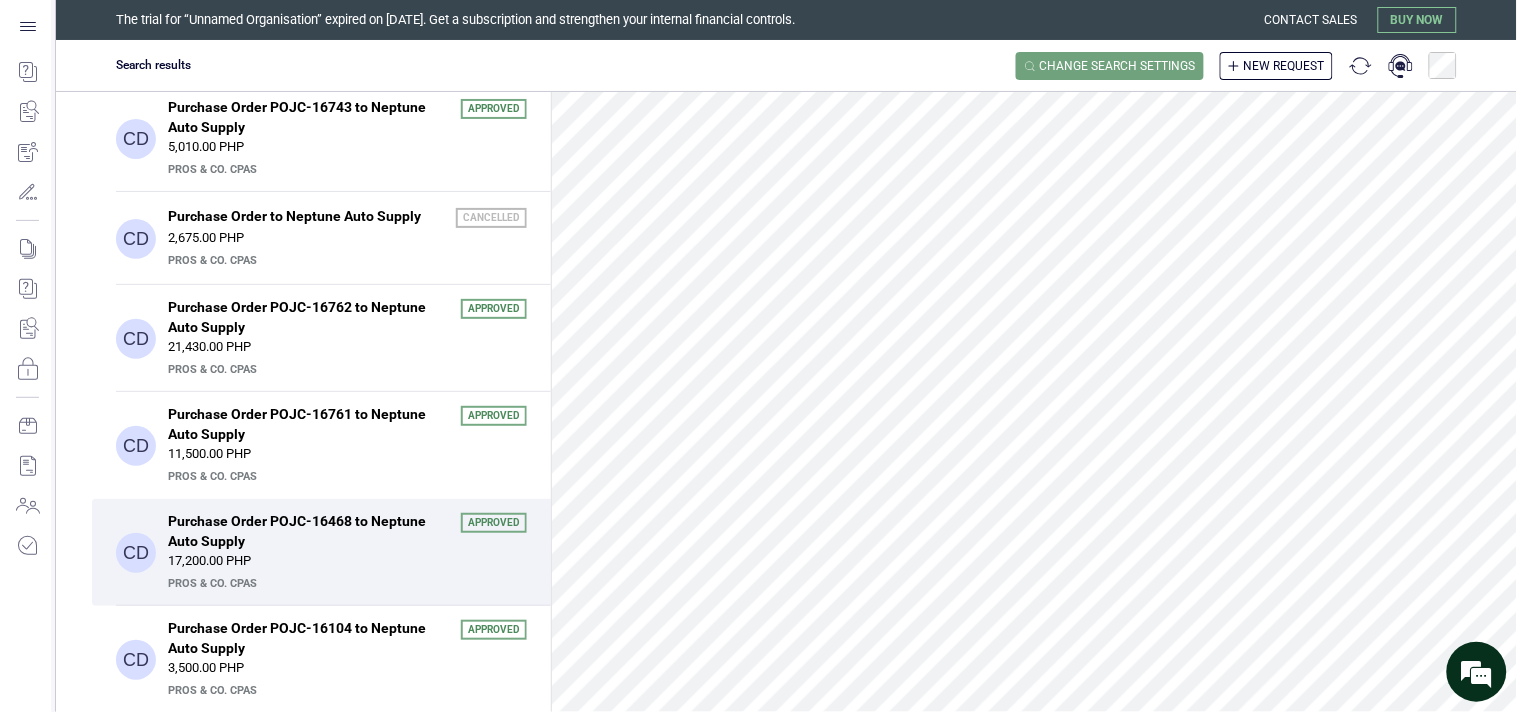 scroll, scrollTop: 111, scrollLeft: 0, axis: vertical 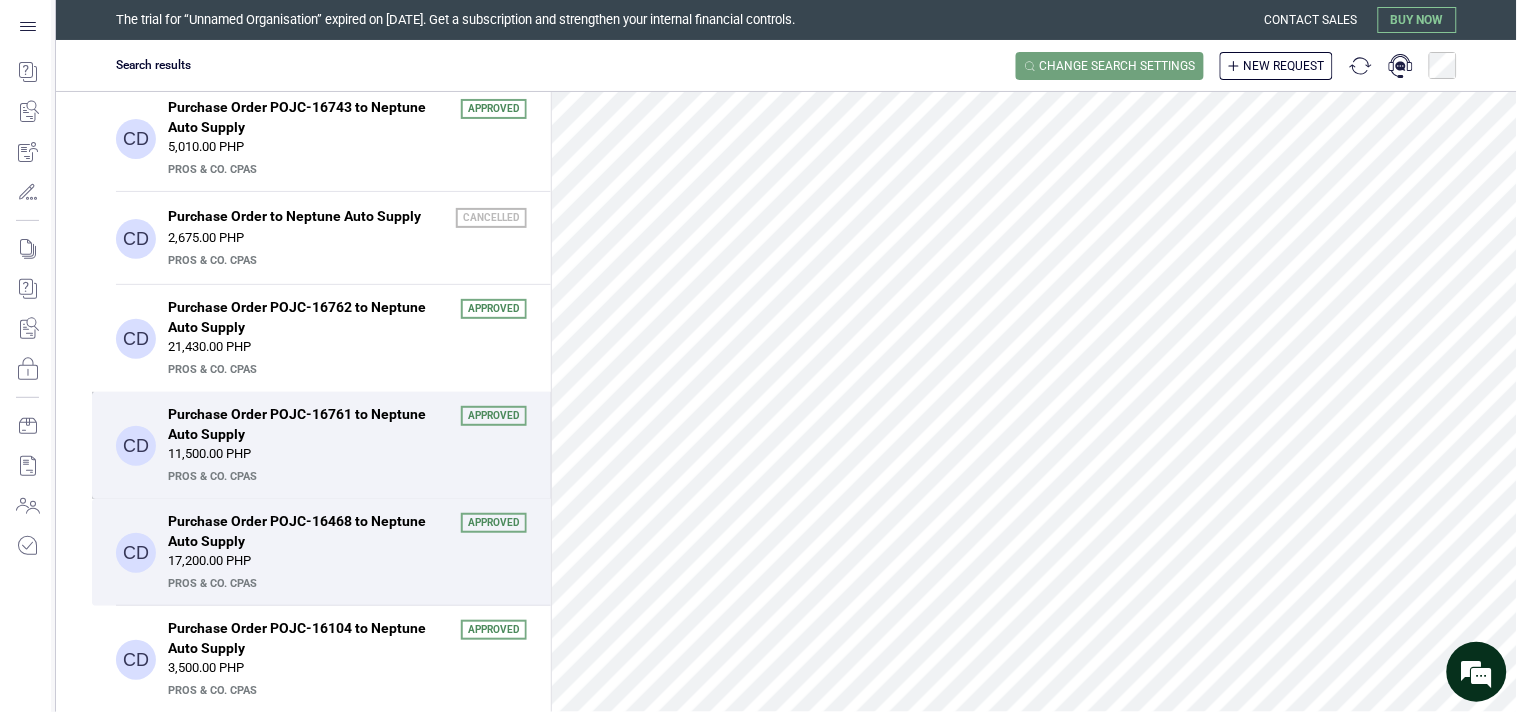 click on "Purchase Order POJC-16761 to Neptune Auto Supply" at bounding box center (308, 424) 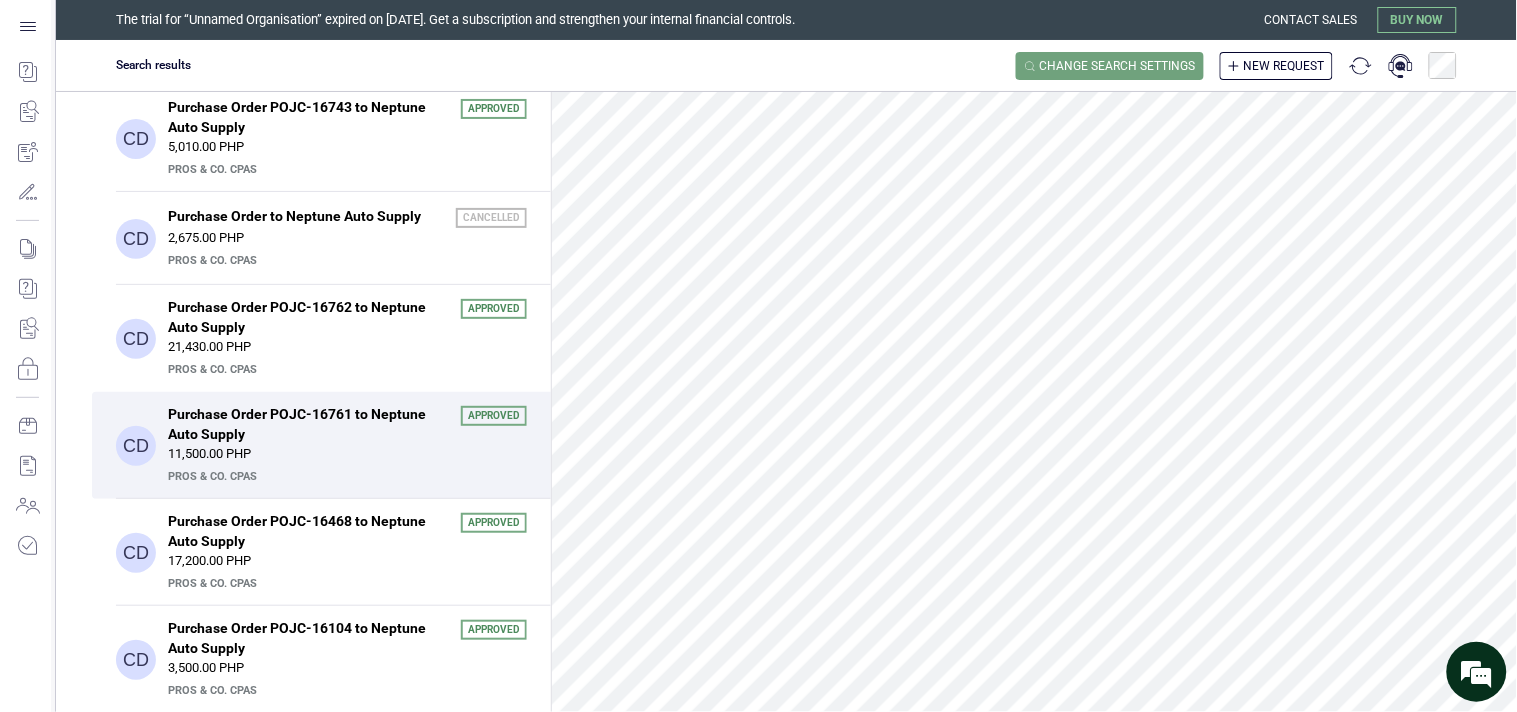 scroll, scrollTop: 555, scrollLeft: 0, axis: vertical 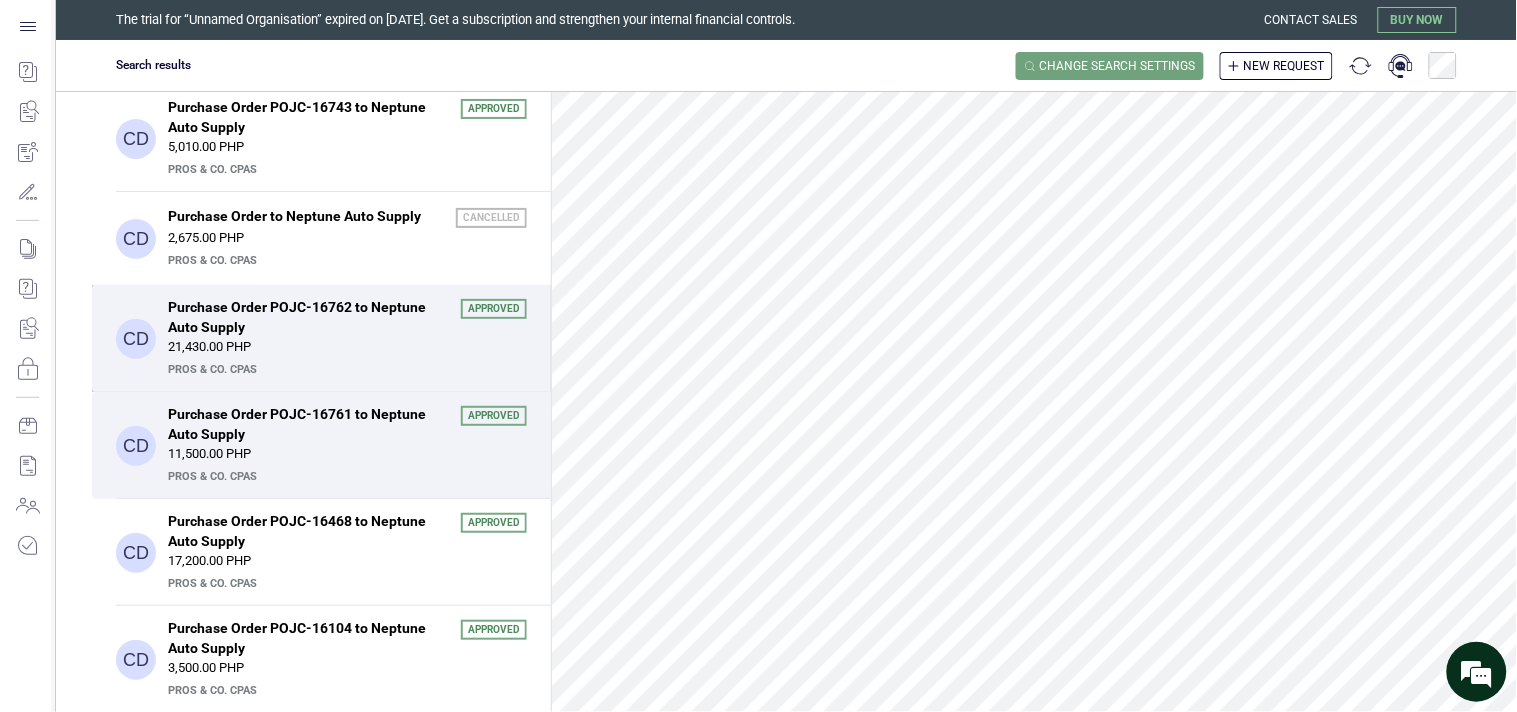 click on "PrOS & CO. CPAs" at bounding box center [345, 370] 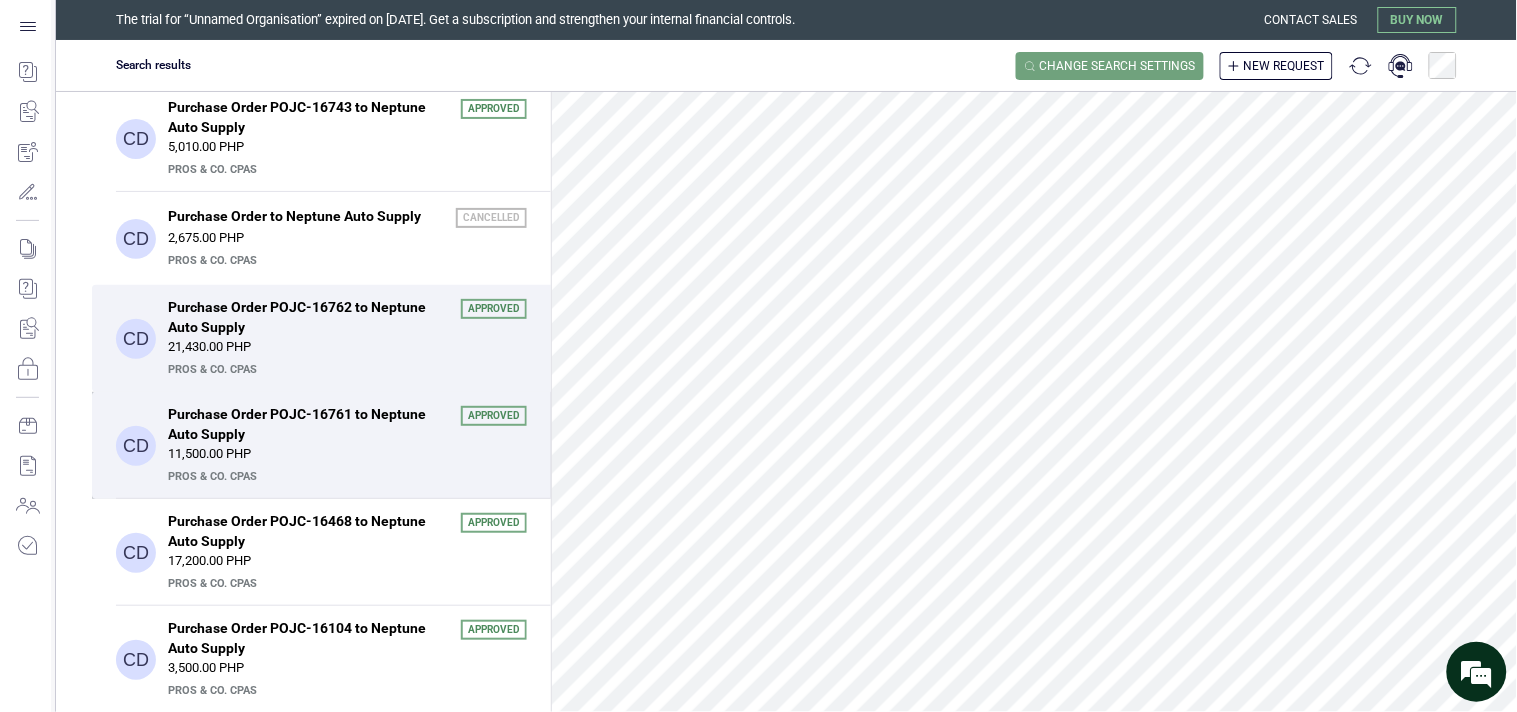 scroll, scrollTop: 666, scrollLeft: 0, axis: vertical 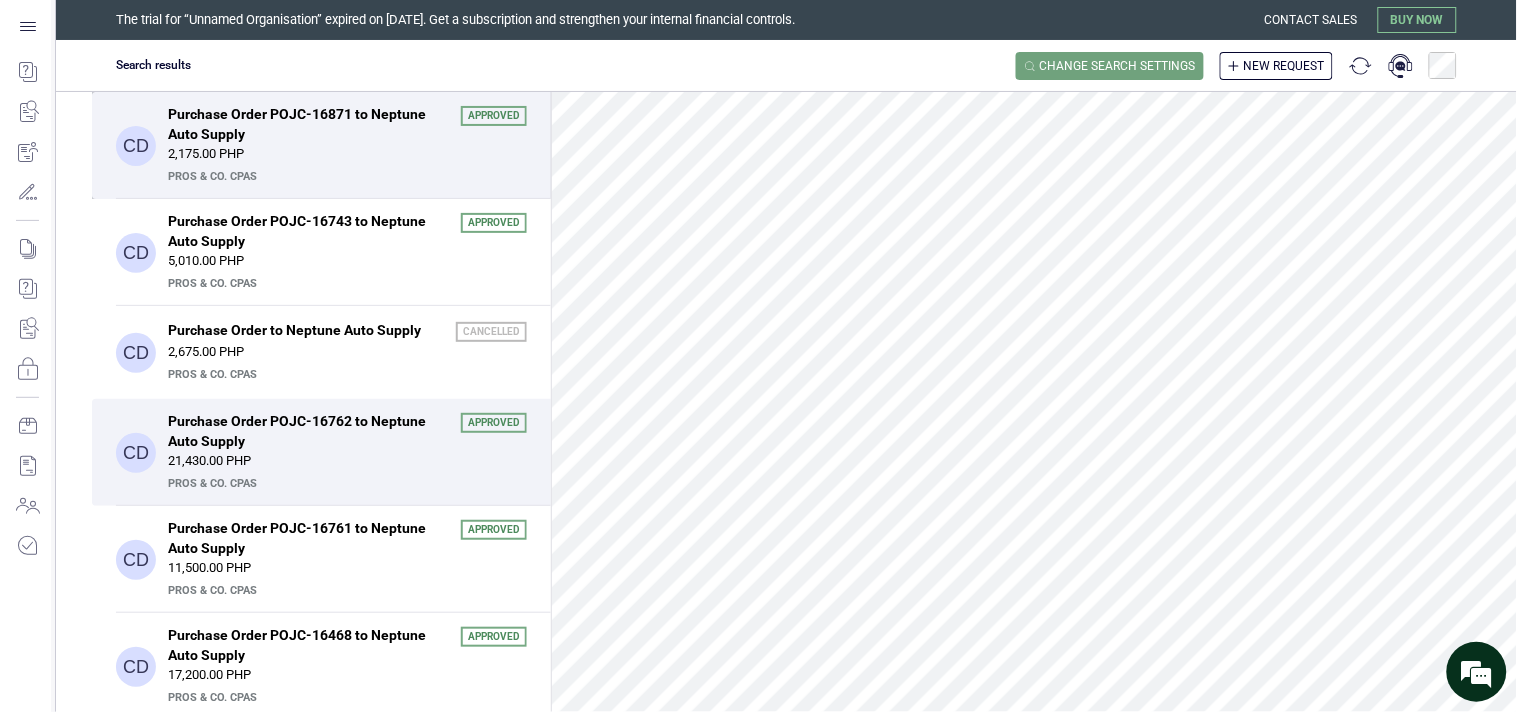 click on "2,175.00 PHP" at bounding box center (347, 154) 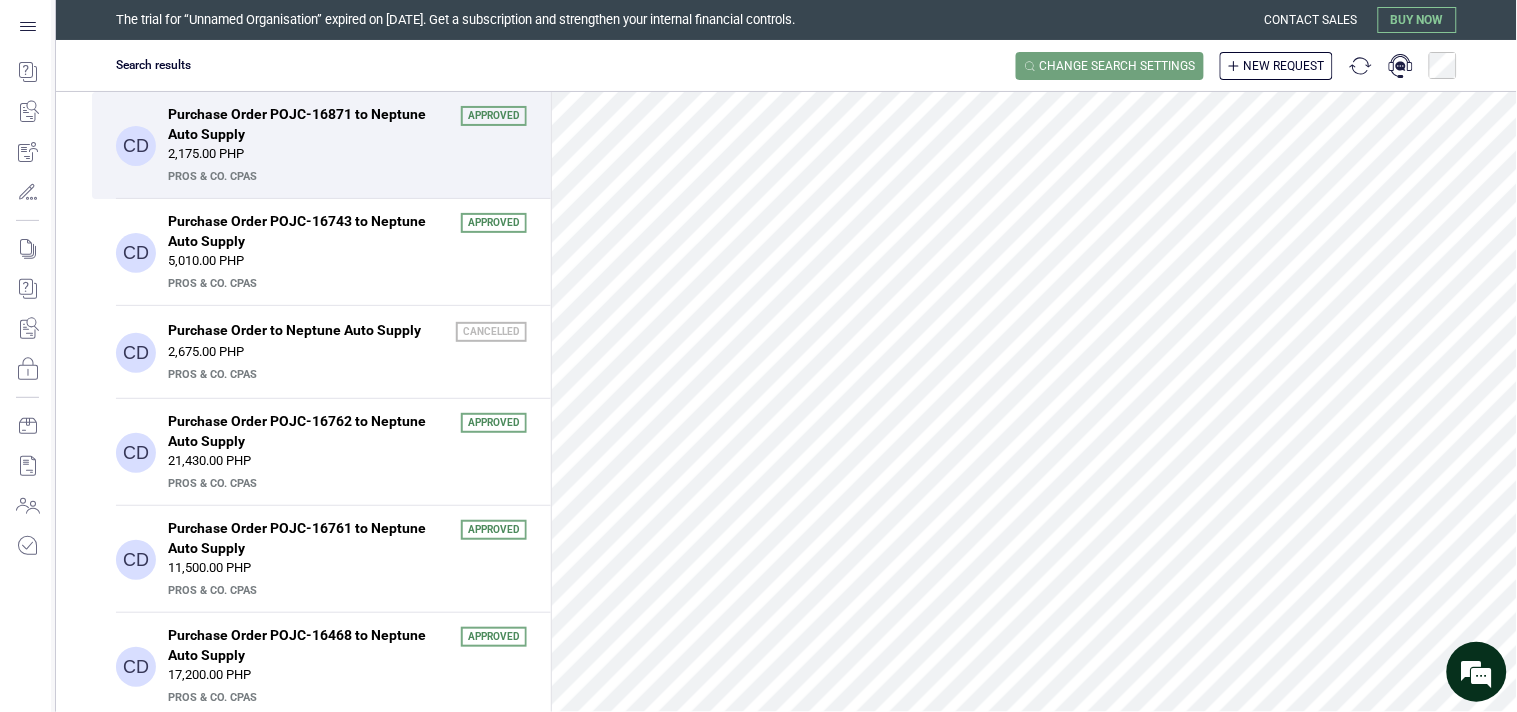 scroll, scrollTop: 0, scrollLeft: 0, axis: both 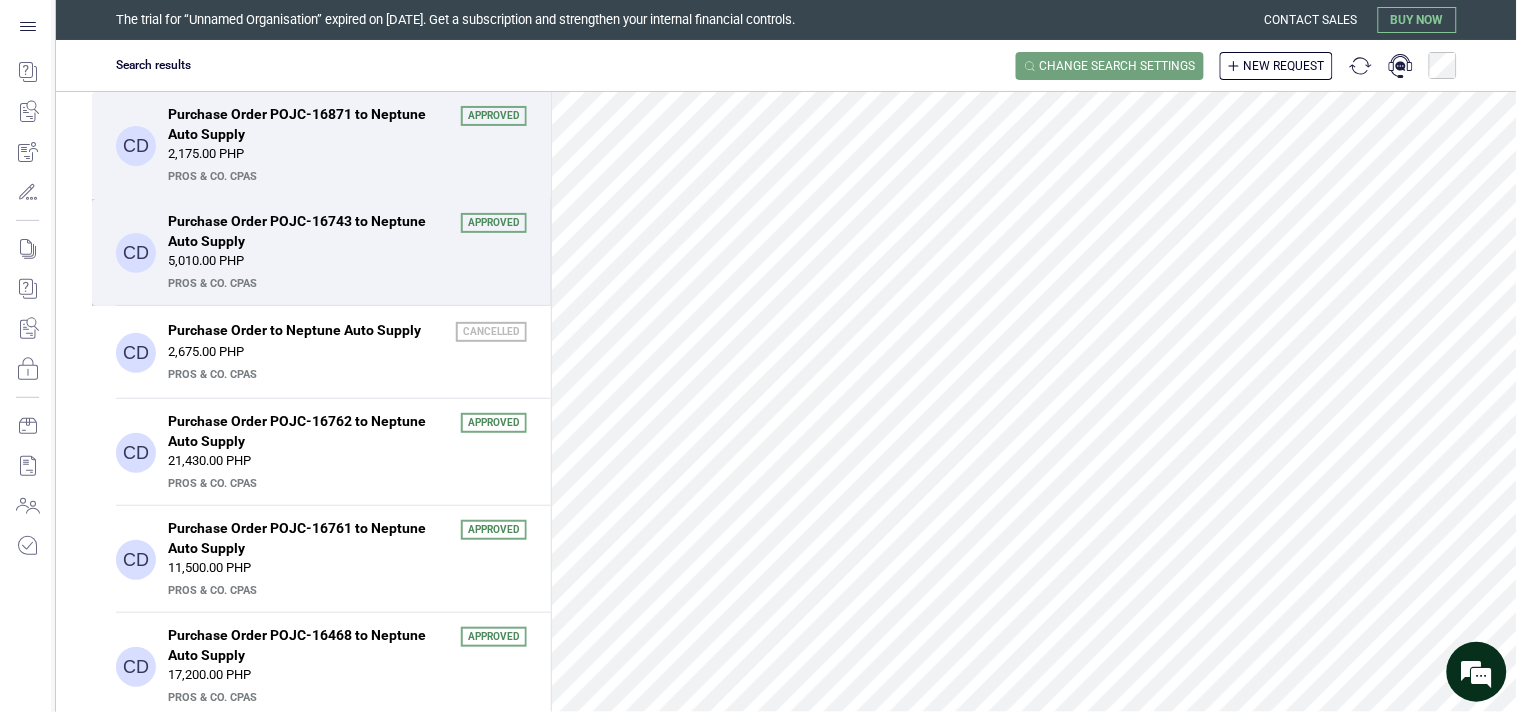 click on "Purchase Order POJC-16743 to Neptune Auto Supply" at bounding box center [308, 231] 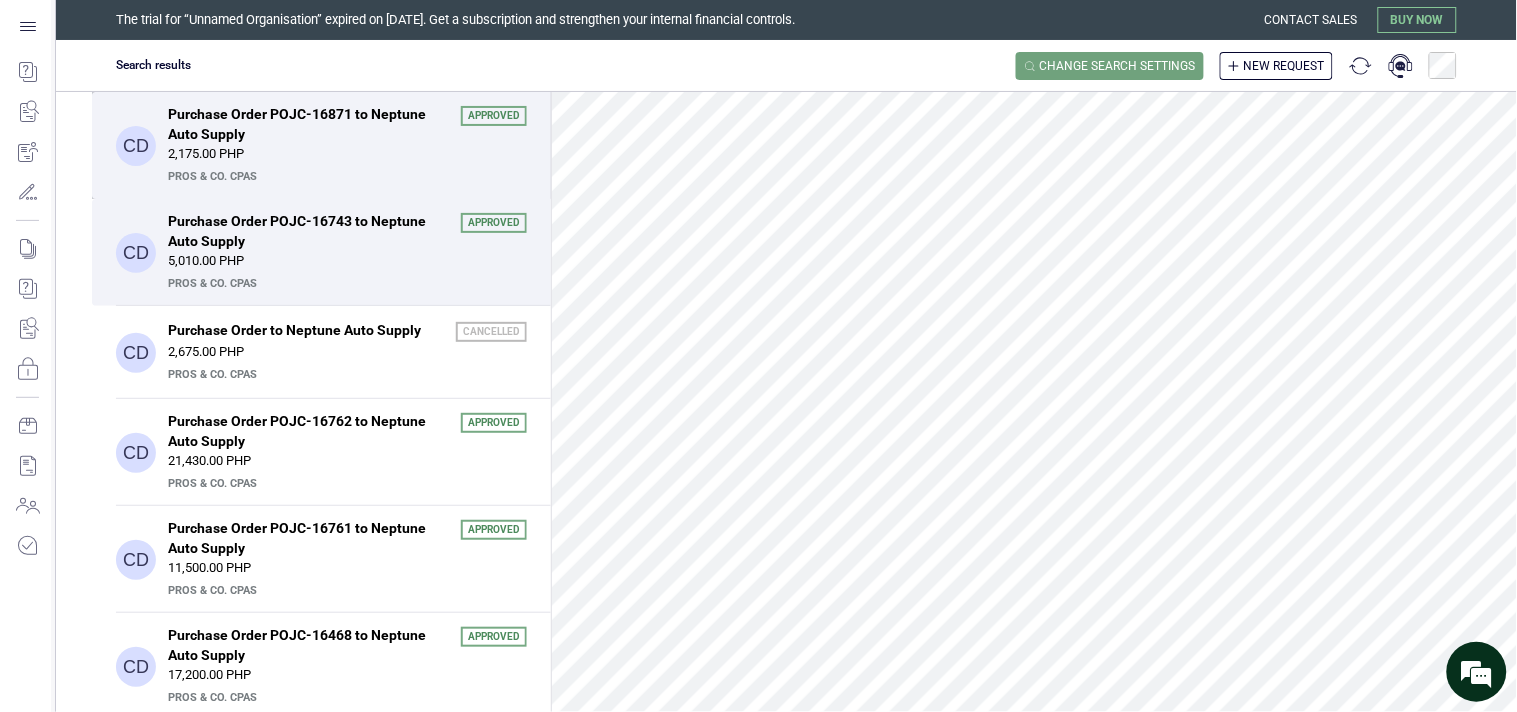 click on "2,175.00 PHP" at bounding box center [347, 154] 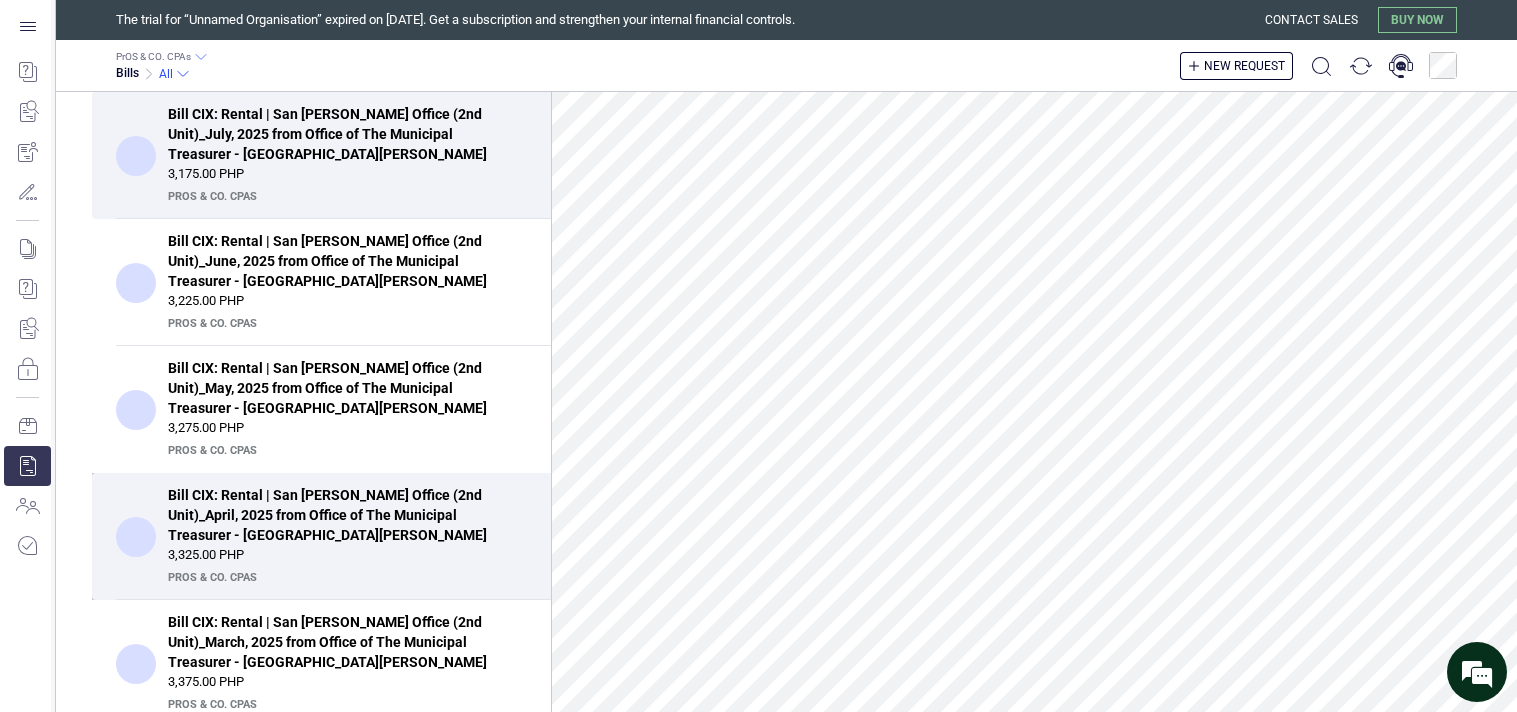 scroll, scrollTop: 0, scrollLeft: 0, axis: both 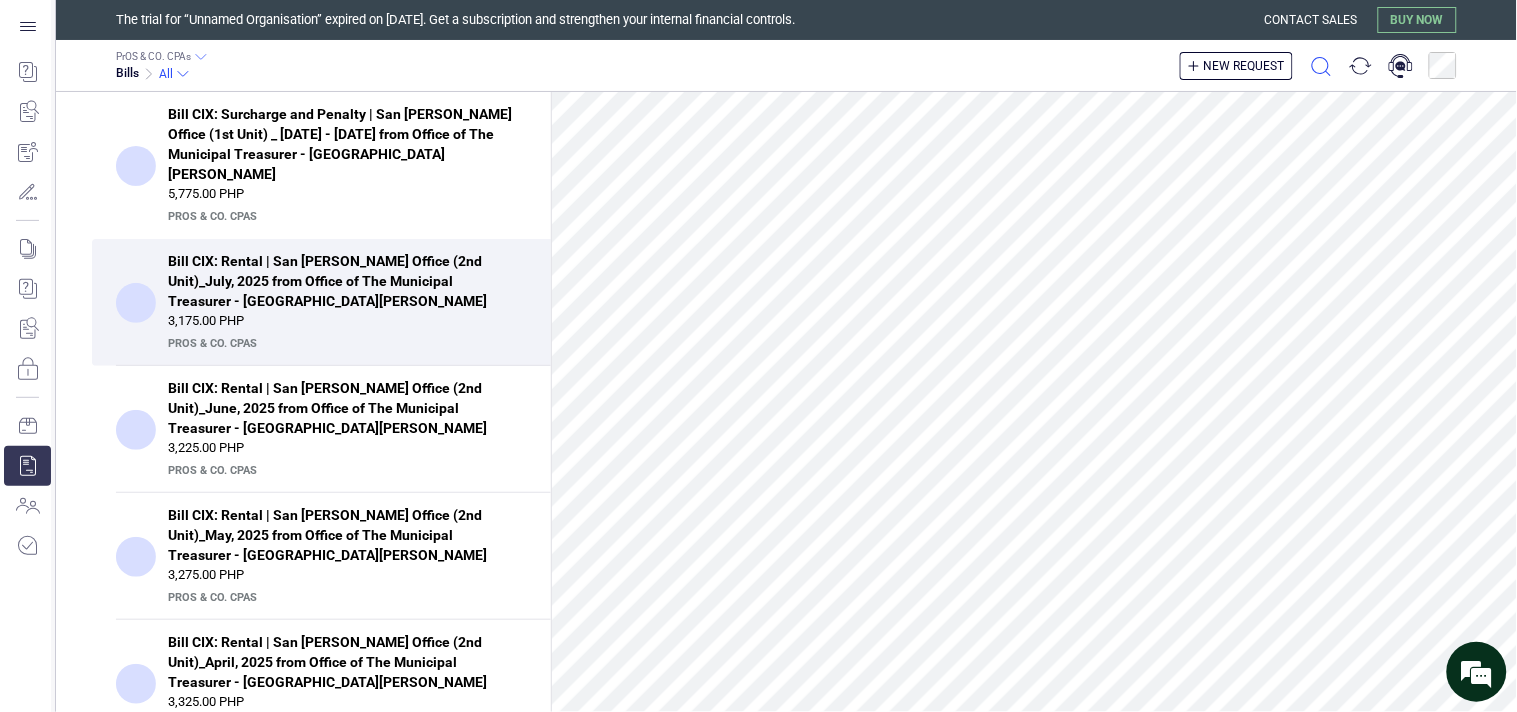 drag, startPoint x: 1323, startPoint y: 63, endPoint x: 1316, endPoint y: 80, distance: 18.384777 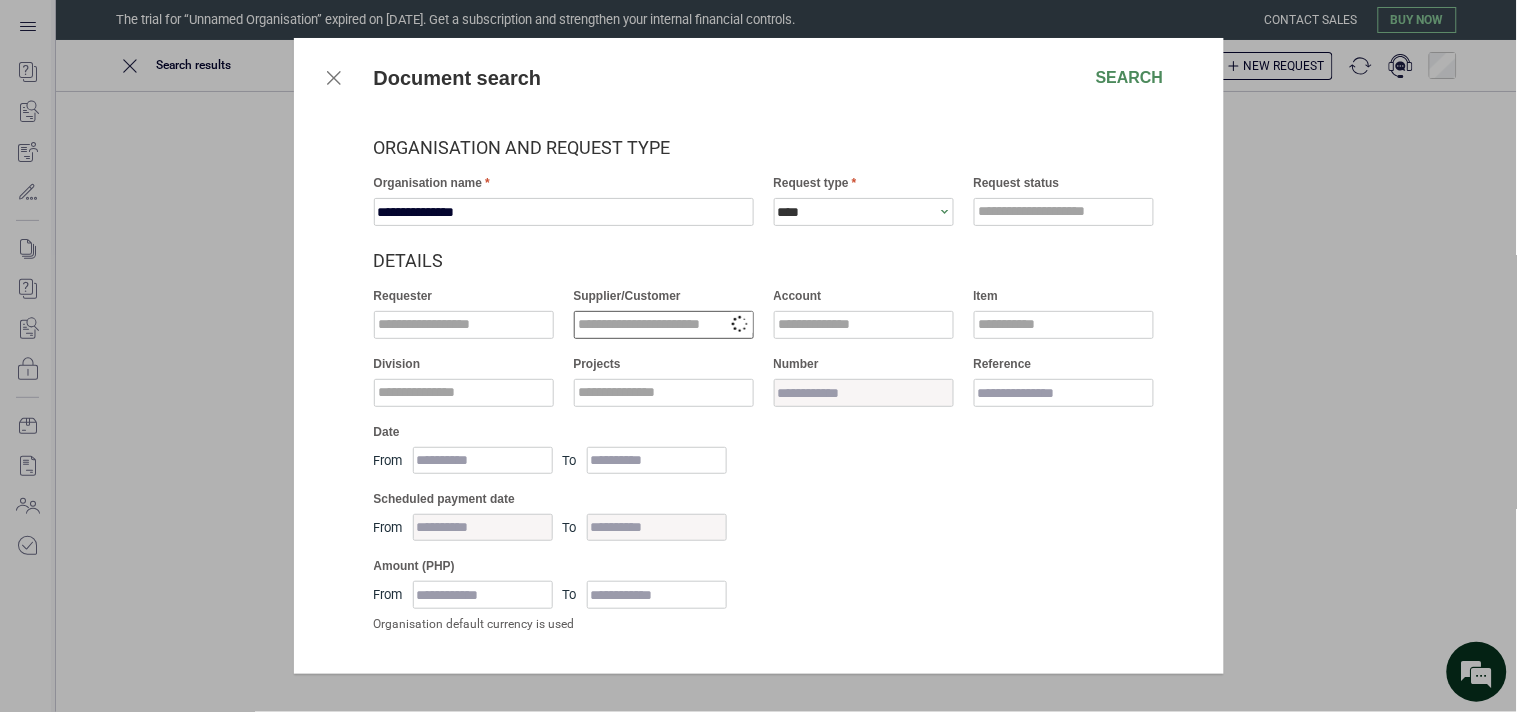 click at bounding box center [664, 325] 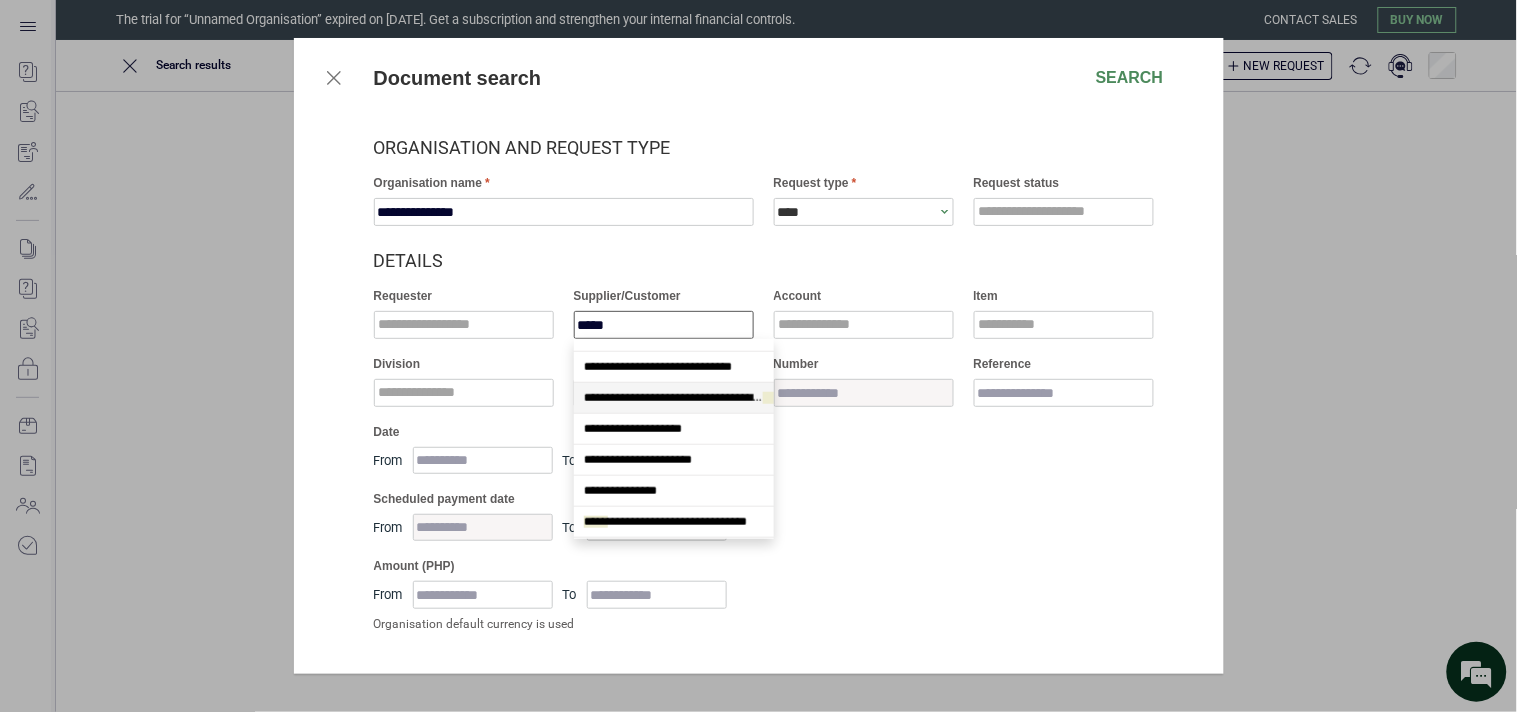 scroll, scrollTop: 142, scrollLeft: 0, axis: vertical 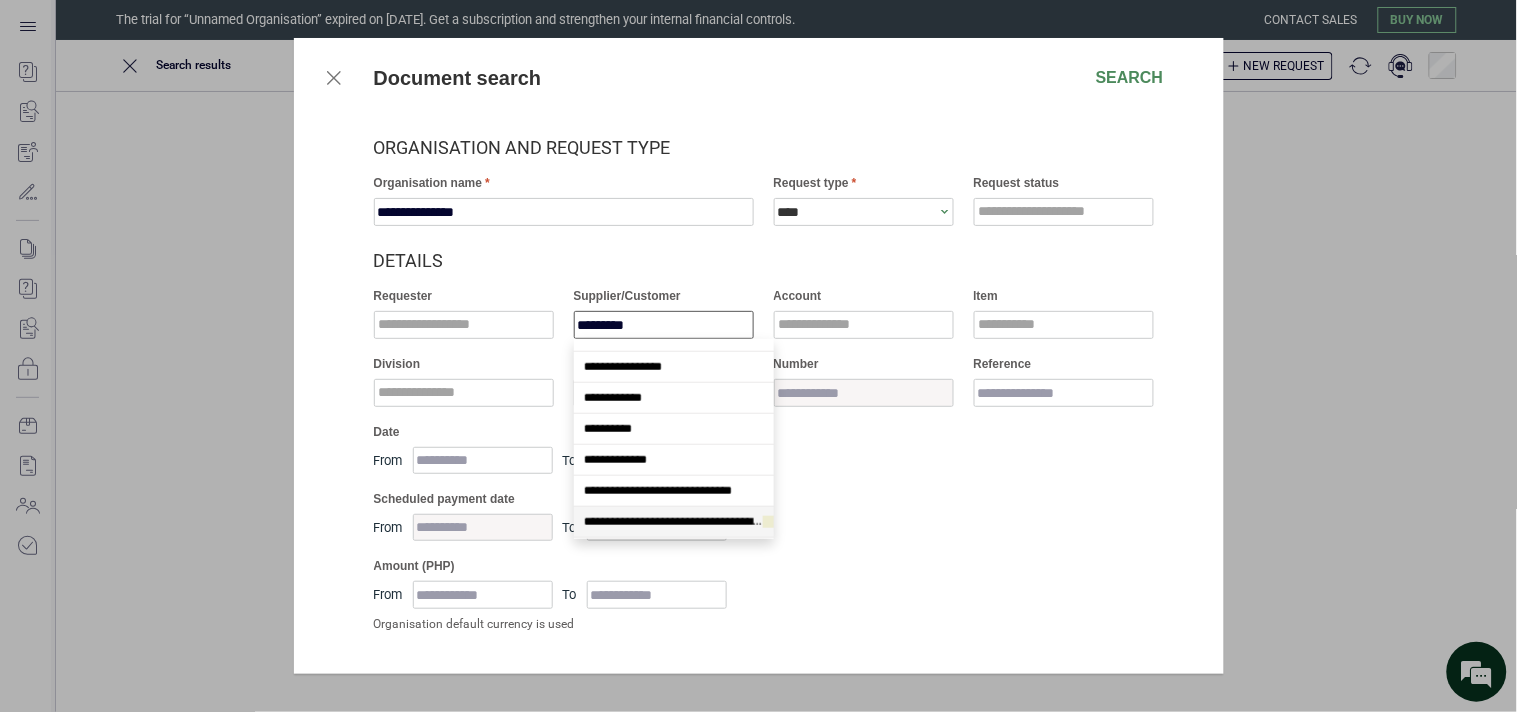 type on "**********" 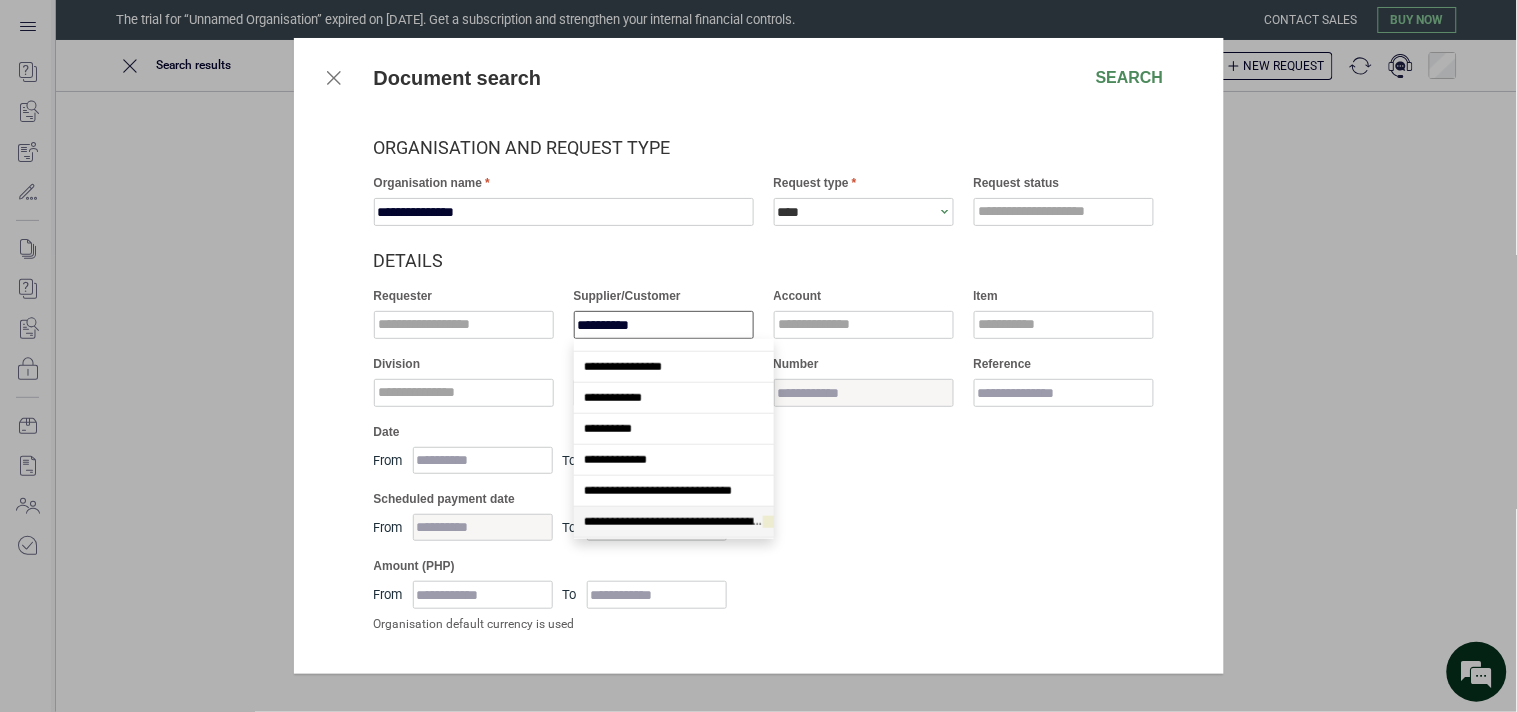 scroll, scrollTop: 0, scrollLeft: 0, axis: both 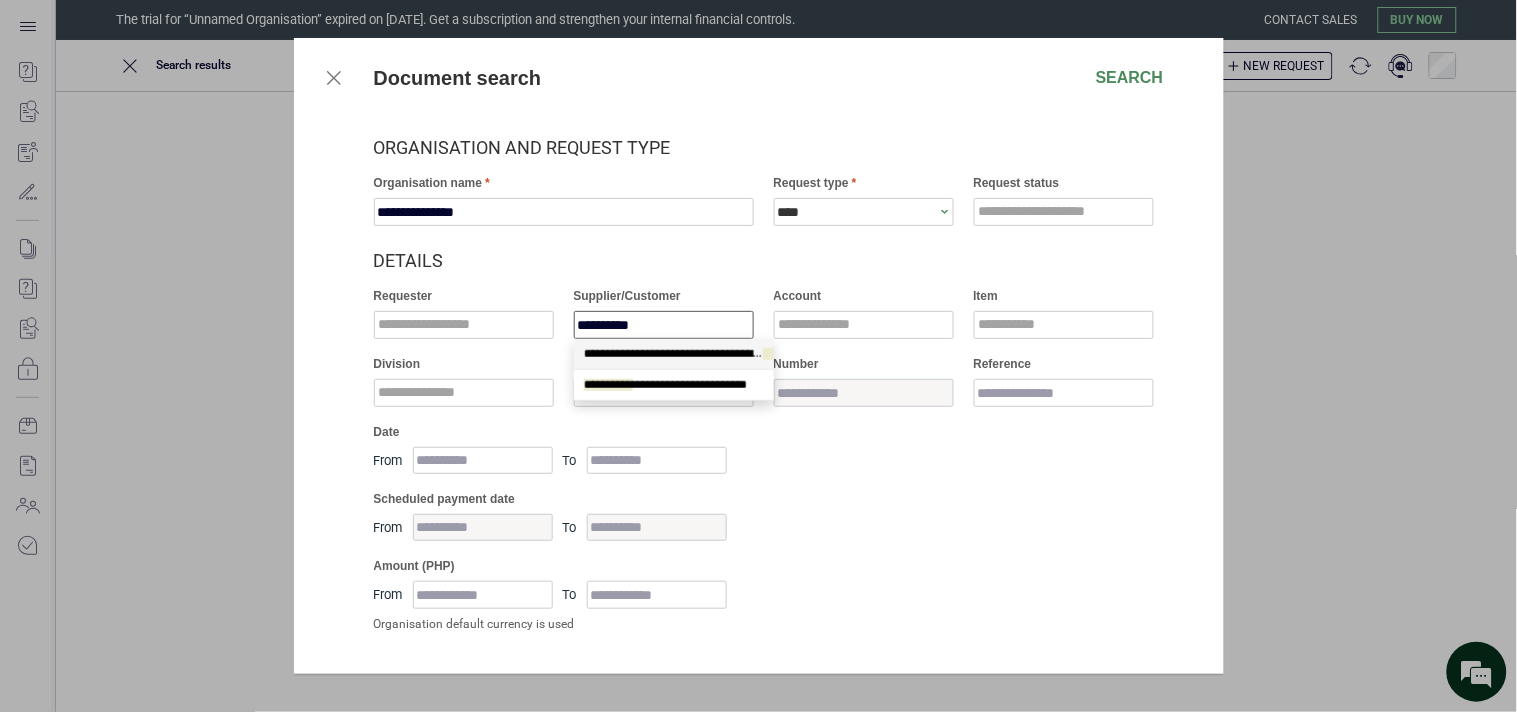 click on "**********" at bounding box center (674, 354) 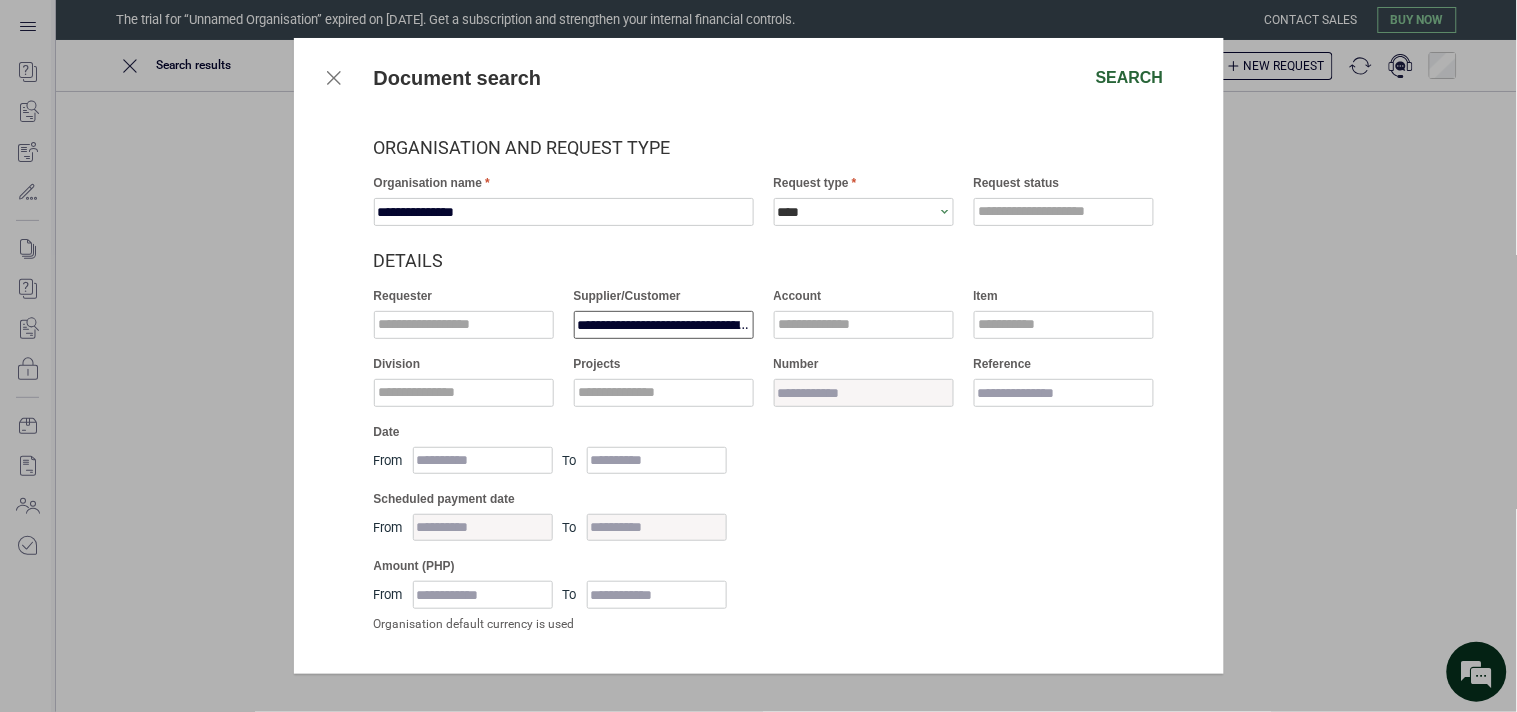 type on "**********" 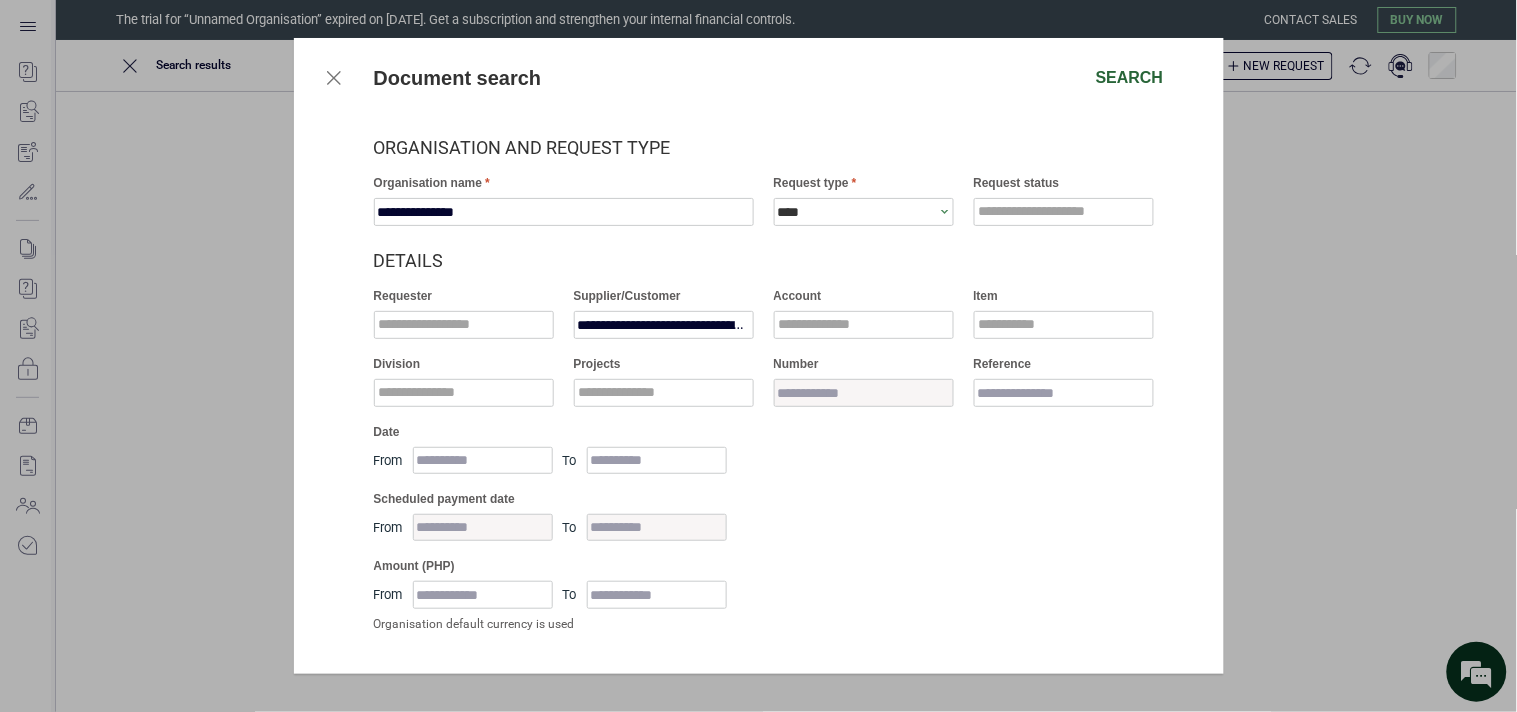 click on "Search" at bounding box center [1130, 78] 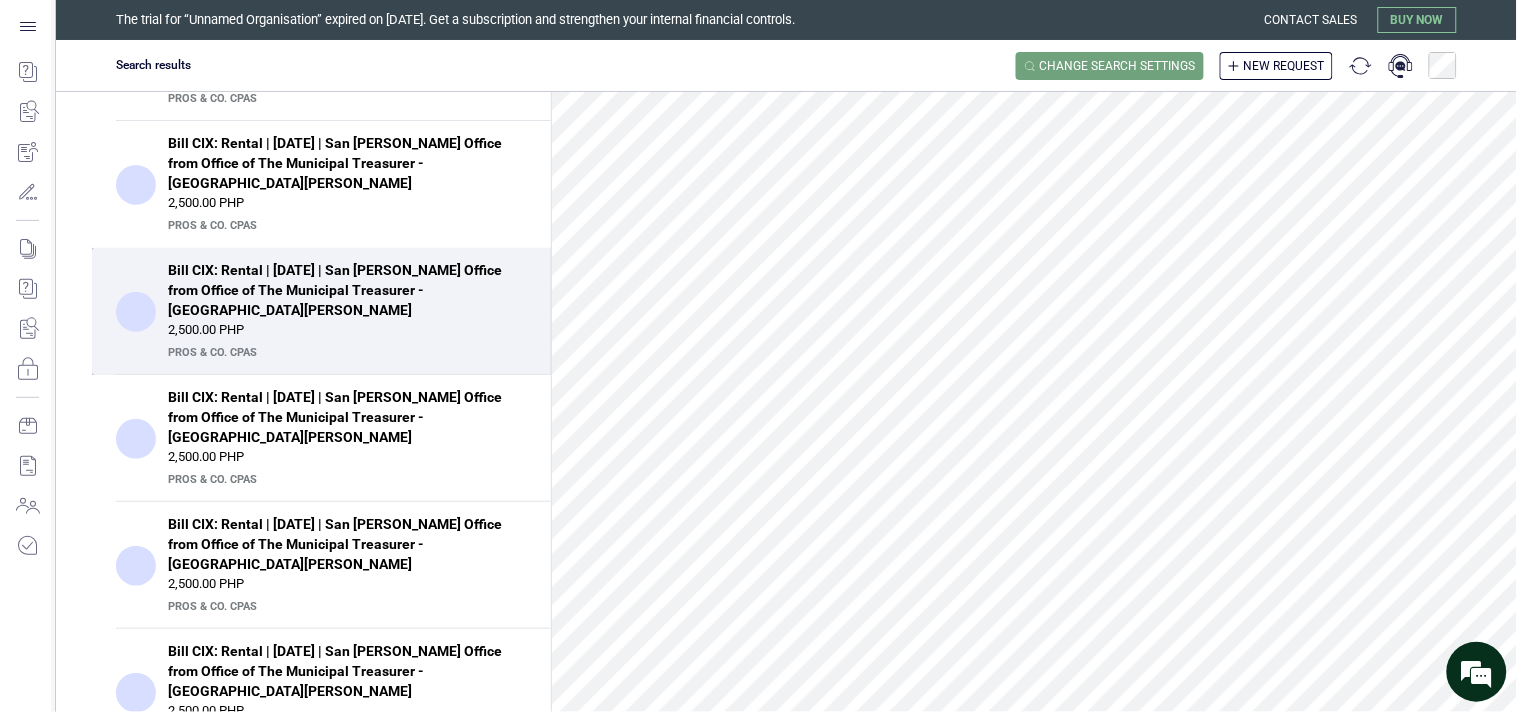 scroll, scrollTop: 1418, scrollLeft: 0, axis: vertical 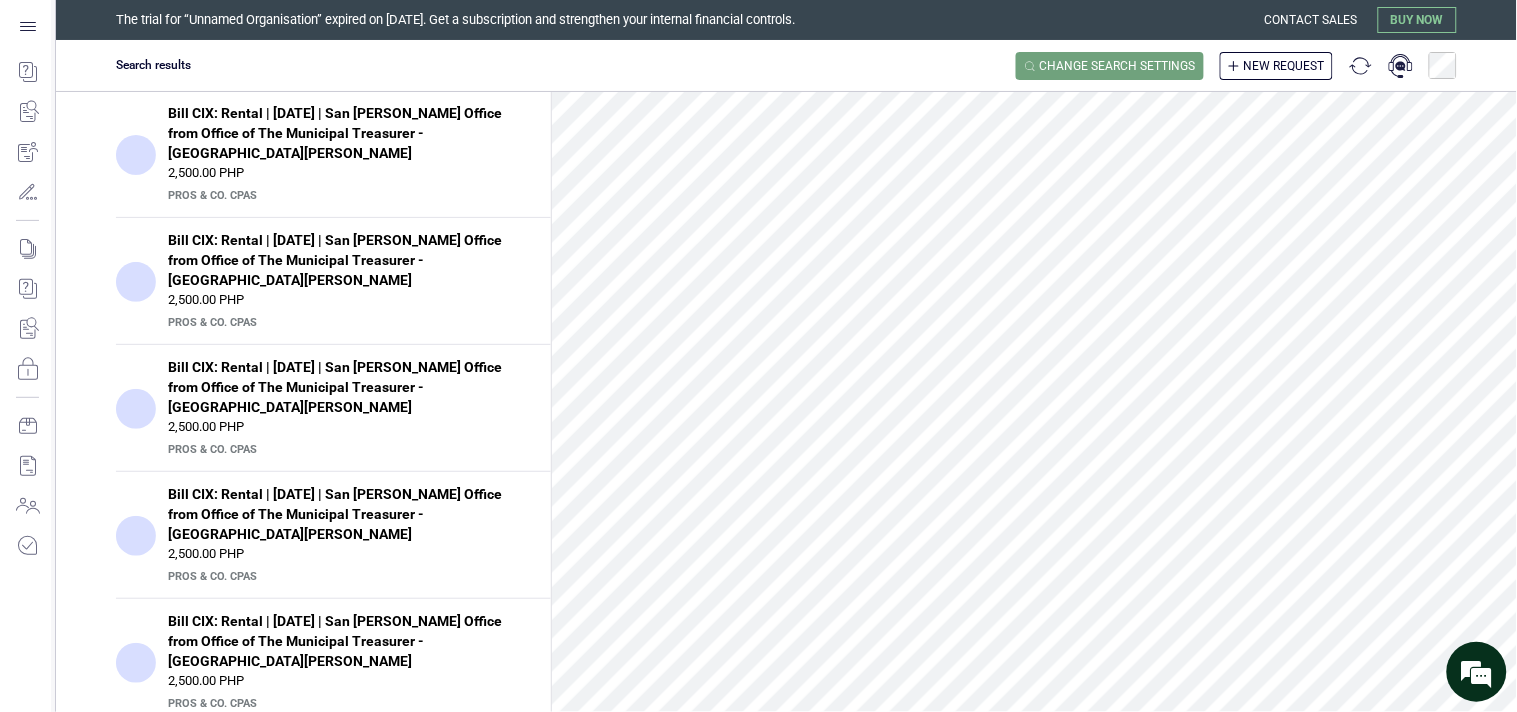 click on "2,500.00 PHP" at bounding box center (347, 808) 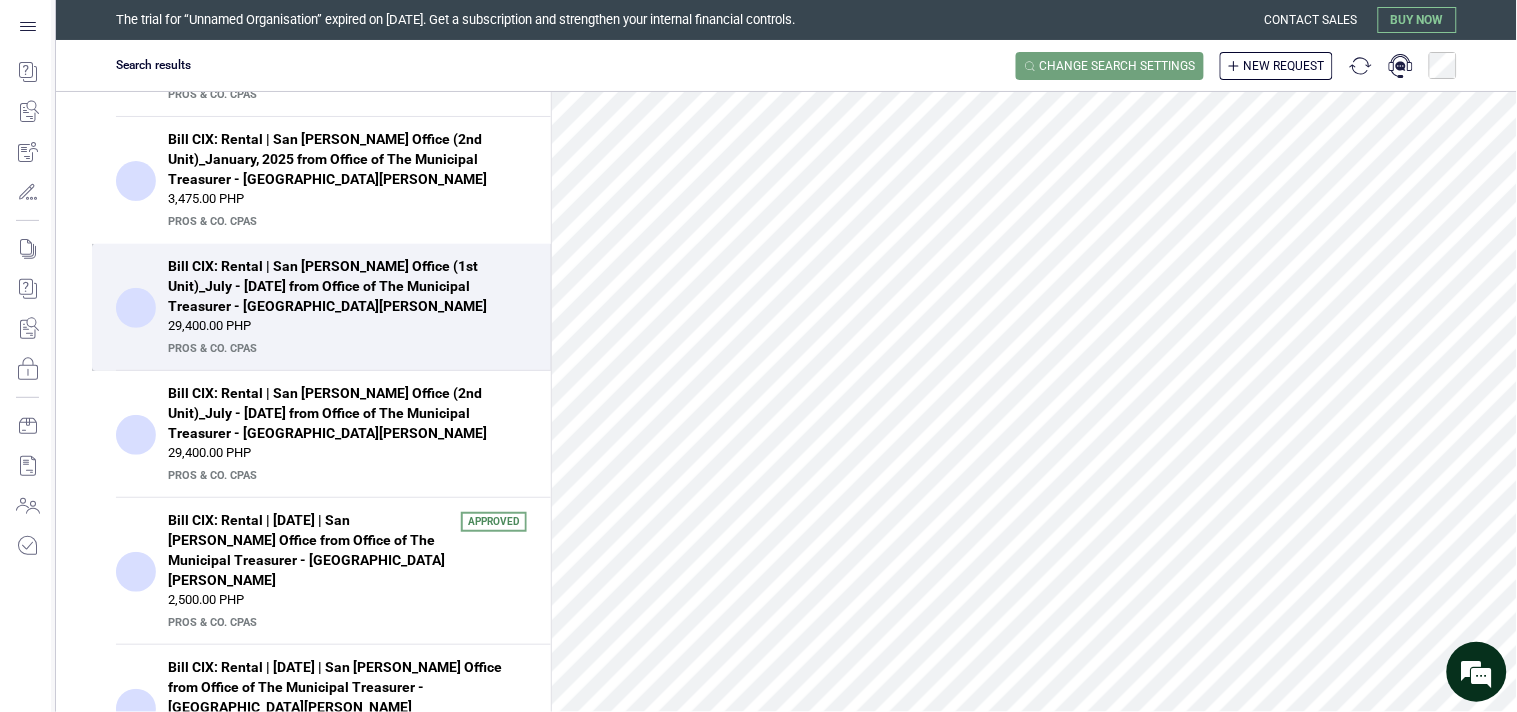 scroll, scrollTop: 863, scrollLeft: 0, axis: vertical 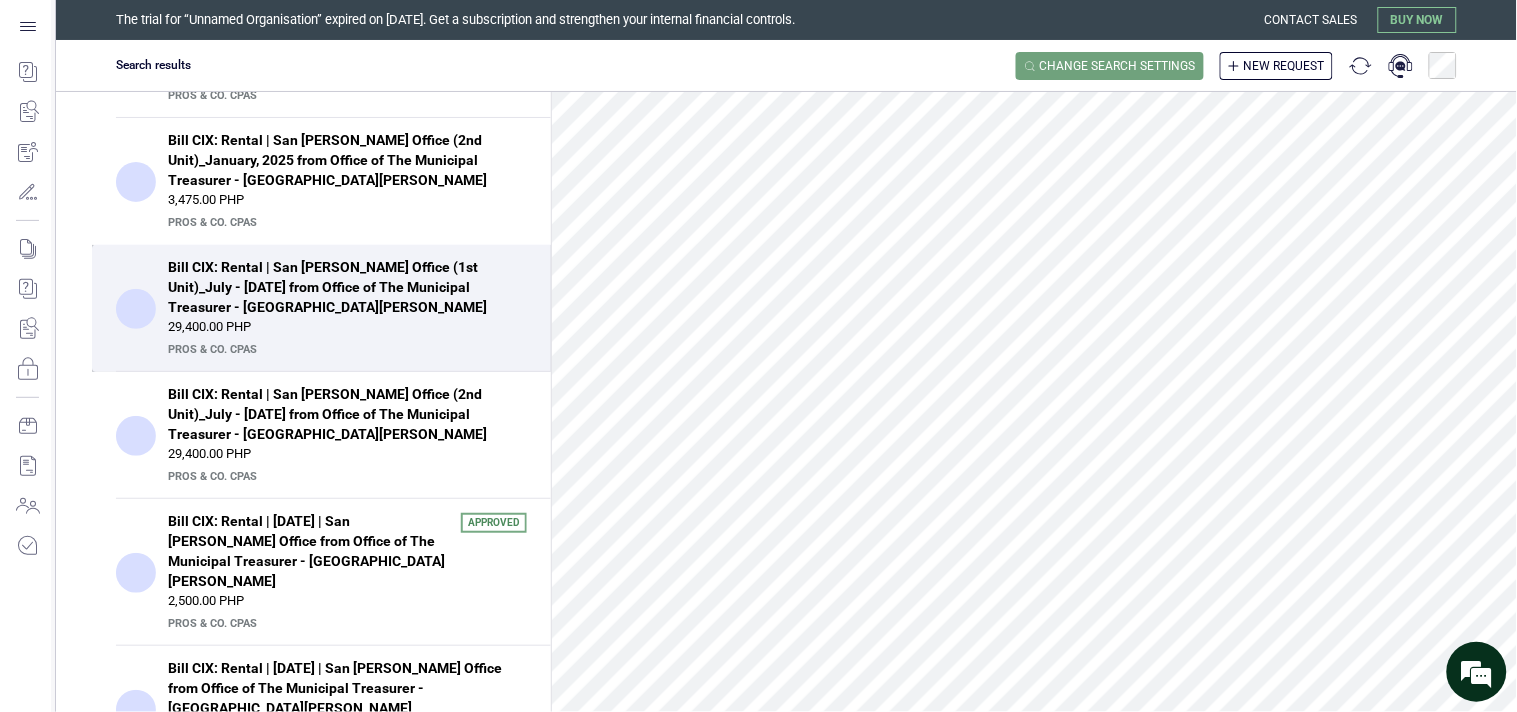 click on "Bill CIX: Rental | San Andres Office (1st Unit)_July - December, 2024 from Office of The Municipal Treasurer - San Andres" at bounding box center [341, 287] 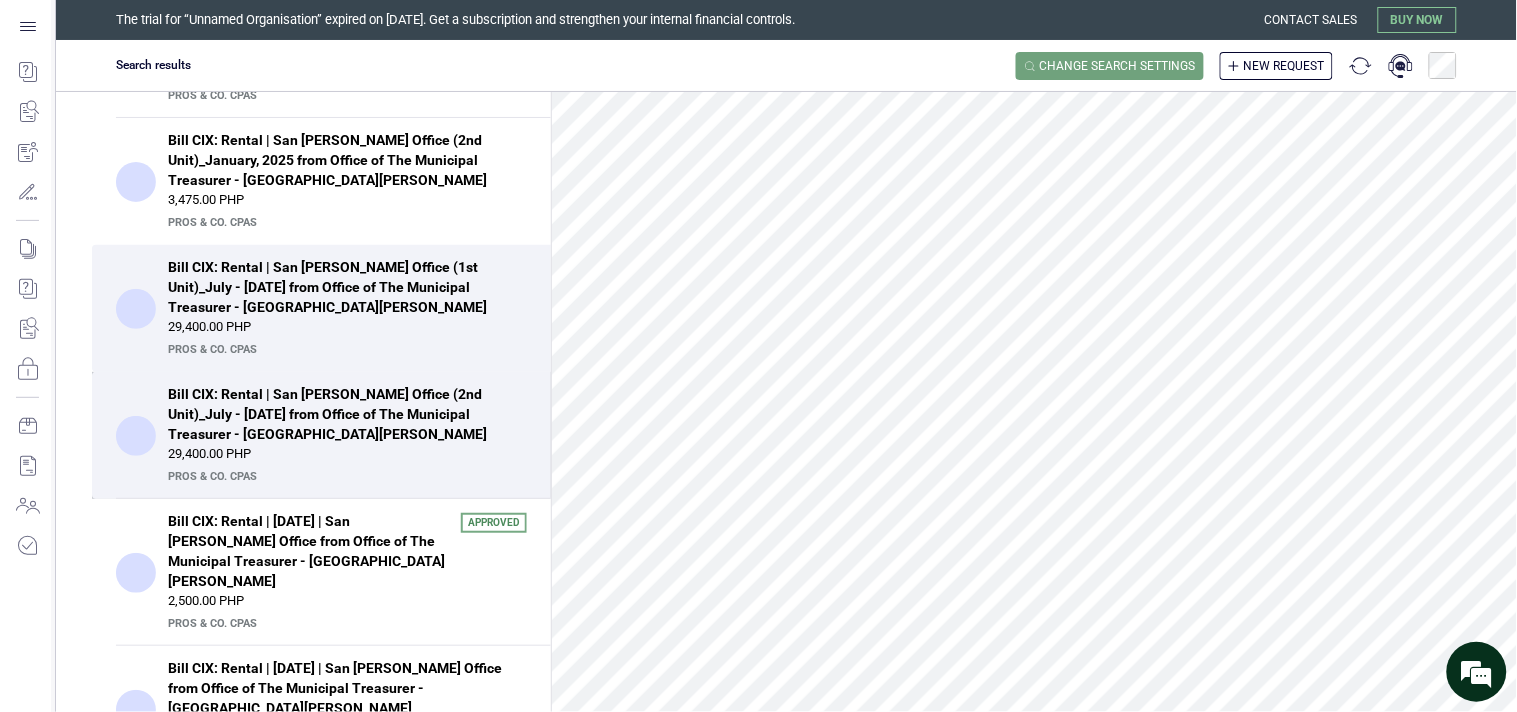 scroll, scrollTop: 111, scrollLeft: 0, axis: vertical 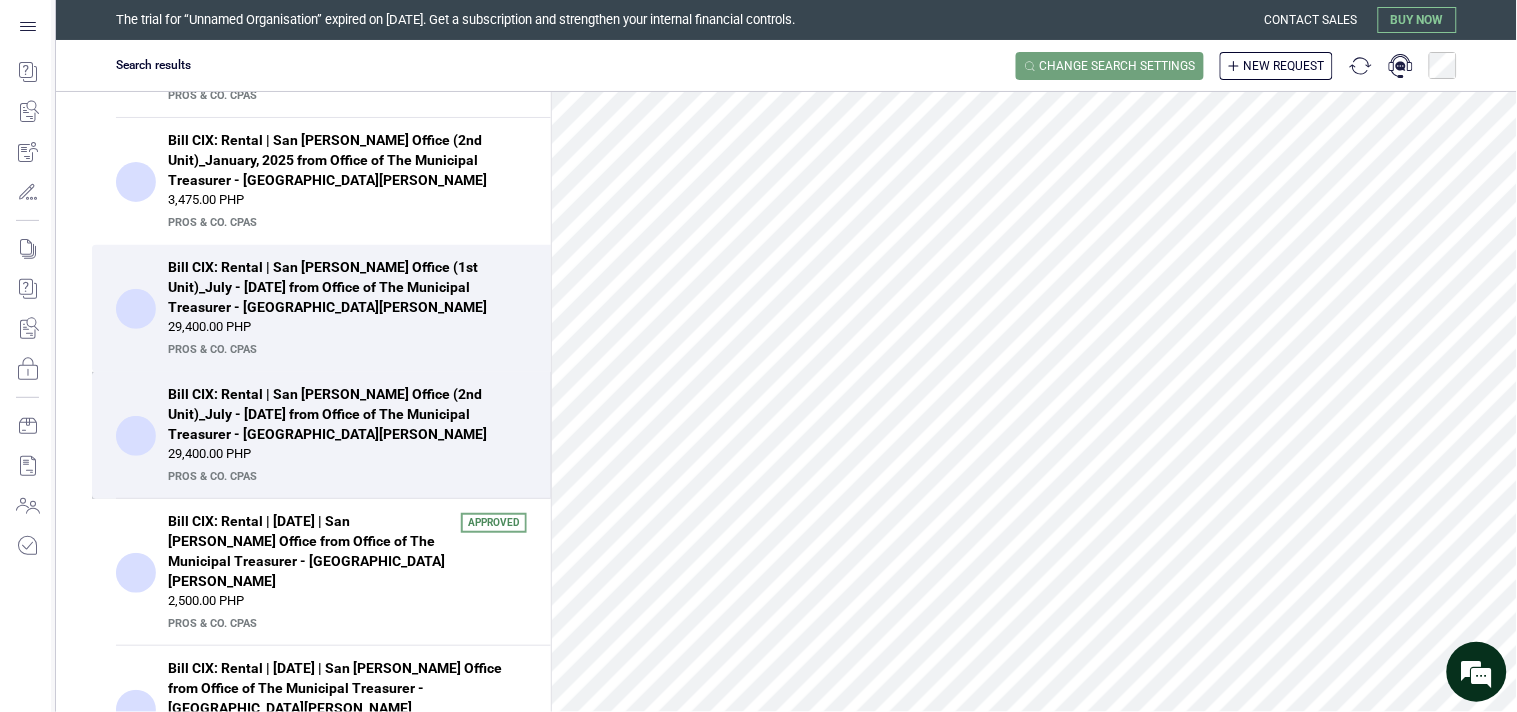 click on "29,400.00 PHP" at bounding box center (347, 454) 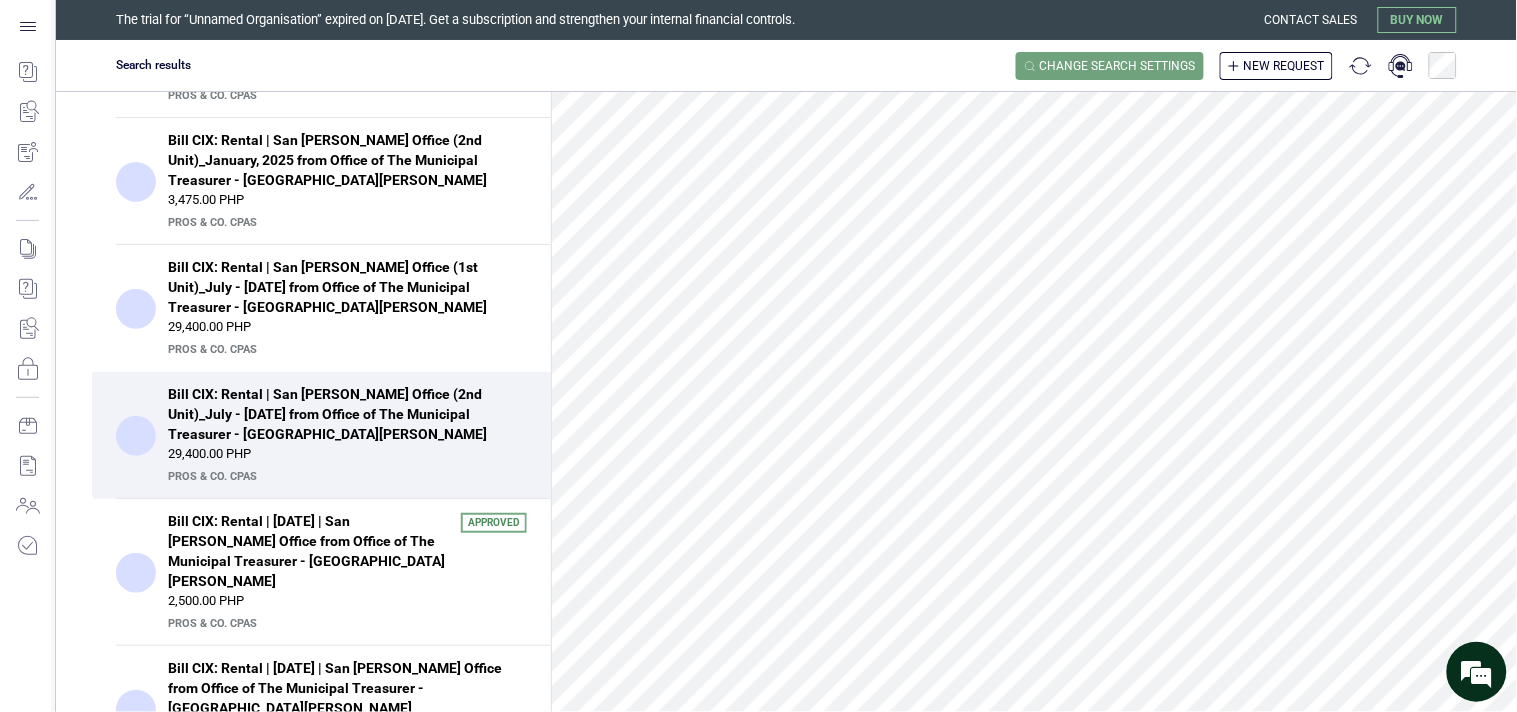 scroll, scrollTop: 0, scrollLeft: 0, axis: both 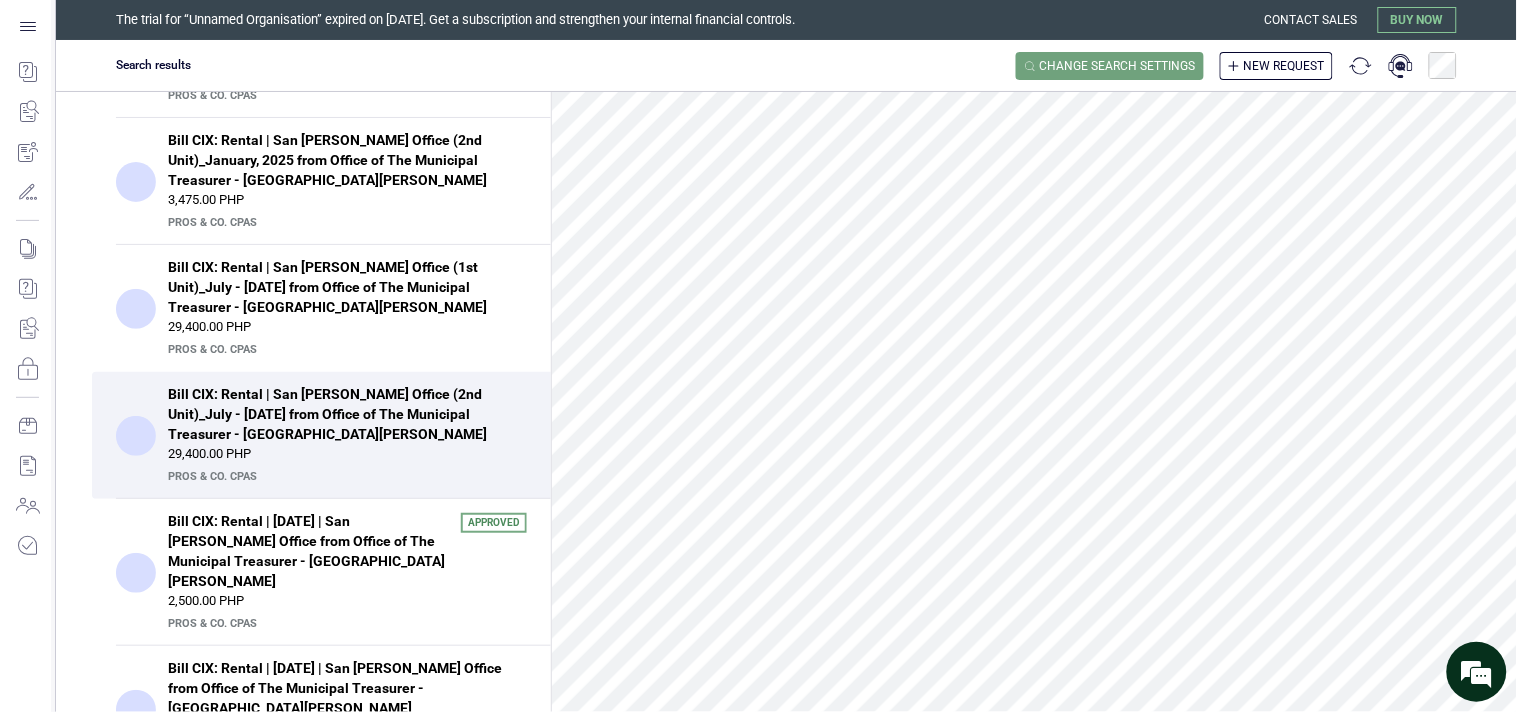 click on "Bill CIX: Rental | San Andres Office (2nd Unit)_July - December, 2024 from Office of The Municipal Treasurer - San Andres" at bounding box center (341, 414) 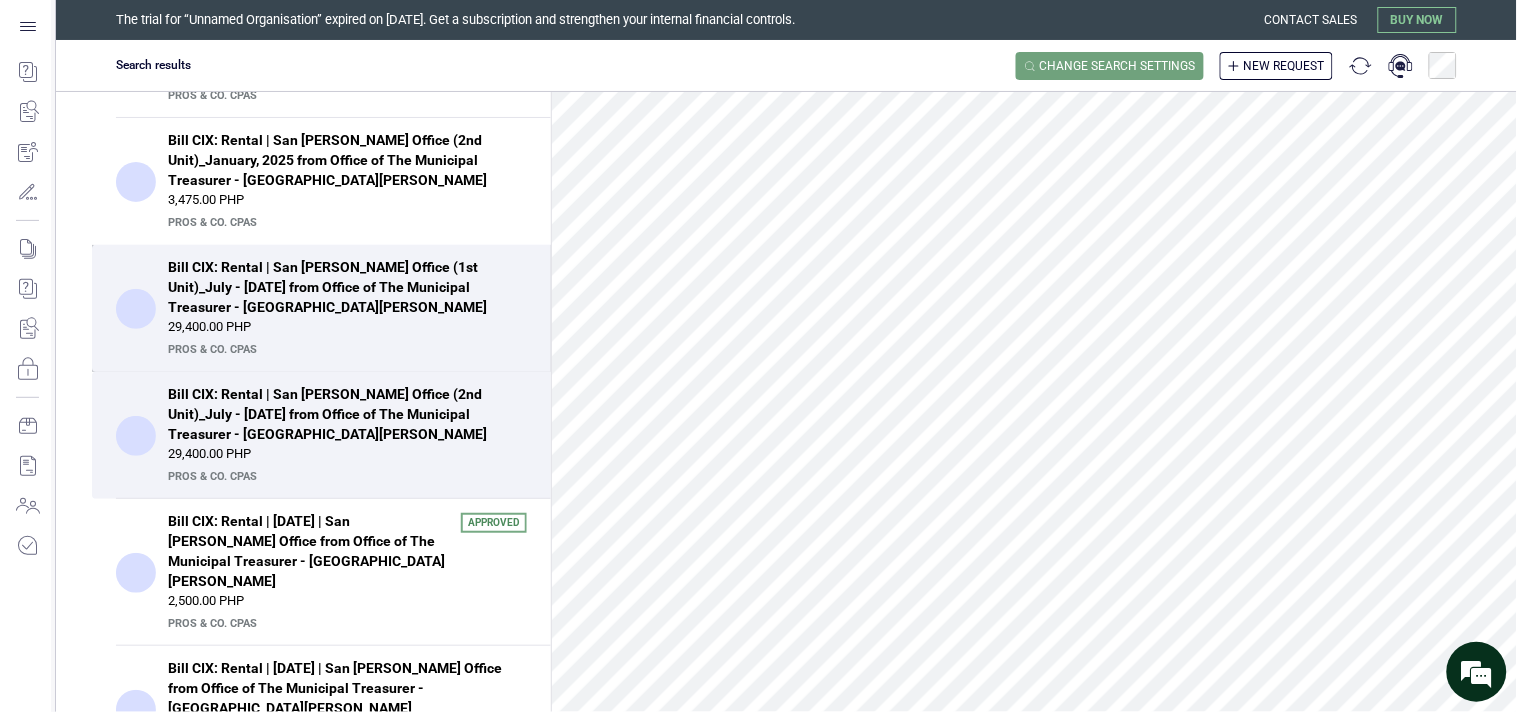 click on "PrOS & CO. CPAs" at bounding box center [345, 350] 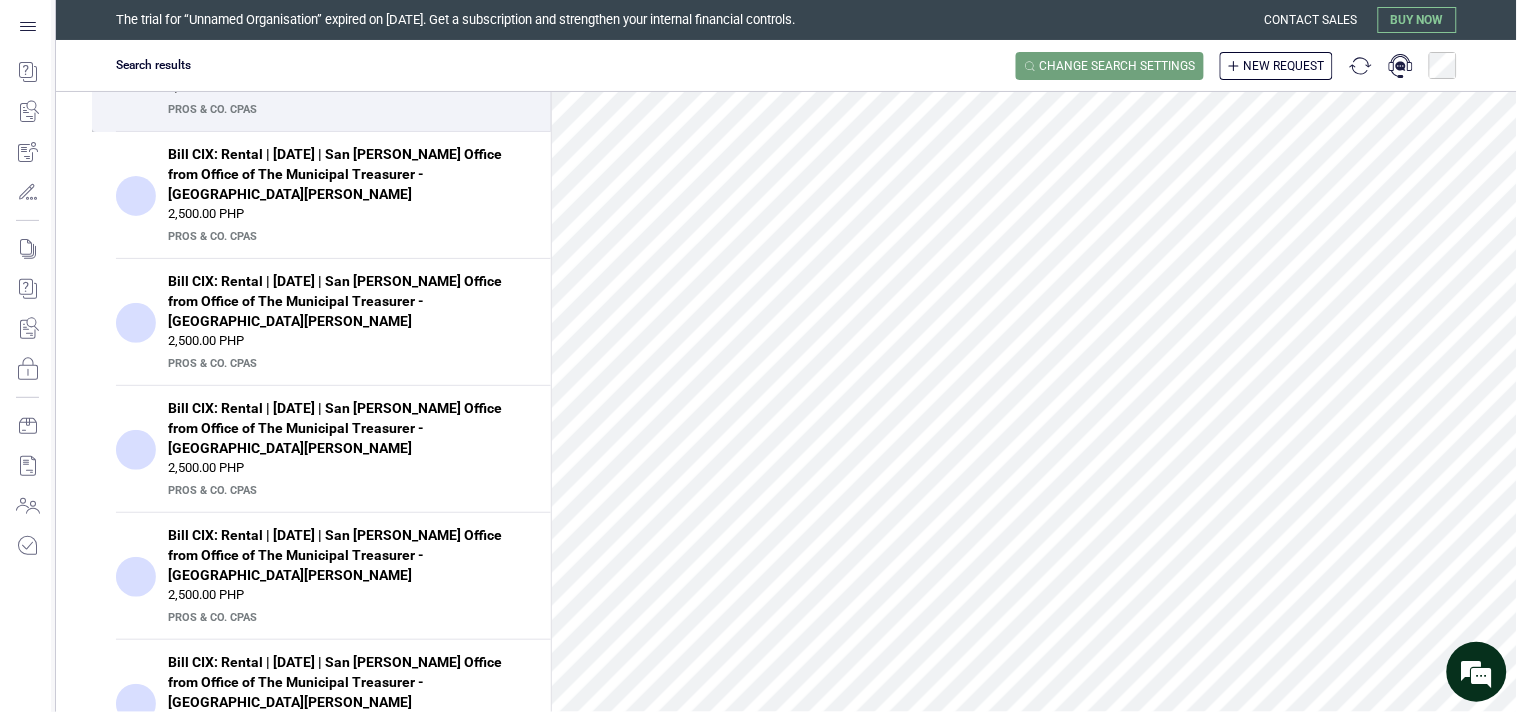 scroll, scrollTop: 1418, scrollLeft: 0, axis: vertical 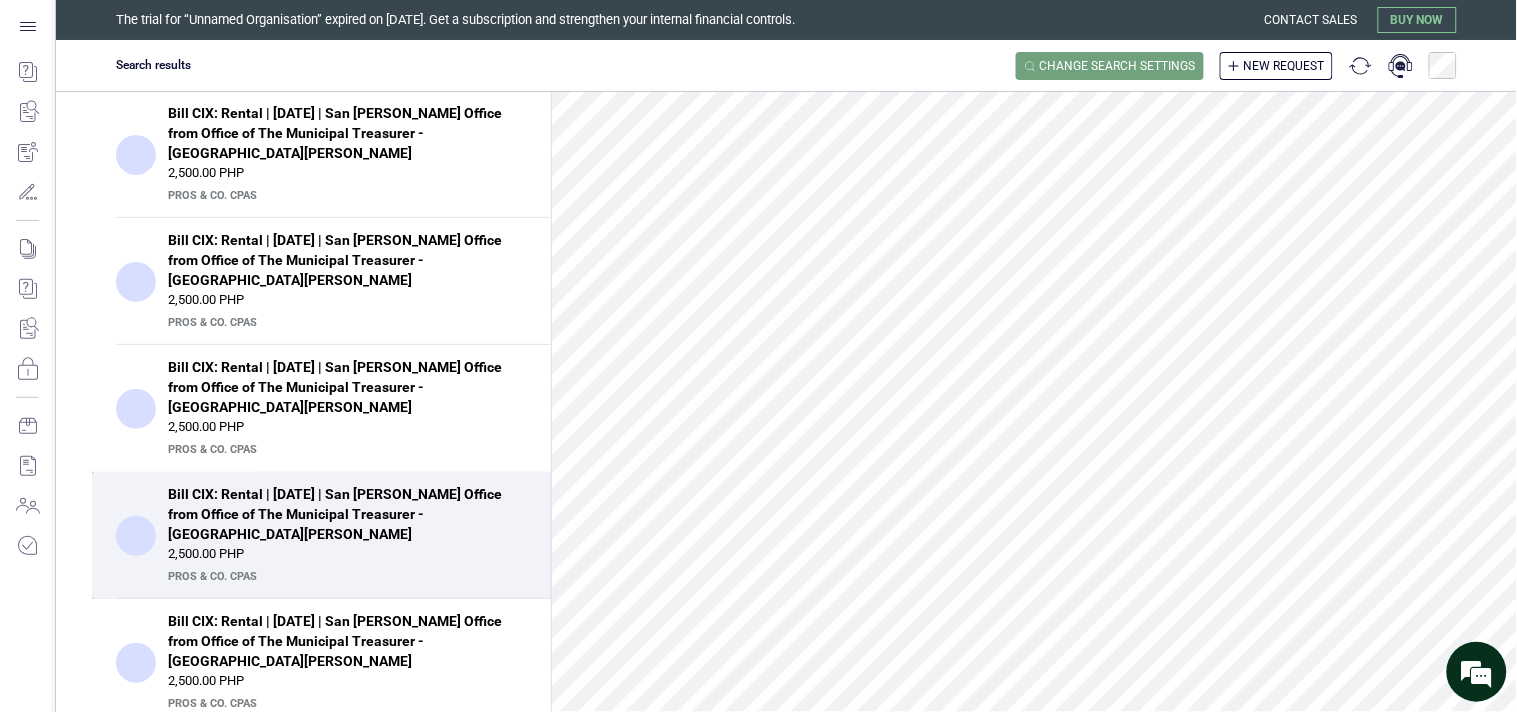 click on "Bill CIX: Rental | March, 2025 | San Andres Office from Office of The Municipal Treasurer - San Andres" at bounding box center (341, 514) 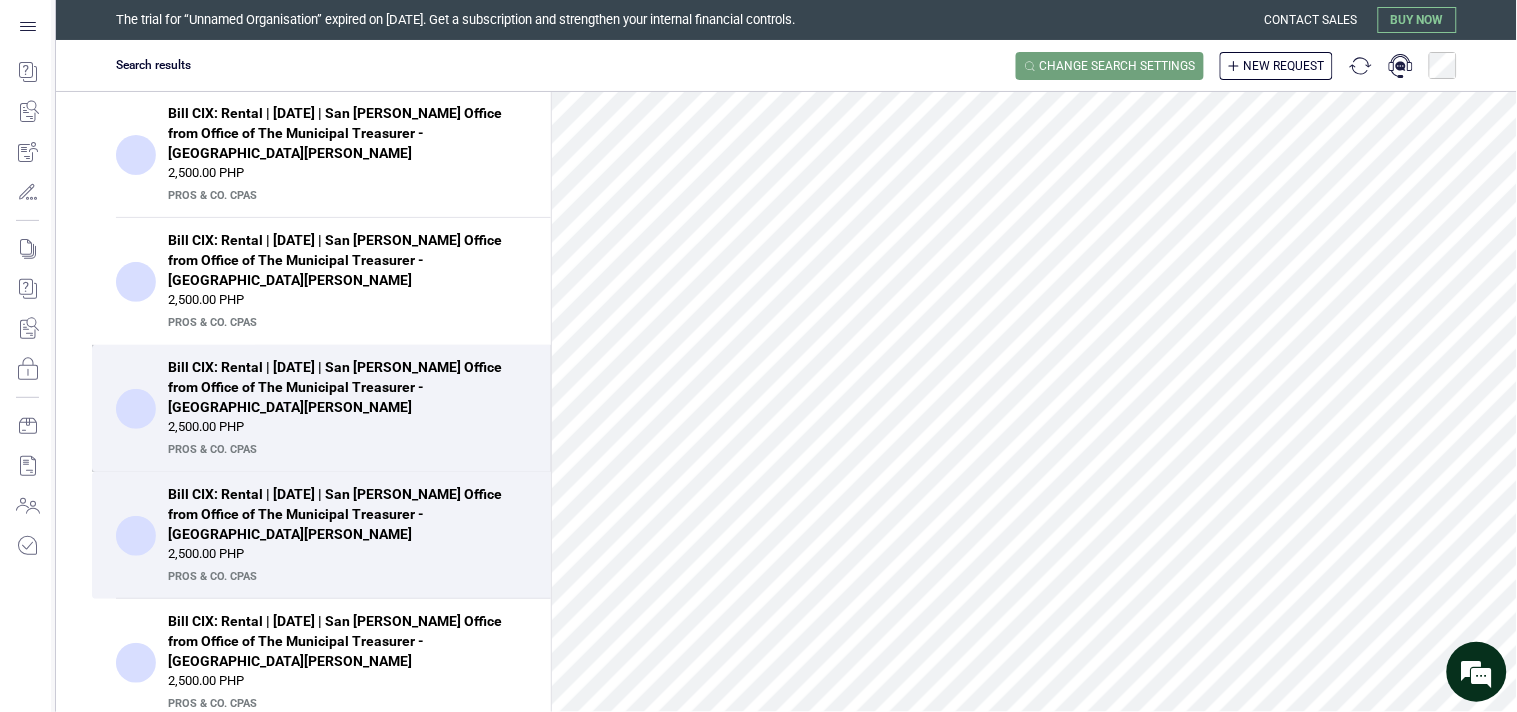 click on "Bill CIX: Rental | April, 2025 | San Andres Office from Office of The Municipal Treasurer - San Andres" at bounding box center [341, 387] 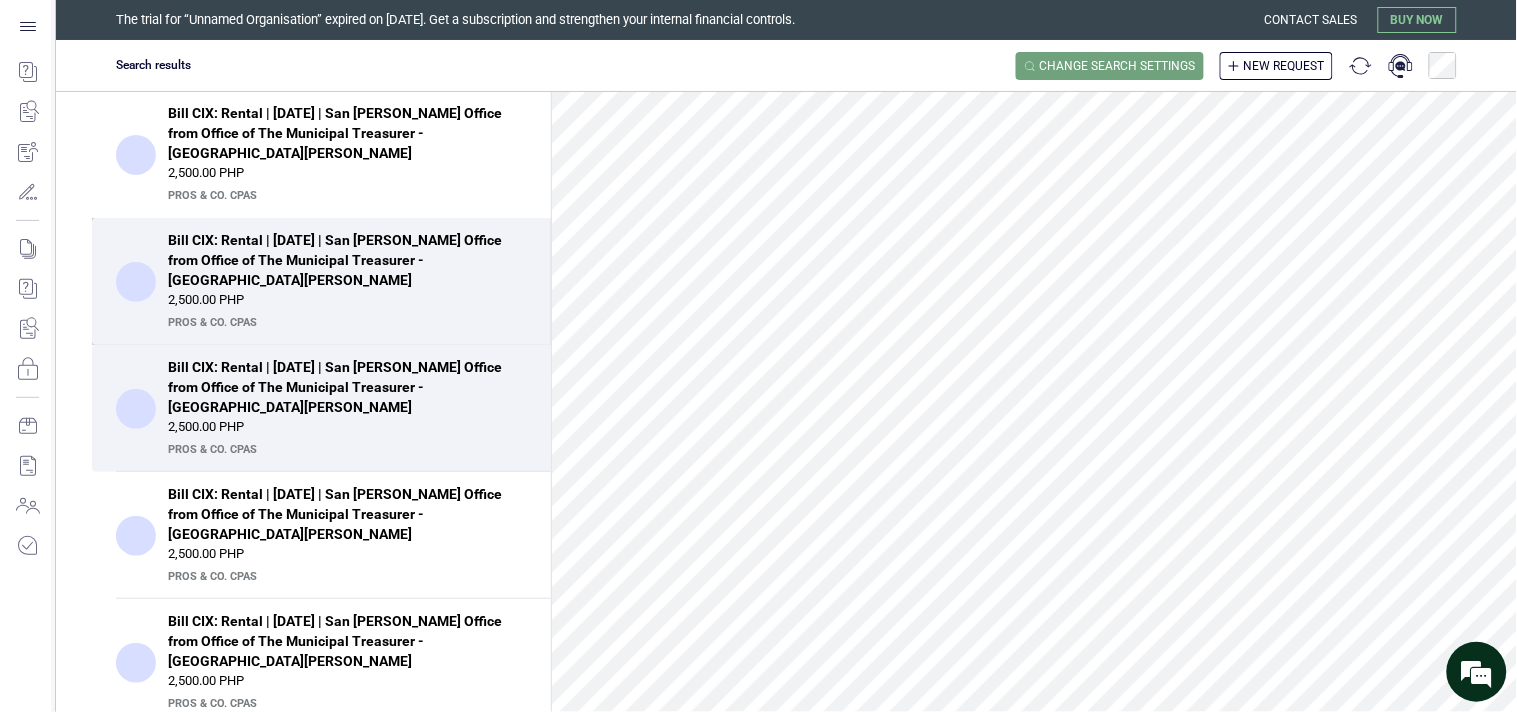 click on "PrOS & CO. CPAs" at bounding box center [345, 323] 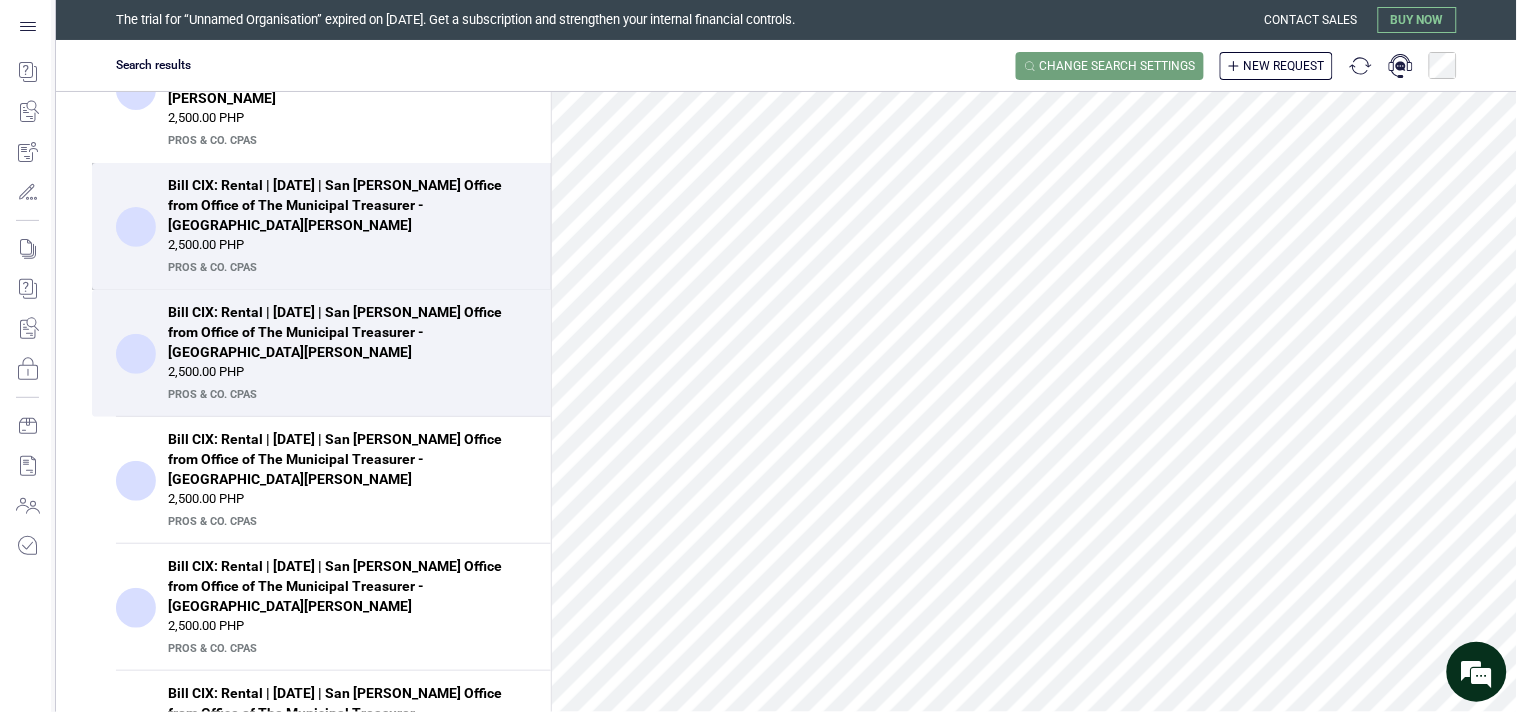 scroll, scrollTop: 1307, scrollLeft: 0, axis: vertical 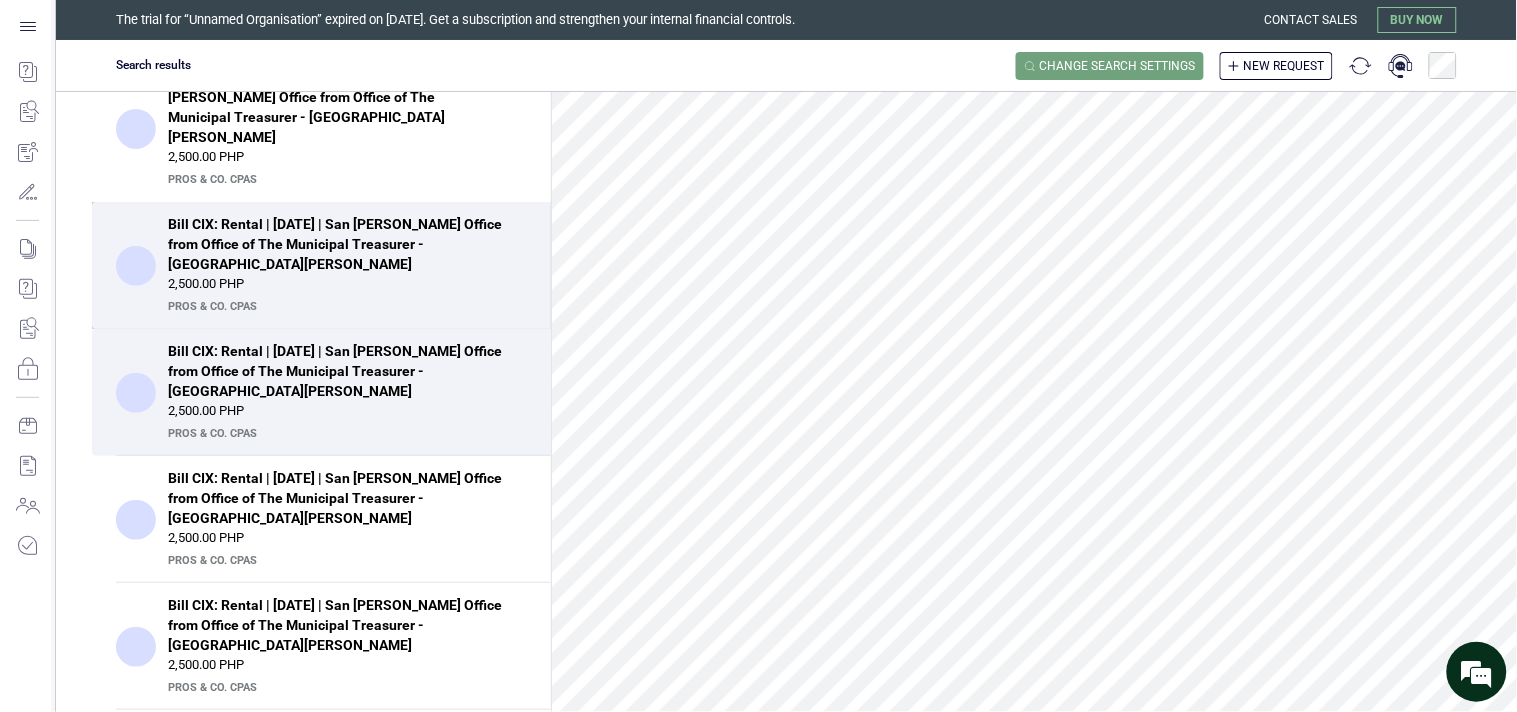 click on "Bill CIX: Rental | June, 2025 | San Andres Office from Office of The Municipal Treasurer - San Andres" at bounding box center [341, 244] 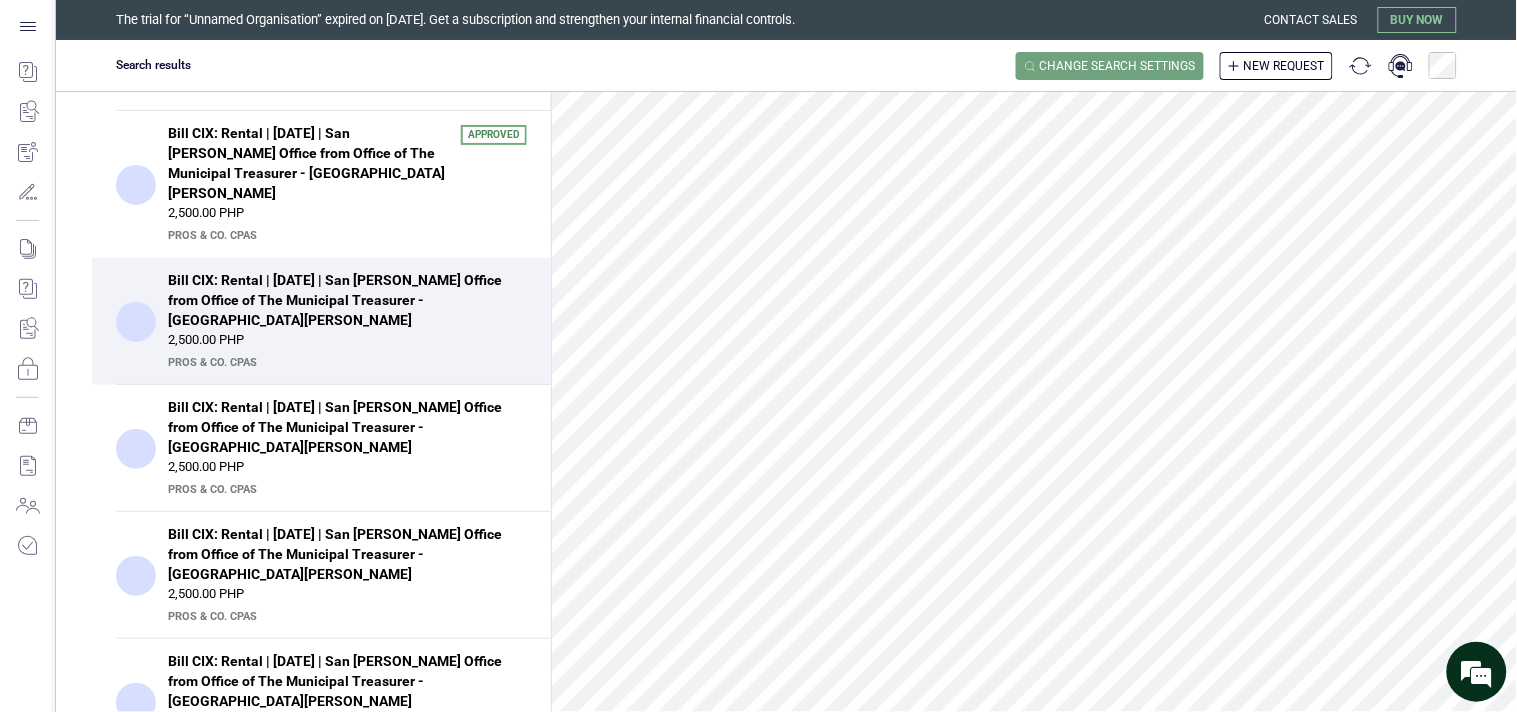 scroll, scrollTop: 1196, scrollLeft: 0, axis: vertical 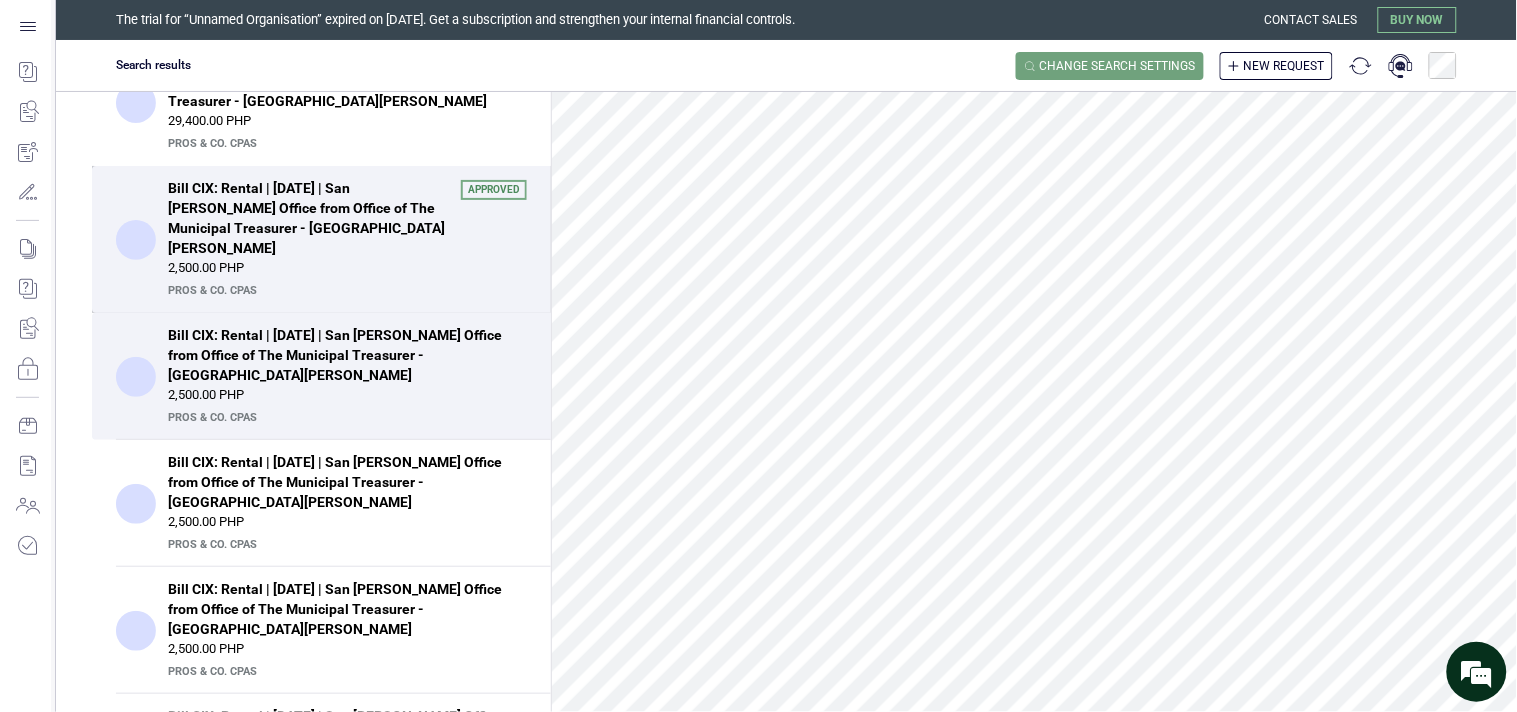 click on "2,500.00 PHP" at bounding box center [347, 268] 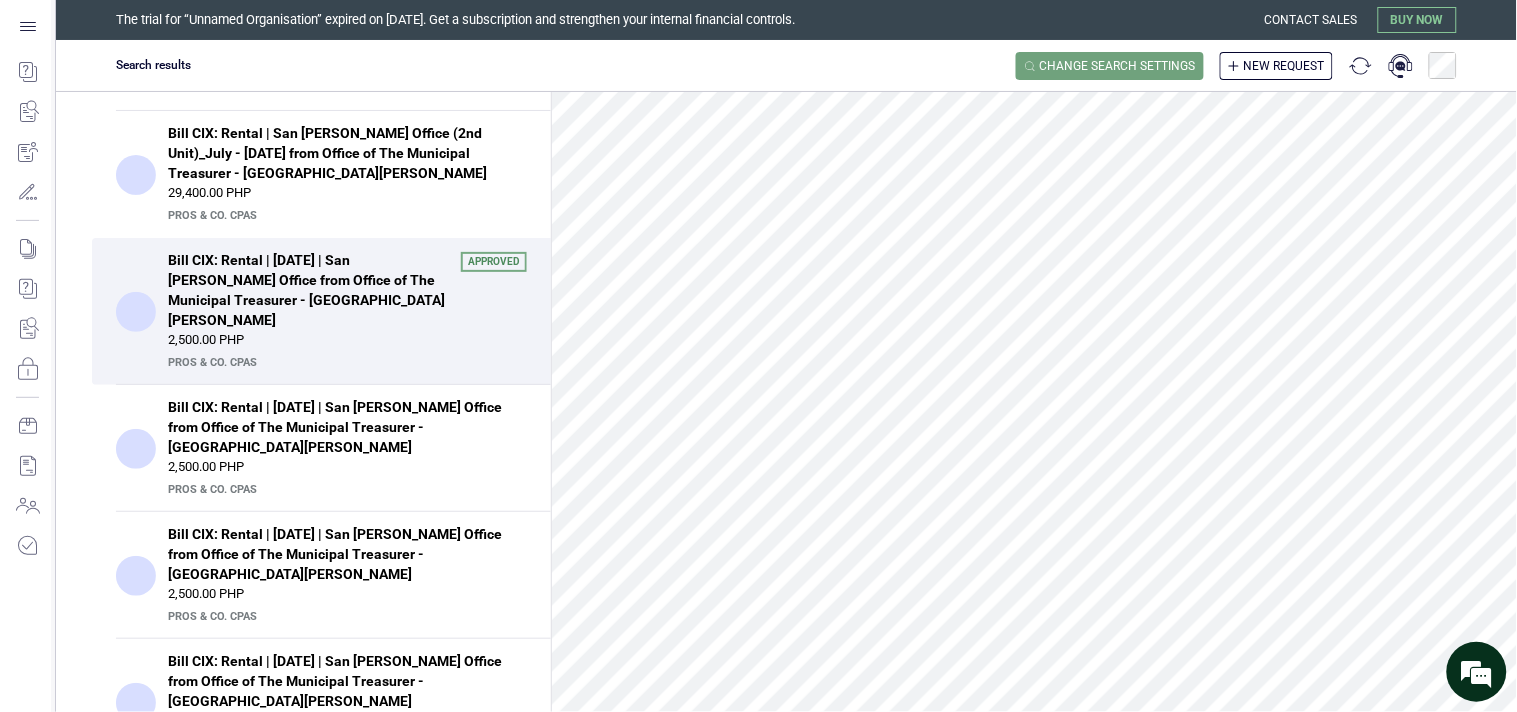 scroll, scrollTop: 1085, scrollLeft: 0, axis: vertical 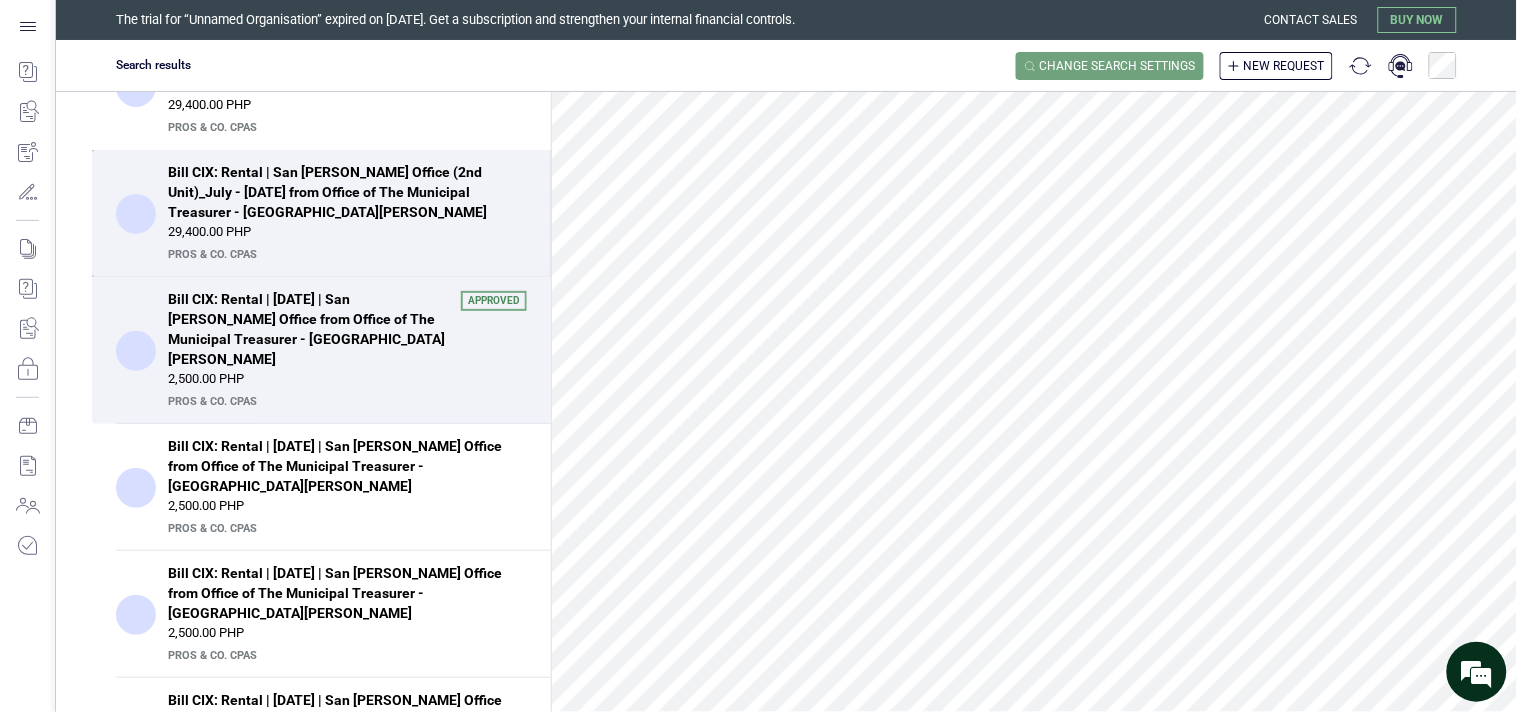 click on "Bill CIX: Rental | San Andres Office (2nd Unit)_July - December, 2024 from Office of The Municipal Treasurer - San Andres" at bounding box center [341, 192] 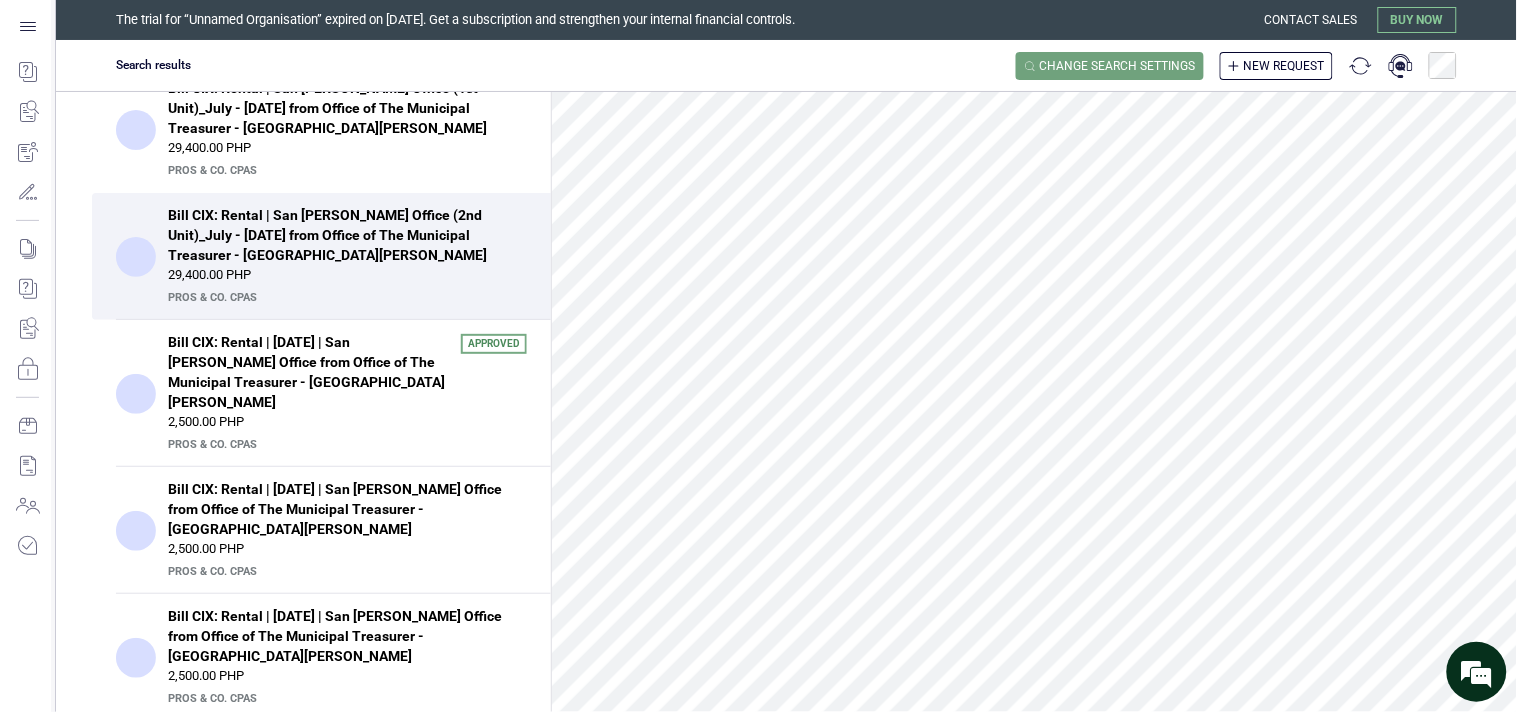 scroll, scrollTop: 974, scrollLeft: 0, axis: vertical 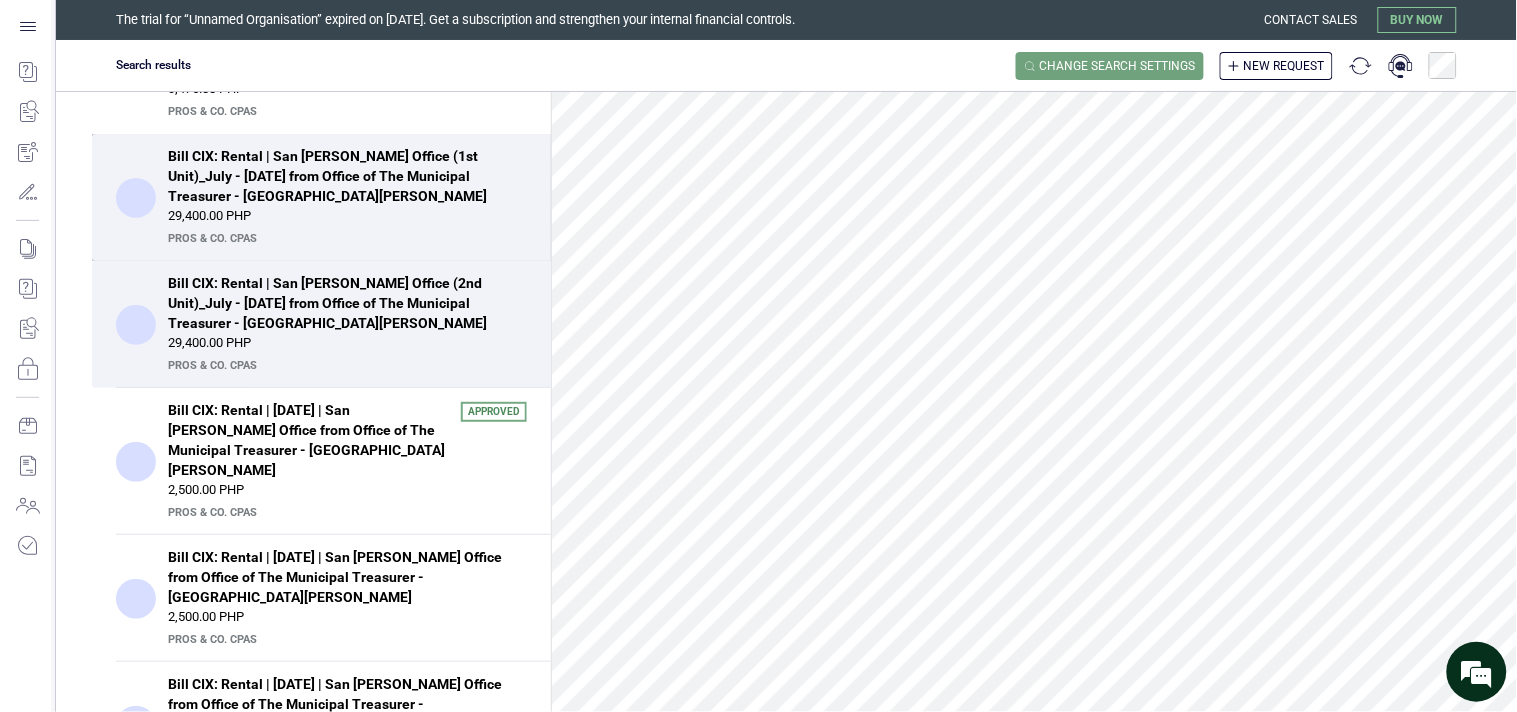 click on "Bill CIX: Rental | San Andres Office (1st Unit)_July - December, 2024 from Office of The Municipal Treasurer - San Andres" at bounding box center [341, 176] 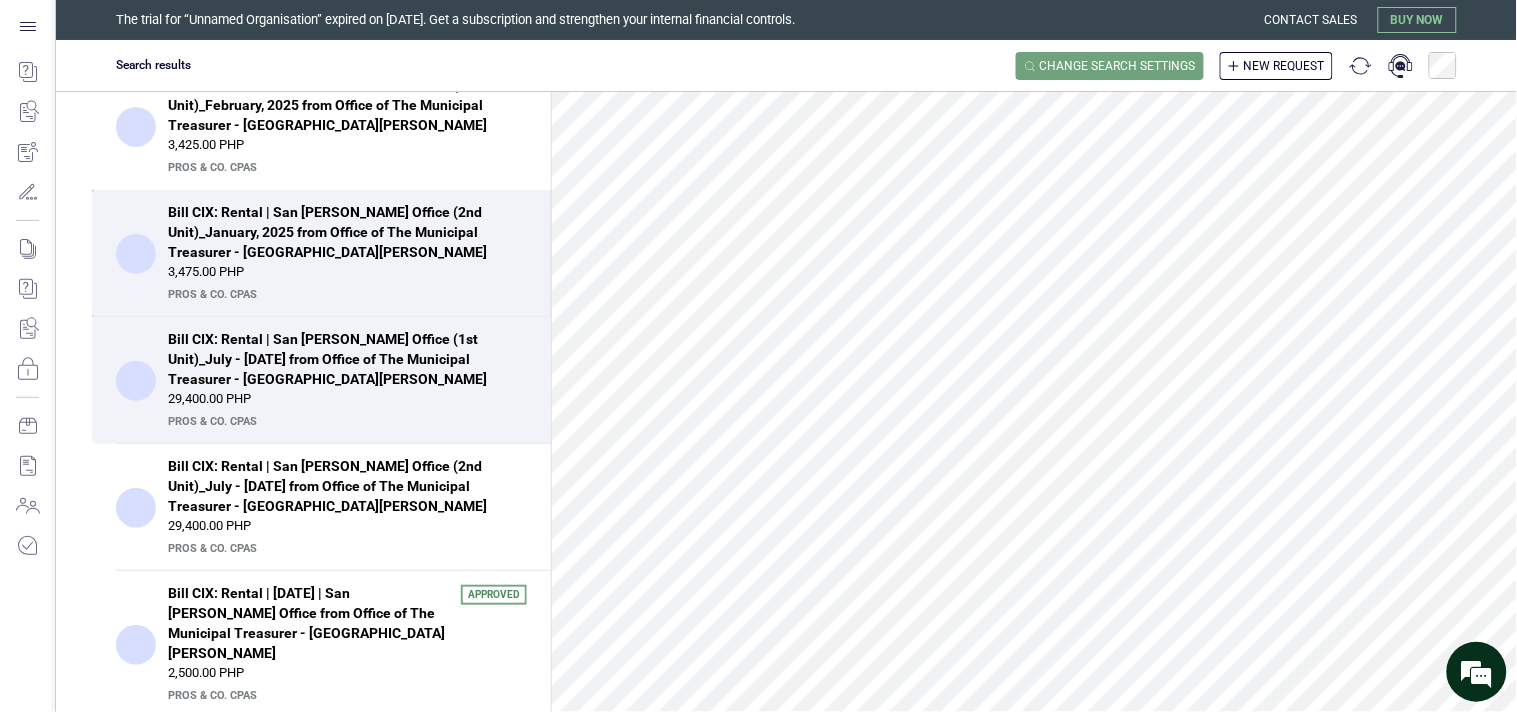 scroll, scrollTop: 752, scrollLeft: 0, axis: vertical 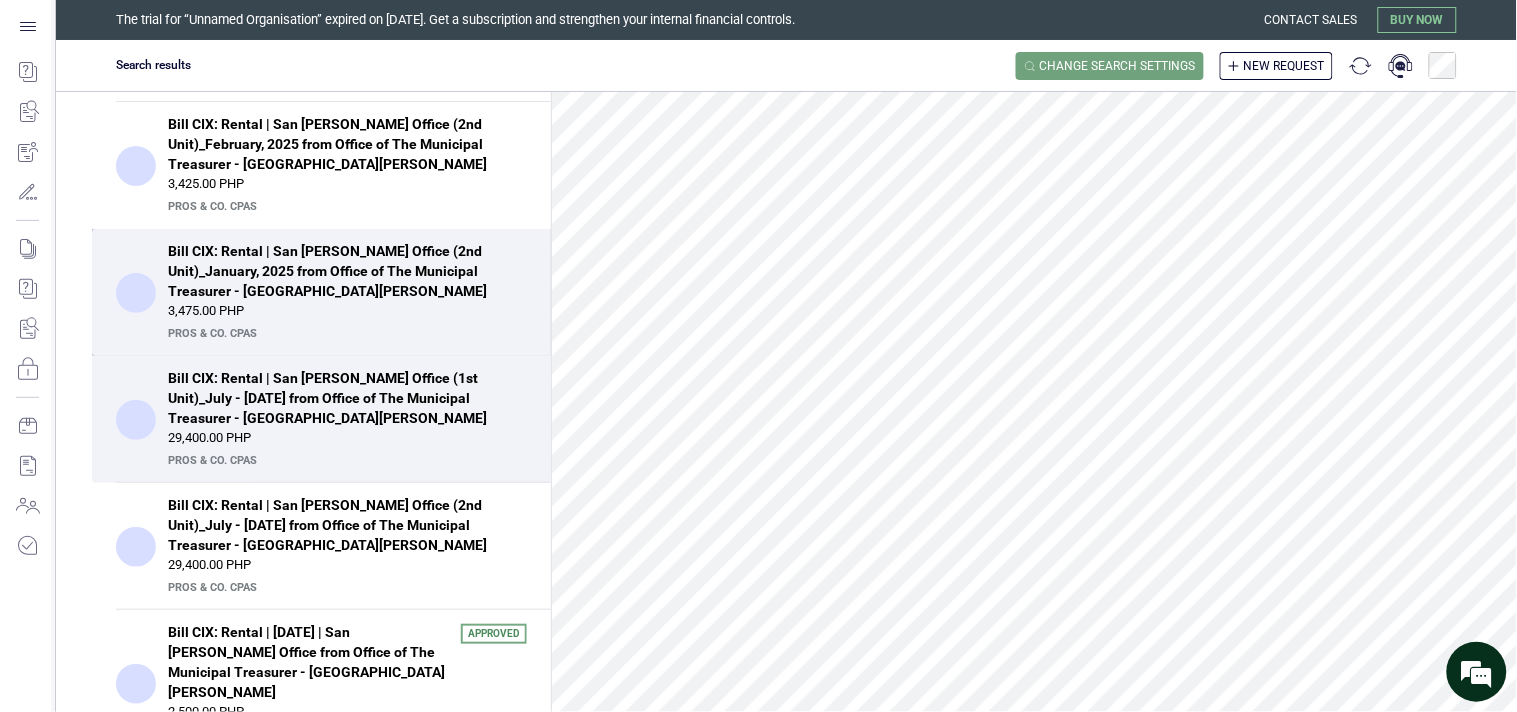 click on "Bill CIX: Rental | San Andres Office (2nd Unit)_January, 2025  from Office of The Municipal Treasurer - San Andres" at bounding box center (341, 271) 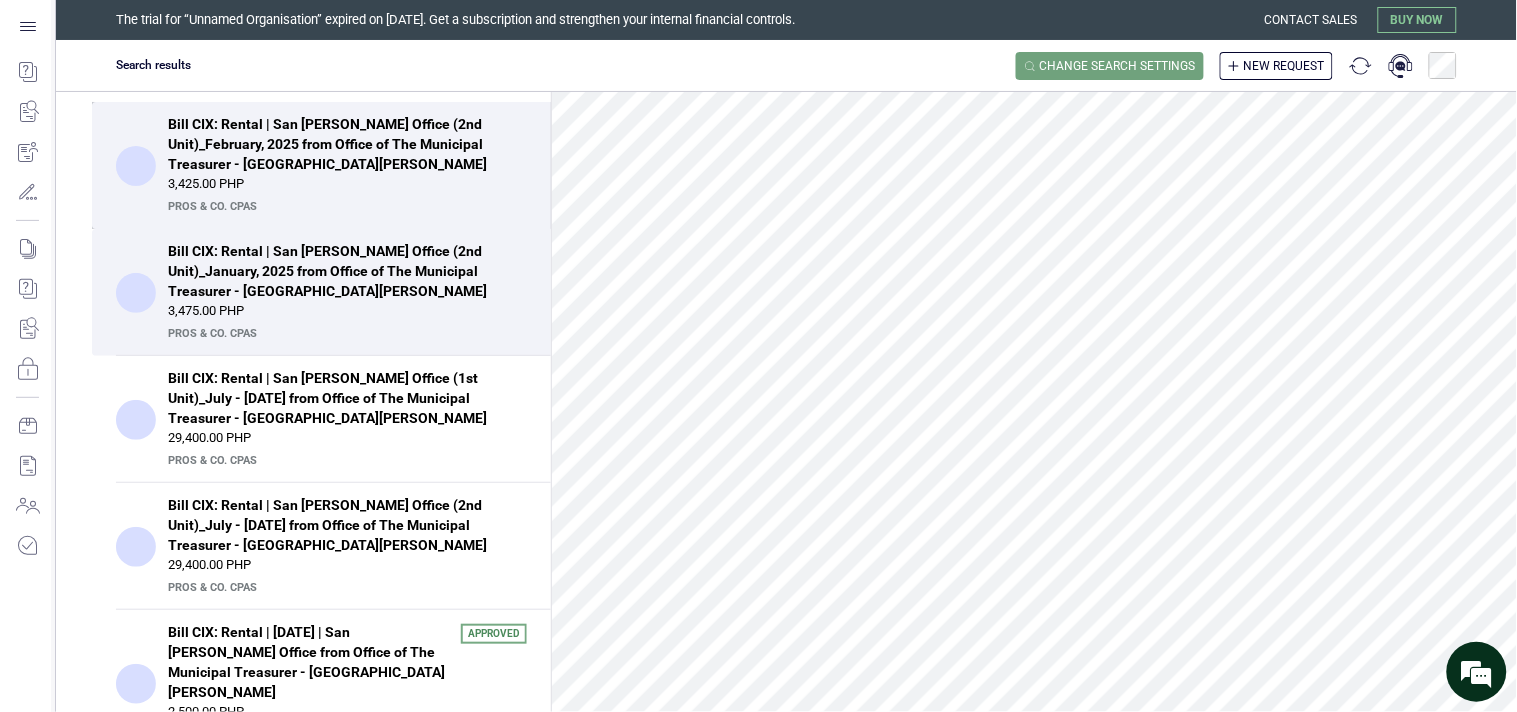click on "Bill CIX: Rental | San Andres Office (2nd Unit)_February, 2025 from Office of The Municipal Treasurer - San Andres" at bounding box center [341, 144] 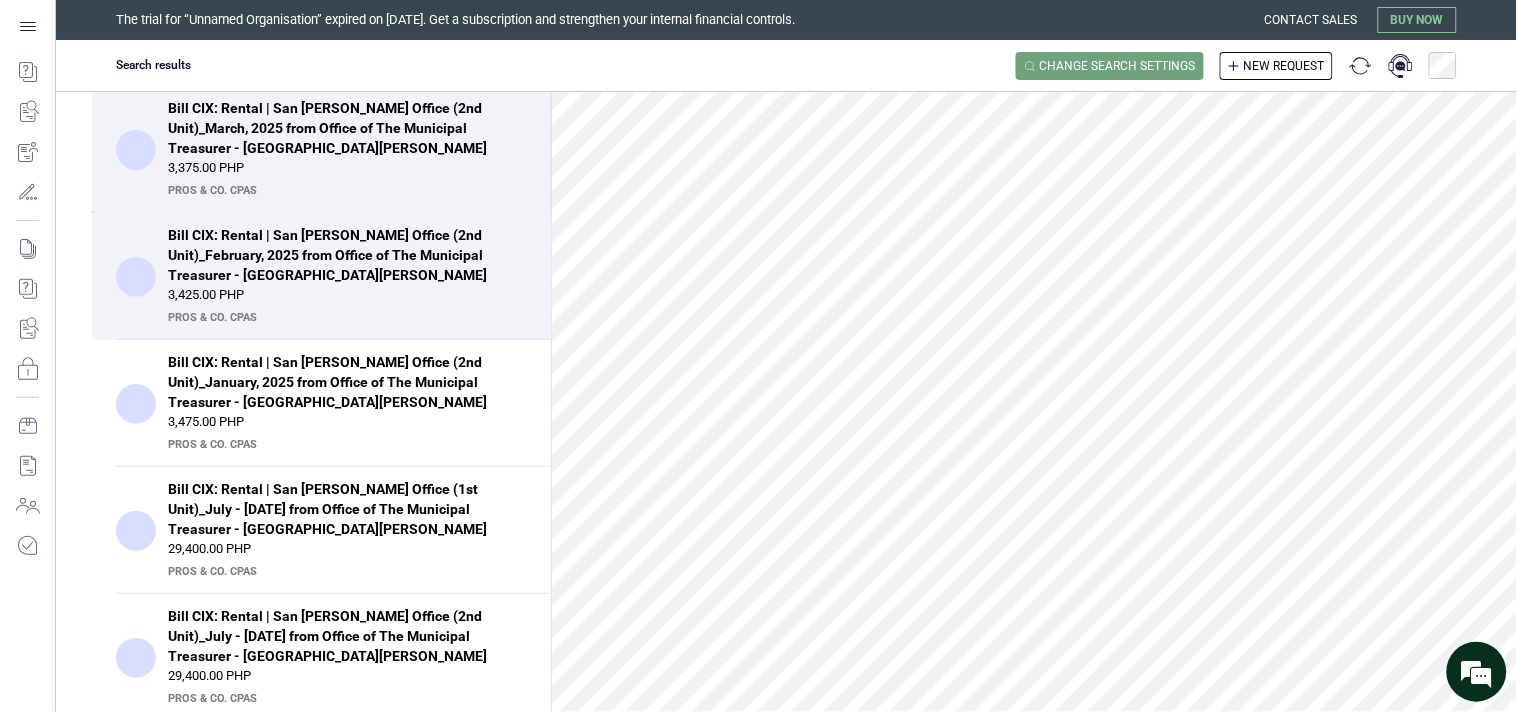 click on "Bill CIX: Rental | San Andres Office (2nd Unit)_March, 2025 from Office of The Municipal Treasurer - San Andres" at bounding box center (341, 128) 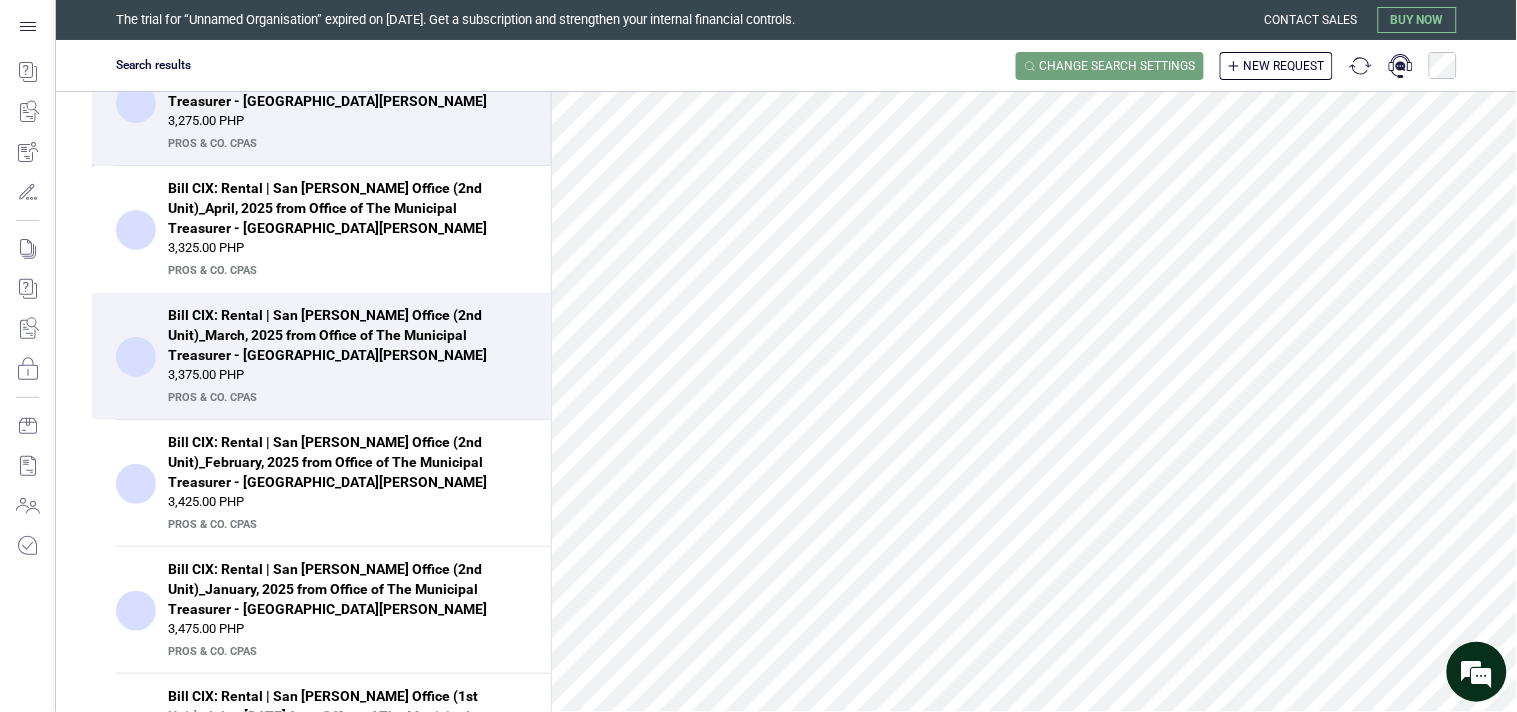 scroll, scrollTop: 413, scrollLeft: 0, axis: vertical 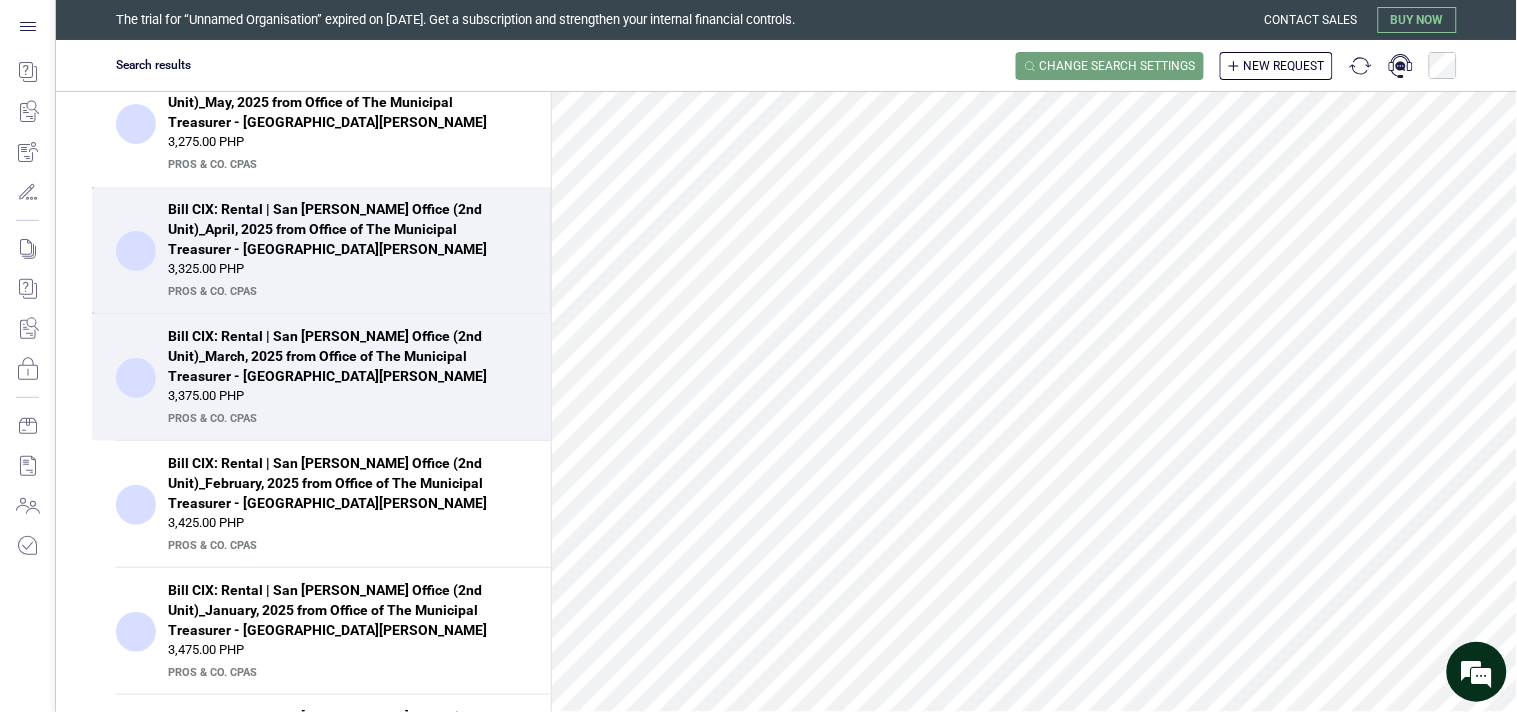 click on "Bill CIX: Rental | San Andres Office (2nd Unit)_April, 2025 from Office of The Municipal Treasurer - San Andres" at bounding box center [341, 229] 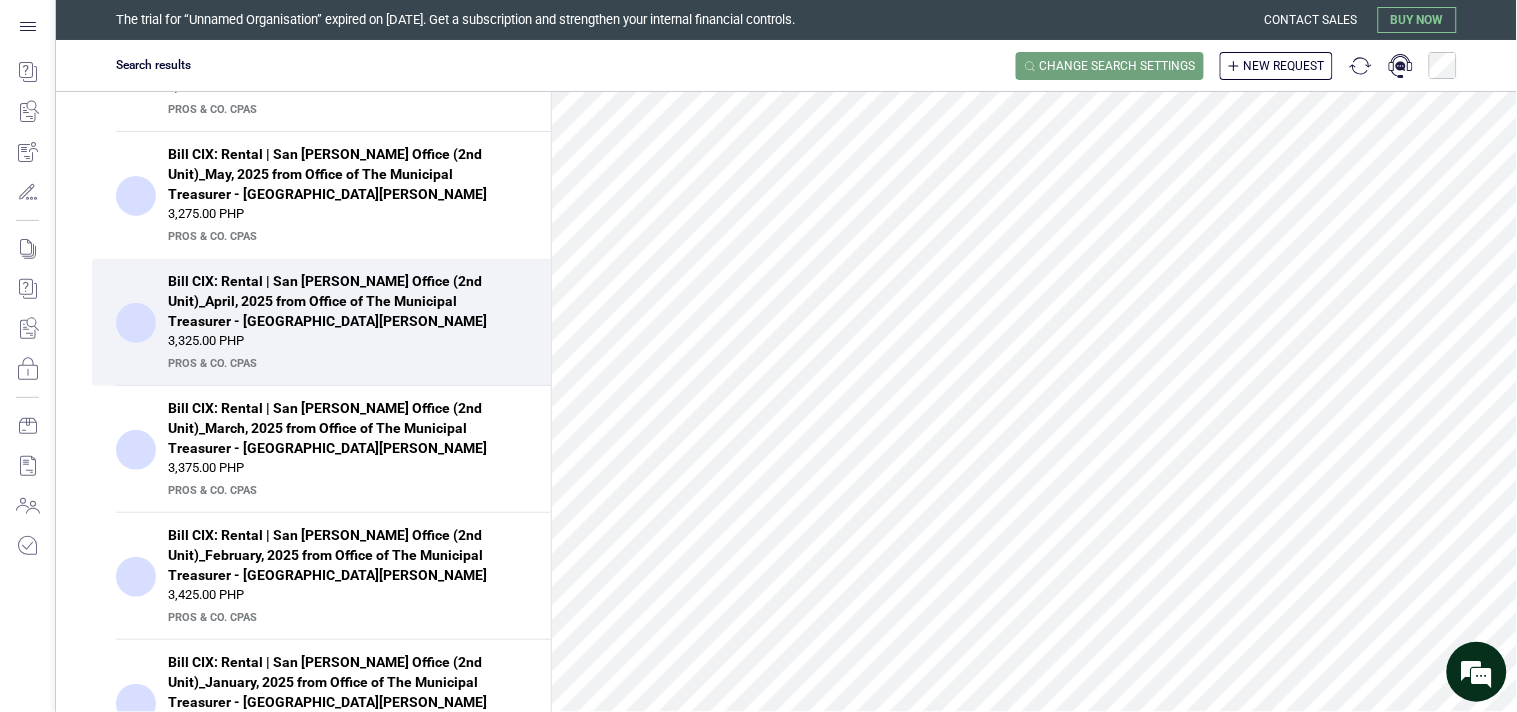 scroll, scrollTop: 302, scrollLeft: 0, axis: vertical 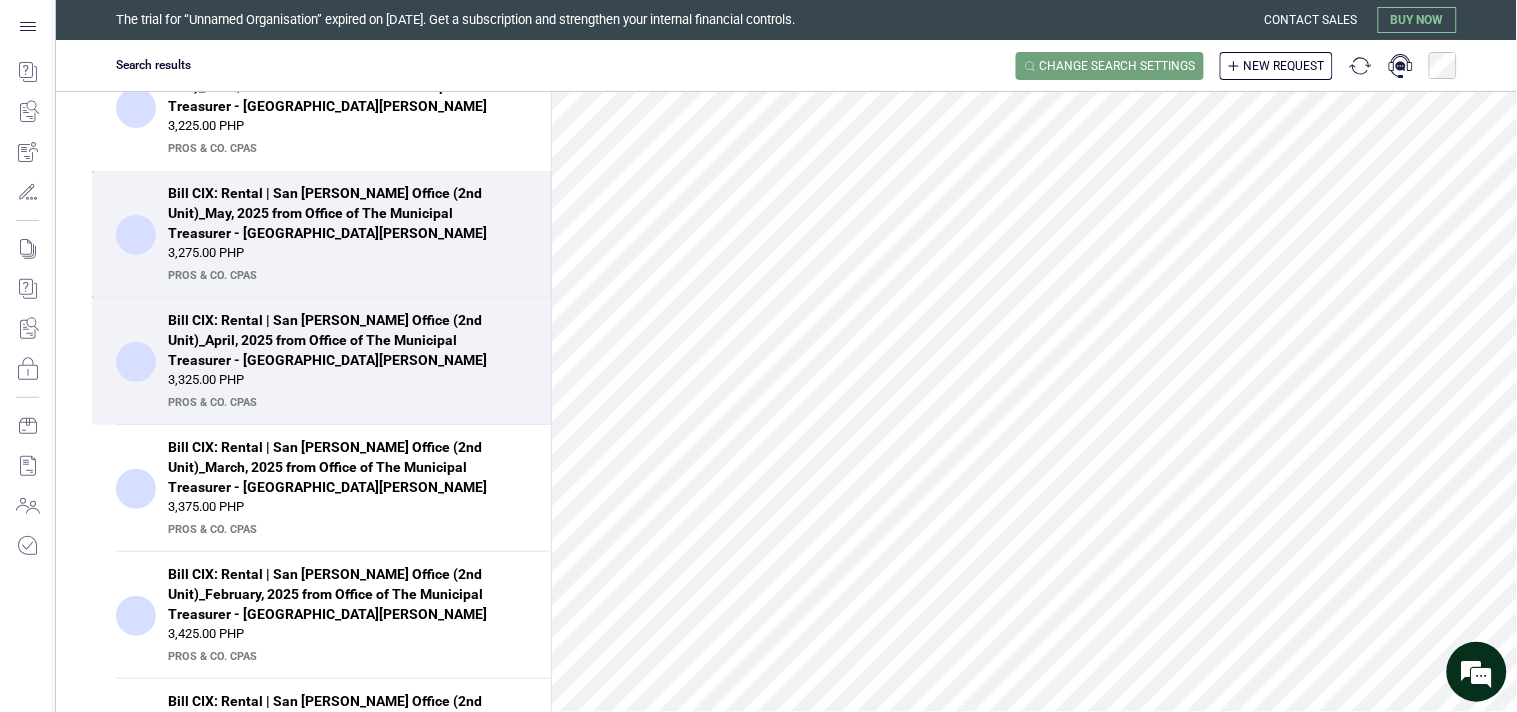 click on "Bill CIX: Rental | San Andres Office (2nd Unit)_May, 2025 from Office of The Municipal Treasurer - San Andres" at bounding box center (341, 213) 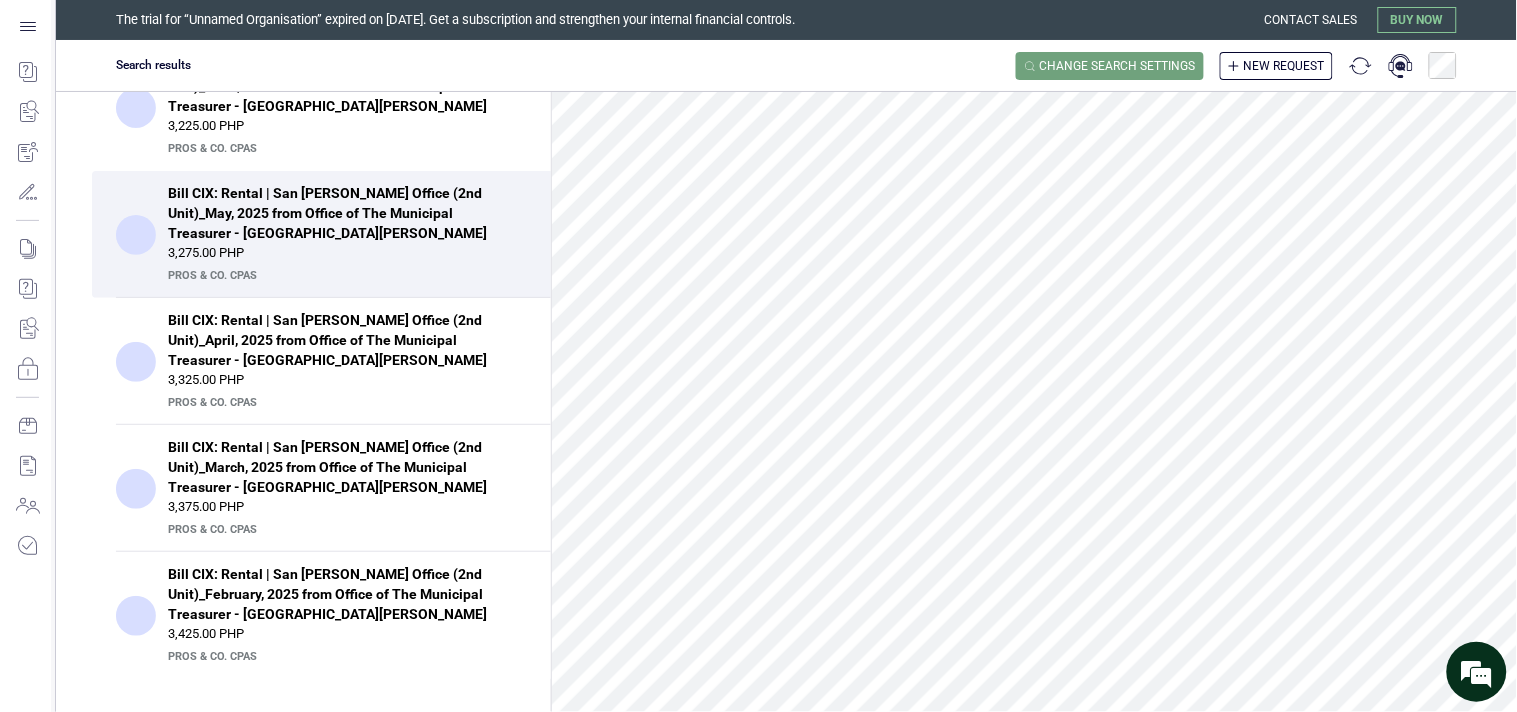 scroll, scrollTop: 191, scrollLeft: 0, axis: vertical 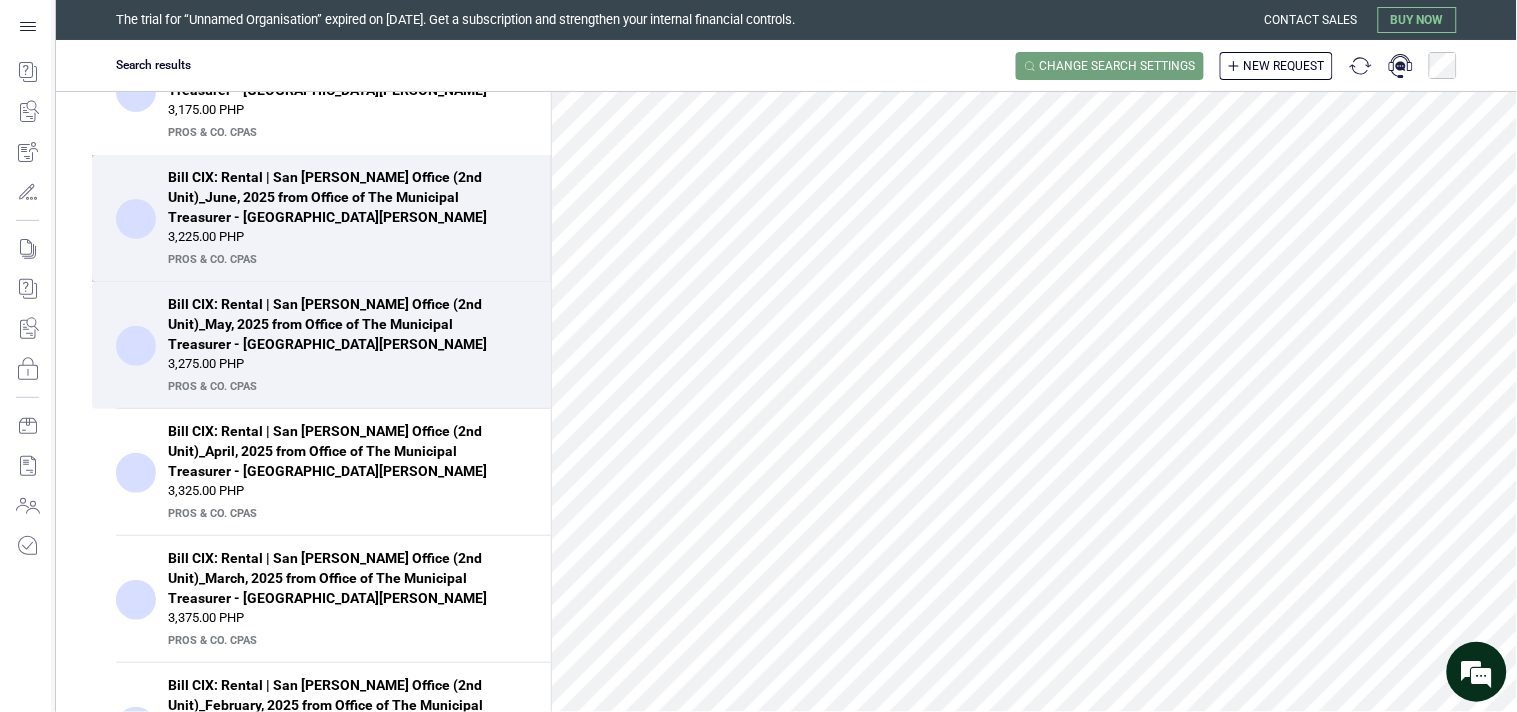 click on "3,225.00 PHP" at bounding box center [347, 237] 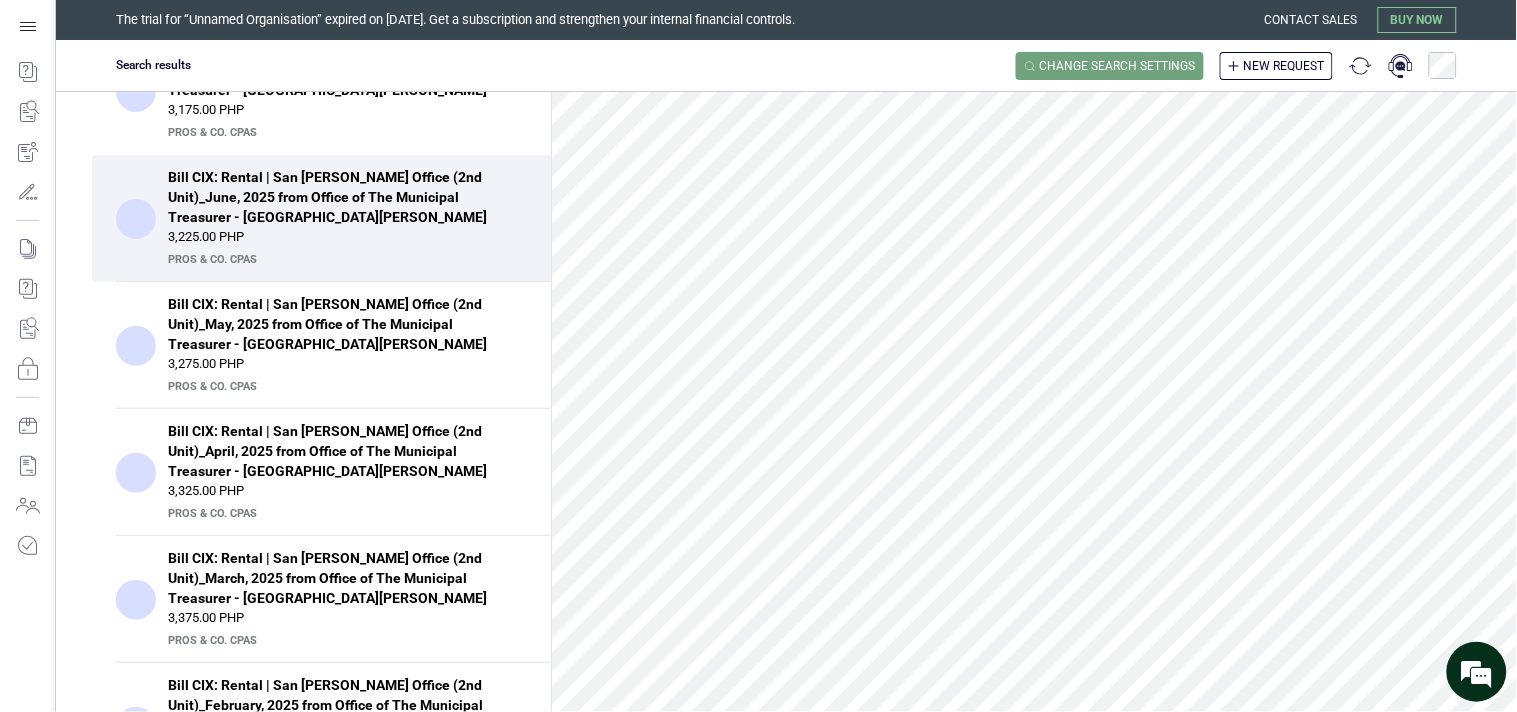 scroll, scrollTop: 80, scrollLeft: 0, axis: vertical 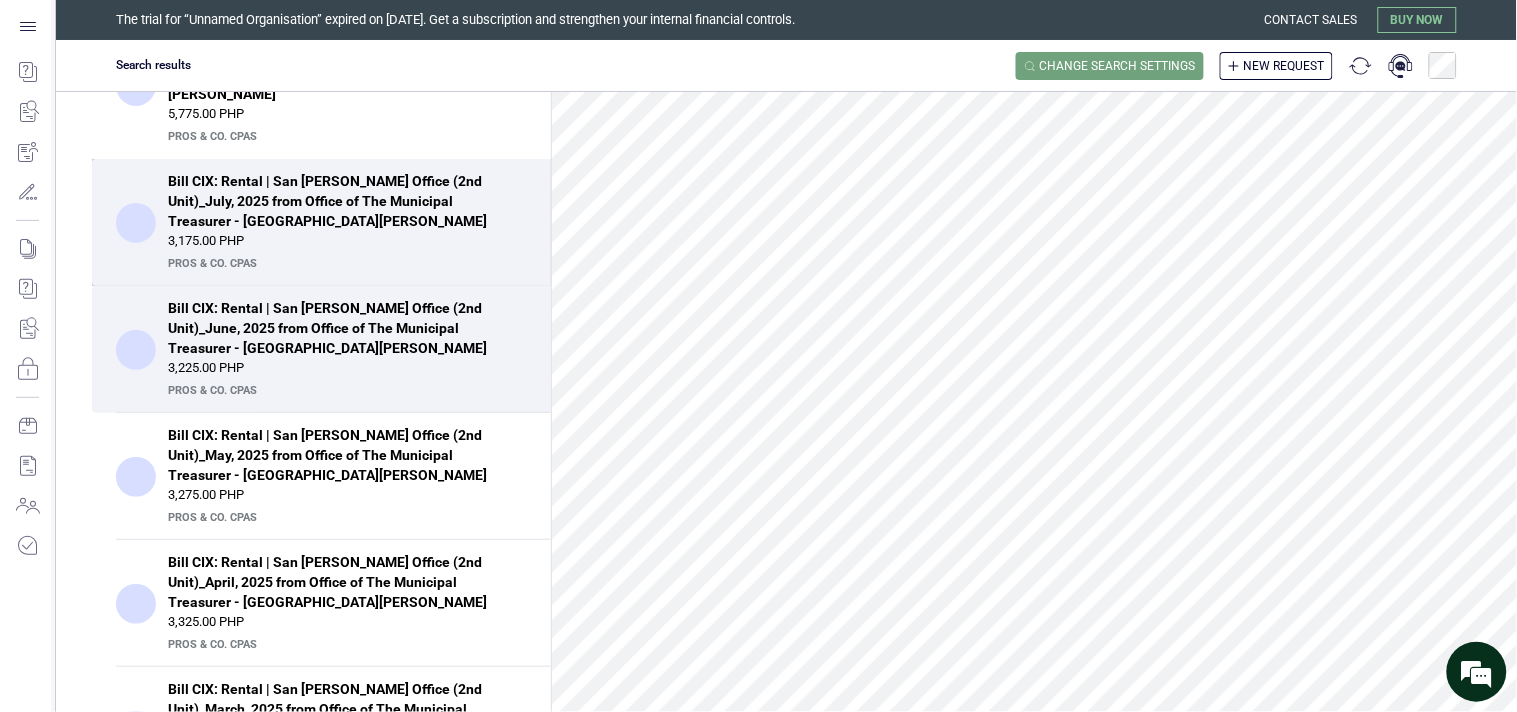 click on "Bill CIX: Rental | San Andres Office (2nd Unit)_July, 2025 from Office of The Municipal Treasurer - San Andres" at bounding box center [341, 201] 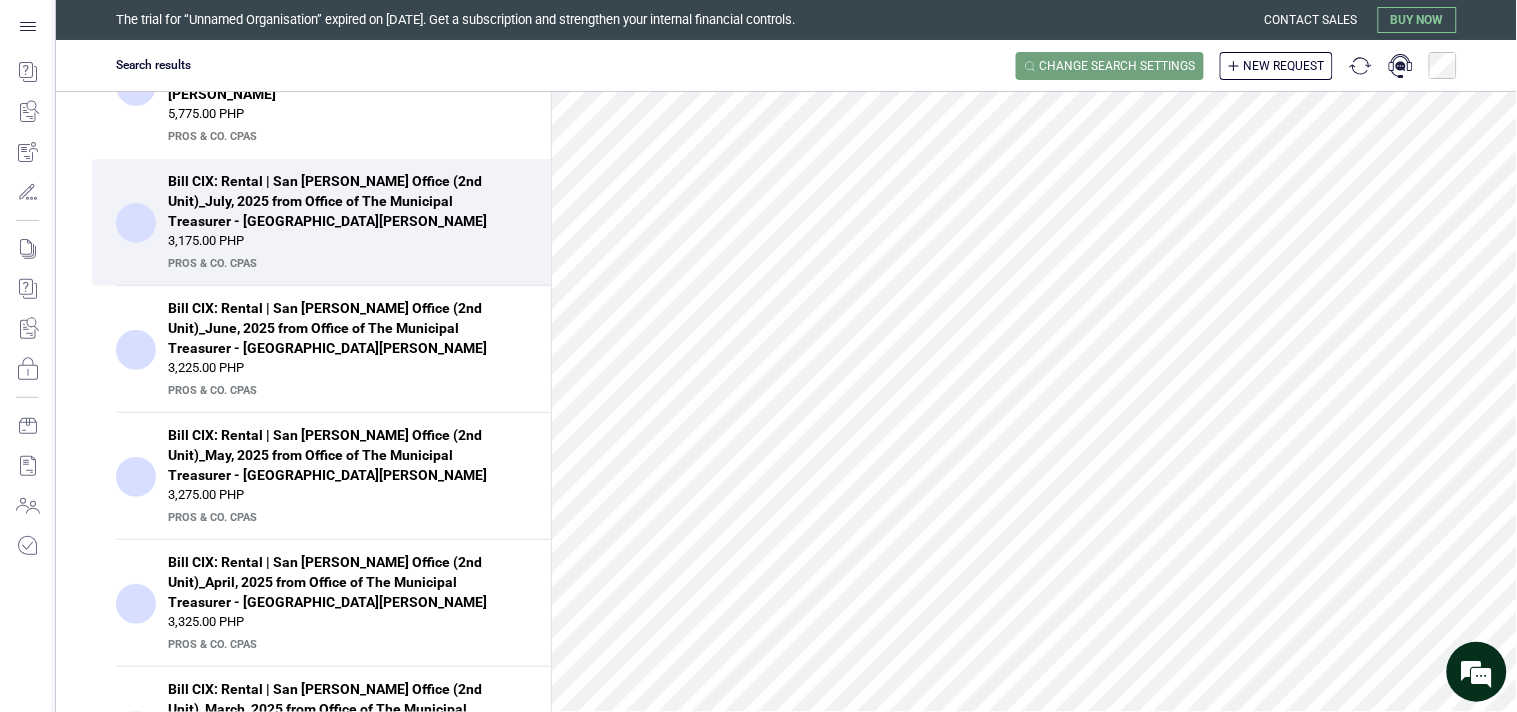 scroll, scrollTop: 0, scrollLeft: 0, axis: both 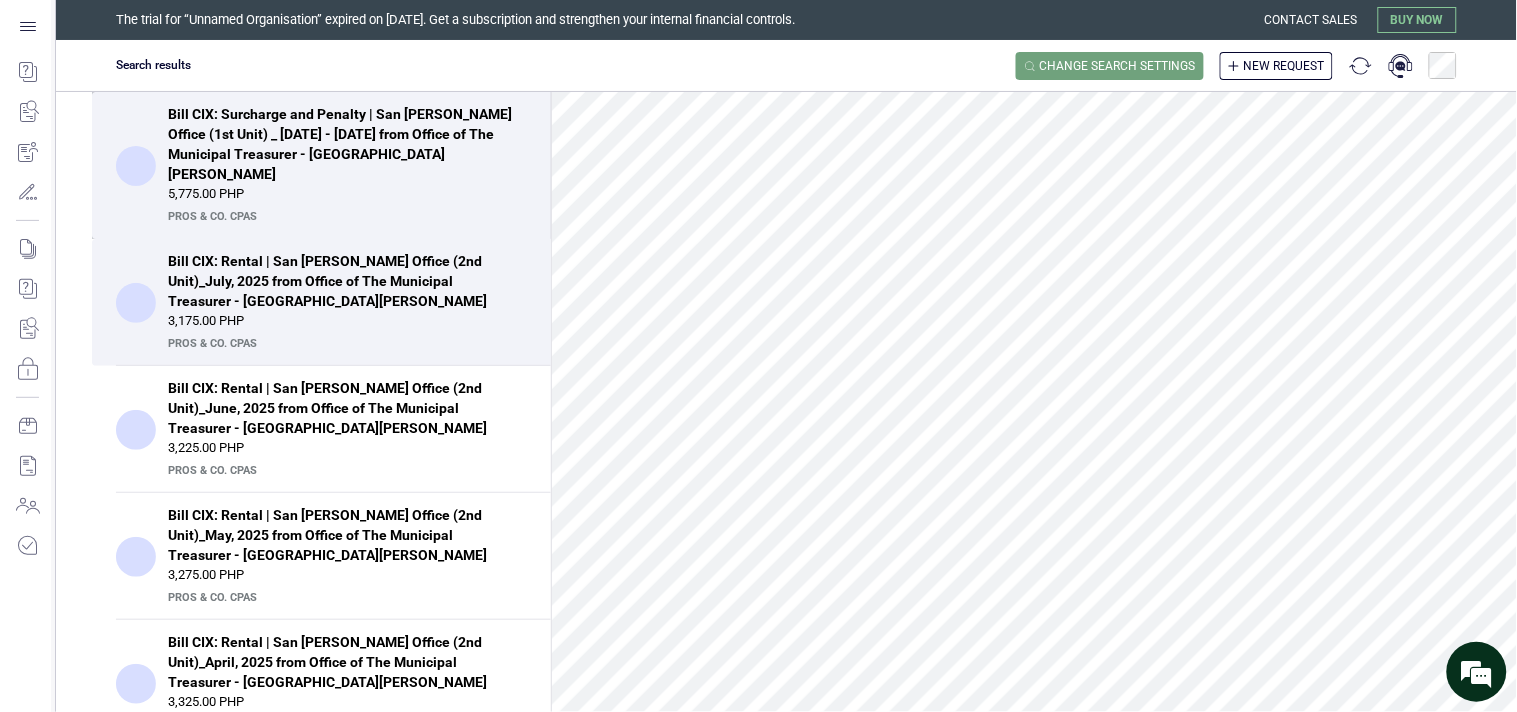 click on "Bill CIX: Surcharge and Penalty | San Andres Office (1st Unit) _ January - July, 2025 from Office of The Municipal Treasurer - San Andres 5,775.00 PHP PrOS & CO. CPAs" at bounding box center (347, 165) 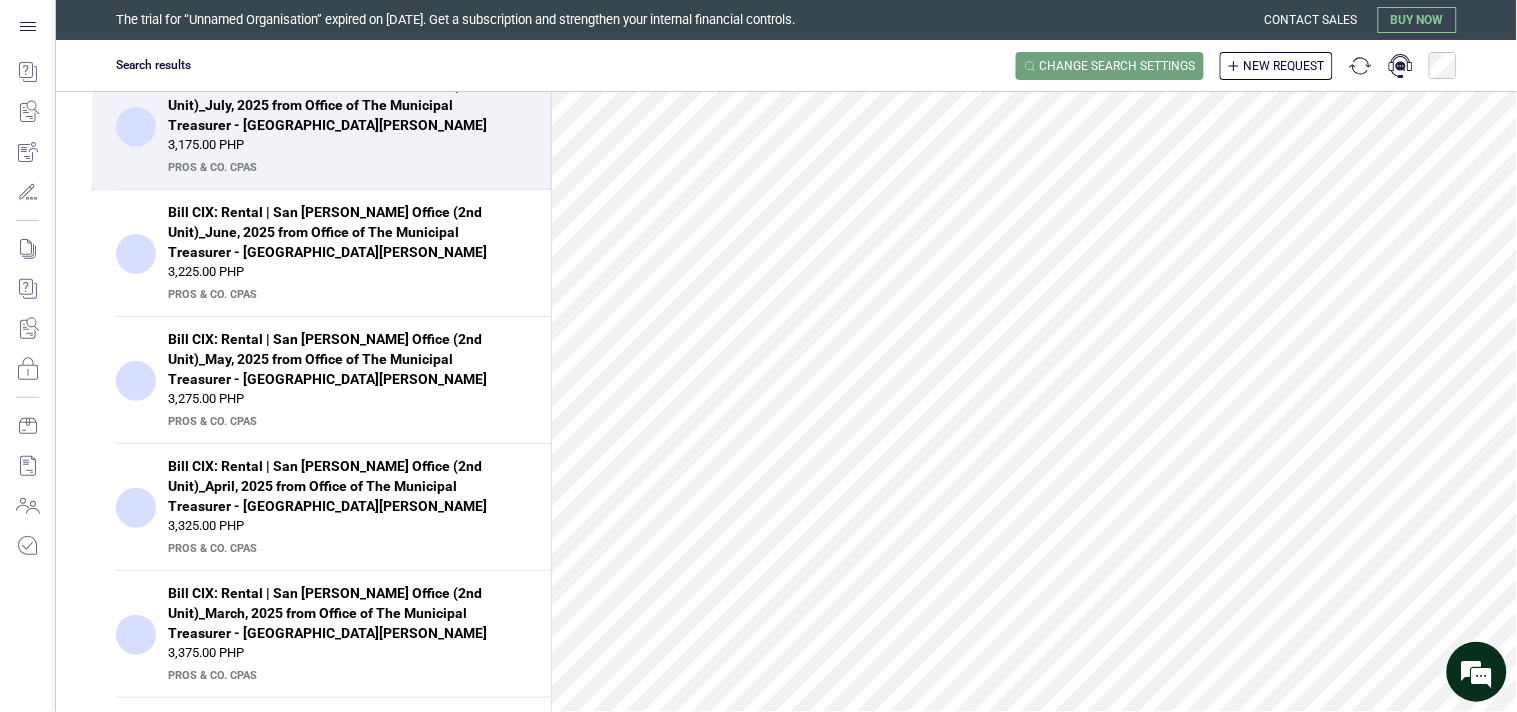 scroll, scrollTop: 0, scrollLeft: 0, axis: both 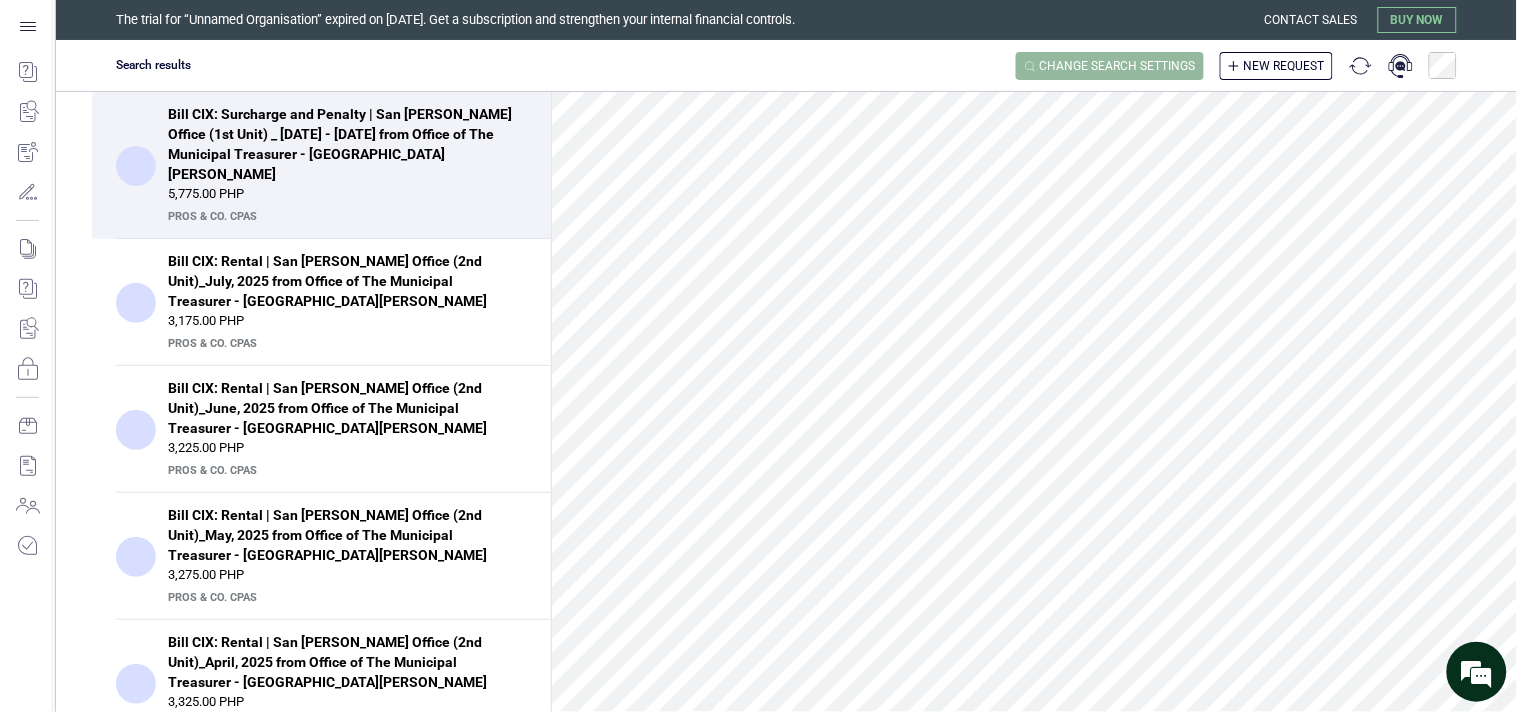click on "Change search settings" at bounding box center (1118, 66) 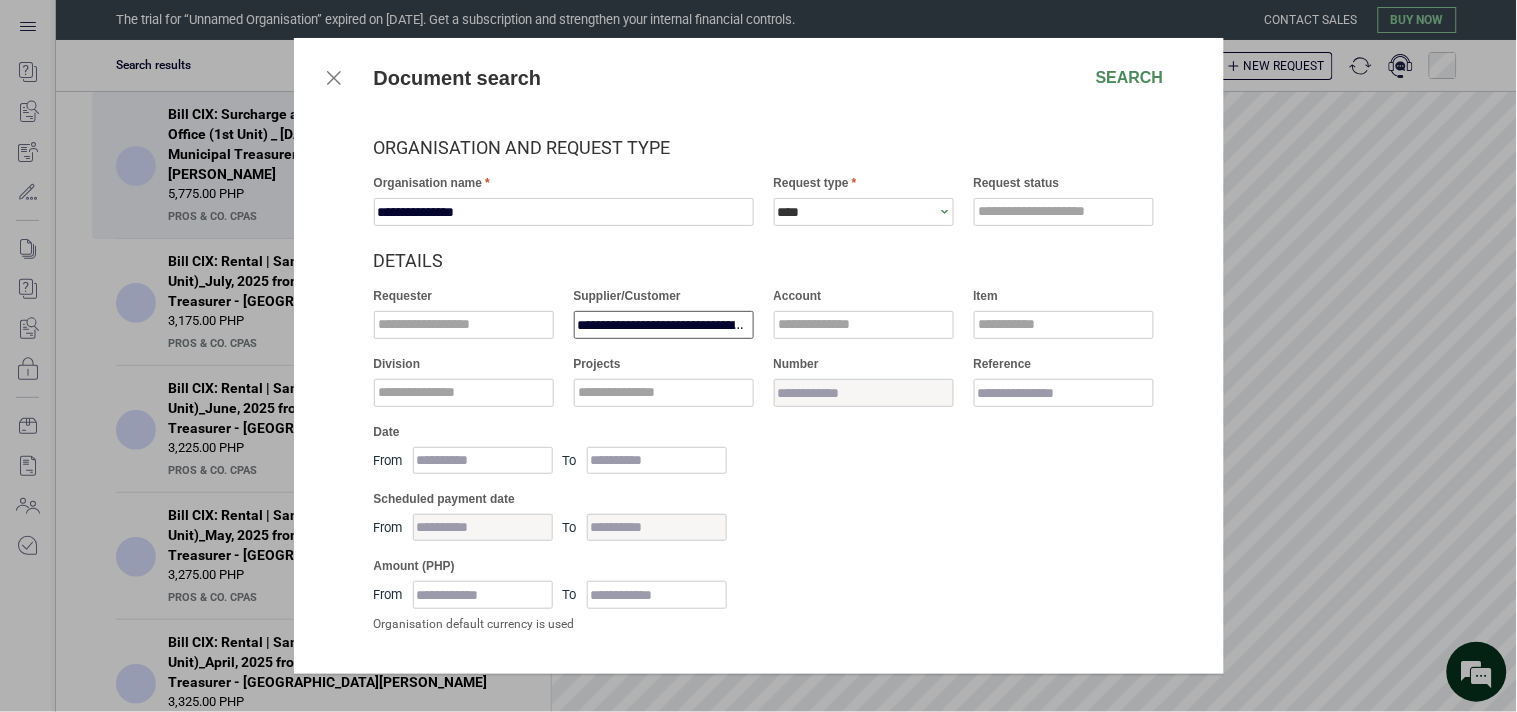 click on "**********" at bounding box center [664, 325] 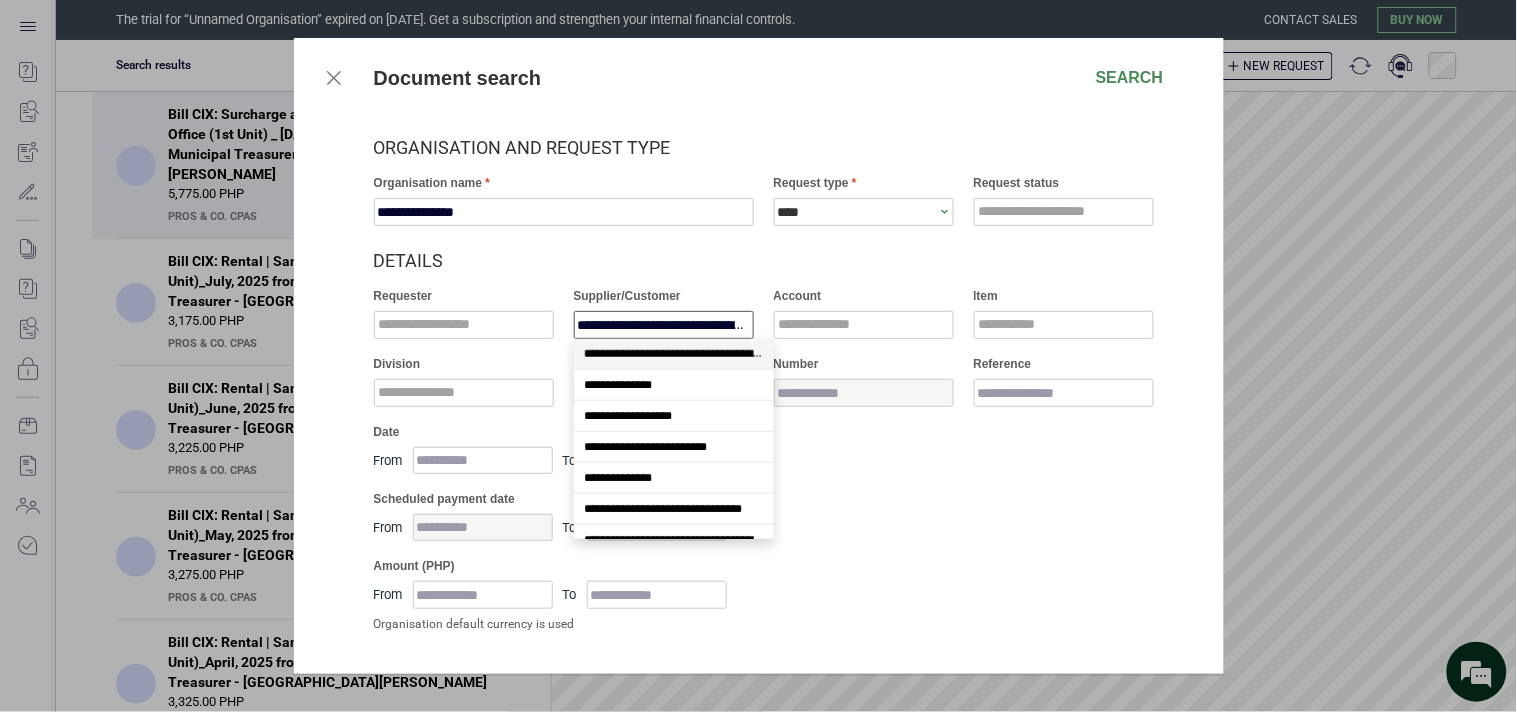 click on "****" at bounding box center [857, 212] 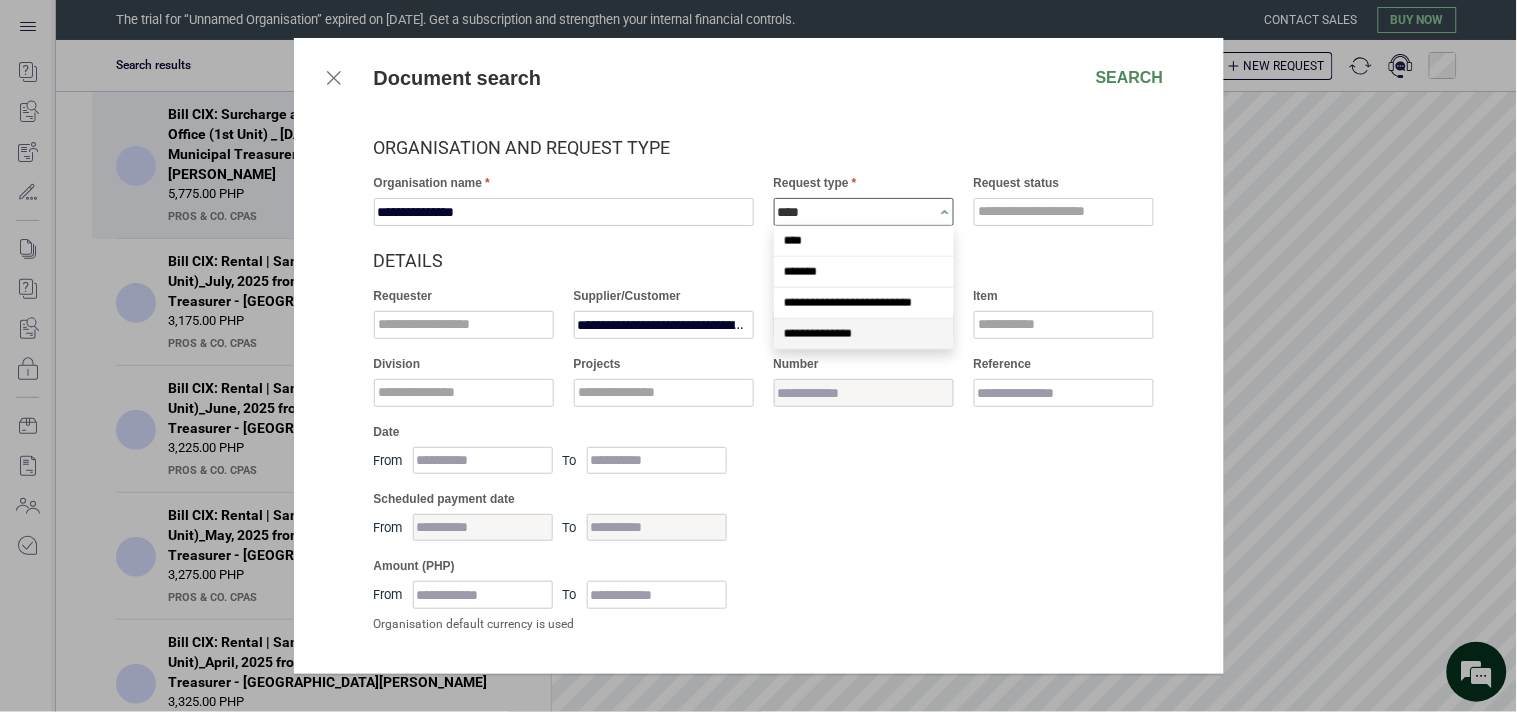 click on "**********" at bounding box center (818, 334) 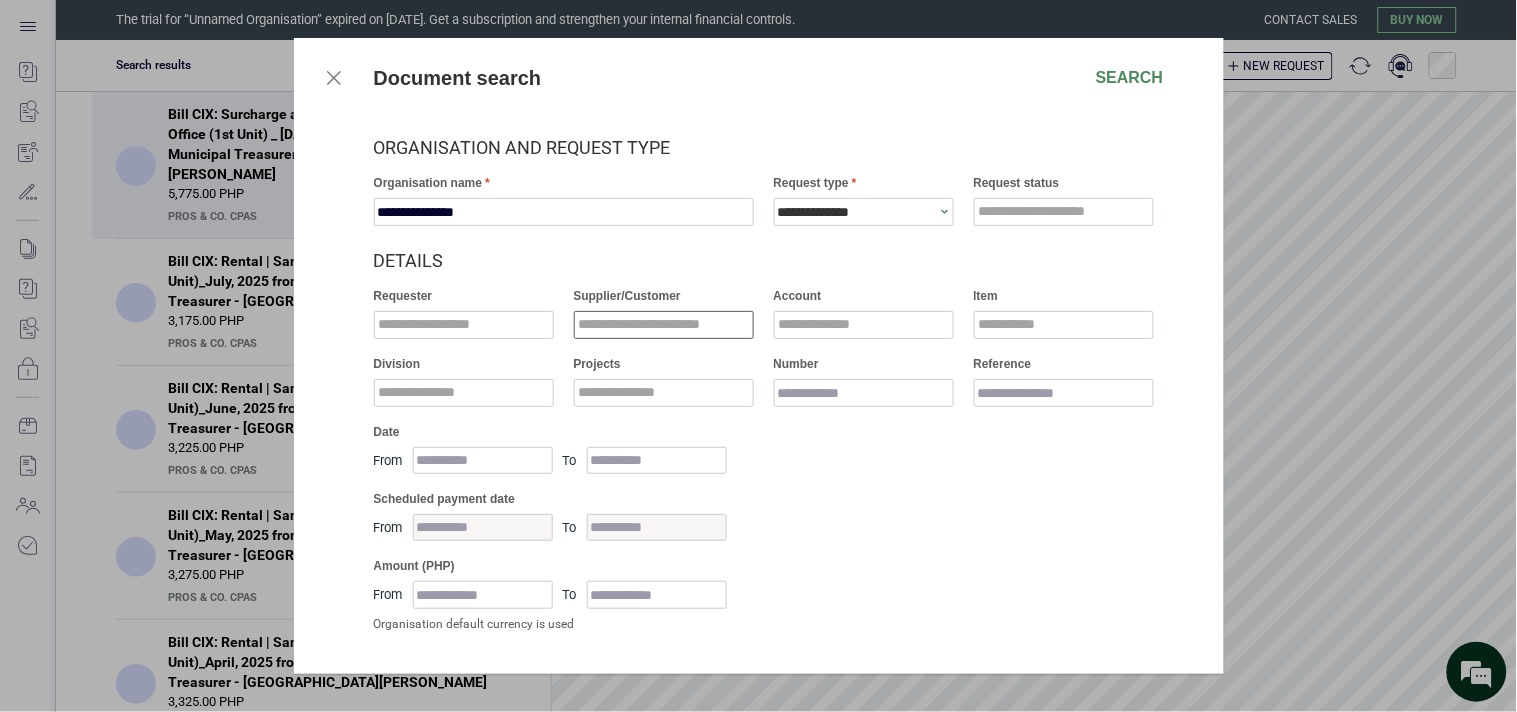 click at bounding box center (664, 325) 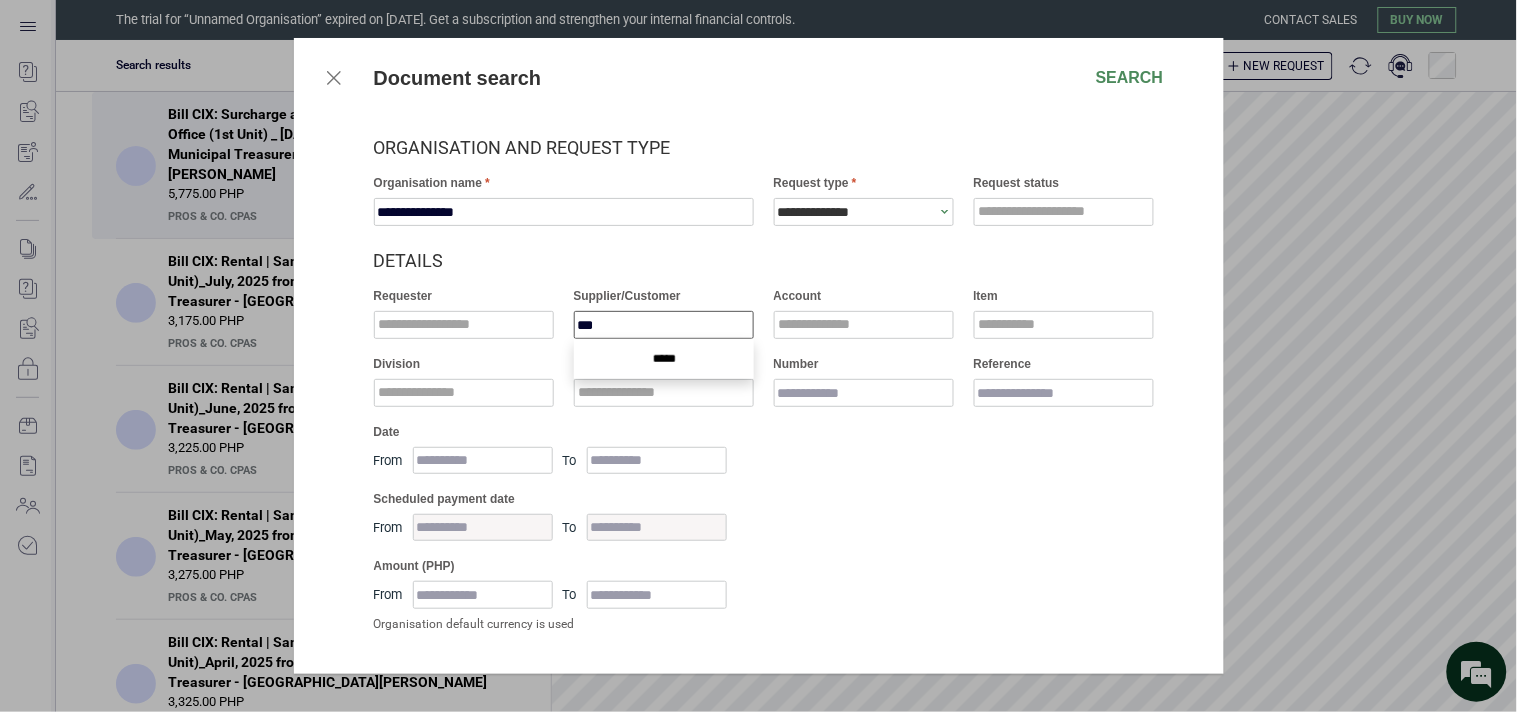 click on "***" at bounding box center [664, 325] 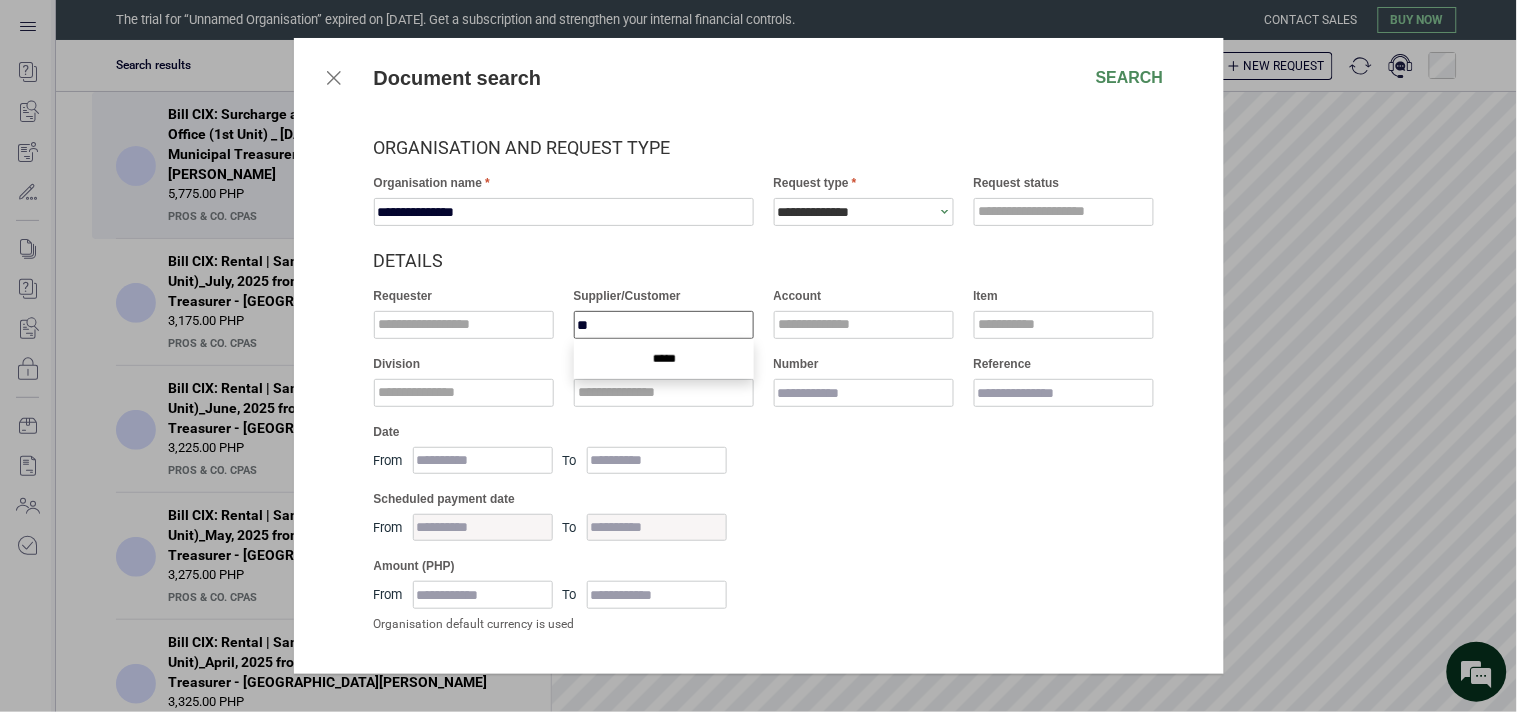 type on "*" 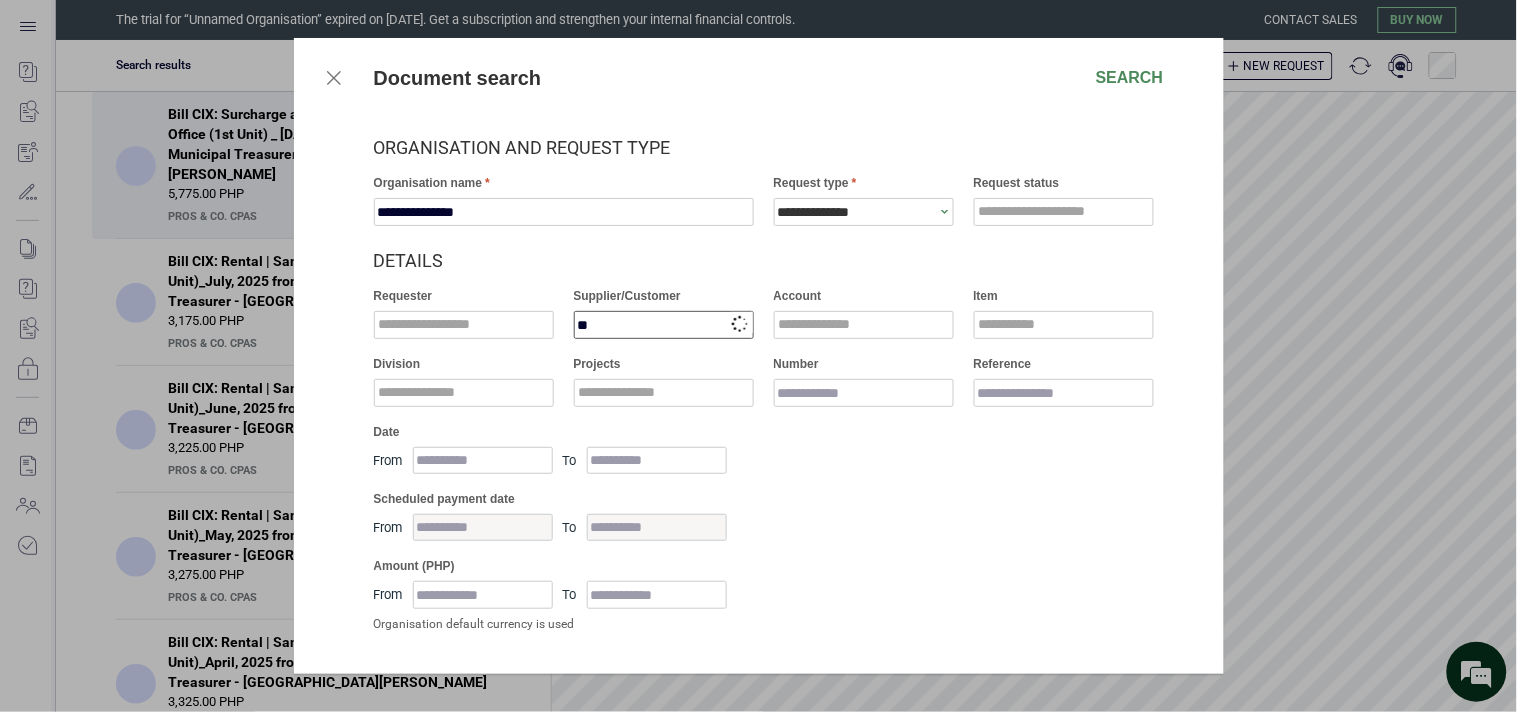 type on "***" 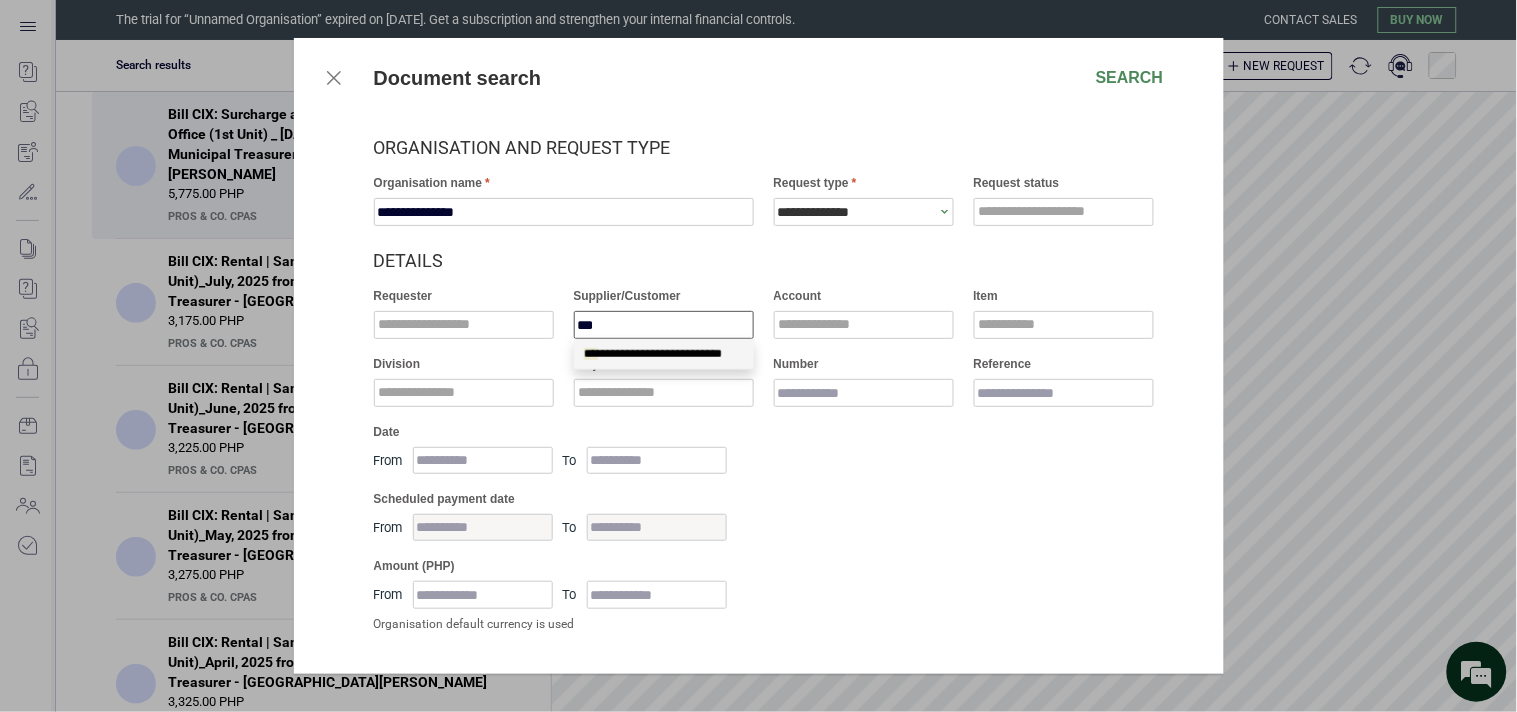 click on "**********" at bounding box center [653, 354] 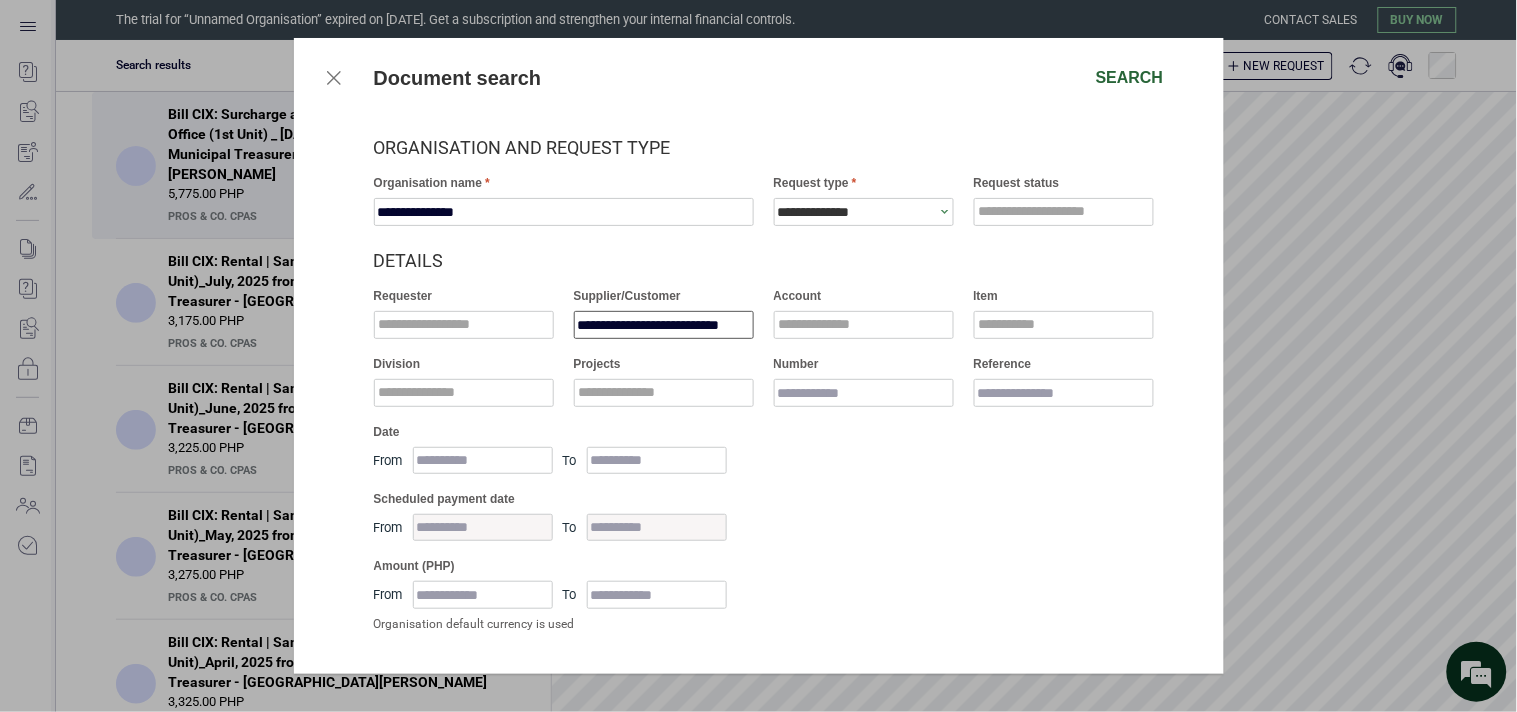 type on "**********" 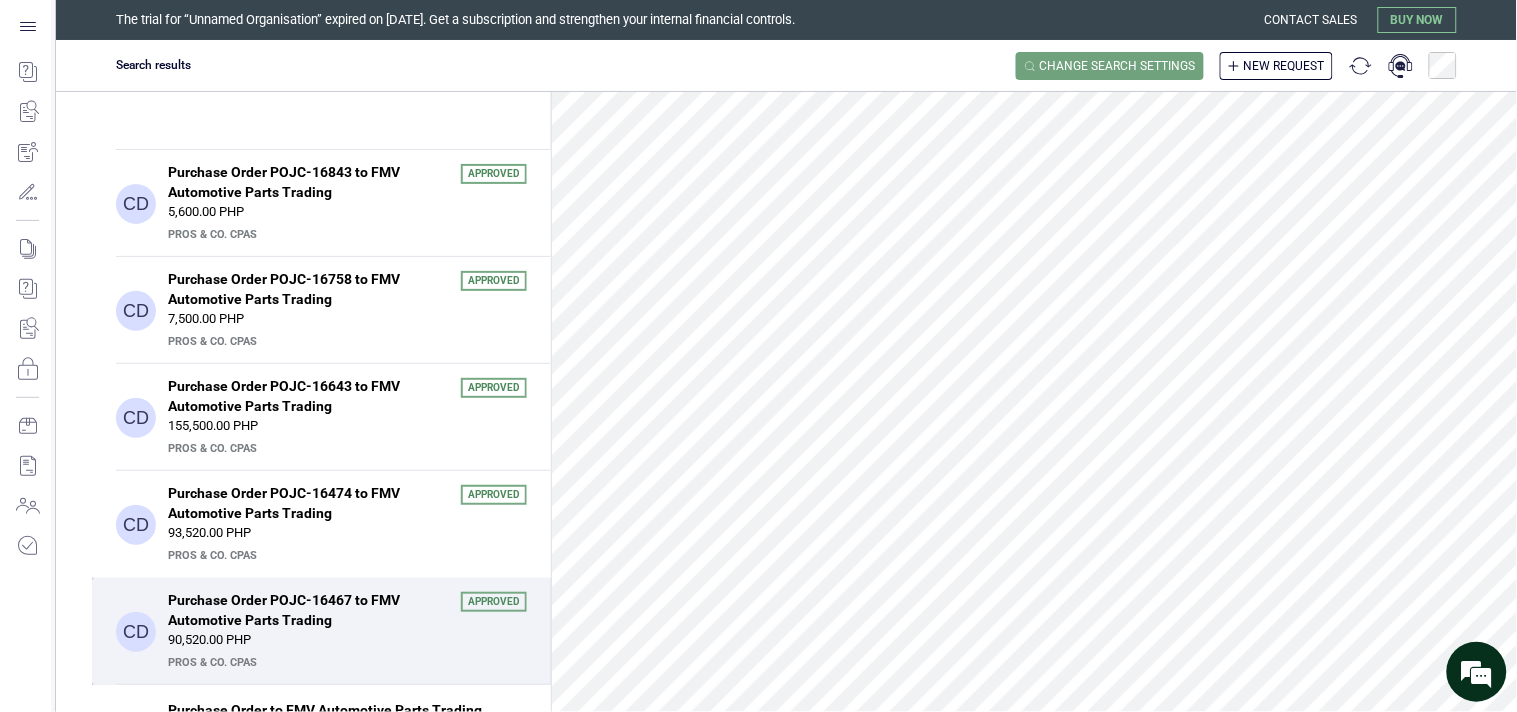 scroll, scrollTop: 971, scrollLeft: 0, axis: vertical 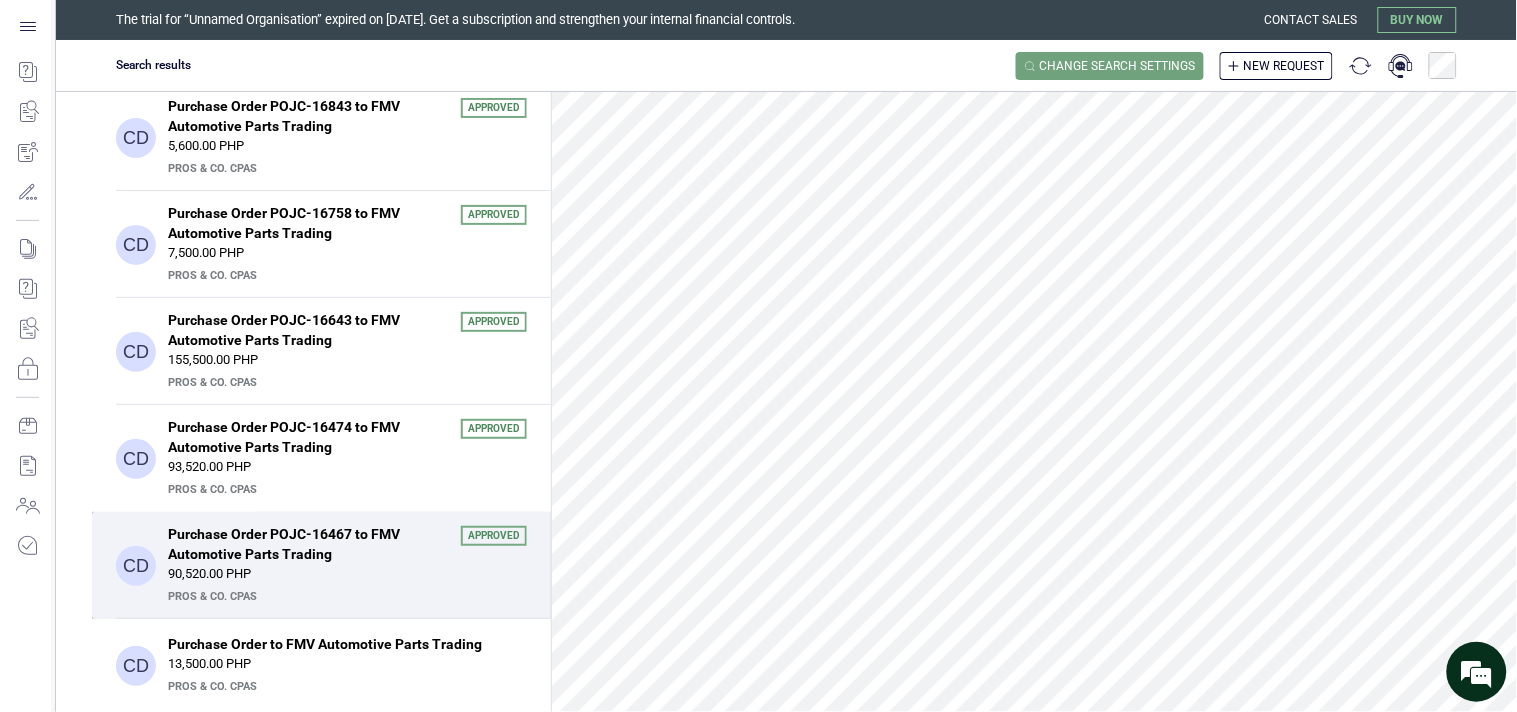click on "PrOS & CO. CPAs" at bounding box center (345, 597) 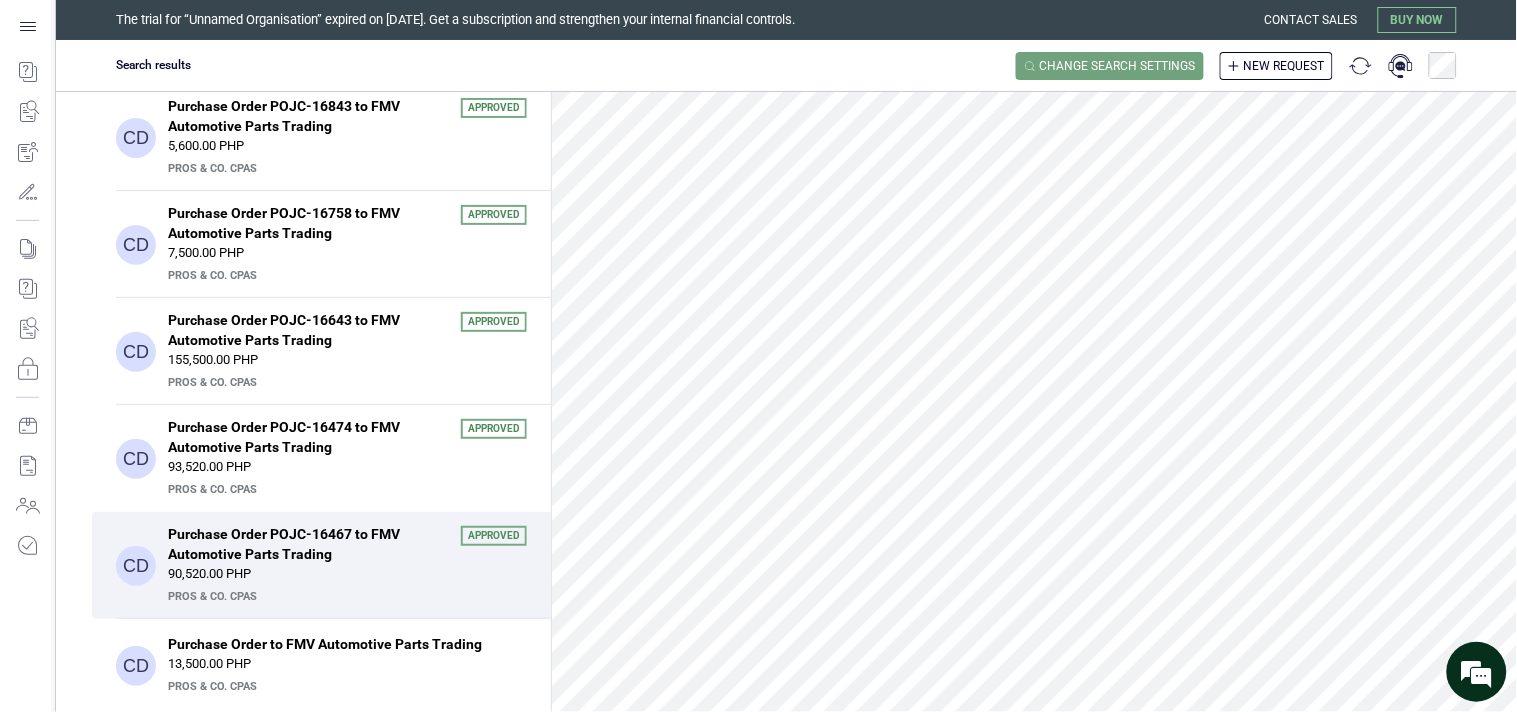scroll, scrollTop: 345, scrollLeft: 0, axis: vertical 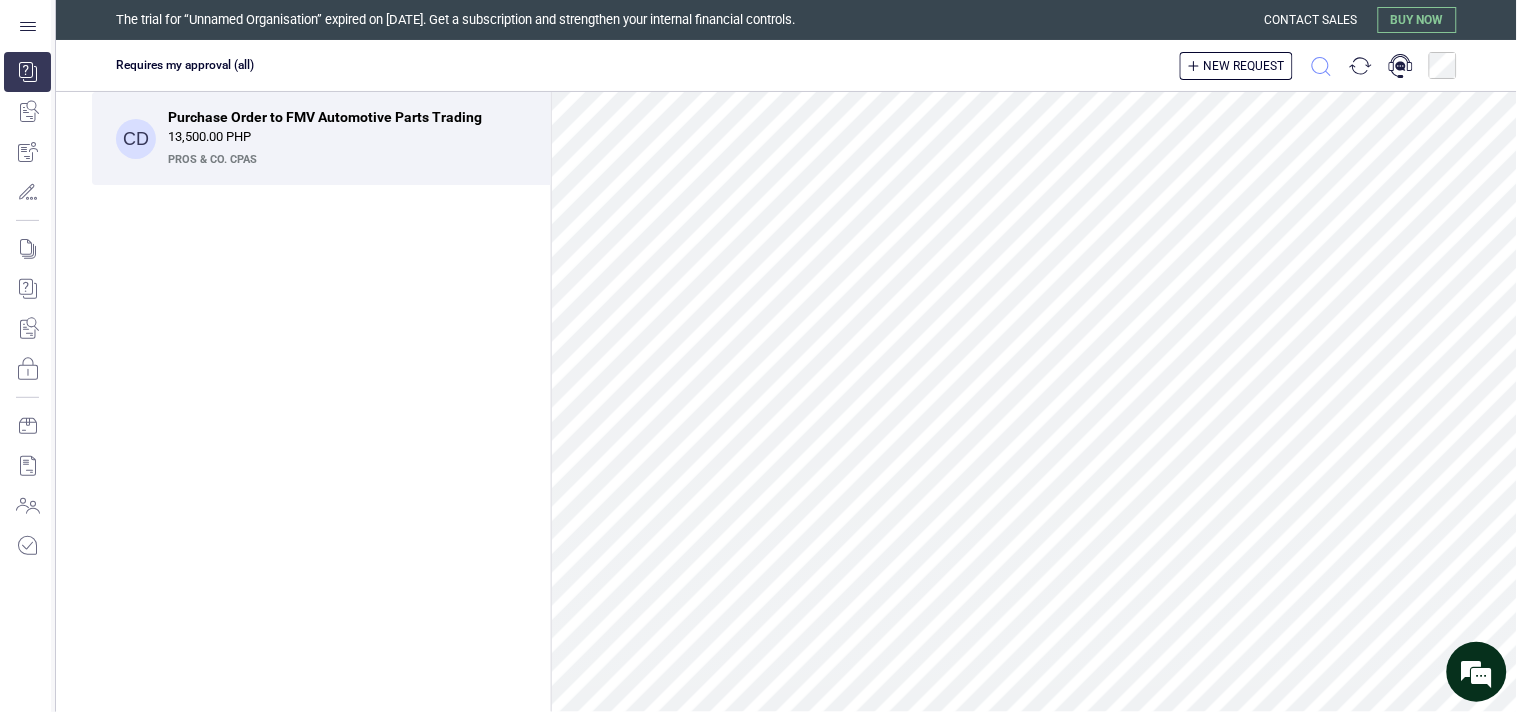 click 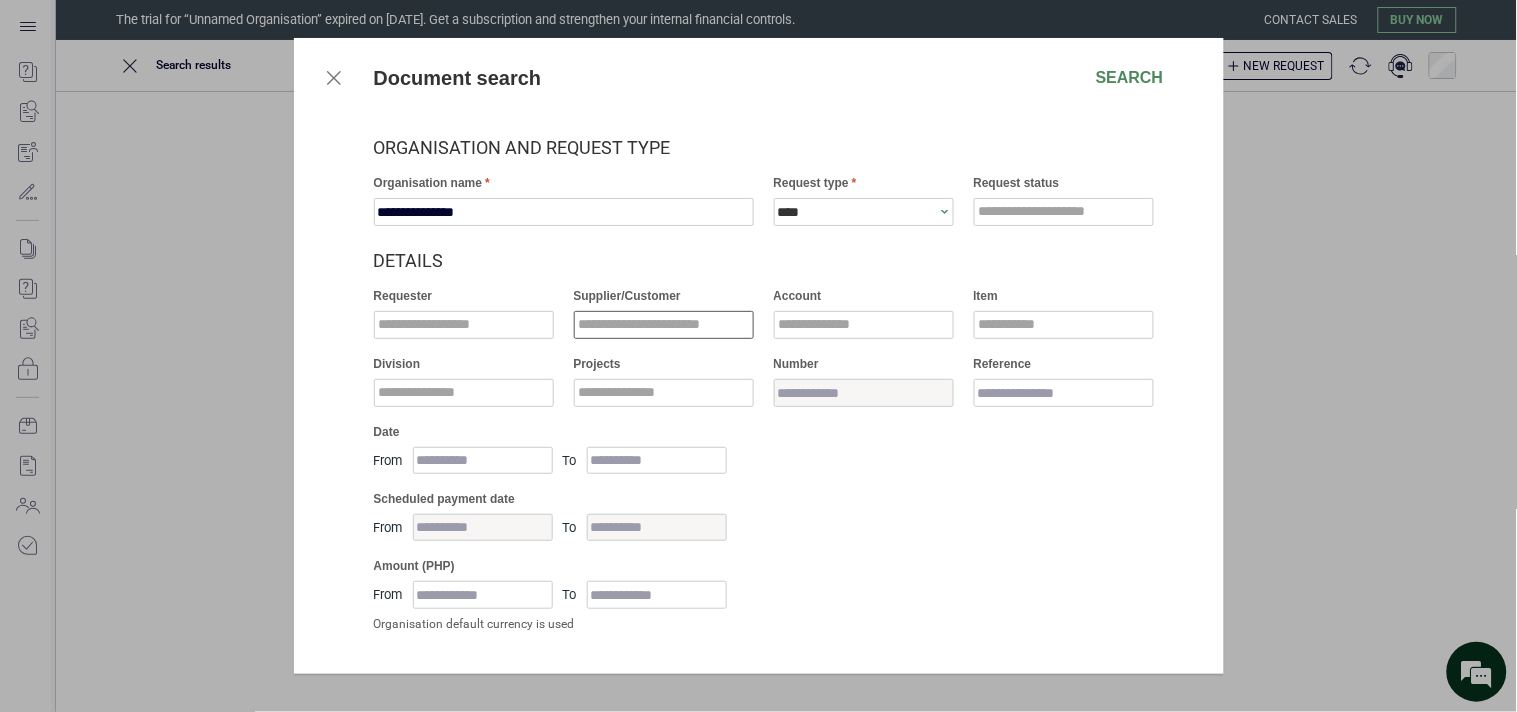 click at bounding box center [664, 325] 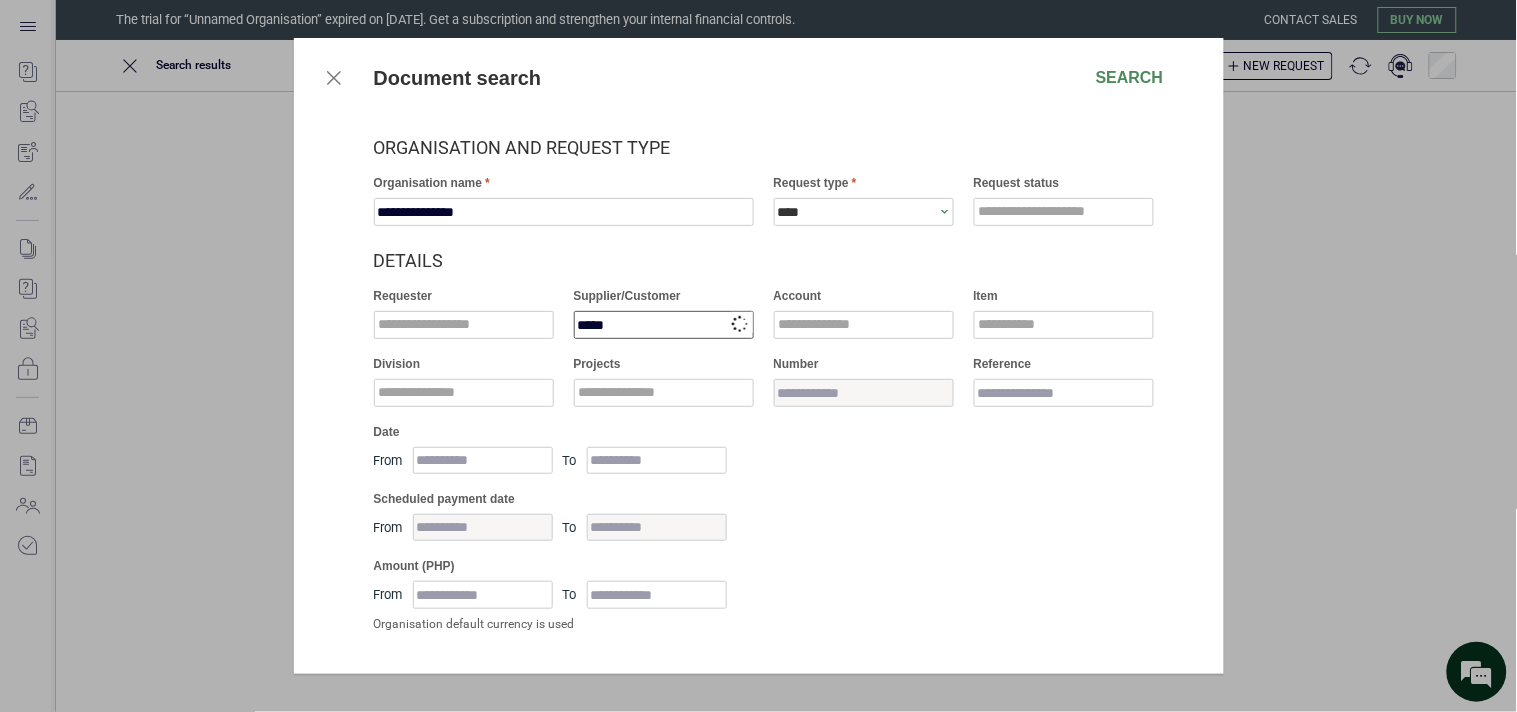 type on "******" 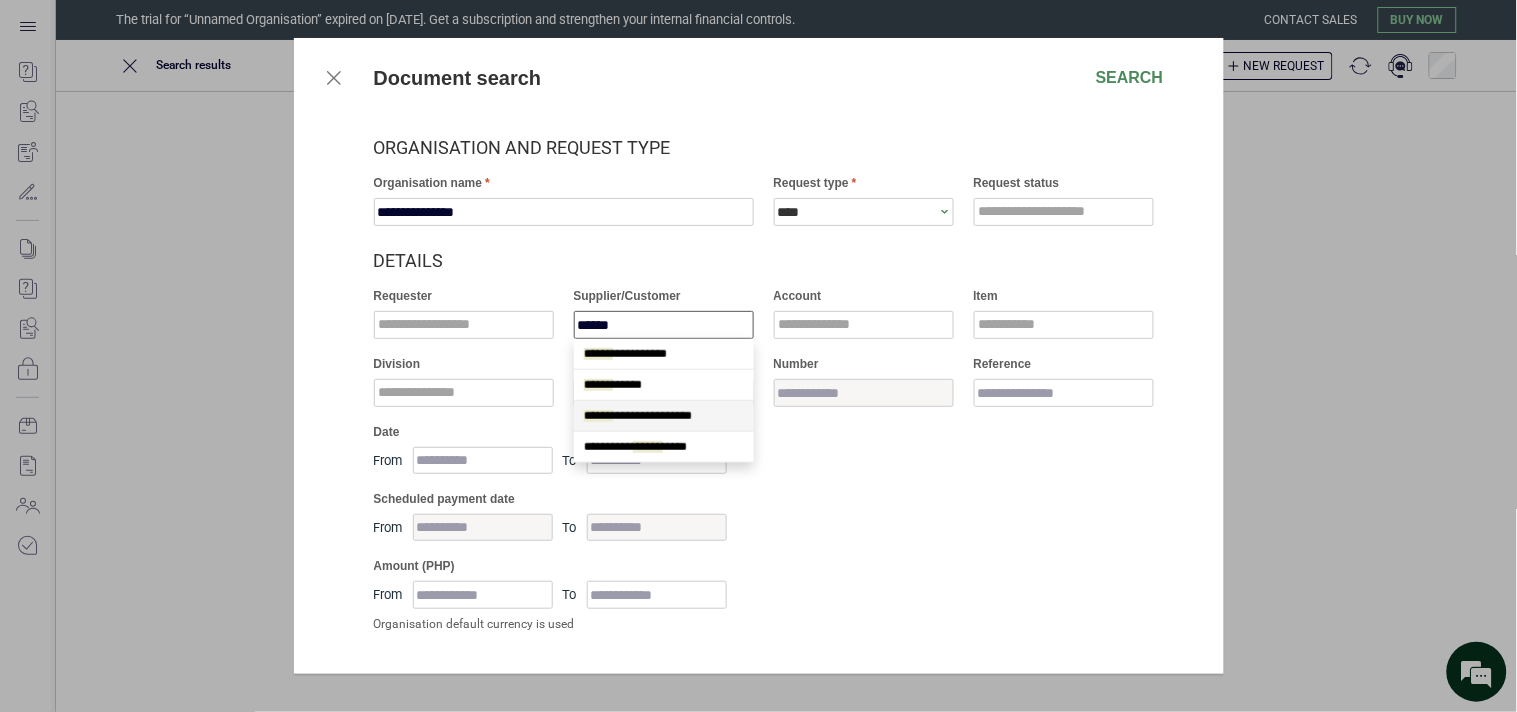 click on "**********" at bounding box center [638, 416] 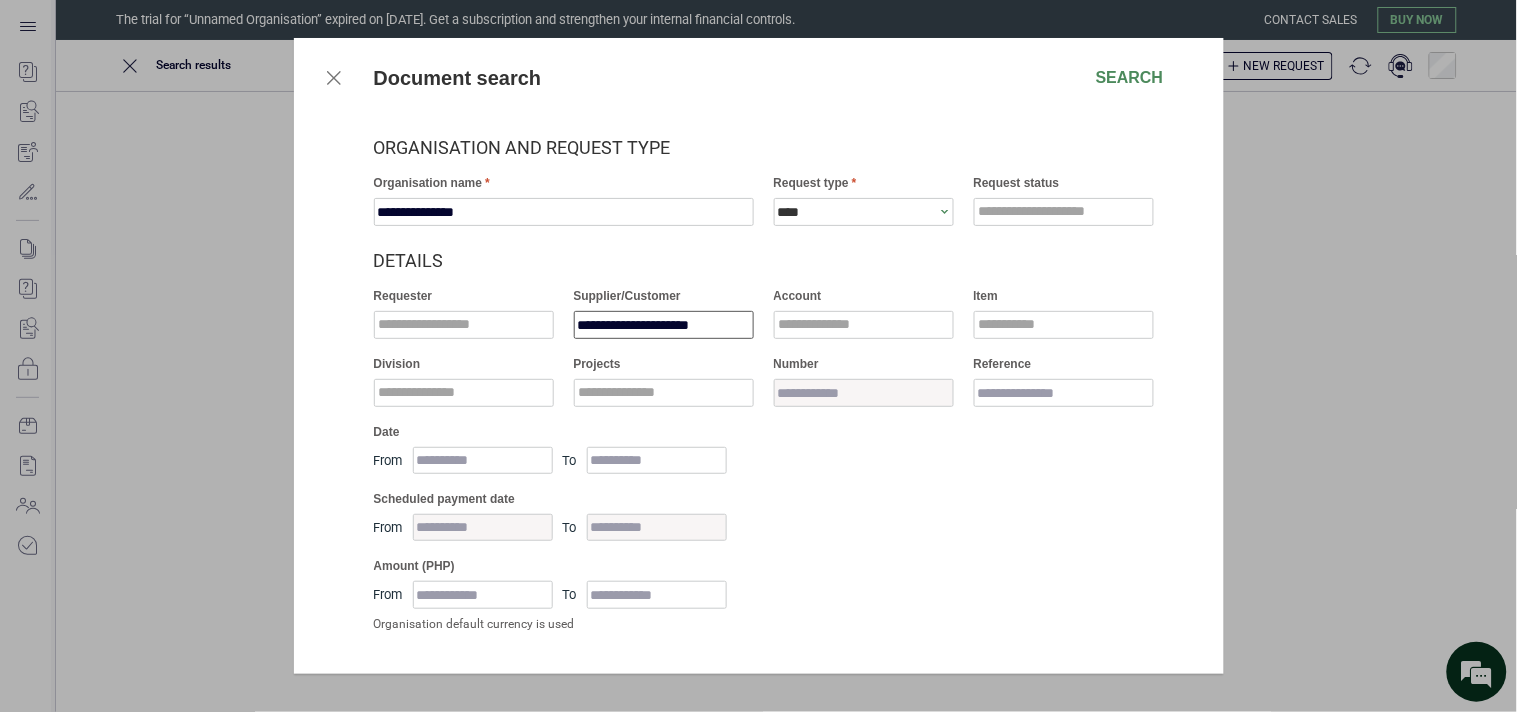 type on "**********" 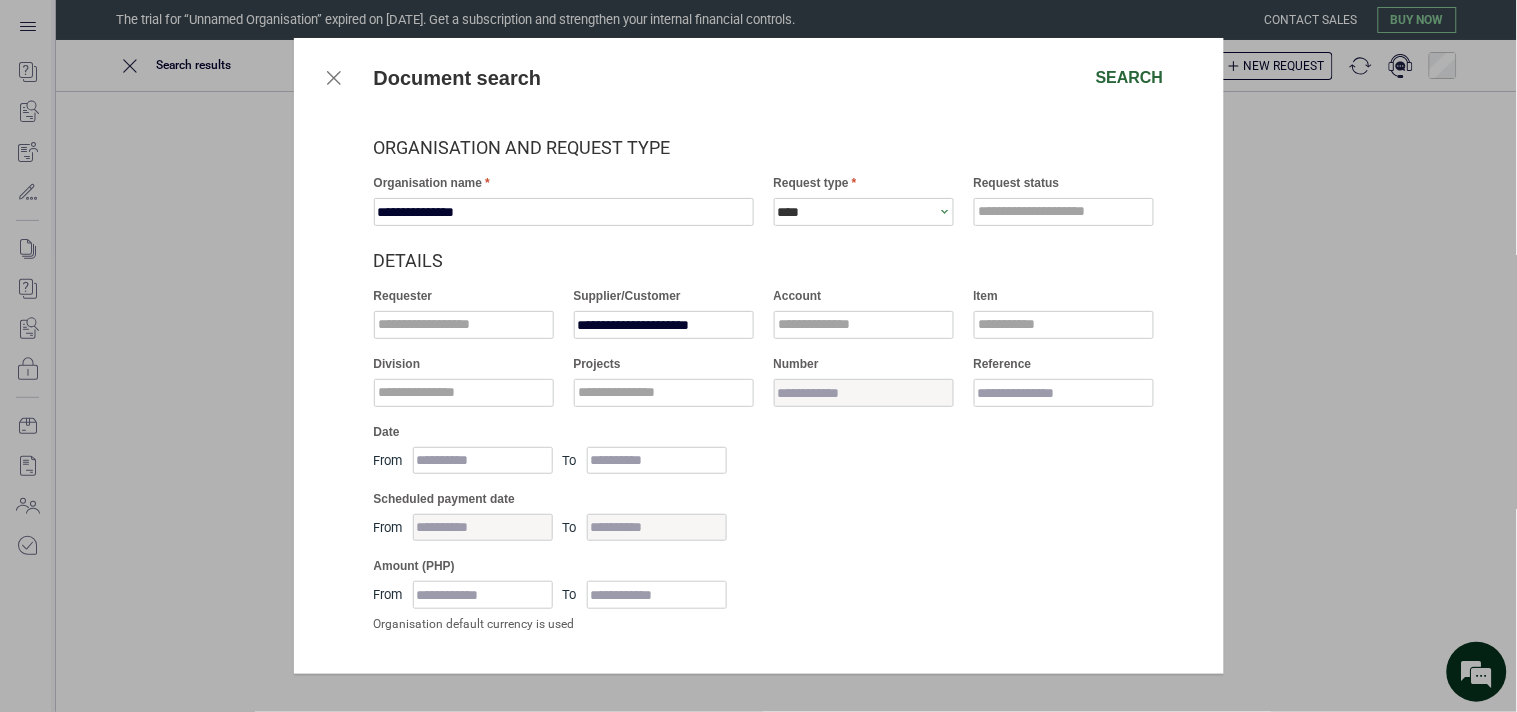 click on "Search" at bounding box center [1130, 78] 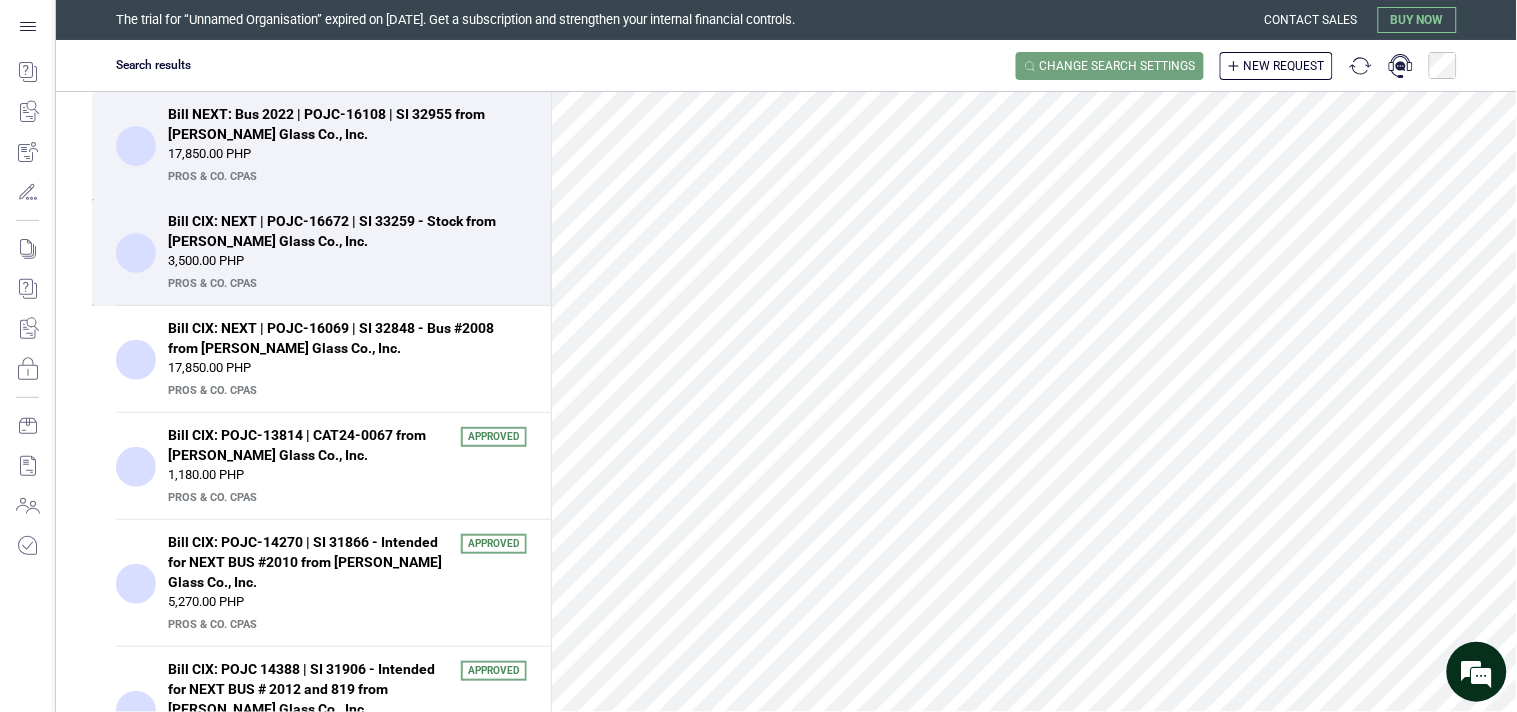 scroll, scrollTop: 0, scrollLeft: 0, axis: both 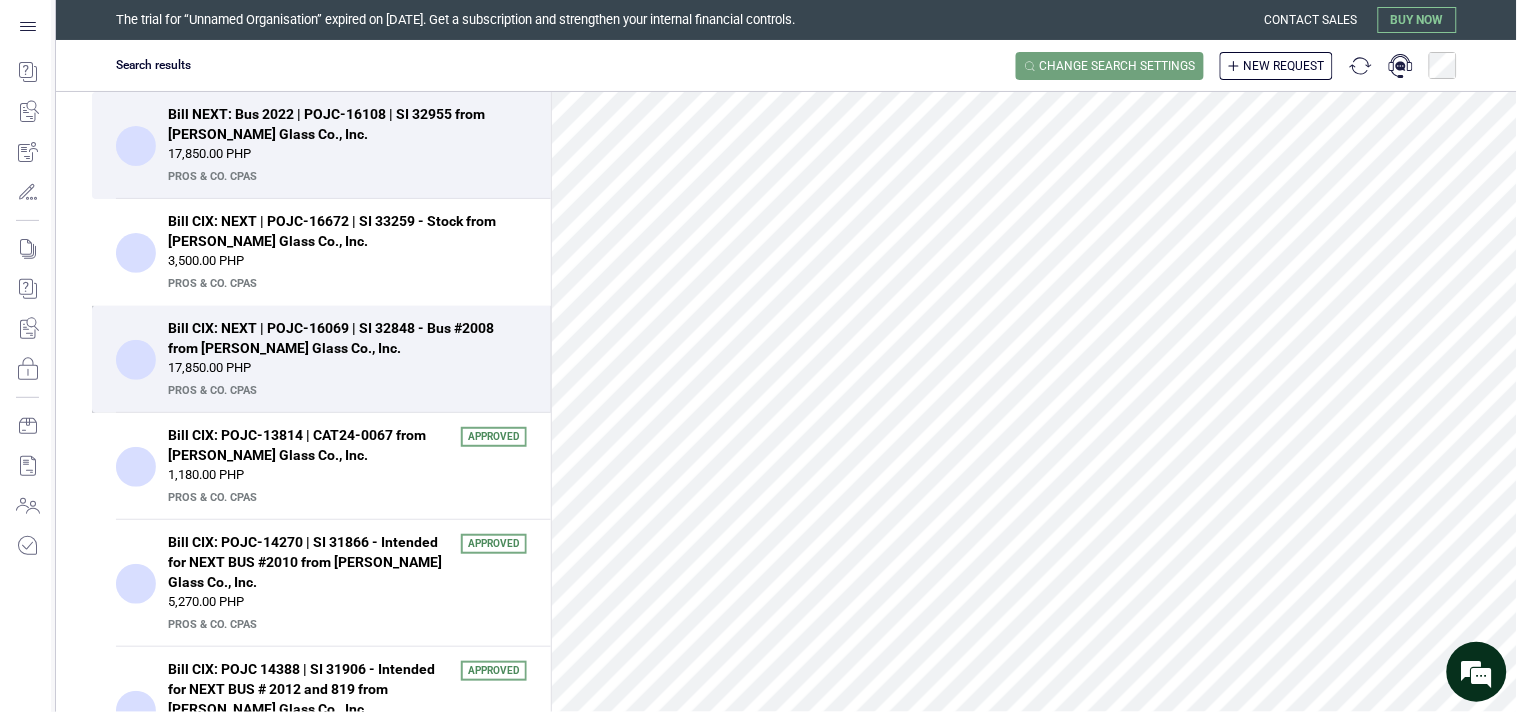 click on "Bill CIX: NEXT | POJC-16069 | SI 32848 - Bus #2008 from [PERSON_NAME] Glass Co., Inc." at bounding box center [341, 338] 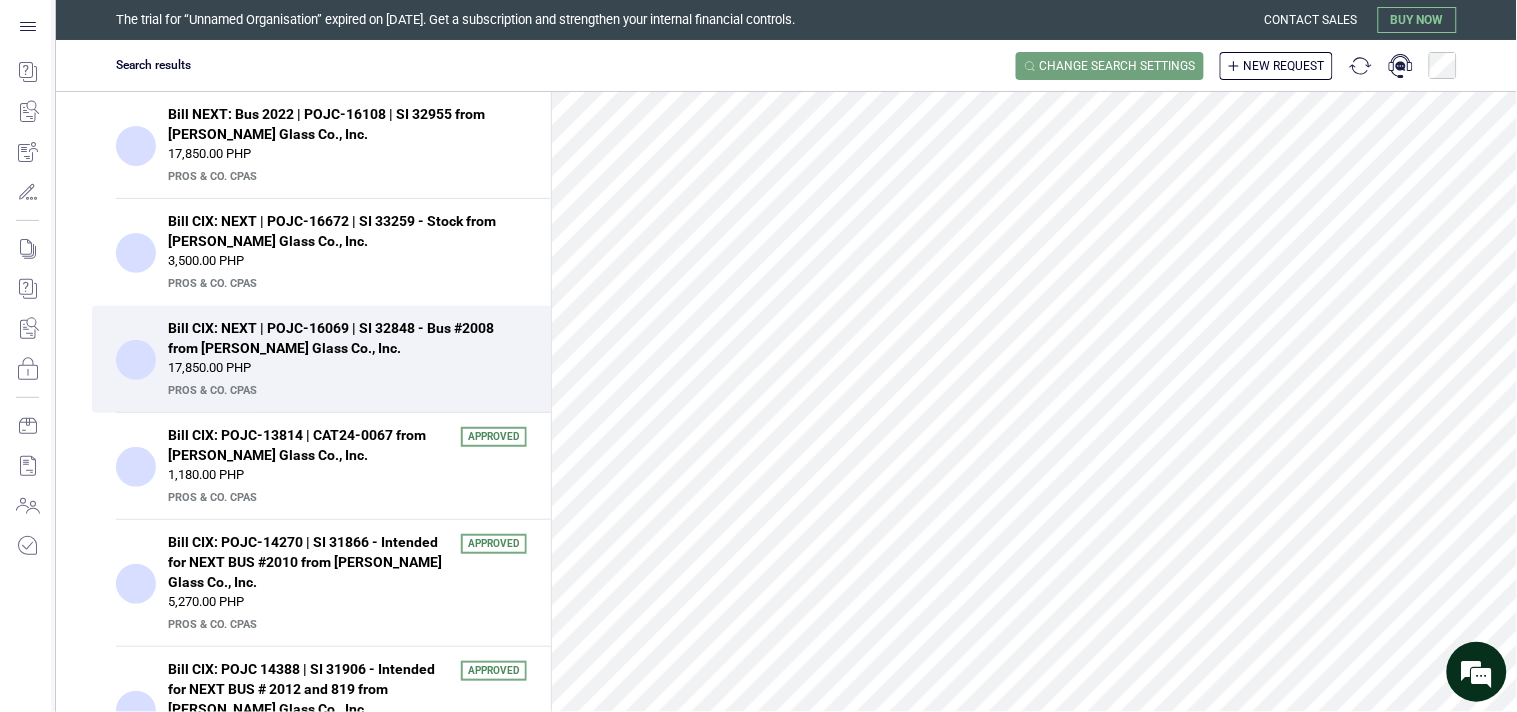 scroll, scrollTop: 0, scrollLeft: 0, axis: both 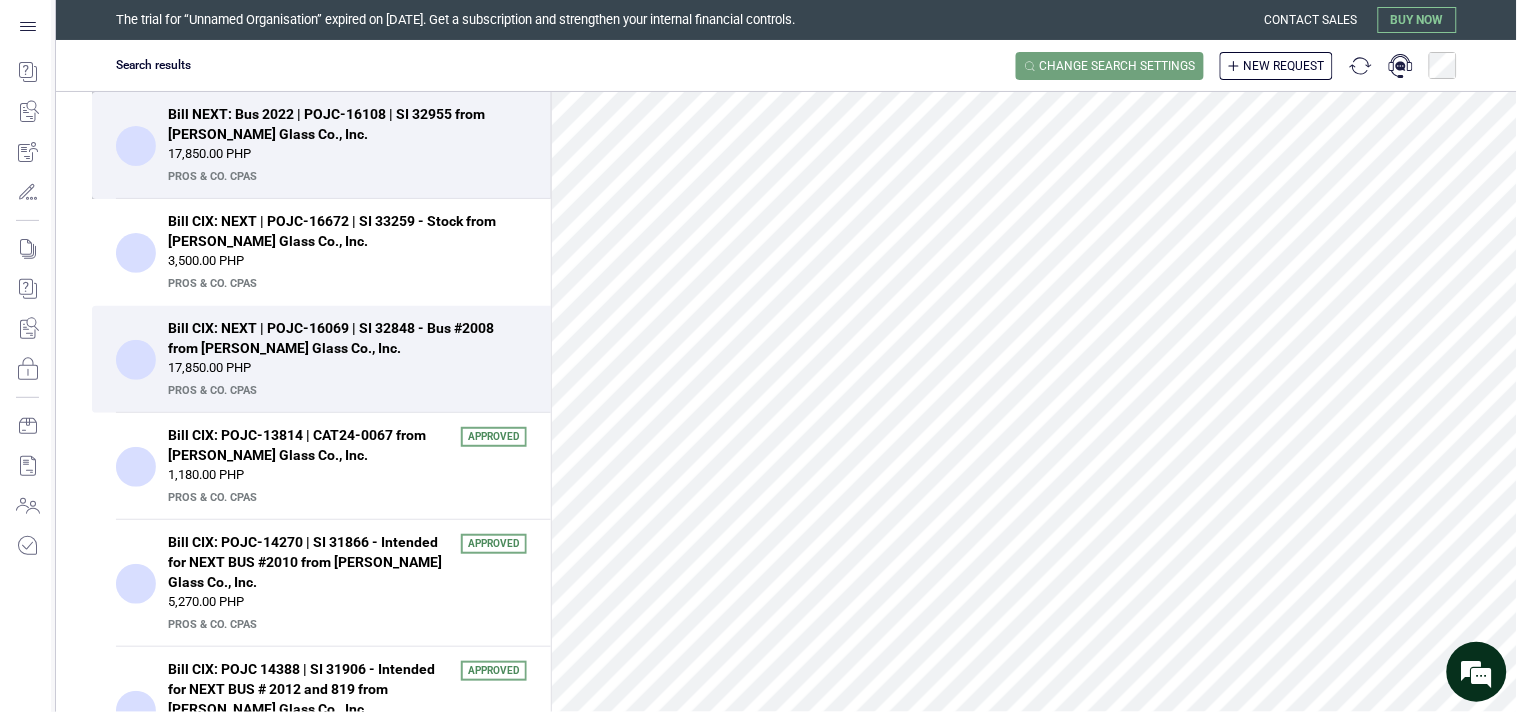 click on "PrOS & CO. CPAs" at bounding box center (345, 177) 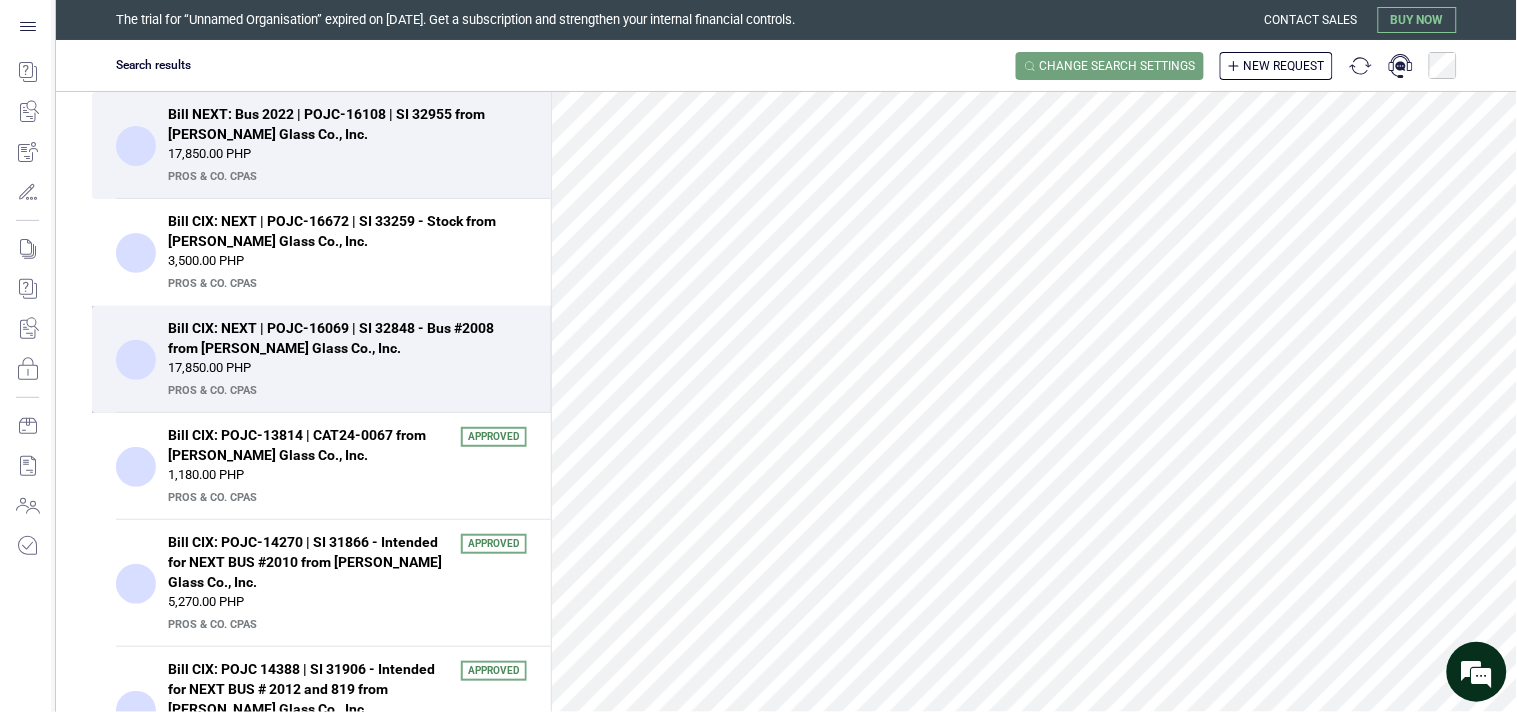 click on "Bill CIX: NEXT | POJC-16069 | SI 32848 - Bus #2008 from [PERSON_NAME] Glass Co., Inc." at bounding box center [341, 338] 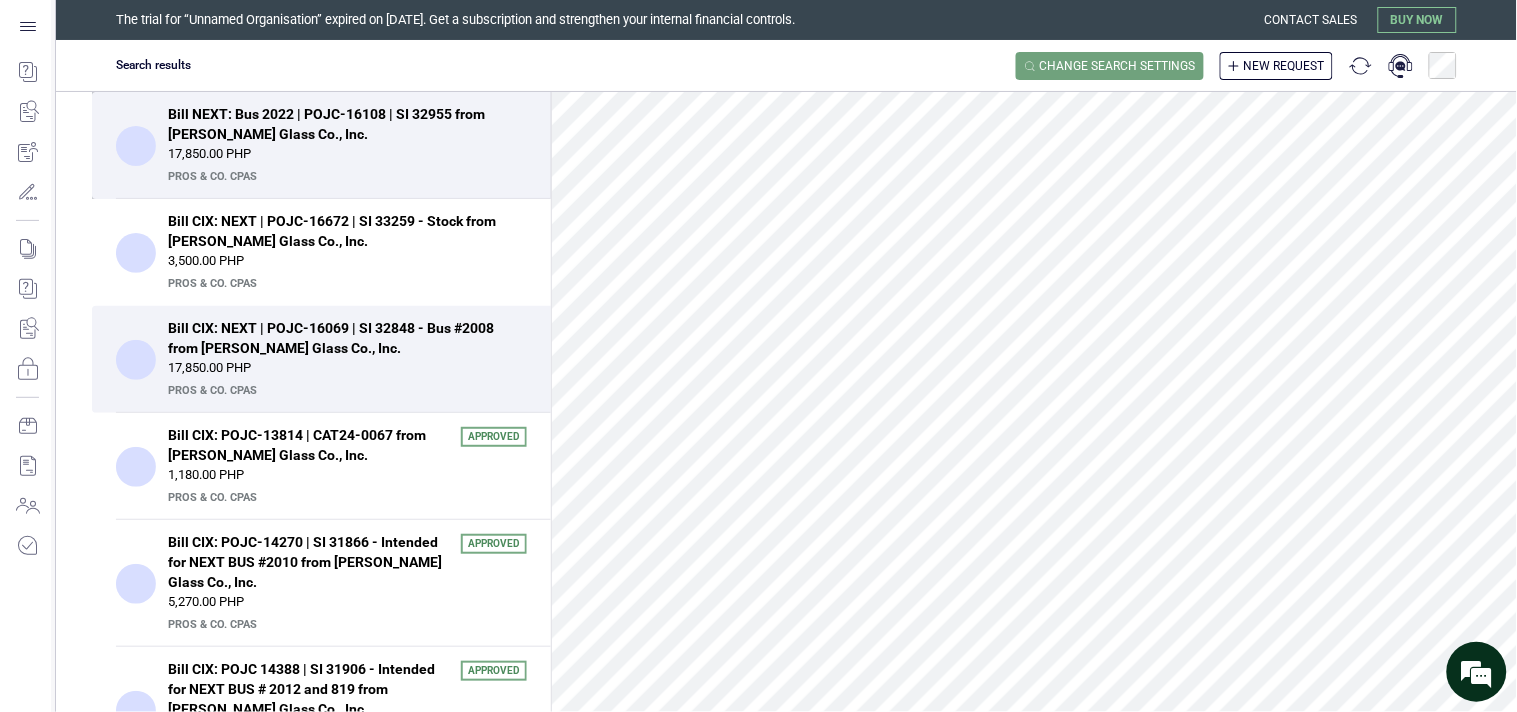 click on "Bill NEXT: Bus 2022 | POJC-16108 | SI 32955  from [PERSON_NAME] Glass Co., Inc." at bounding box center (341, 124) 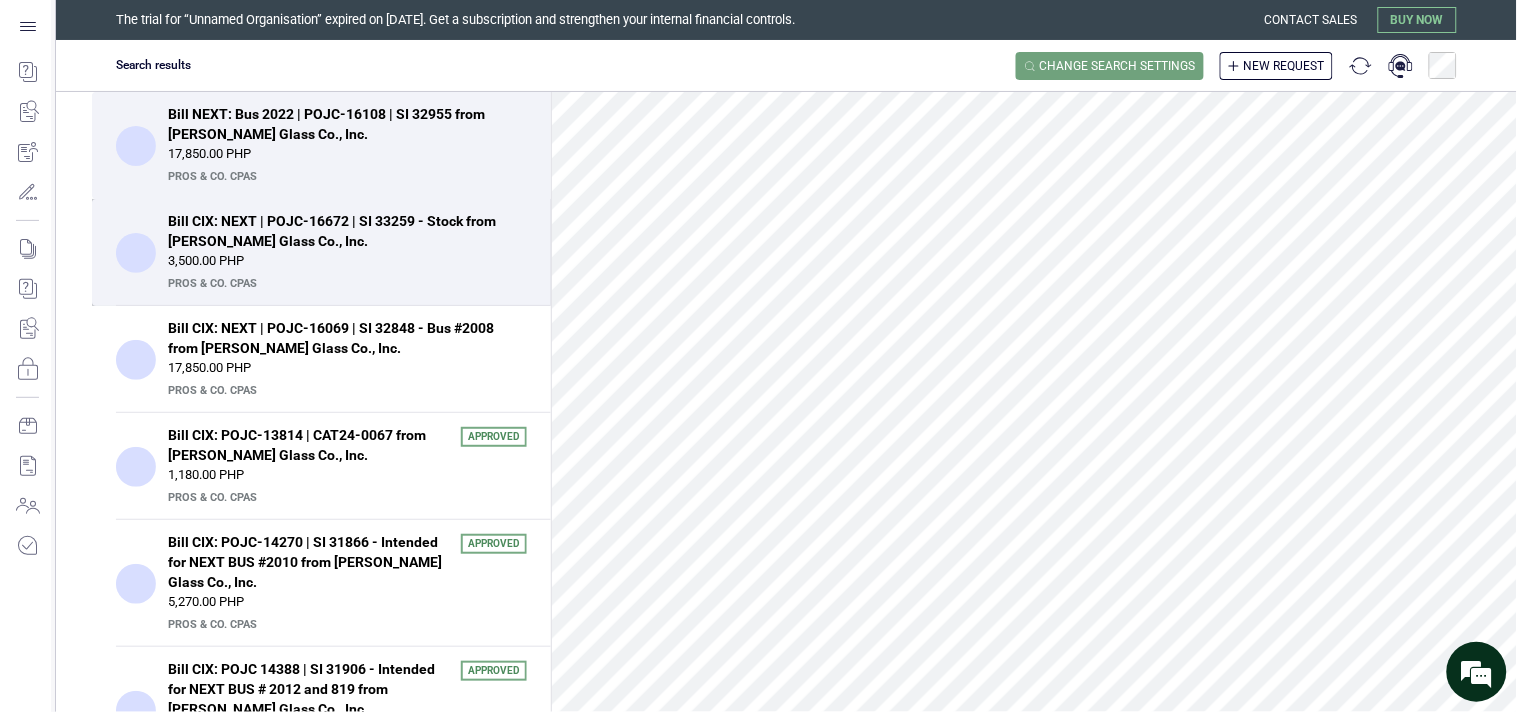scroll, scrollTop: 666, scrollLeft: 0, axis: vertical 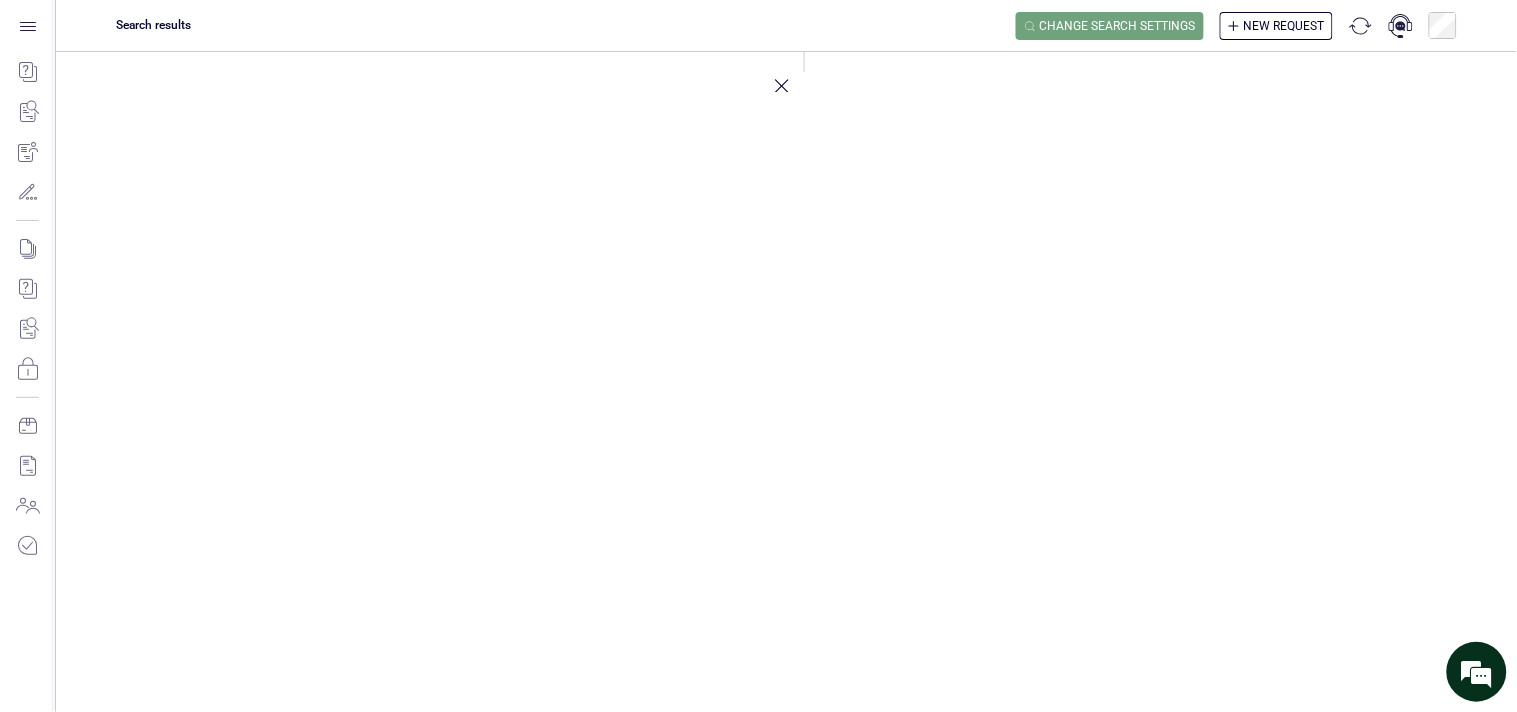 click 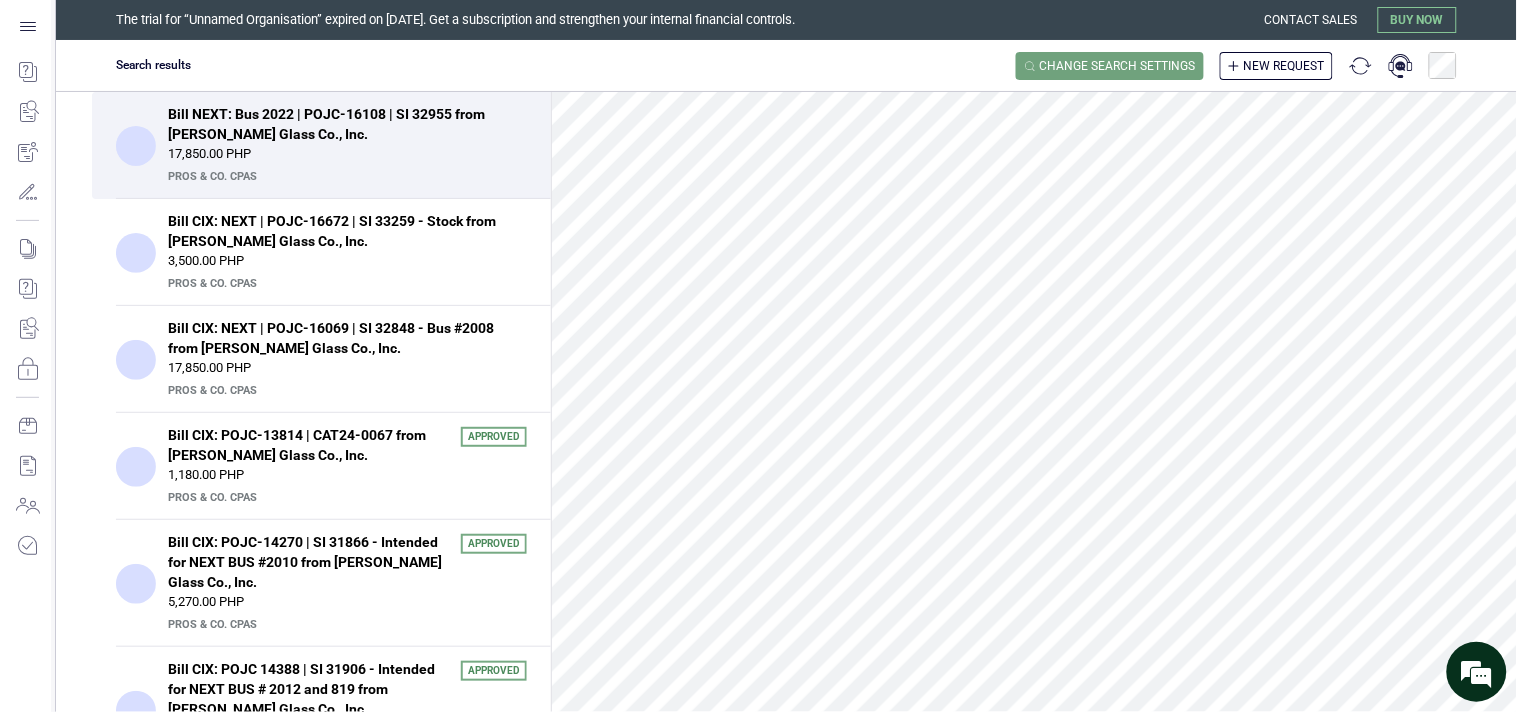scroll, scrollTop: 0, scrollLeft: 0, axis: both 